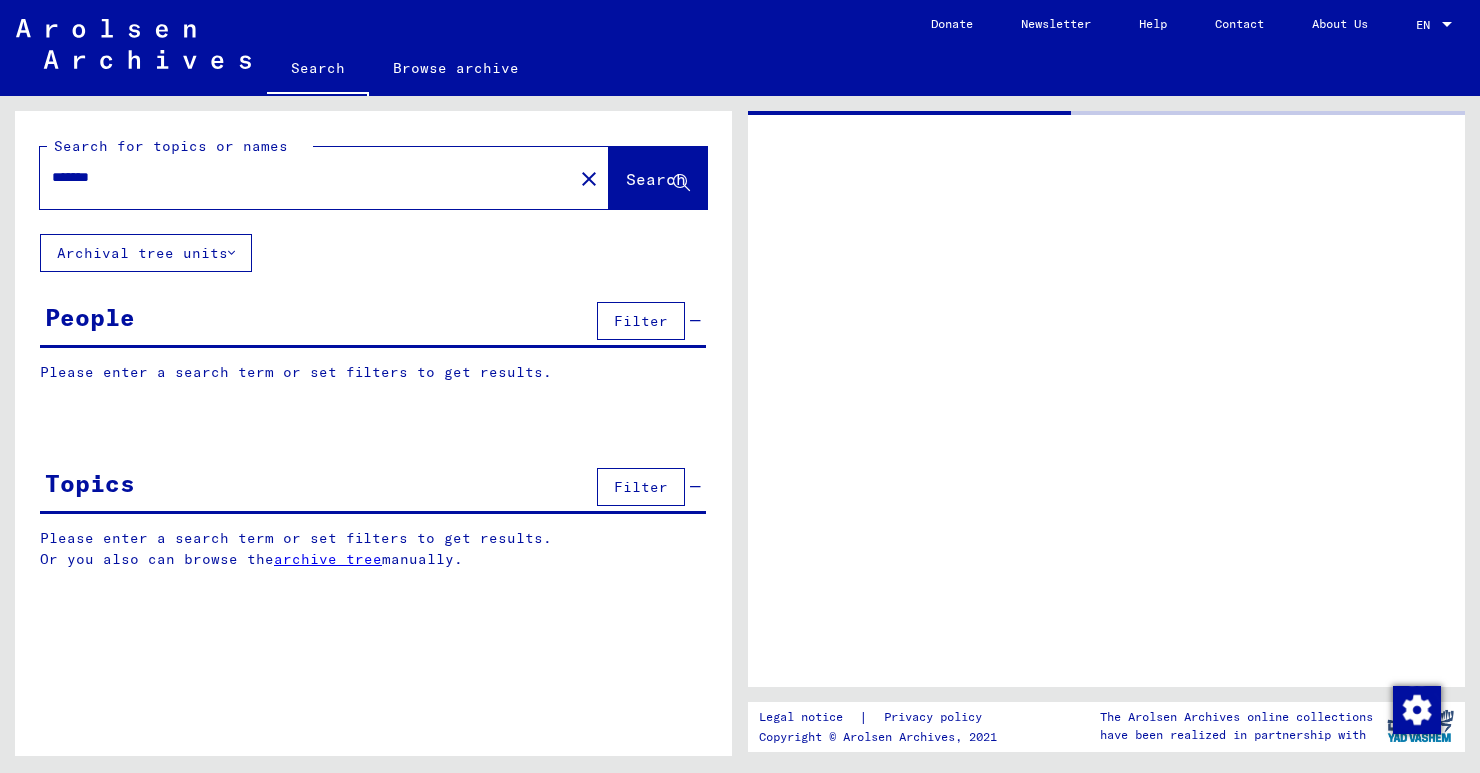 scroll, scrollTop: 0, scrollLeft: 0, axis: both 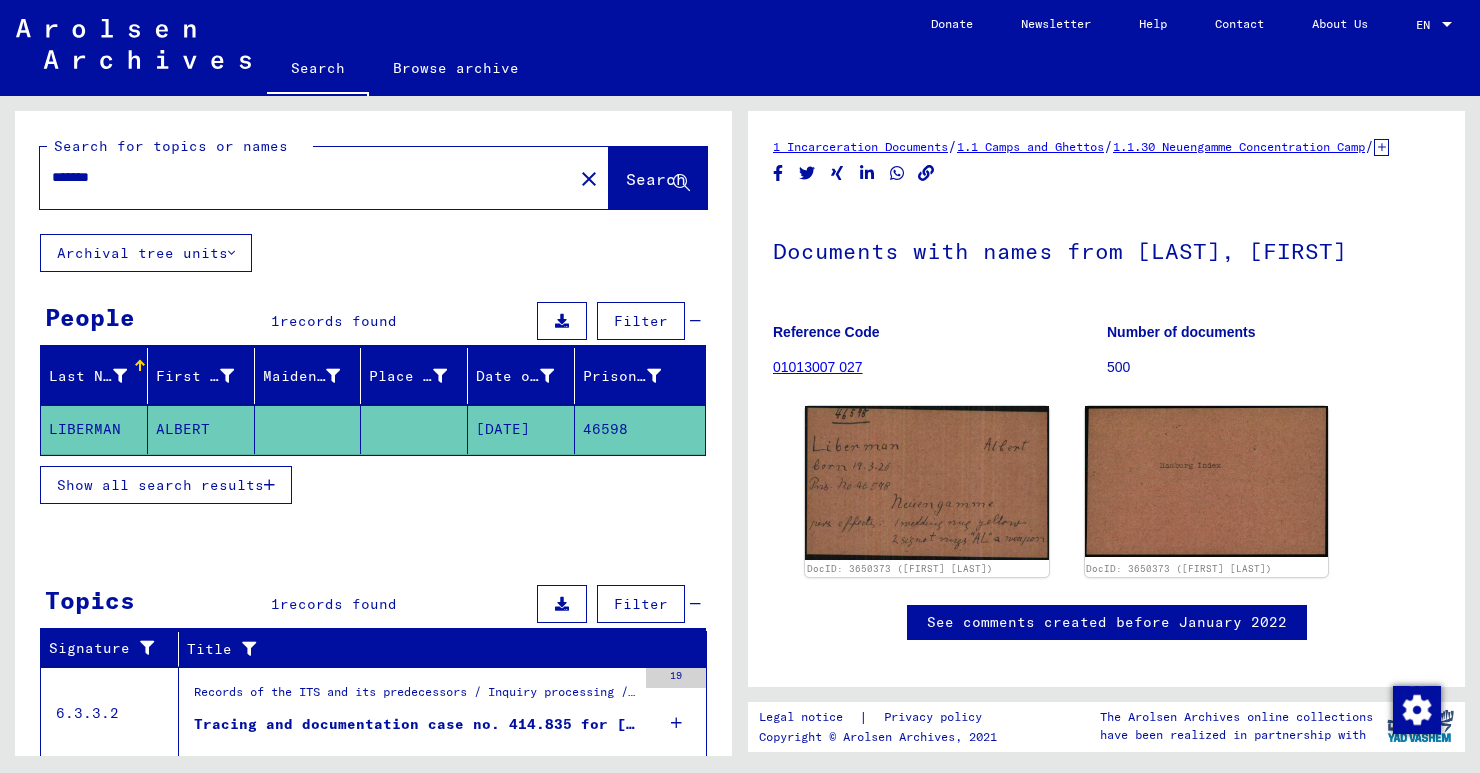 drag, startPoint x: 148, startPoint y: 177, endPoint x: 28, endPoint y: 187, distance: 120.41595 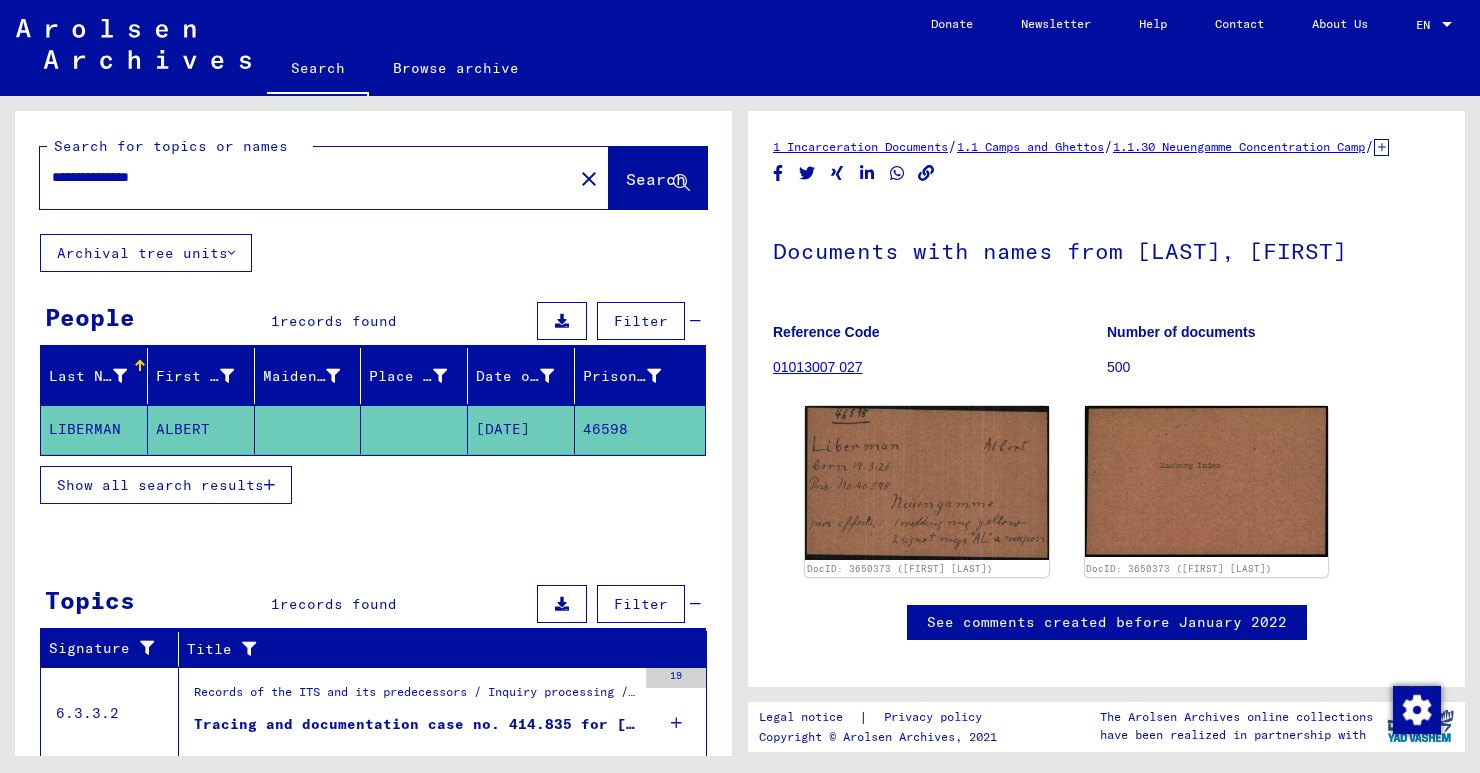 click on "Search" 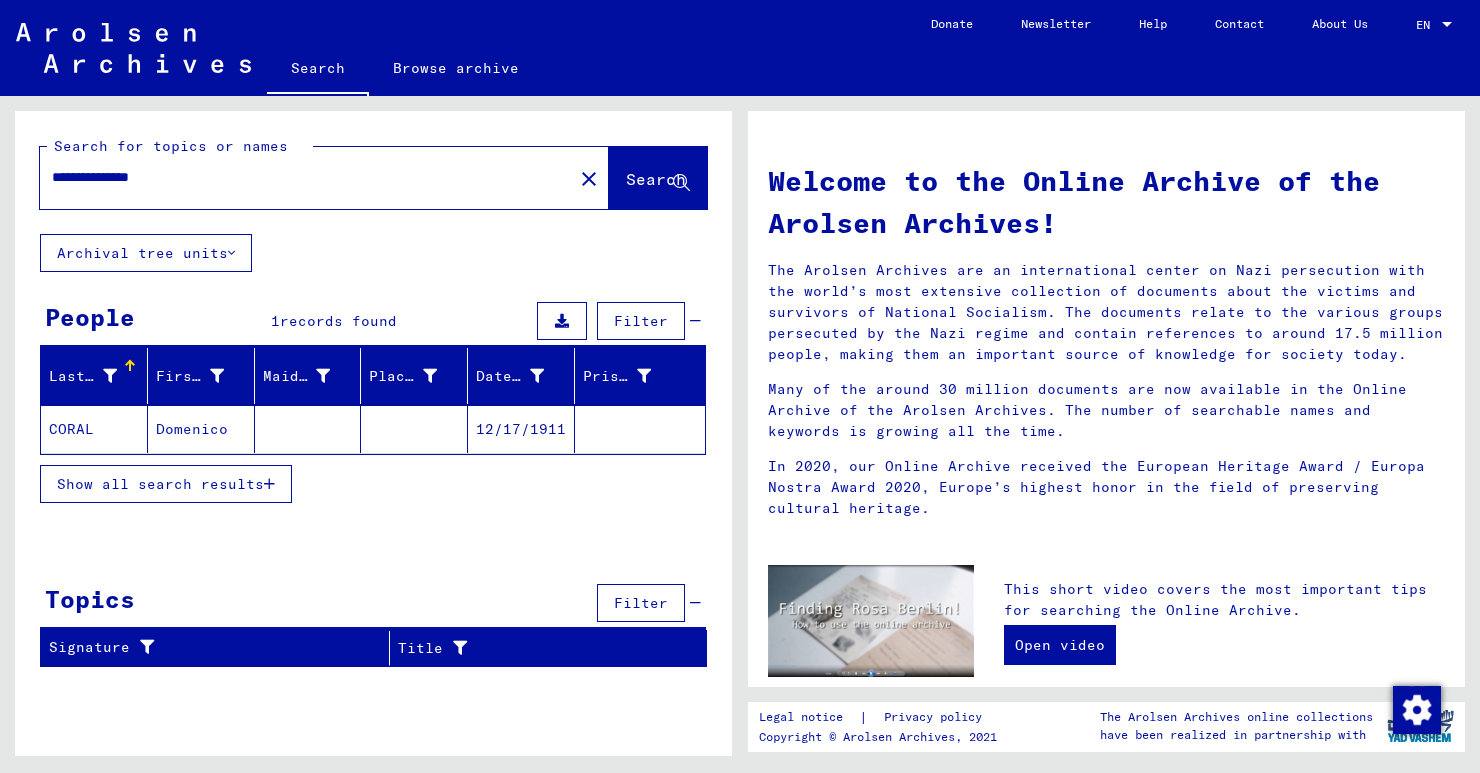 click on "12/17/1911" 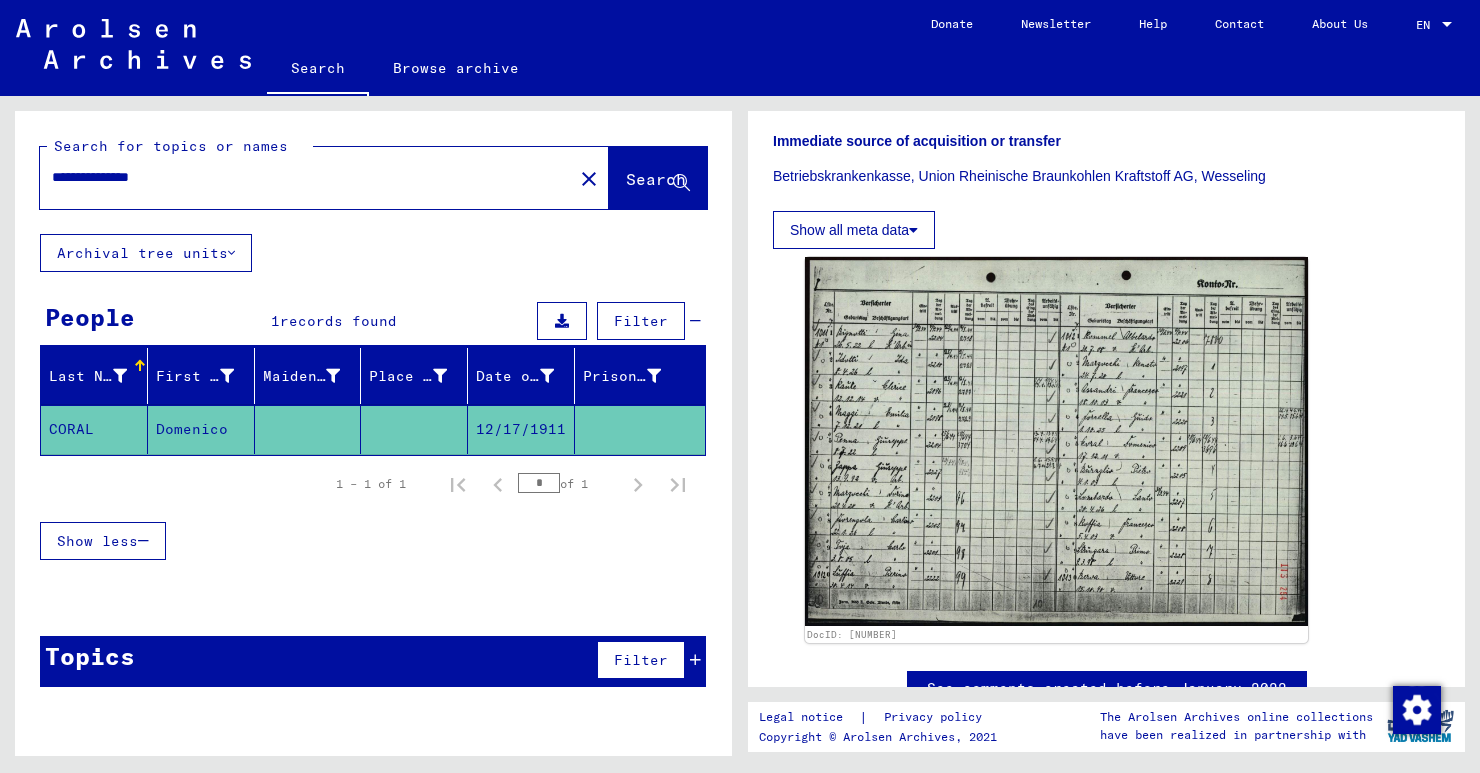 scroll, scrollTop: 775, scrollLeft: 0, axis: vertical 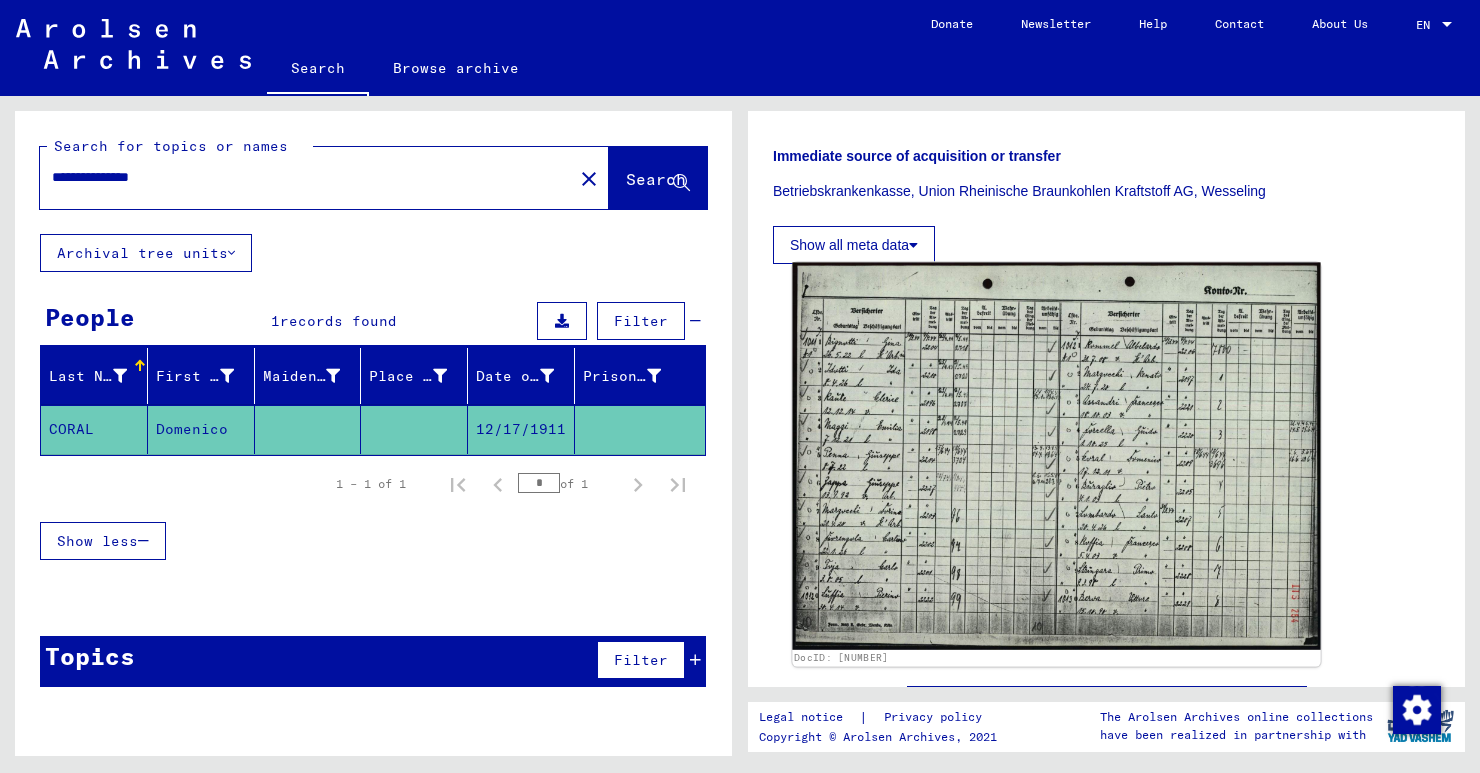 click 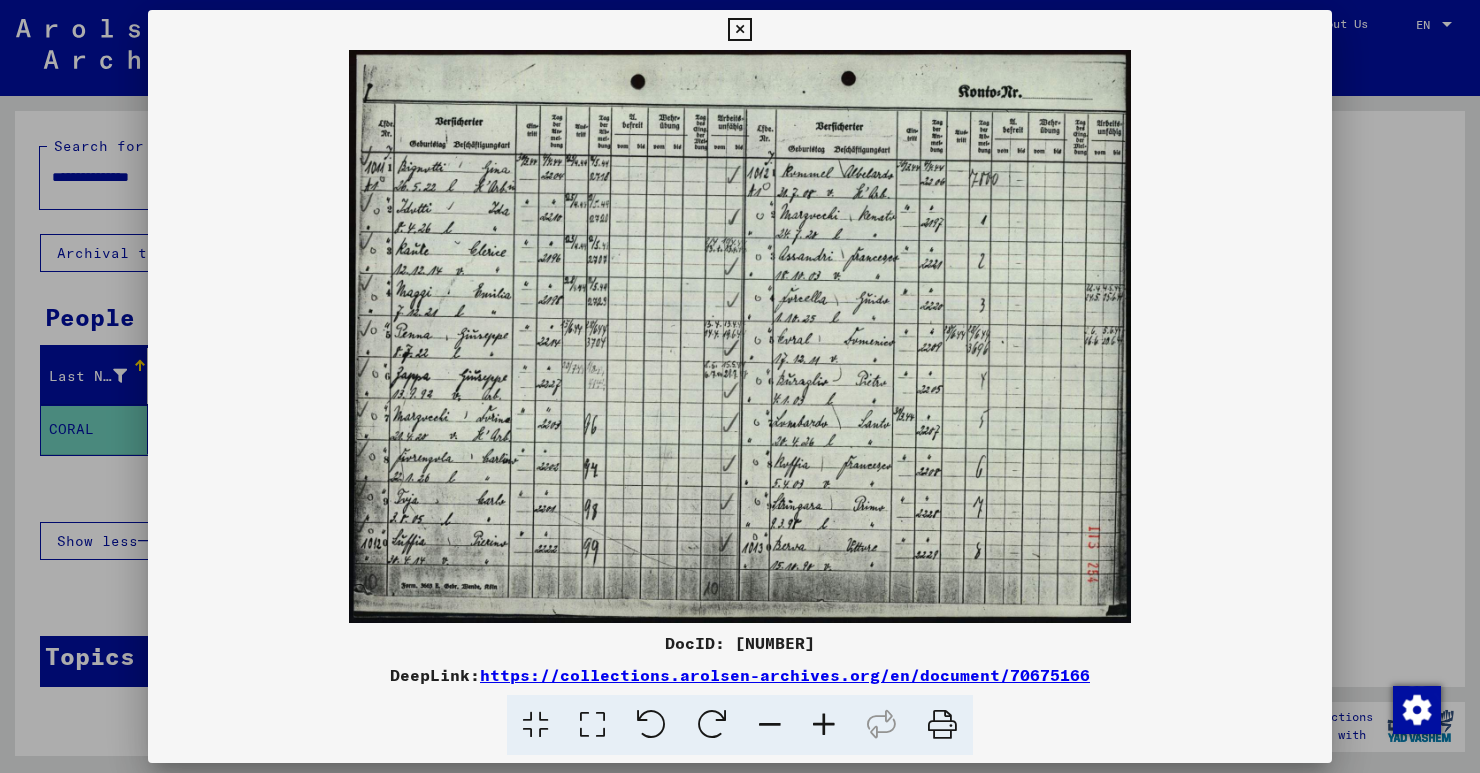 click at bounding box center (824, 725) 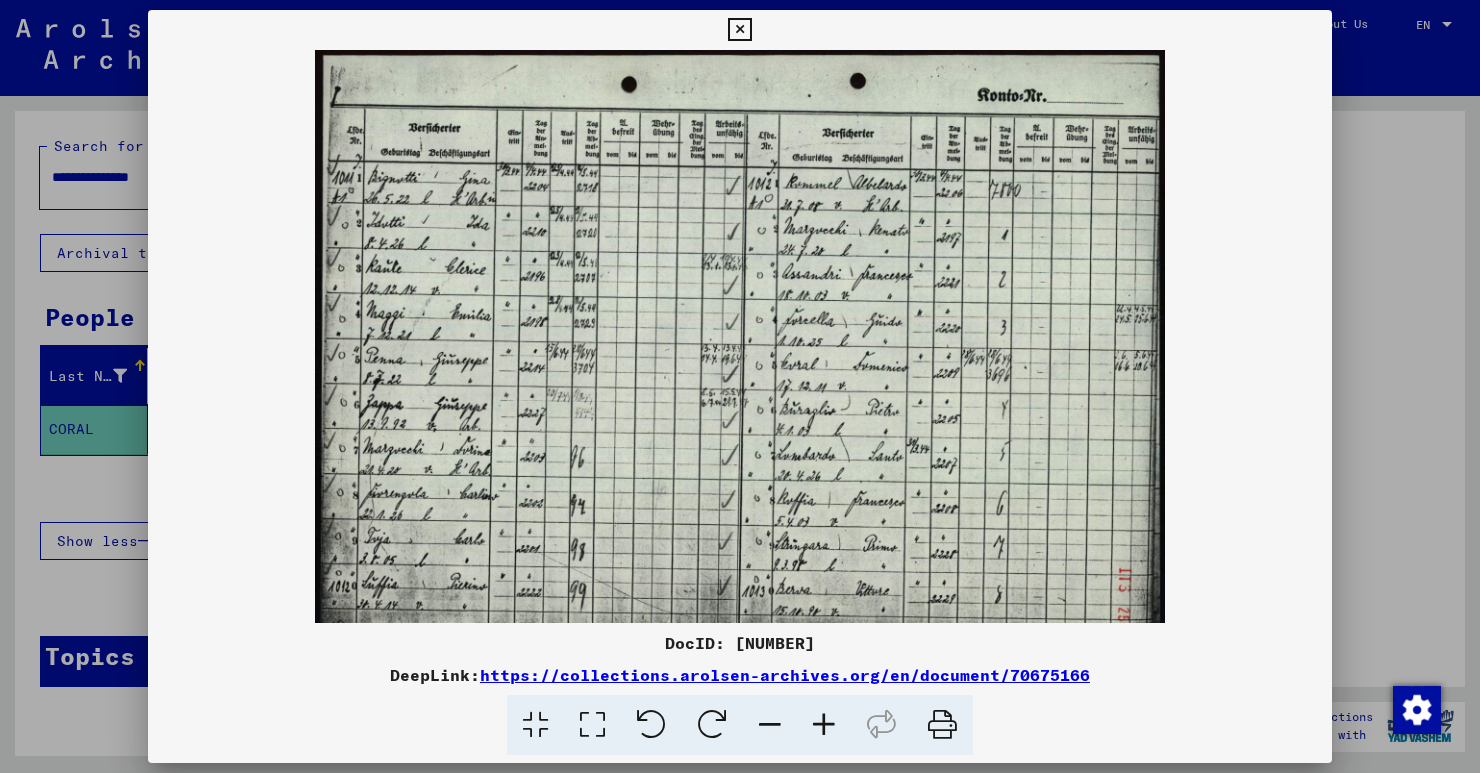 click at bounding box center [824, 725] 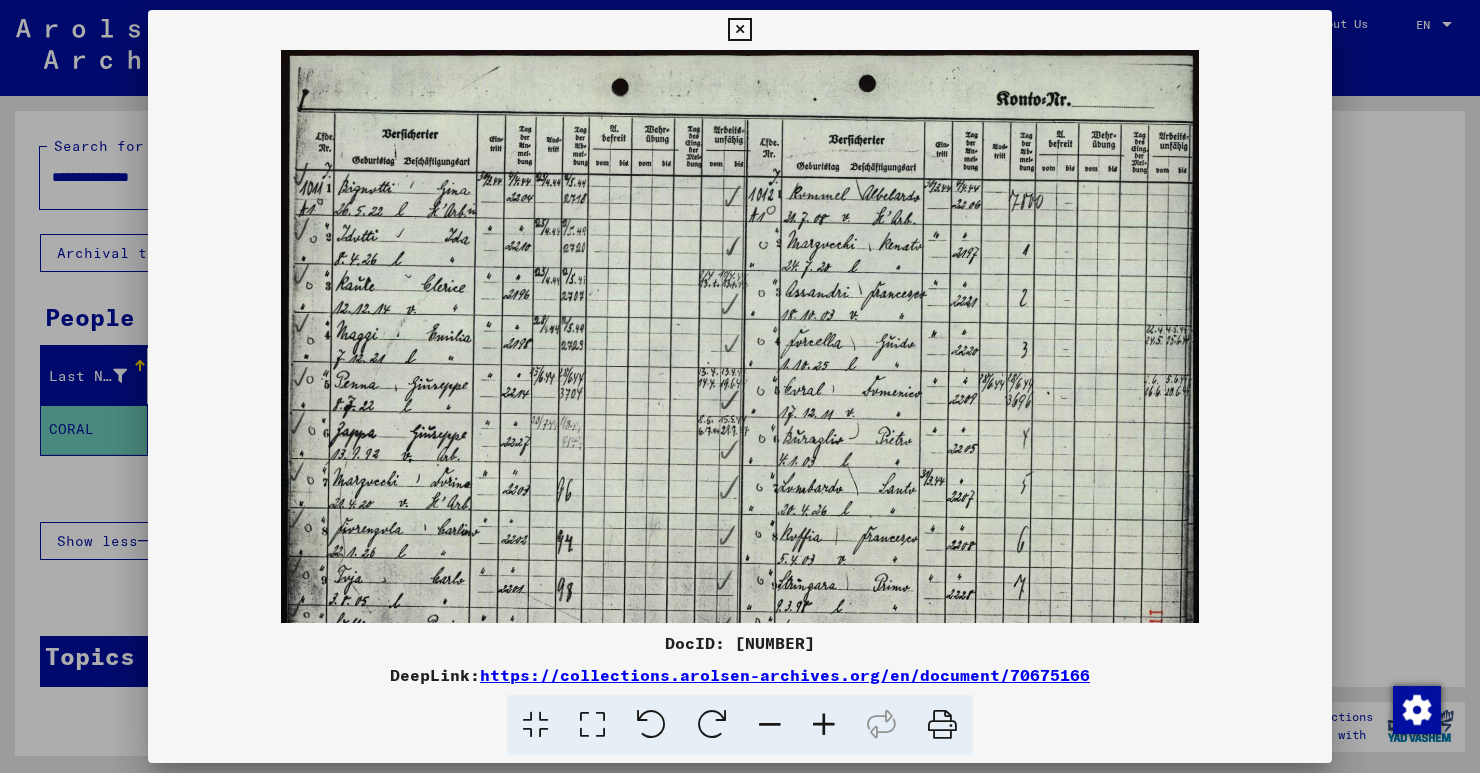click at bounding box center [824, 725] 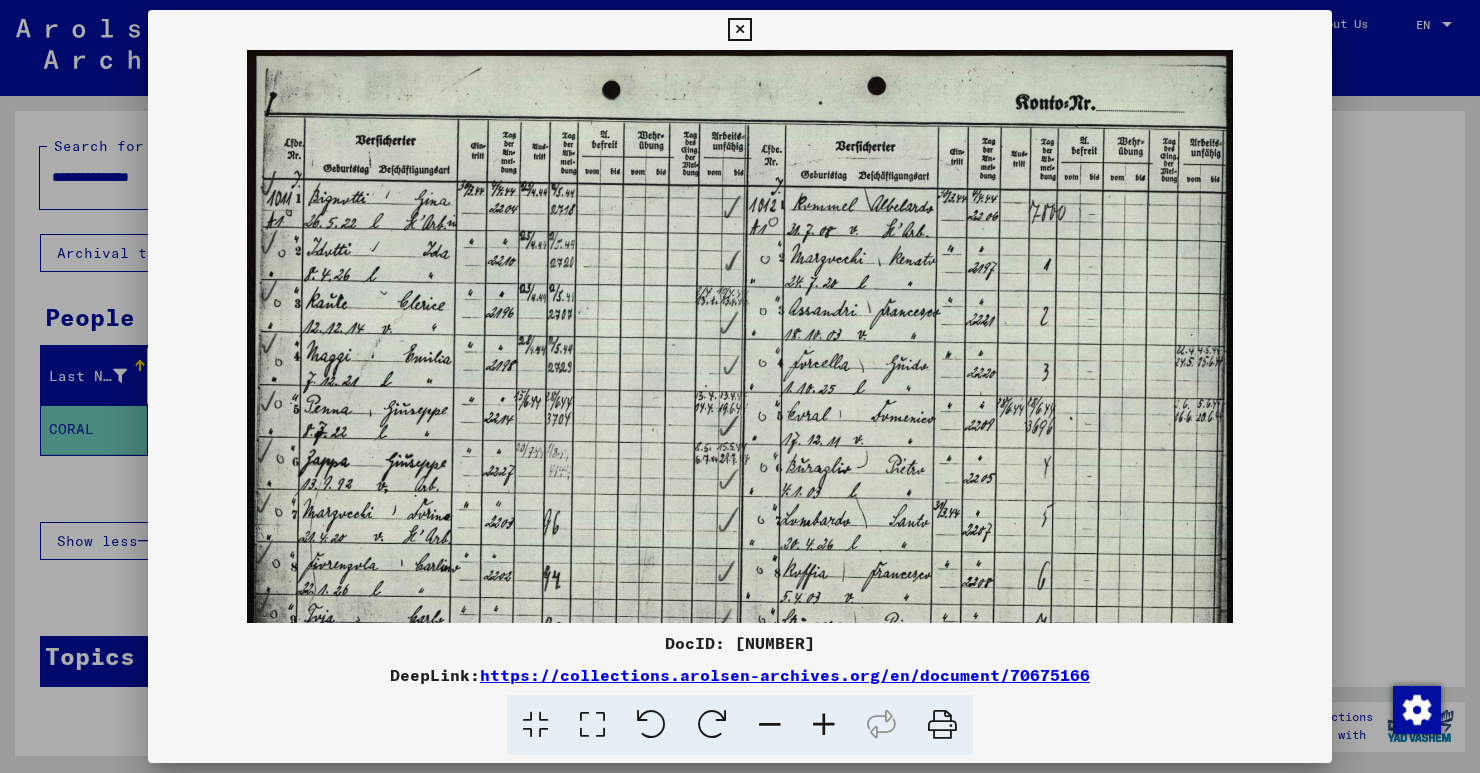 click at bounding box center [824, 725] 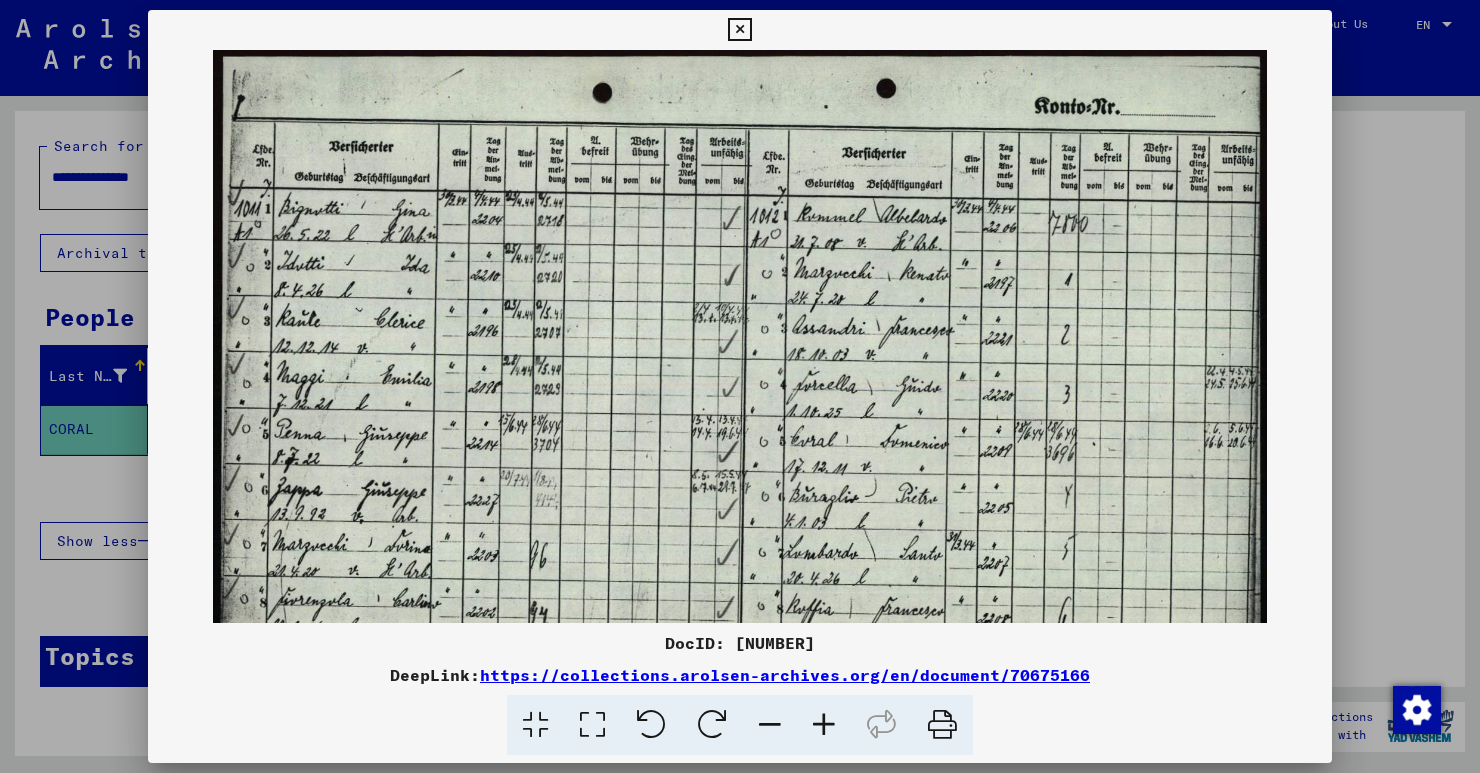 click at bounding box center [824, 725] 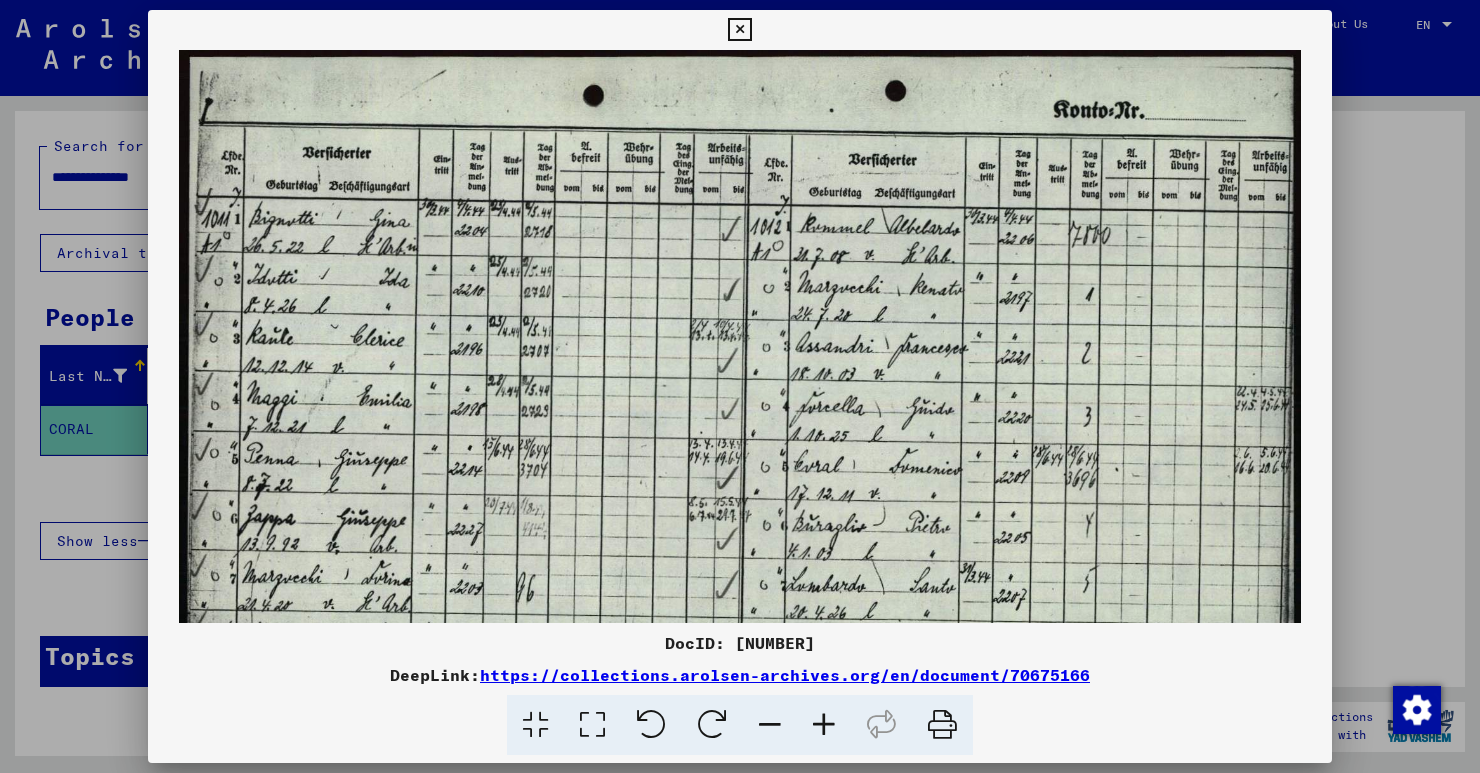 scroll, scrollTop: 201, scrollLeft: 0, axis: vertical 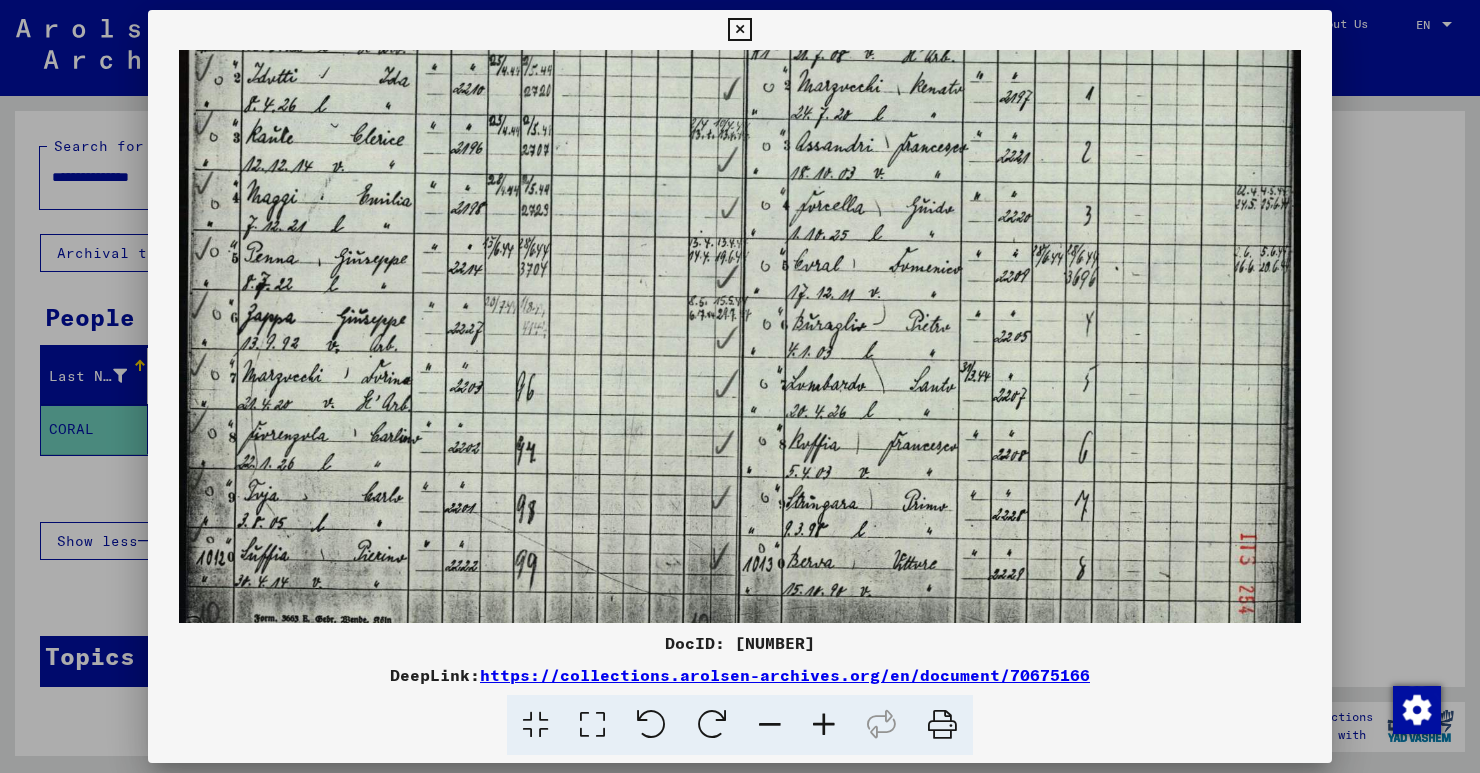 drag, startPoint x: 358, startPoint y: 395, endPoint x: 491, endPoint y: 195, distance: 240.18535 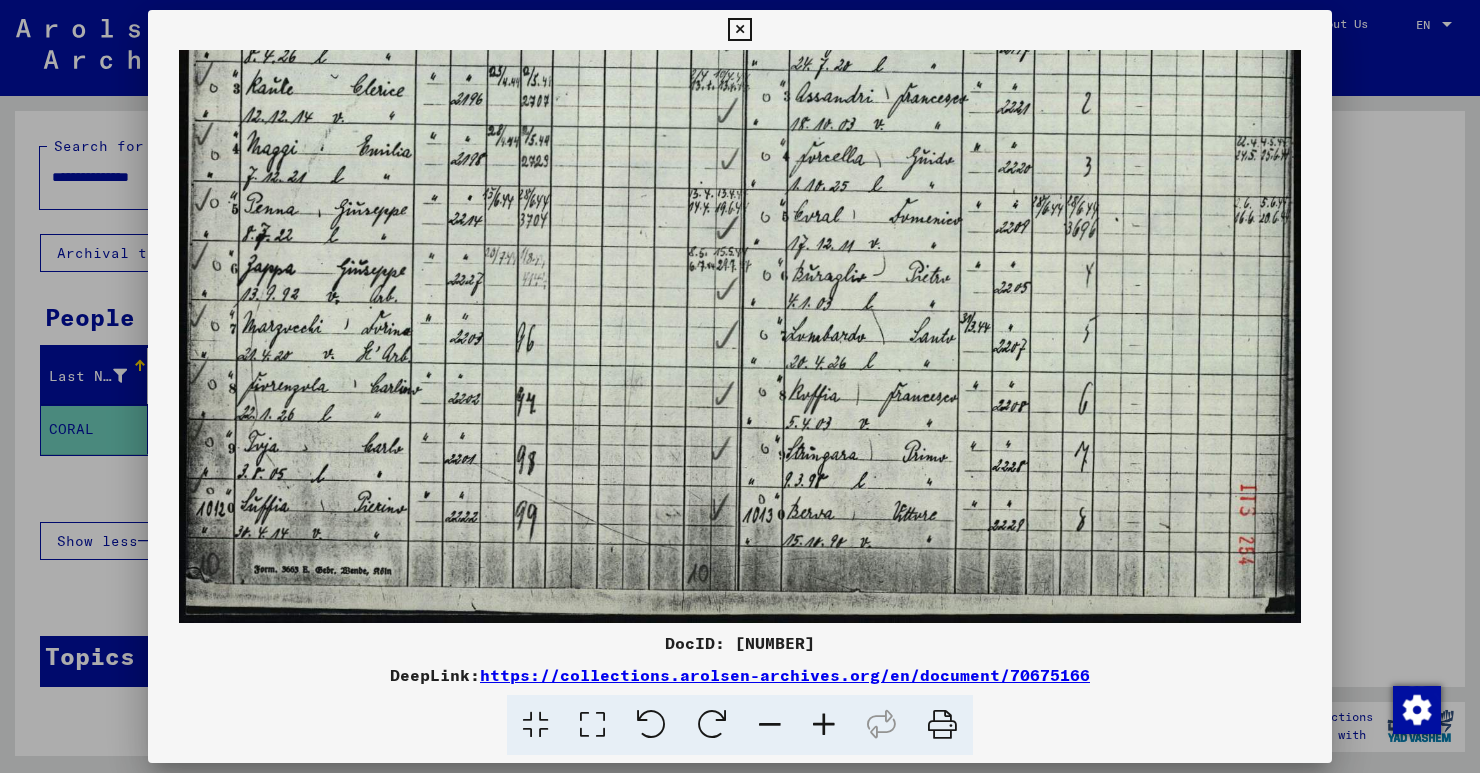 drag, startPoint x: 374, startPoint y: 489, endPoint x: 454, endPoint y: 288, distance: 216.33539 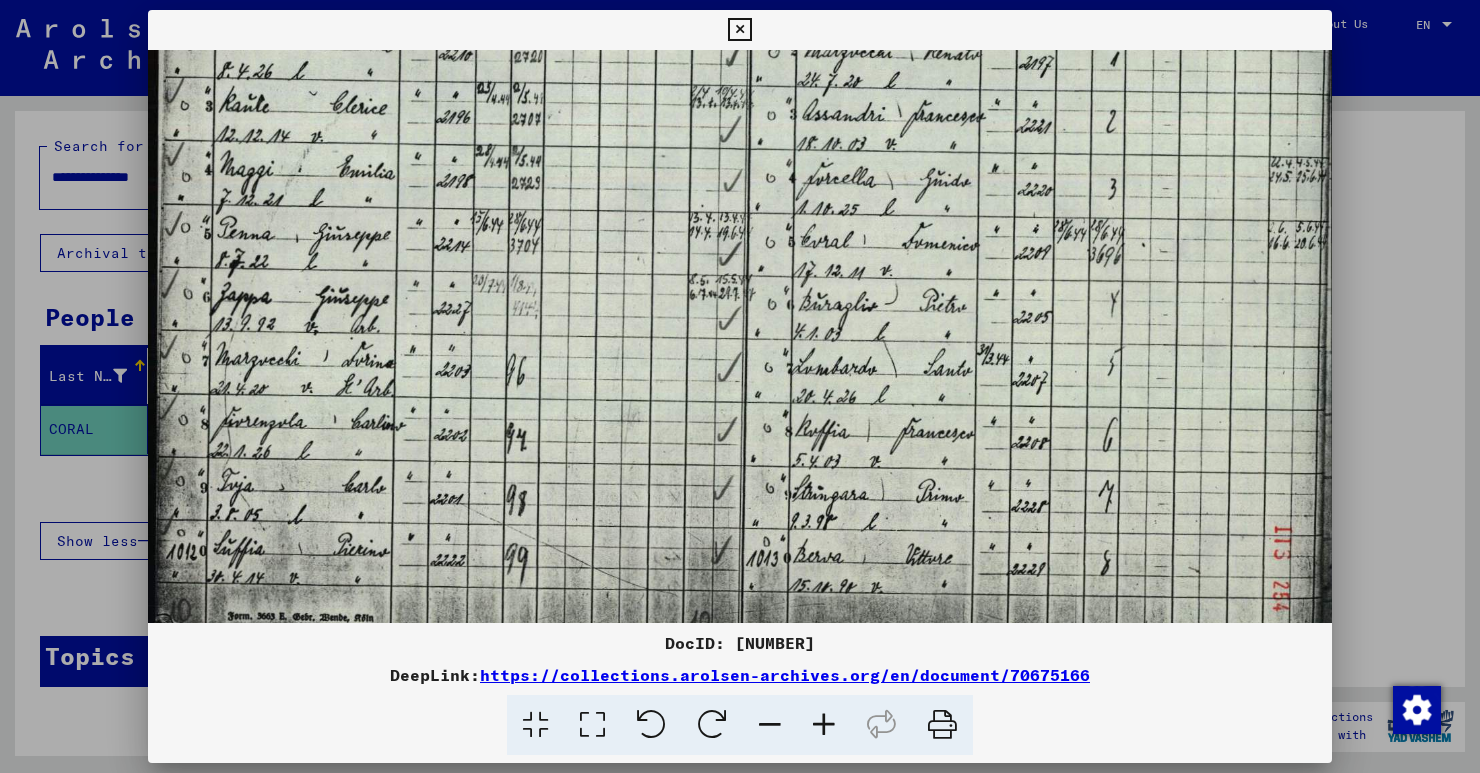 click at bounding box center [824, 725] 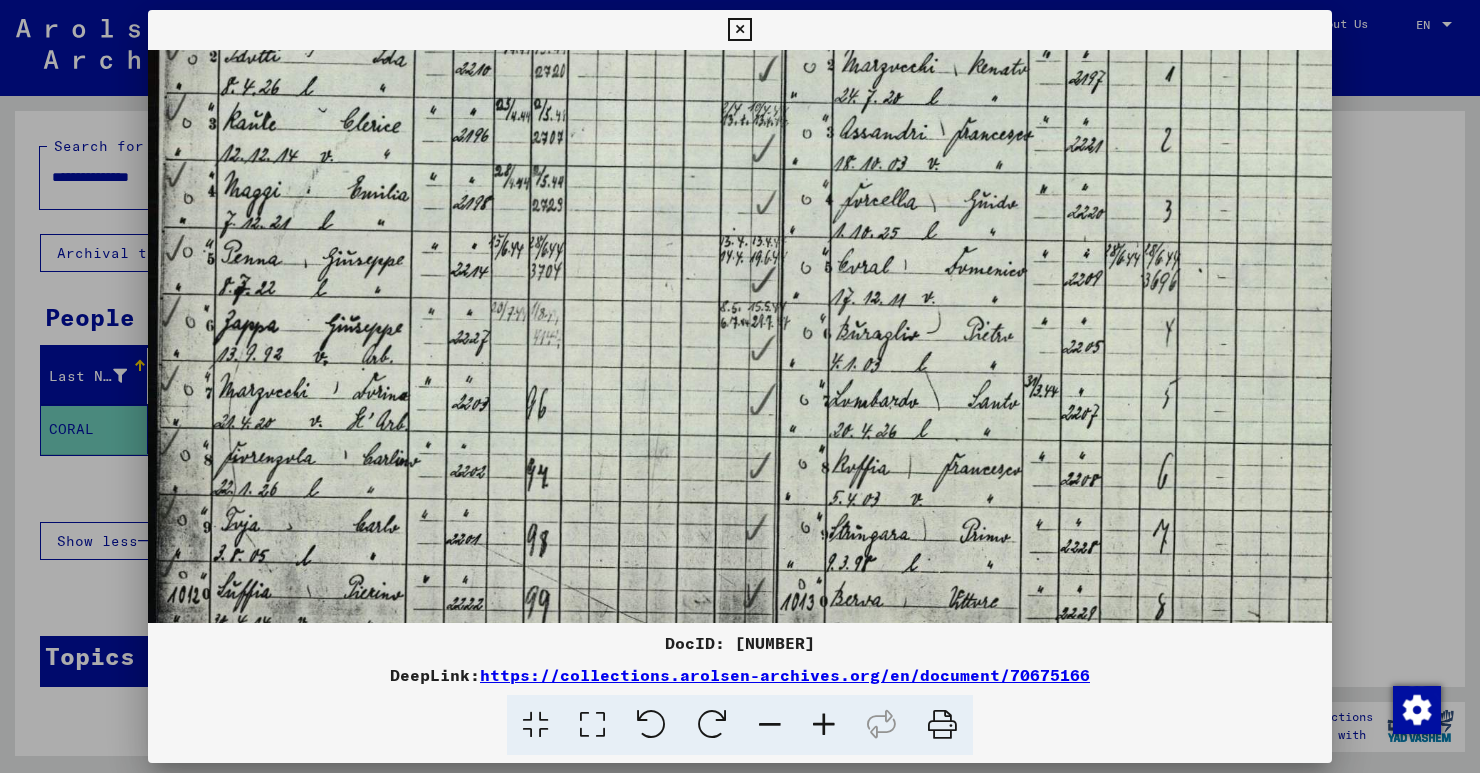 click at bounding box center (824, 725) 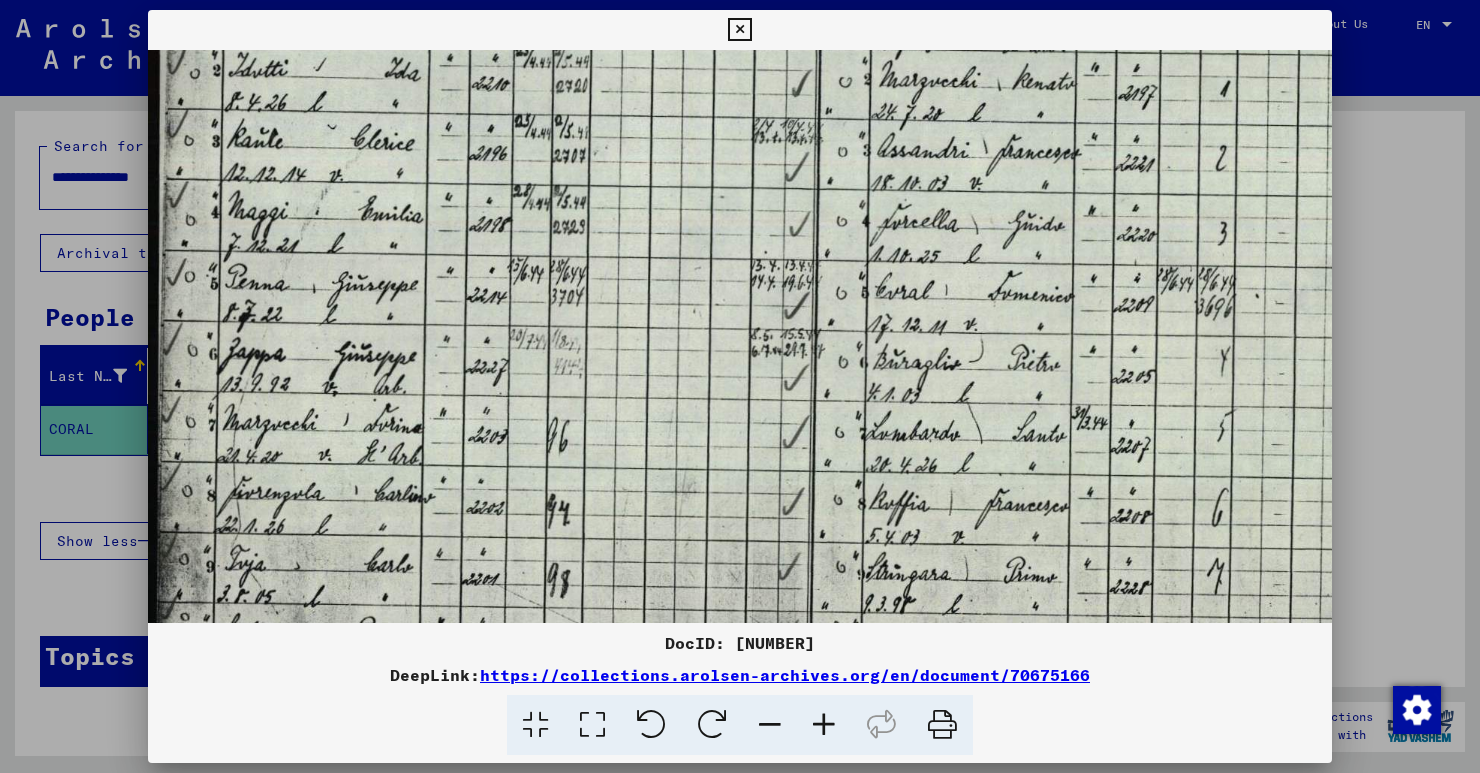 click at bounding box center [739, 30] 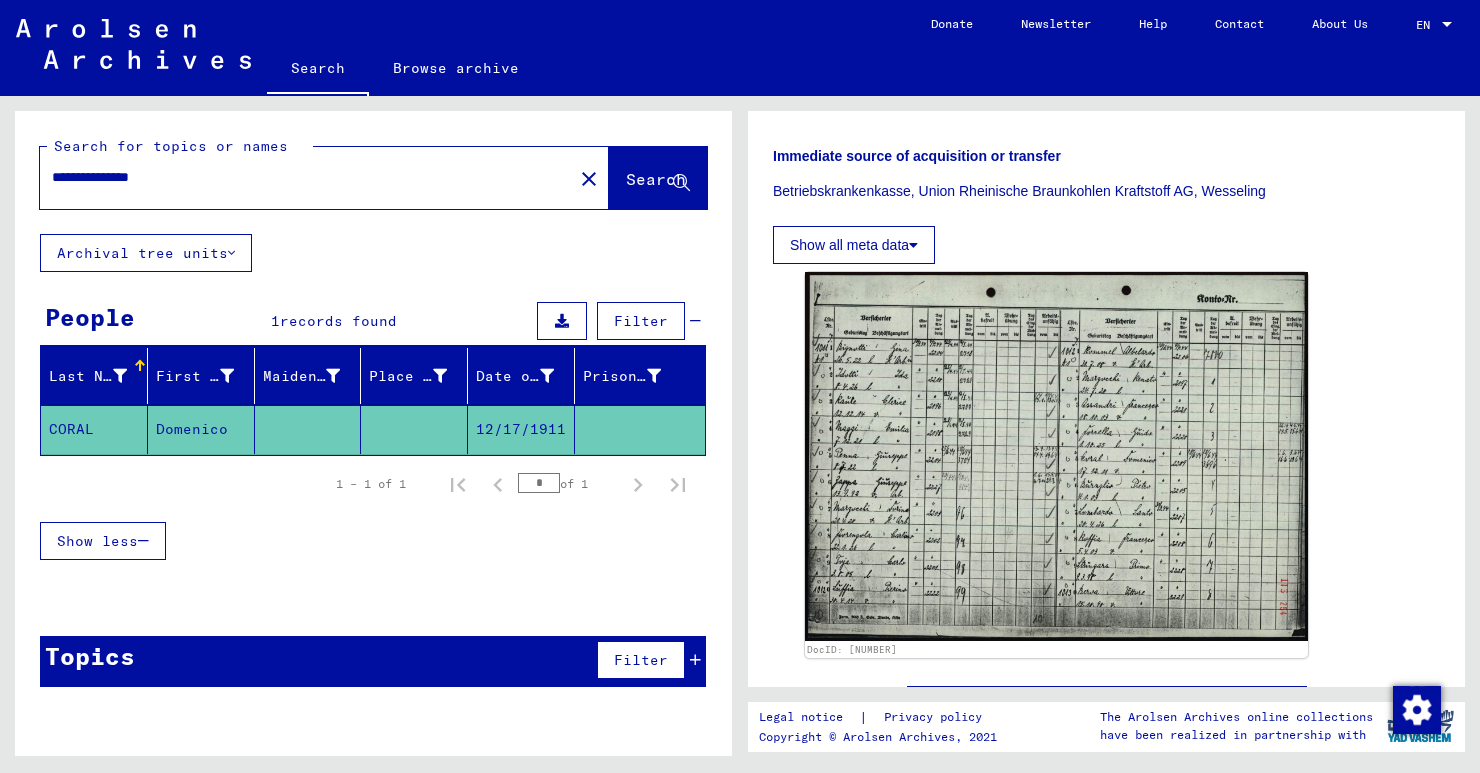 drag, startPoint x: 209, startPoint y: 173, endPoint x: 103, endPoint y: 173, distance: 106 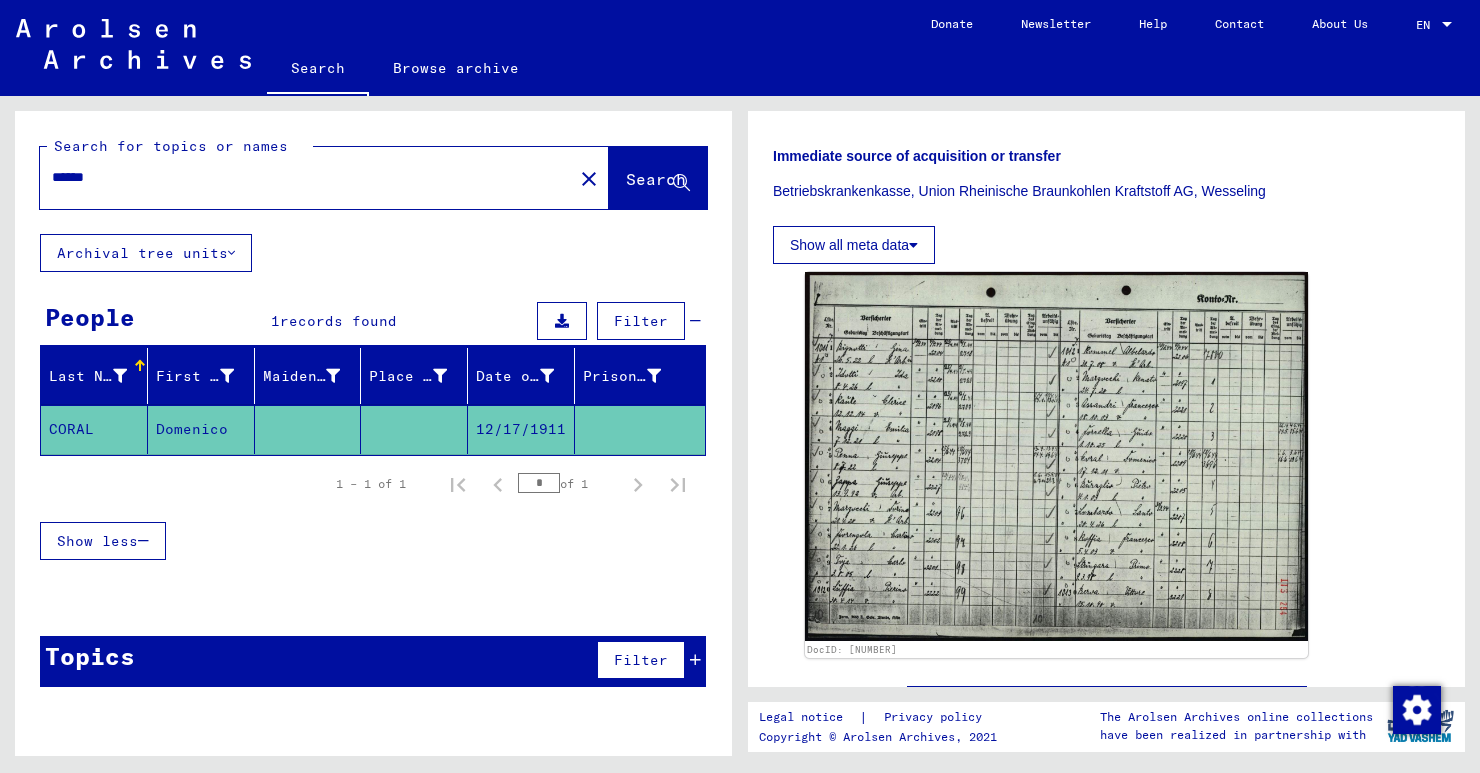 click on "*****" 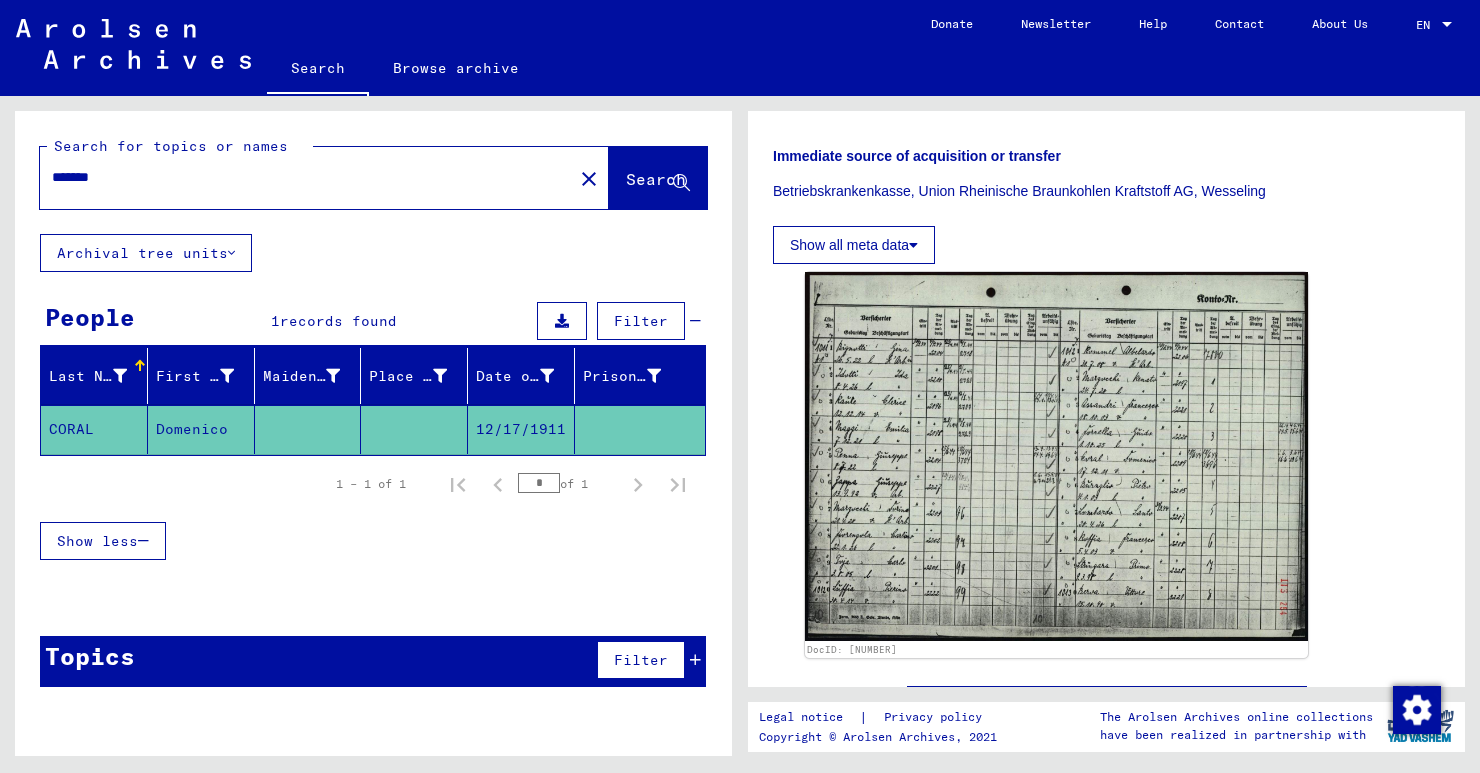type on "*******" 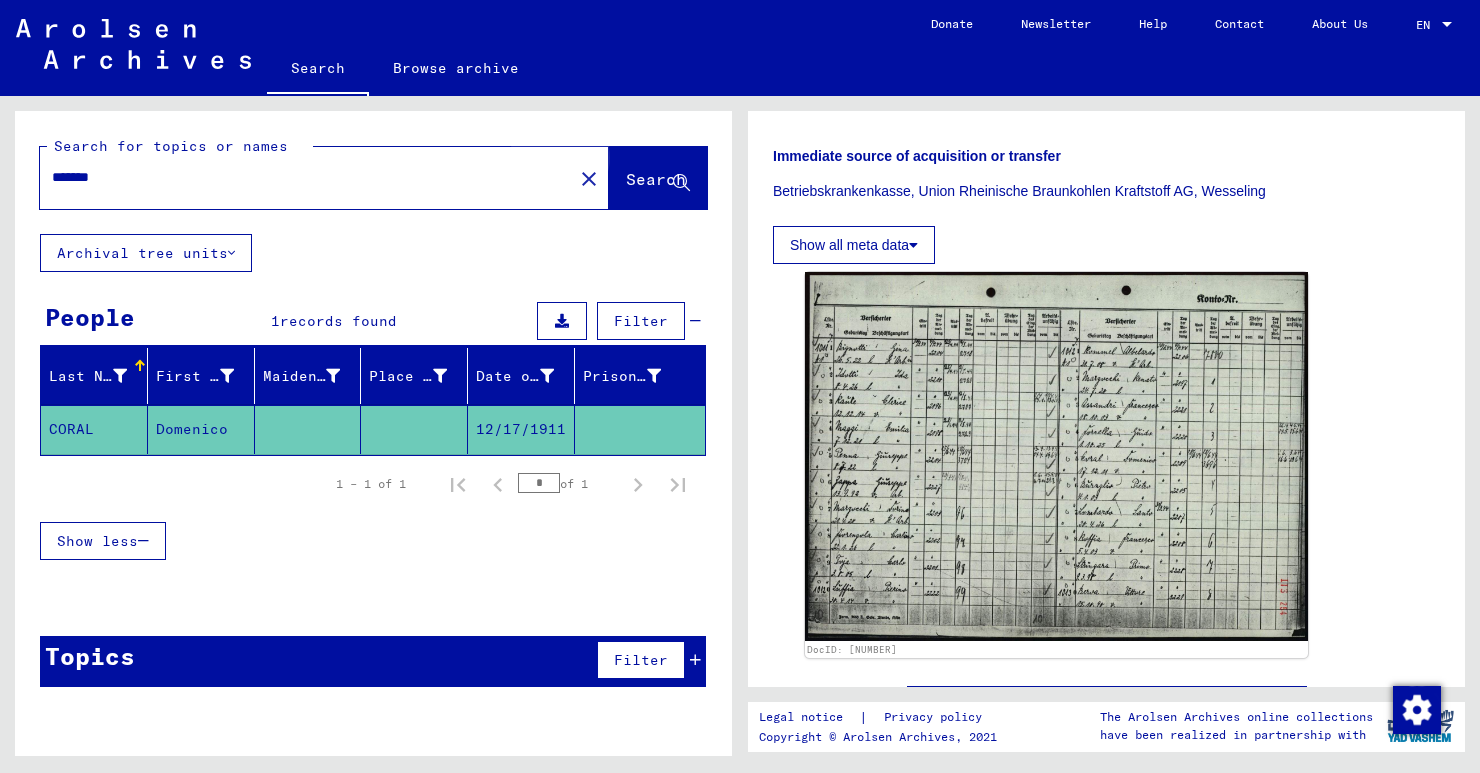 click on "Search" 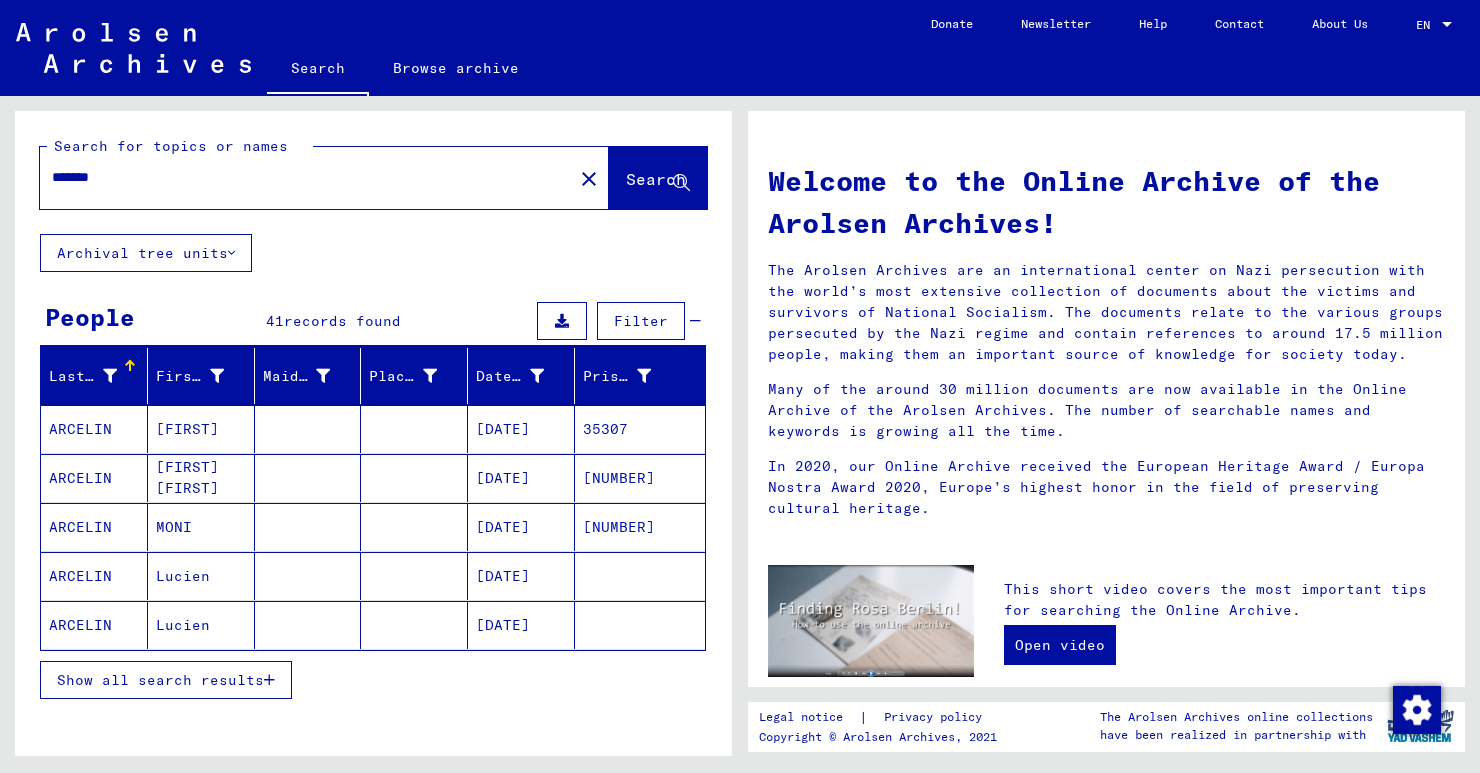 click on "[DATE]" 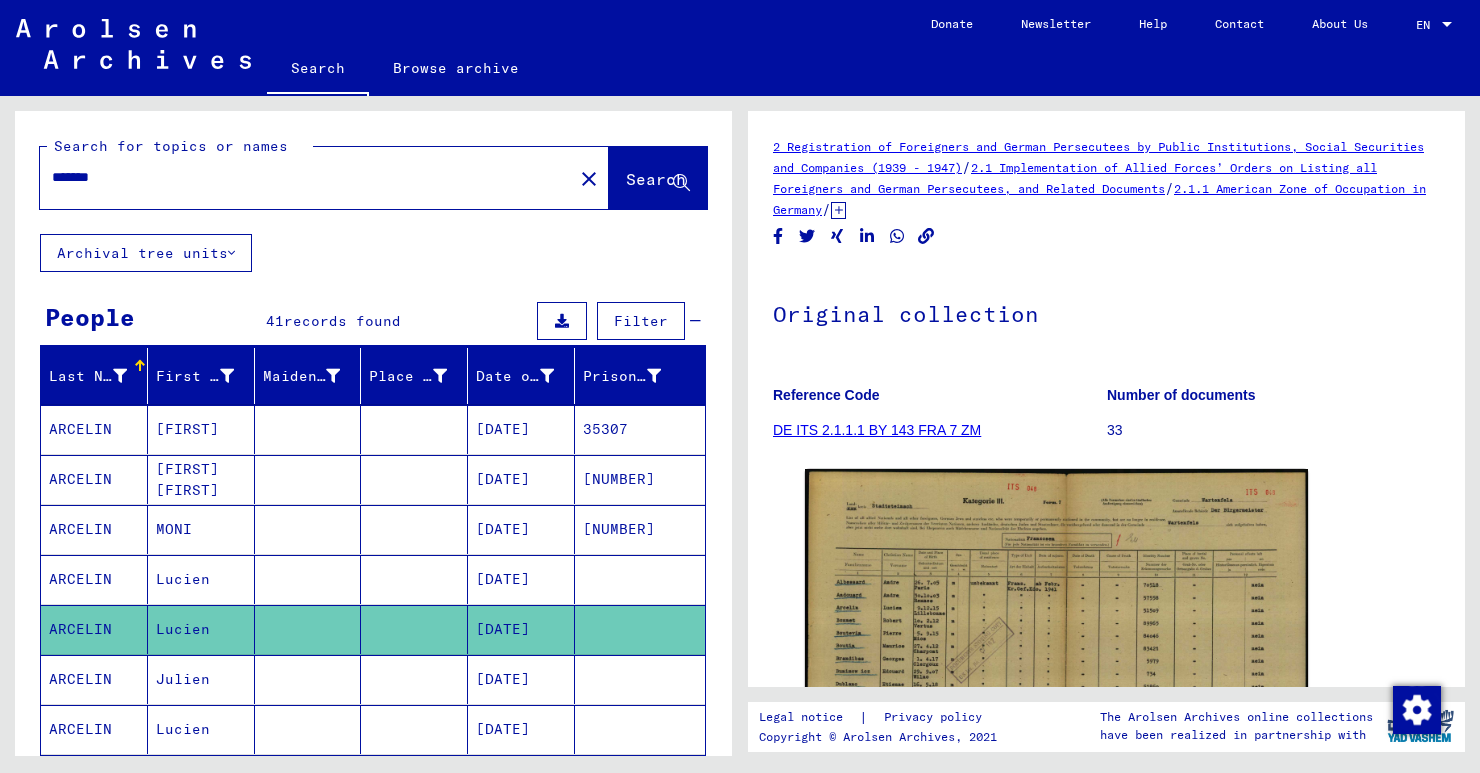 click on "[DATE]" at bounding box center (521, 529) 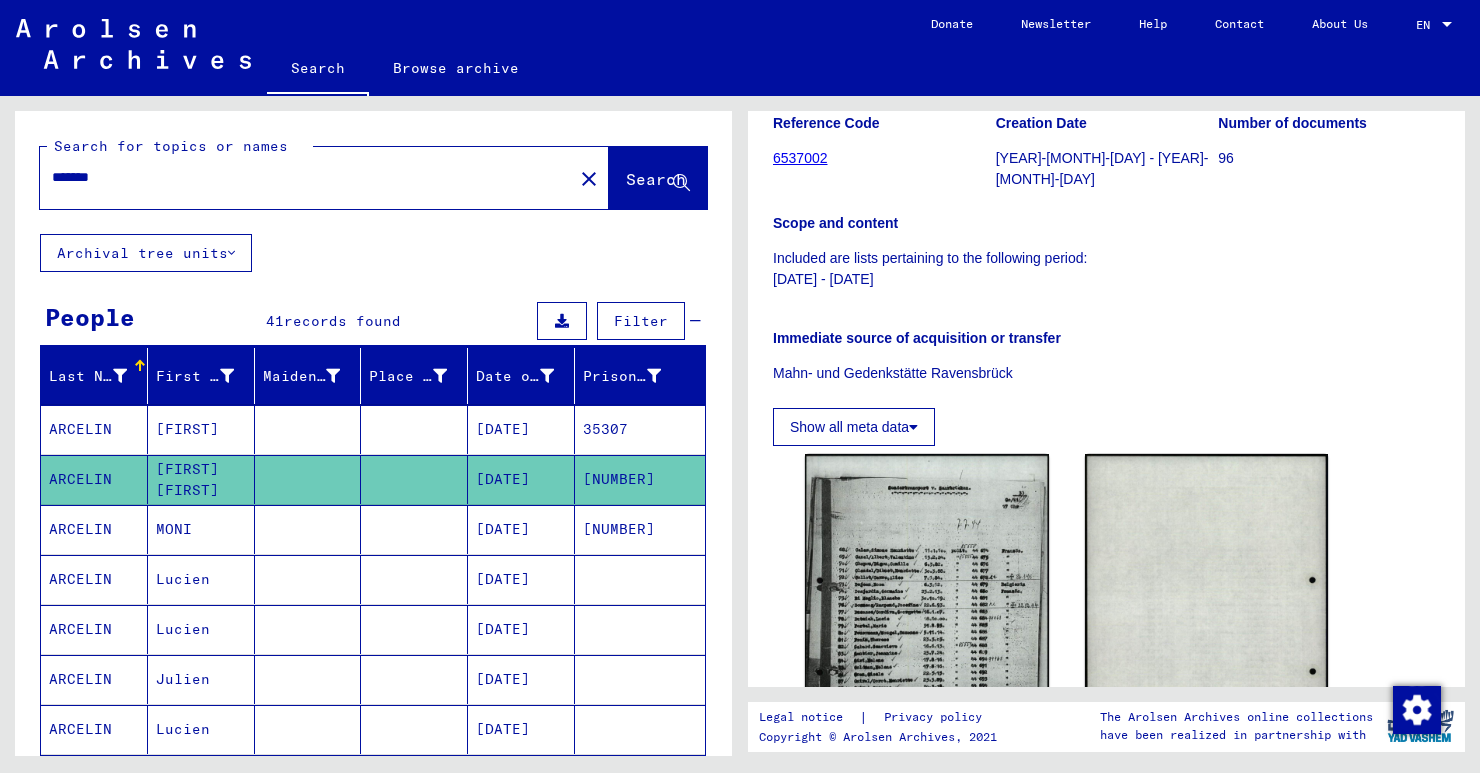 scroll, scrollTop: 205, scrollLeft: 0, axis: vertical 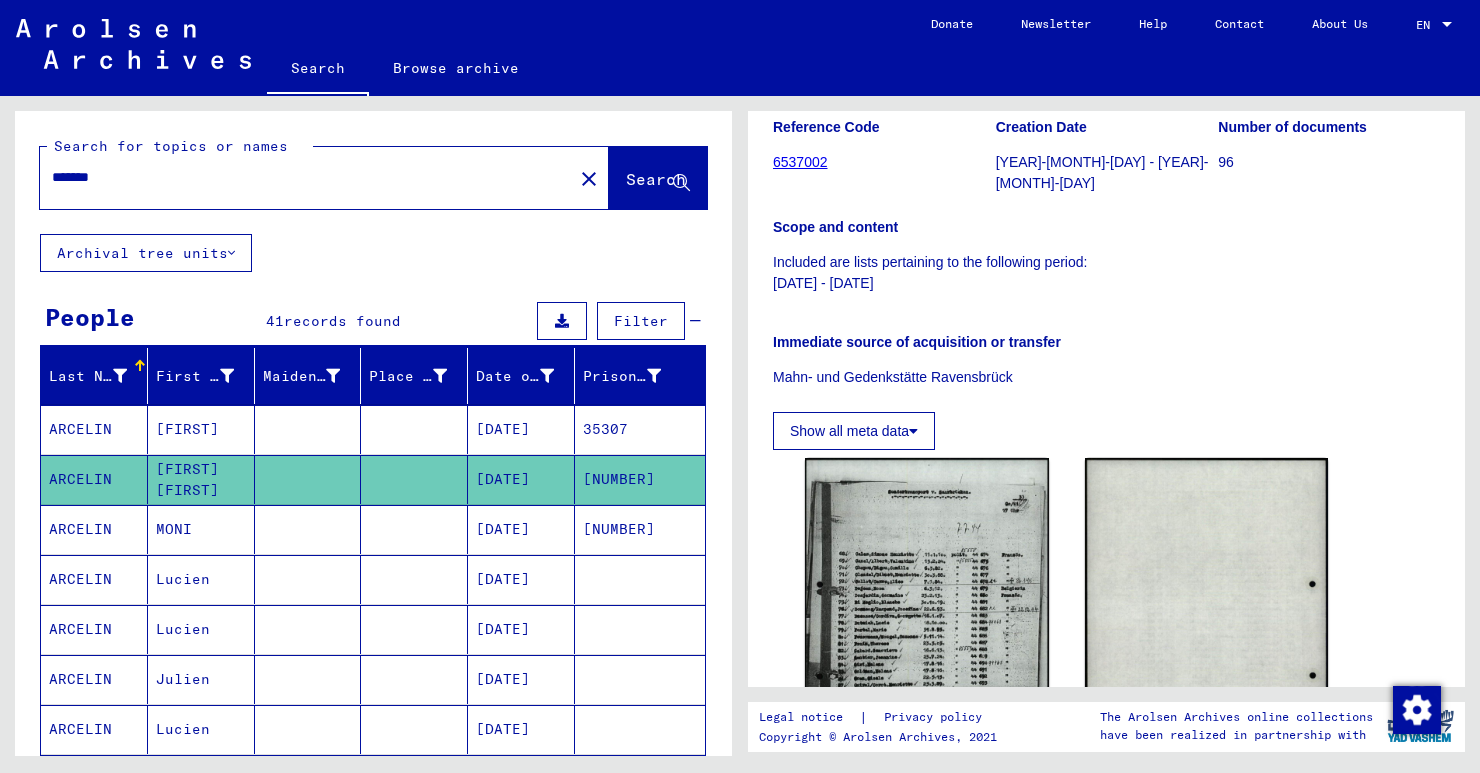 click on "[DATE]" at bounding box center [521, 479] 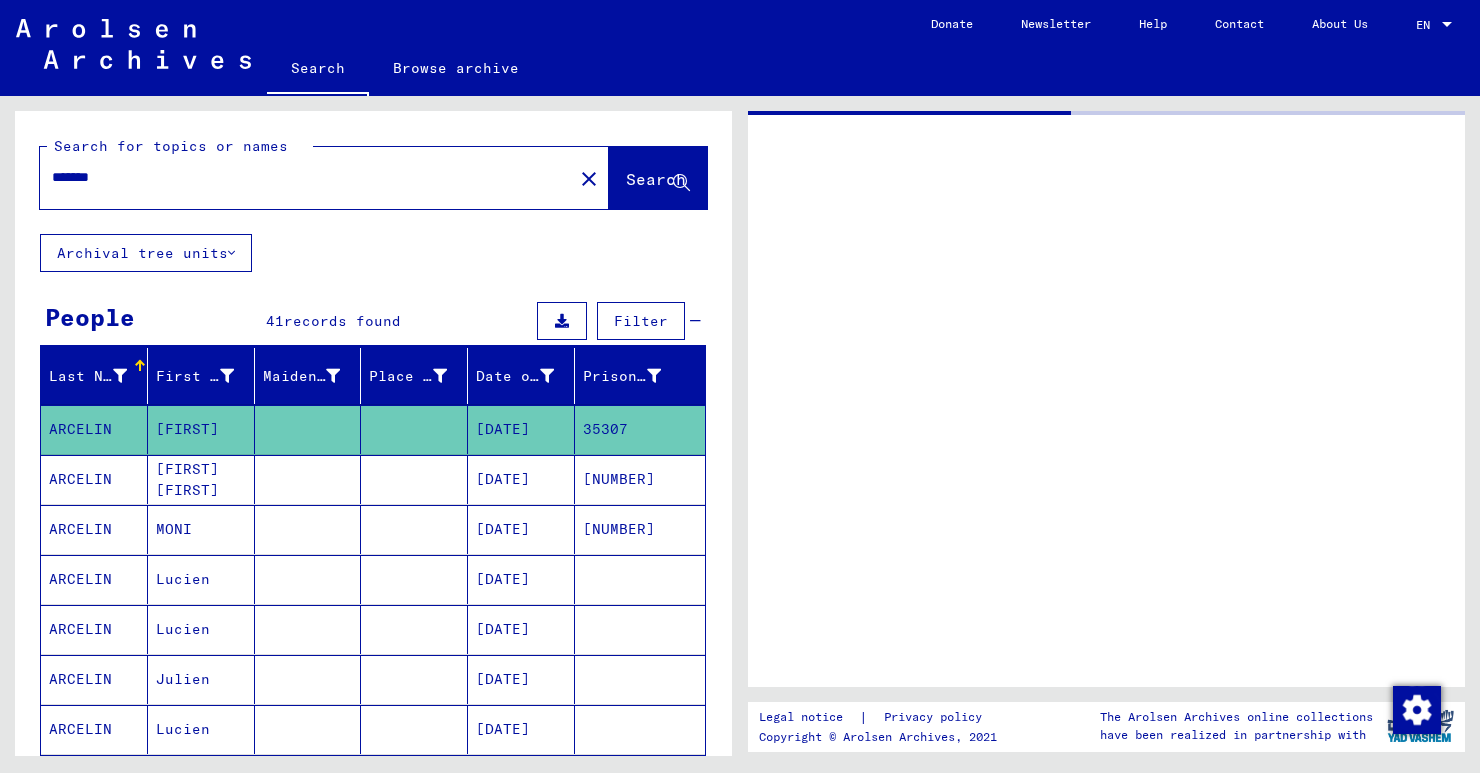 scroll, scrollTop: 0, scrollLeft: 0, axis: both 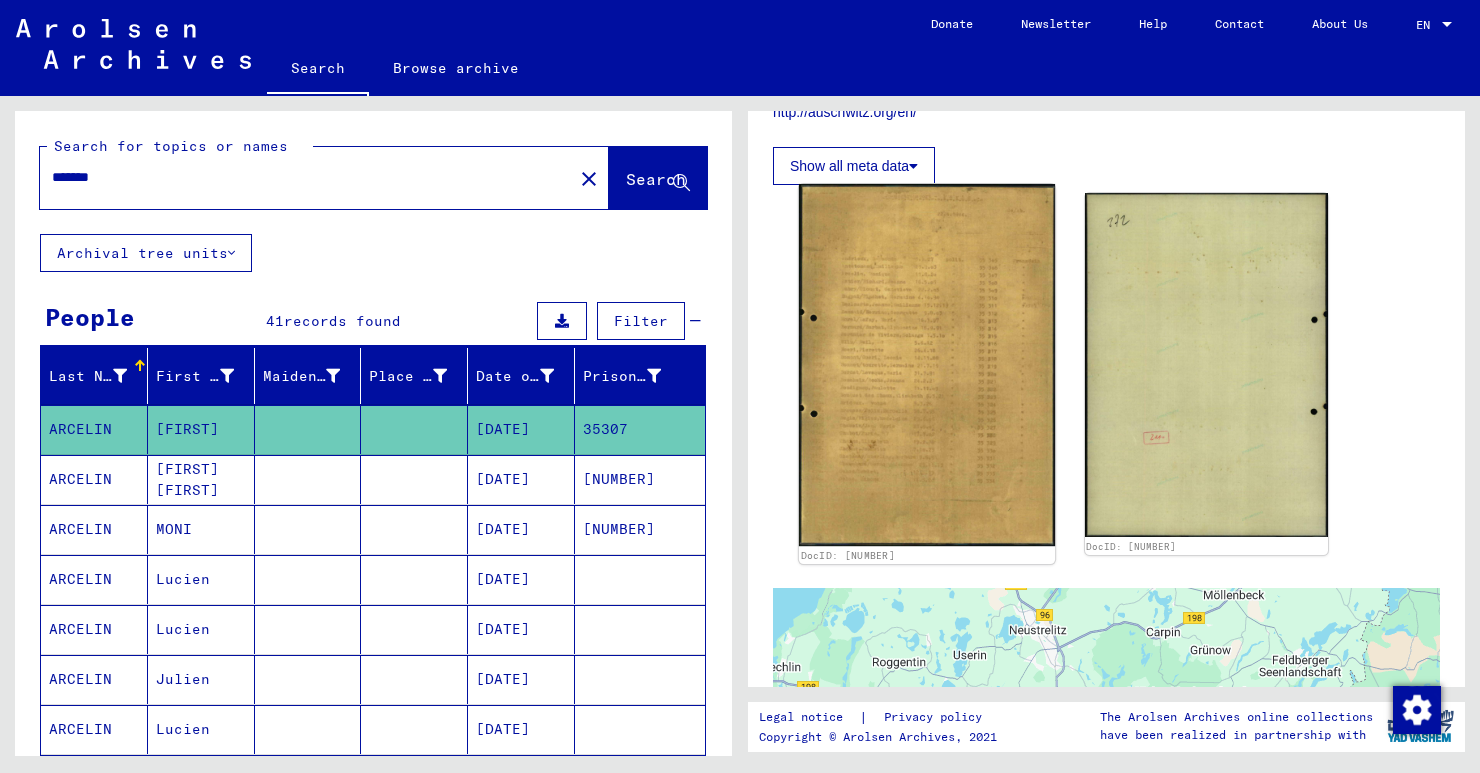 click 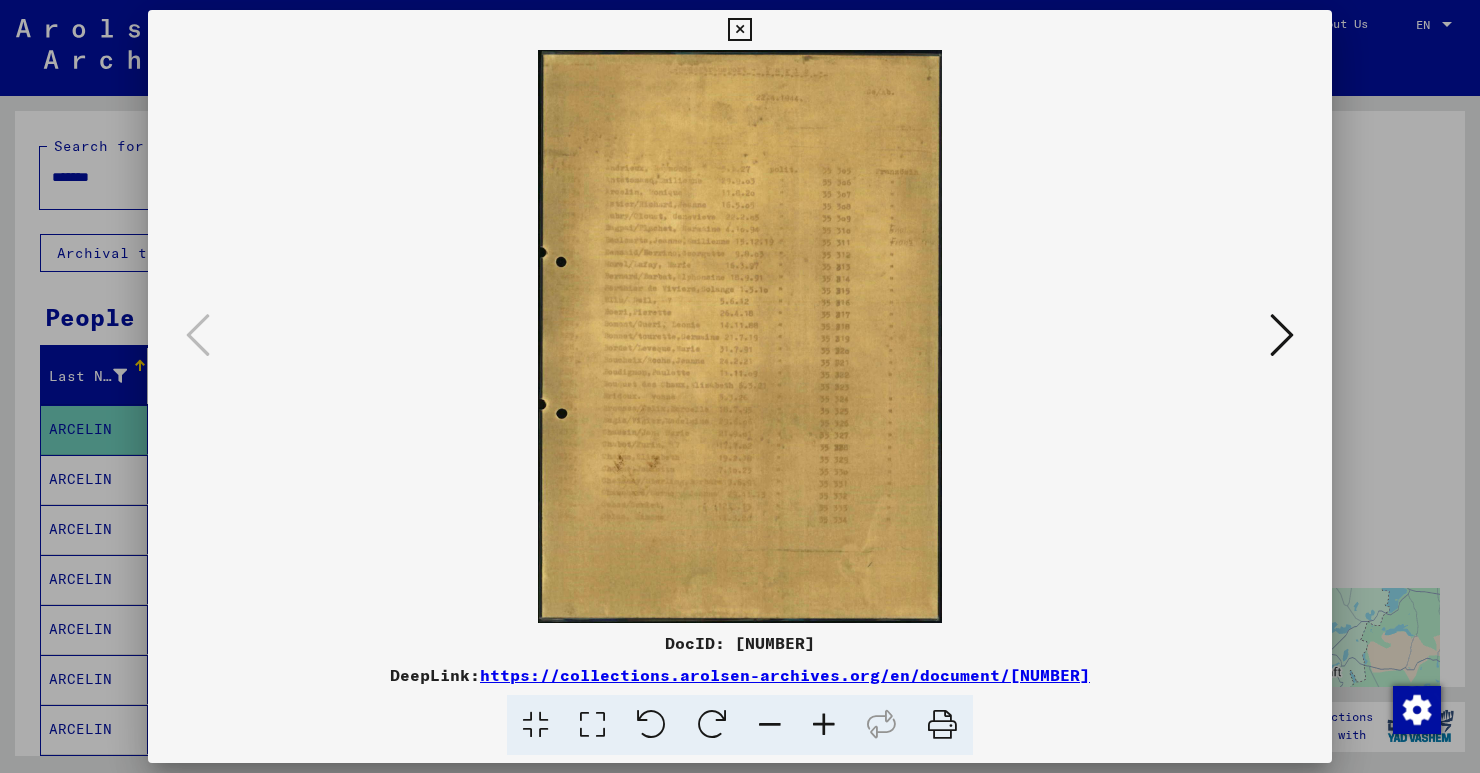 click at bounding box center [824, 725] 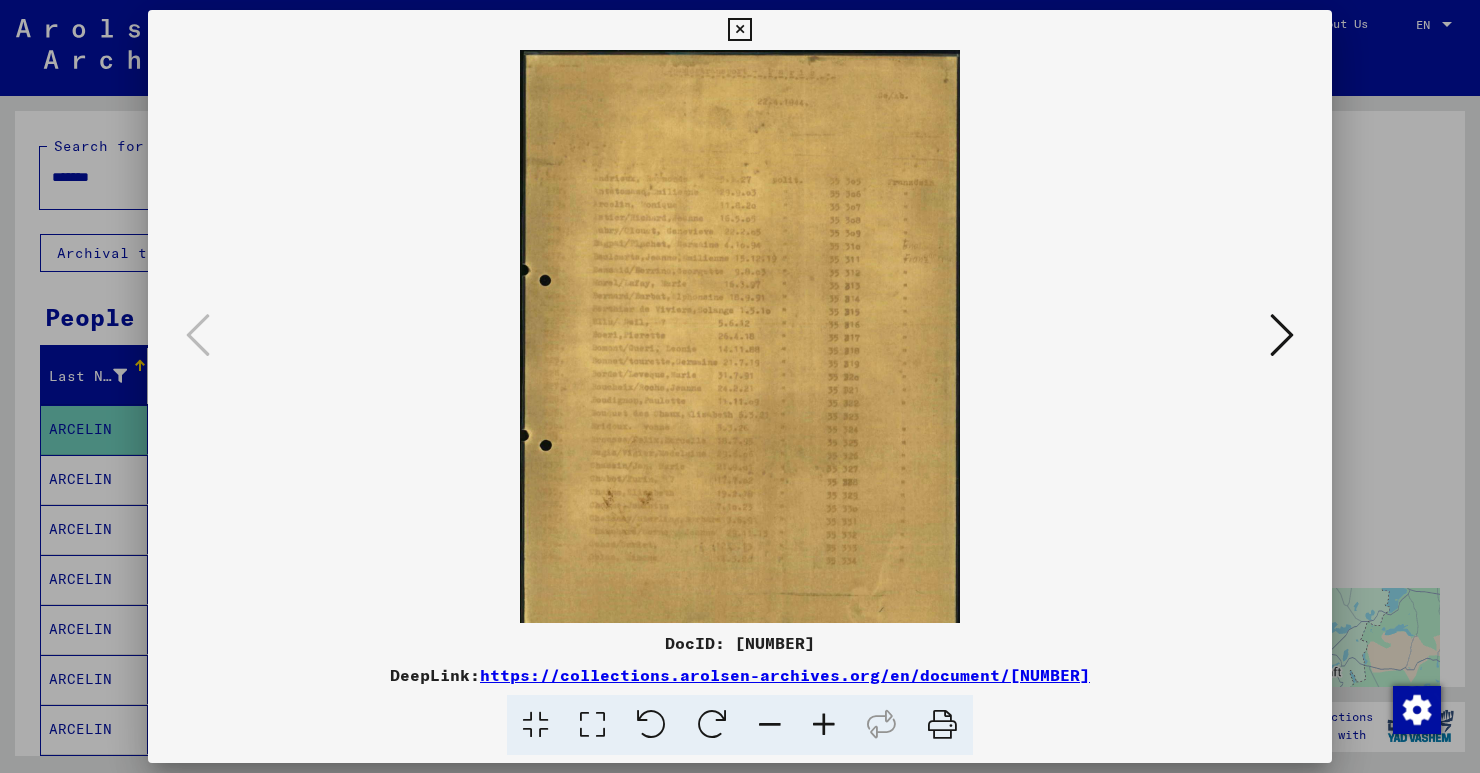 click at bounding box center (824, 725) 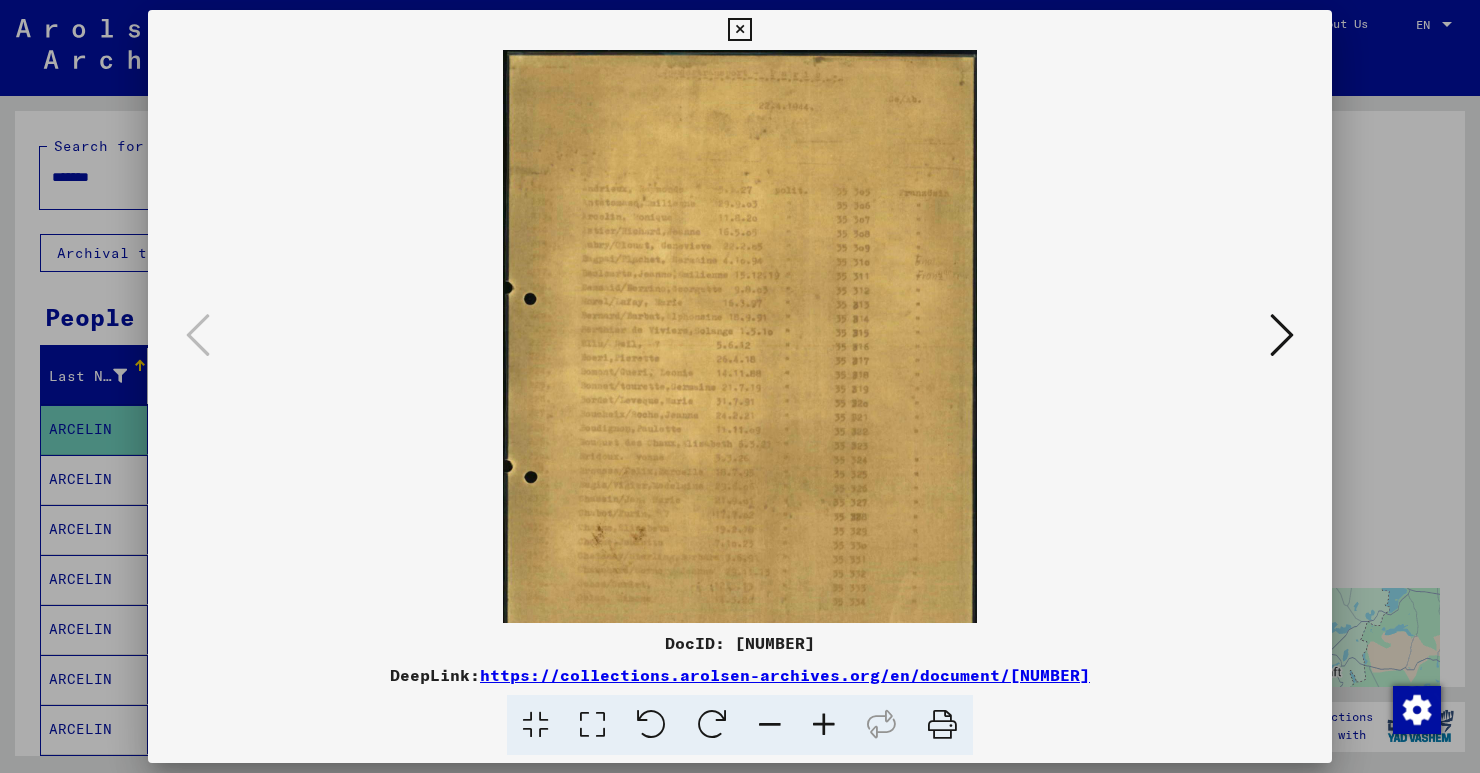 click at bounding box center (824, 725) 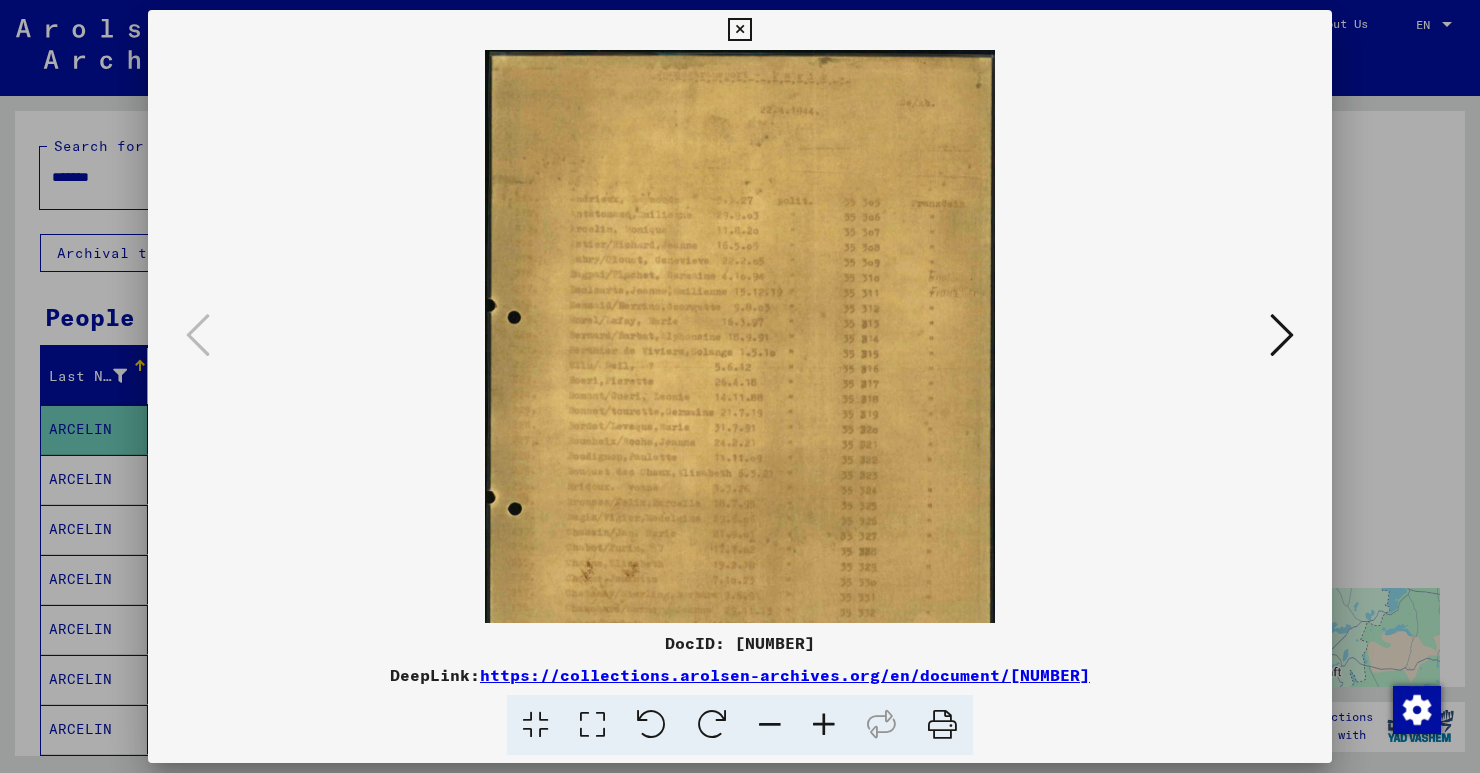 click at bounding box center (824, 725) 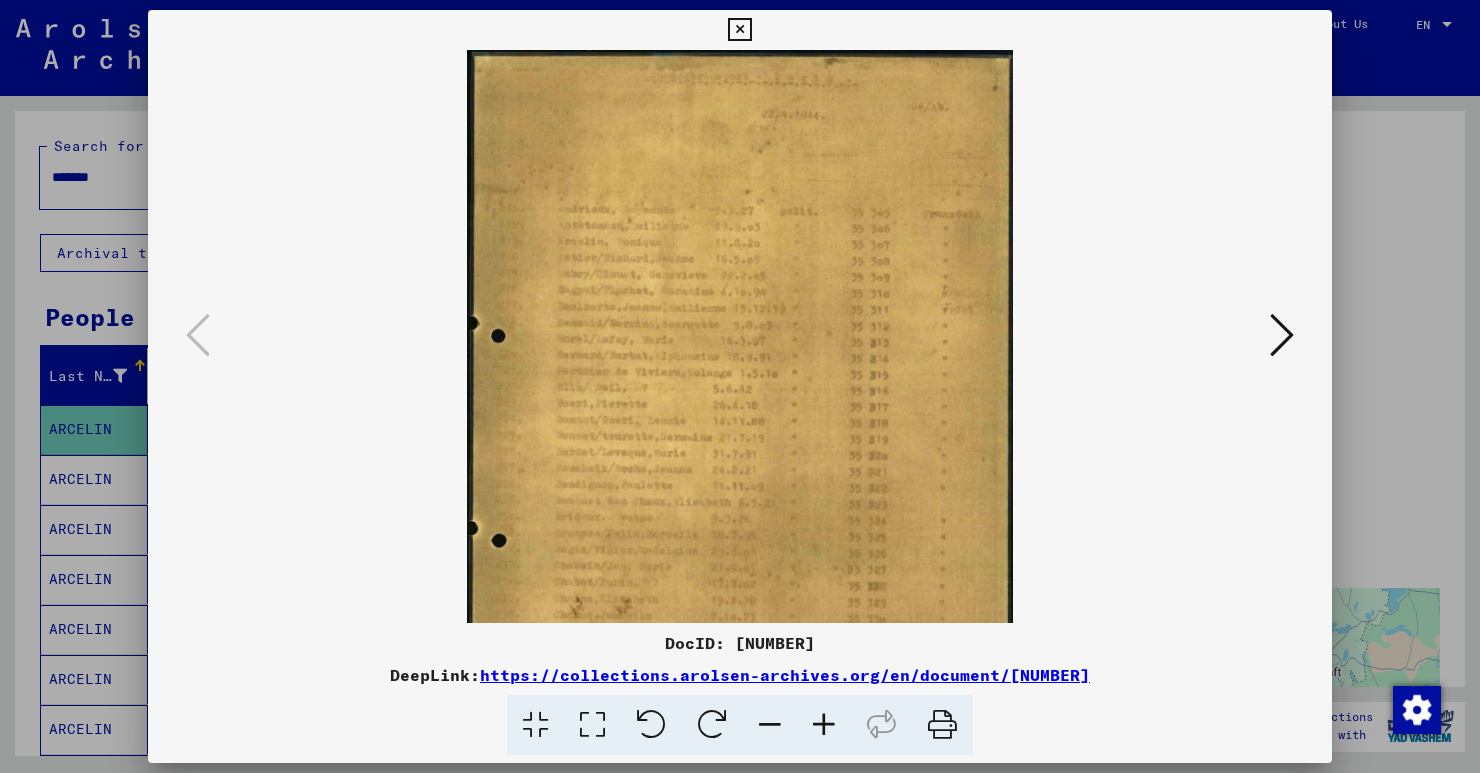 click at bounding box center [824, 725] 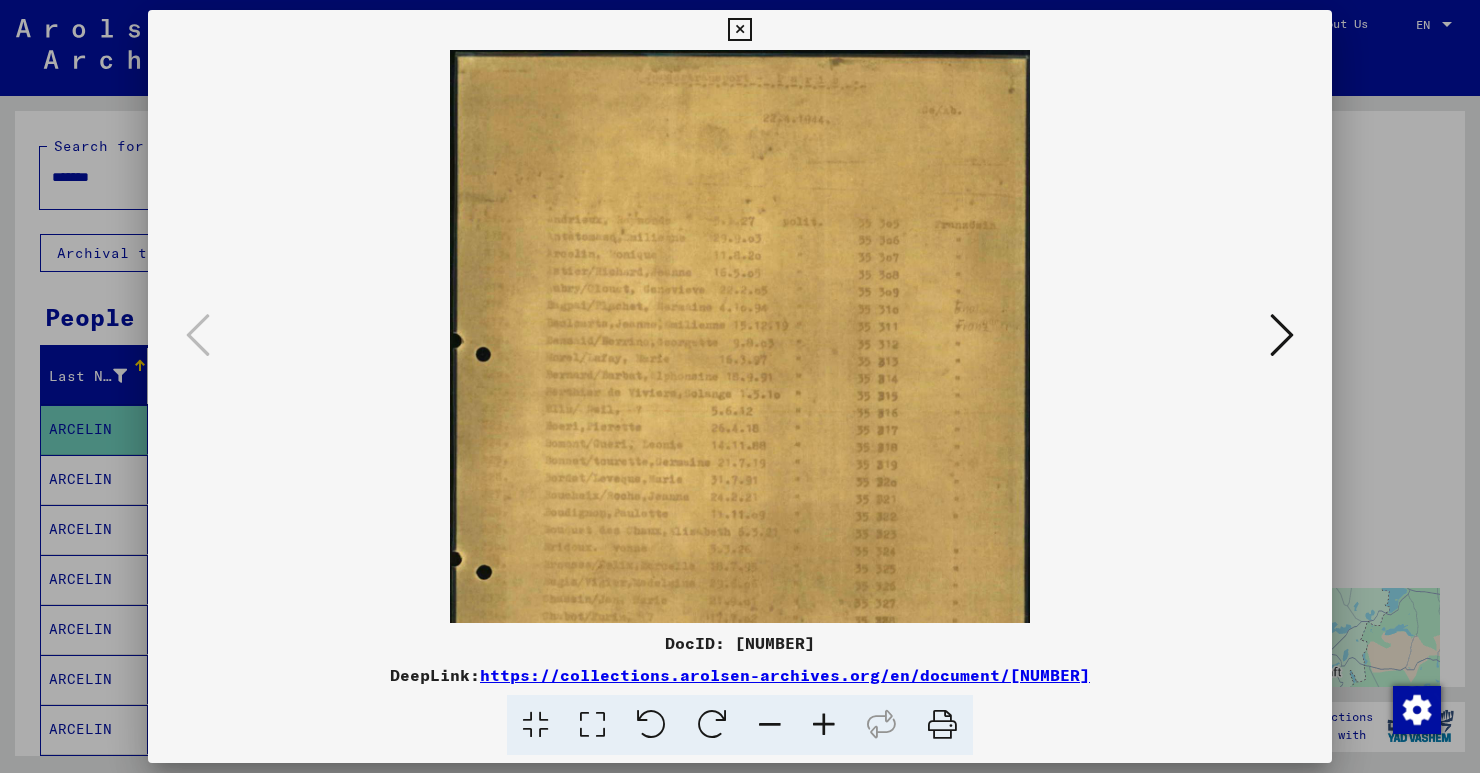 click at bounding box center (824, 725) 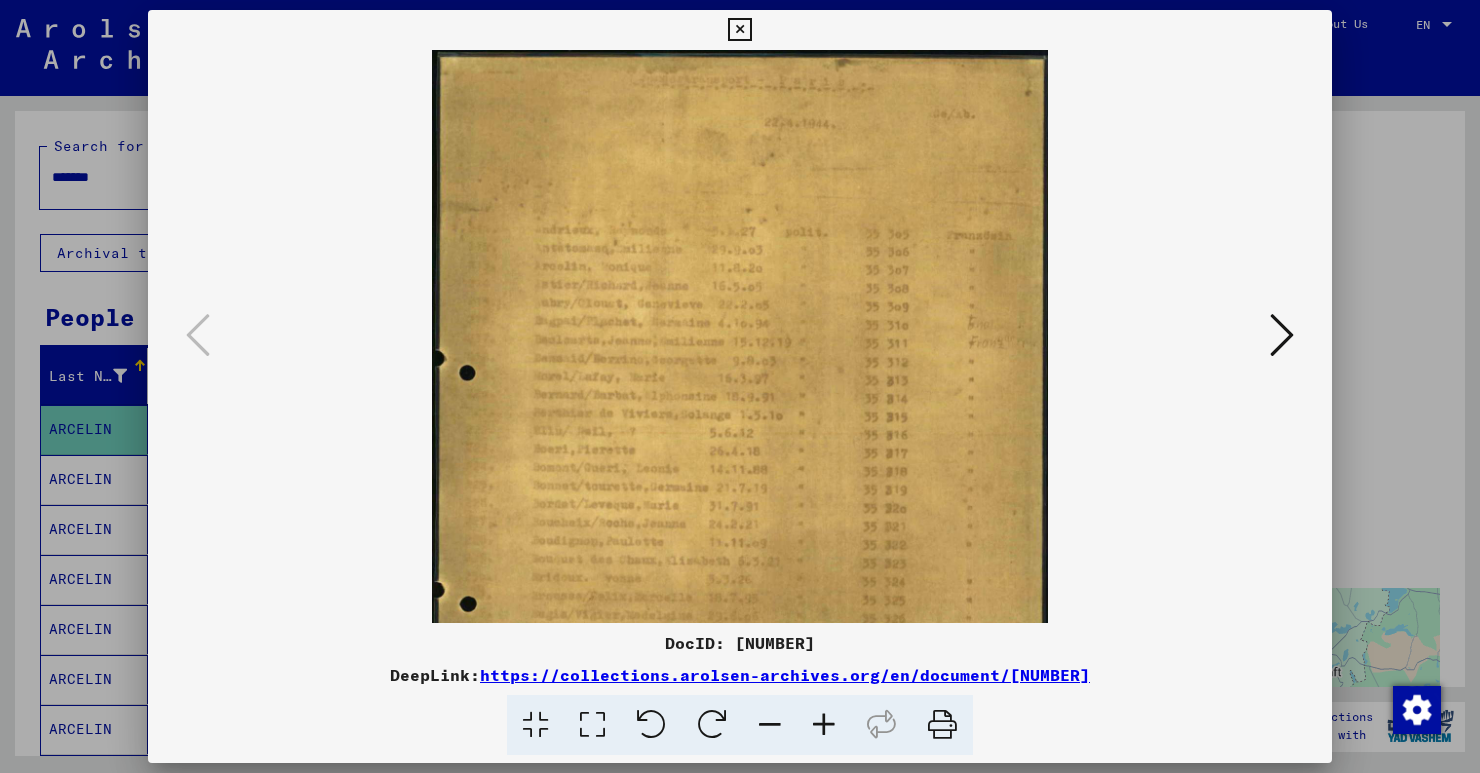 click at bounding box center [824, 725] 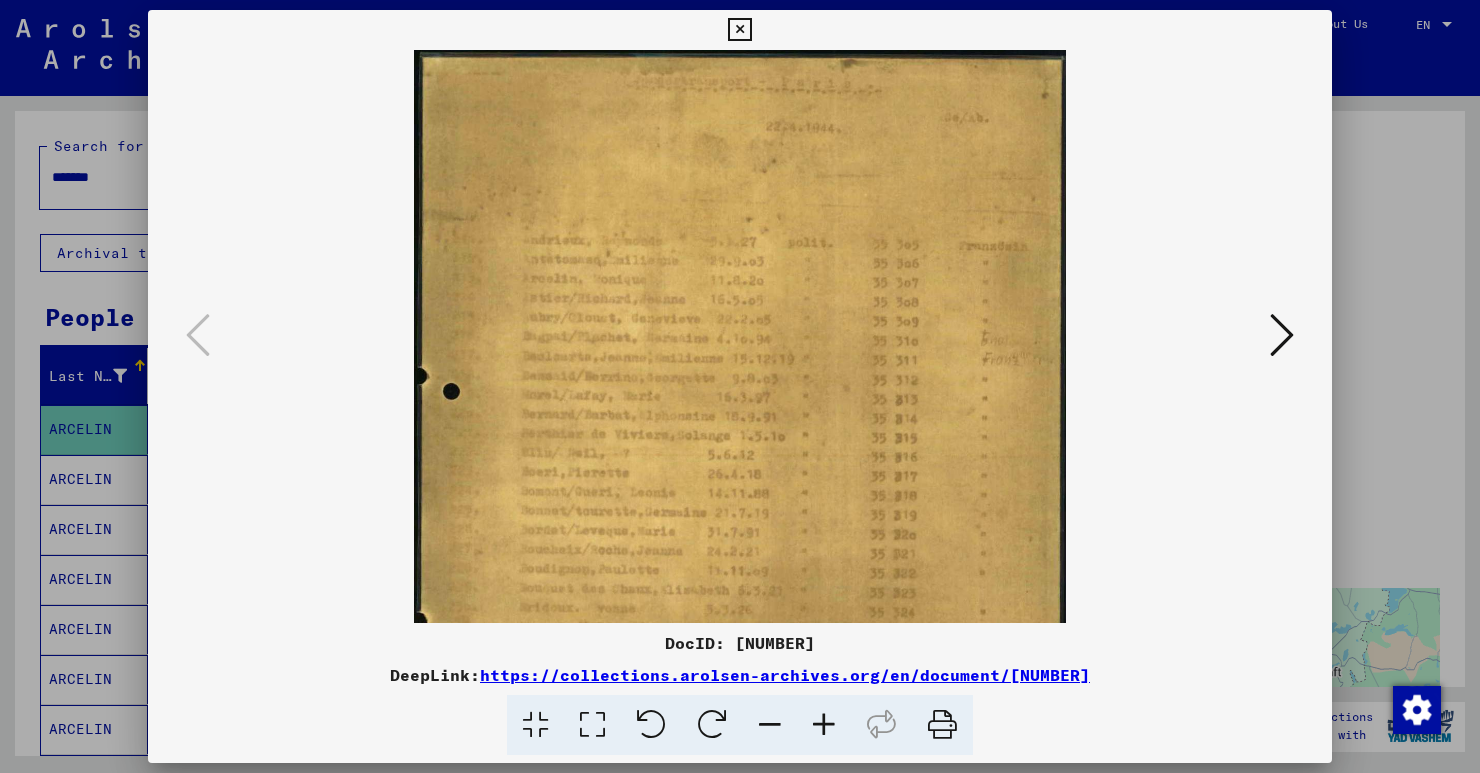 click at bounding box center (824, 725) 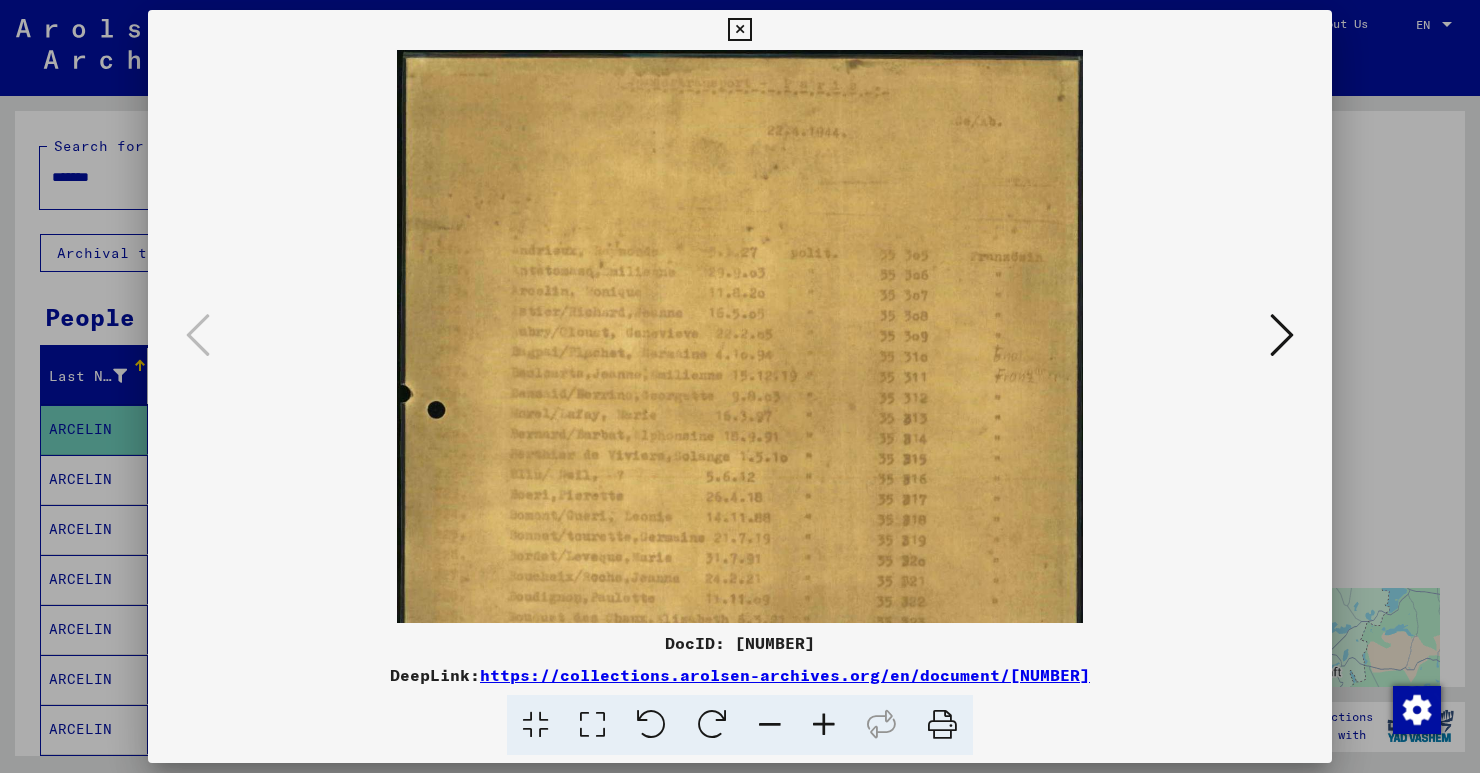 click at bounding box center [824, 725] 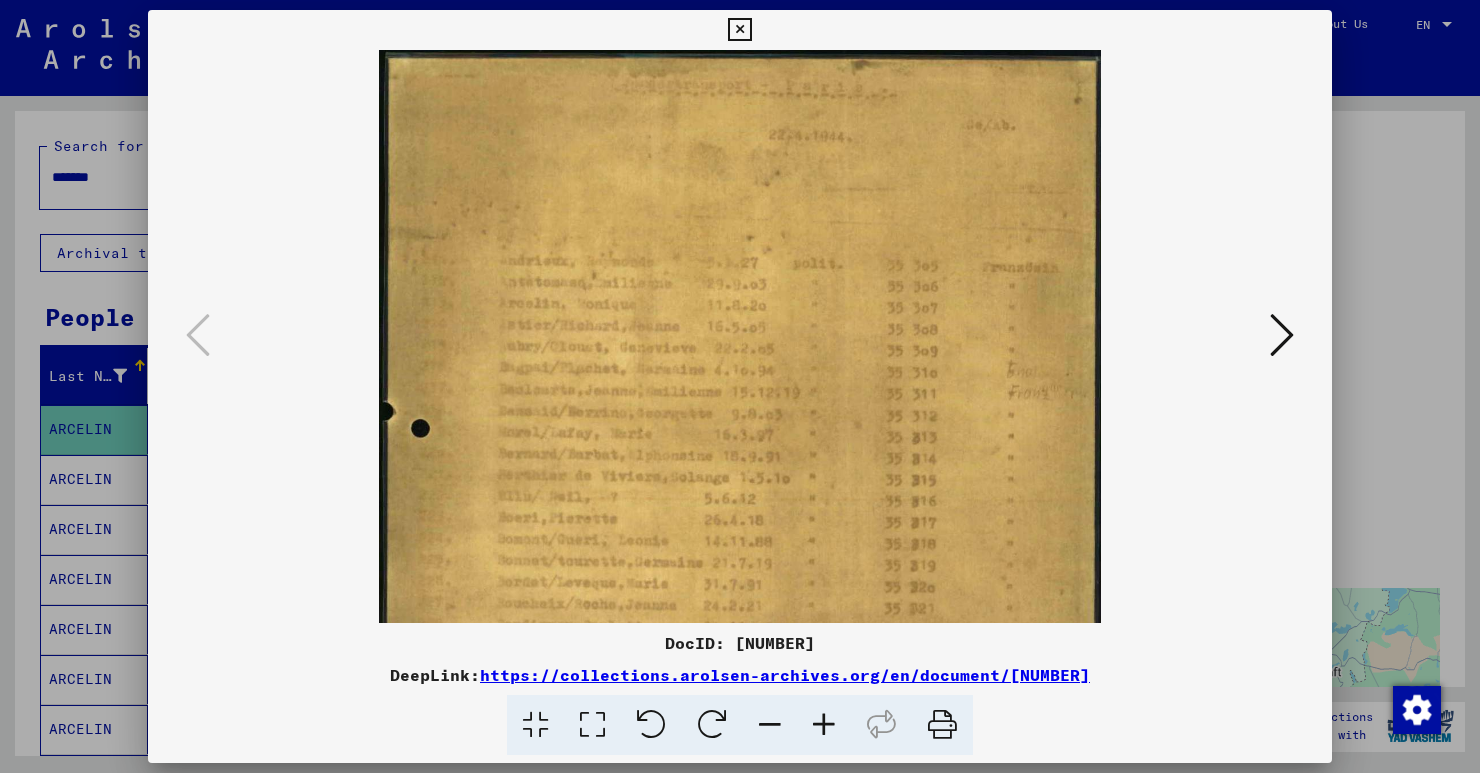 click at bounding box center (824, 725) 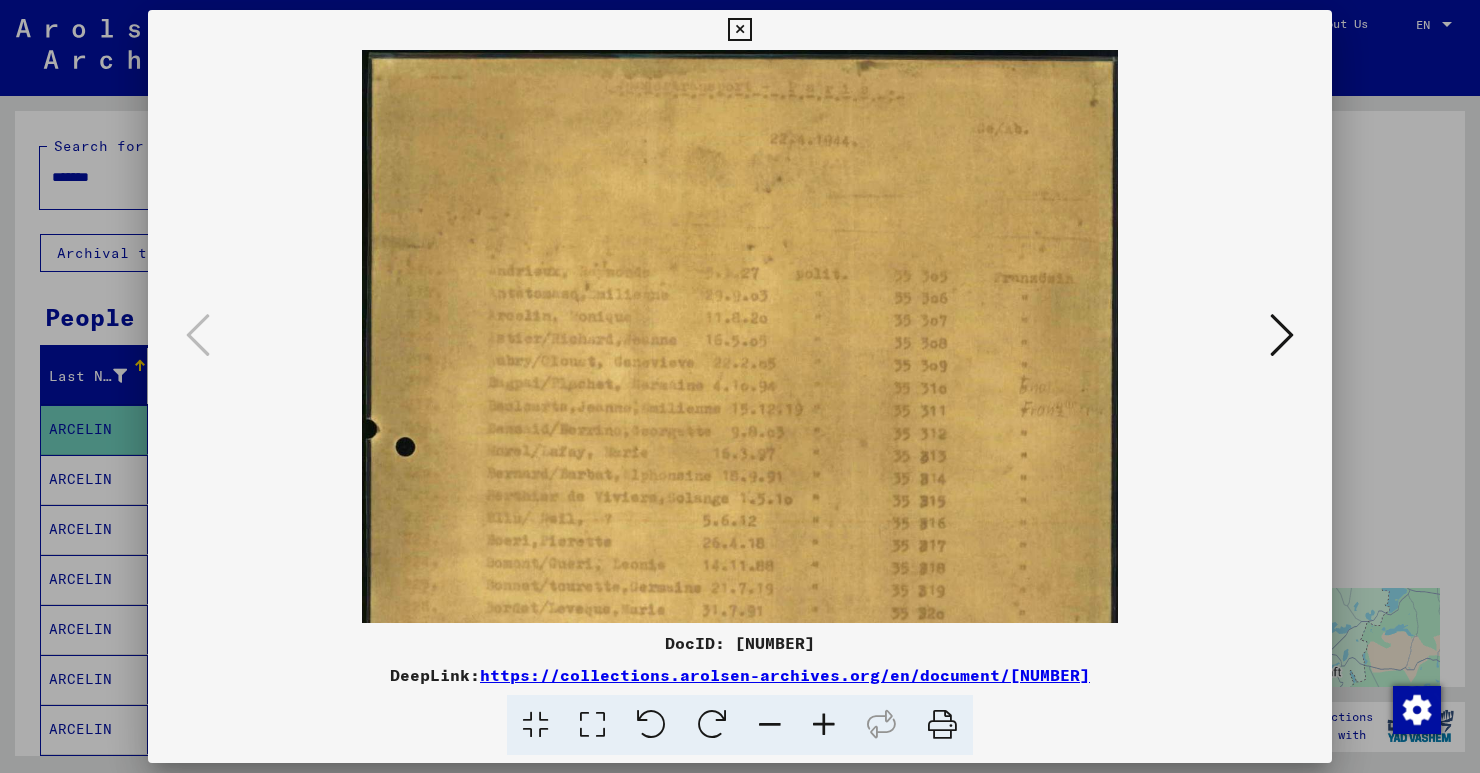 scroll, scrollTop: 95, scrollLeft: 0, axis: vertical 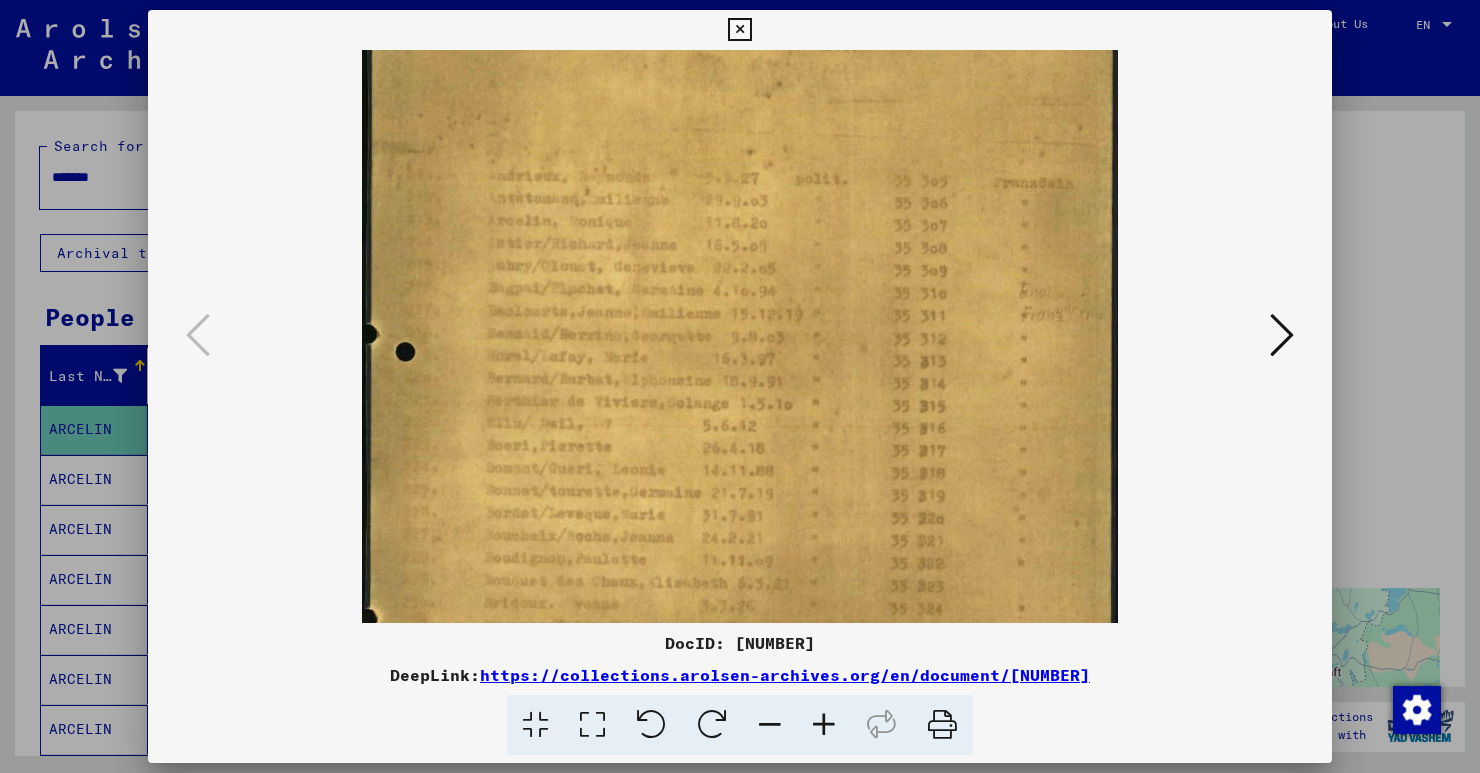 drag, startPoint x: 789, startPoint y: 535, endPoint x: 785, endPoint y: 446, distance: 89.08984 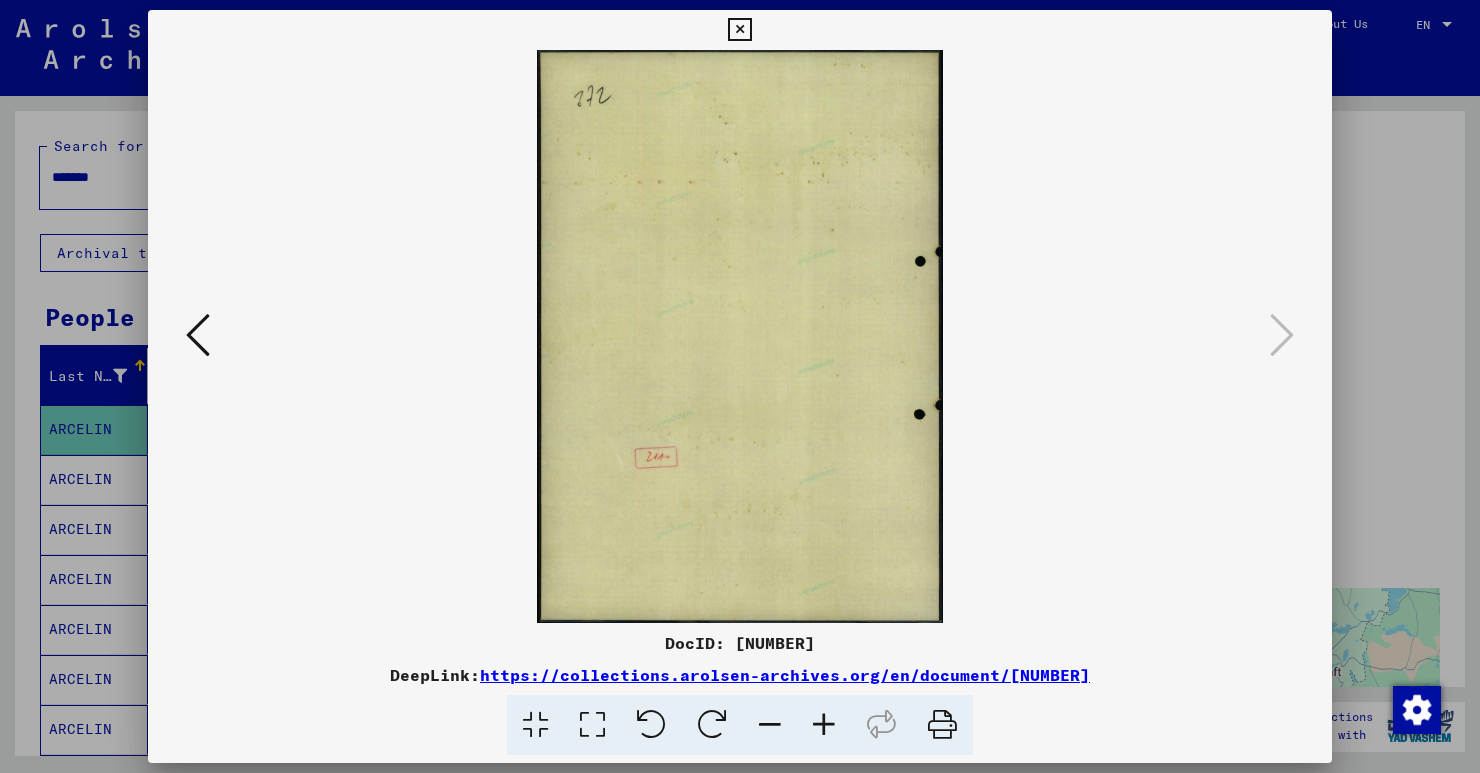 click at bounding box center [740, 336] 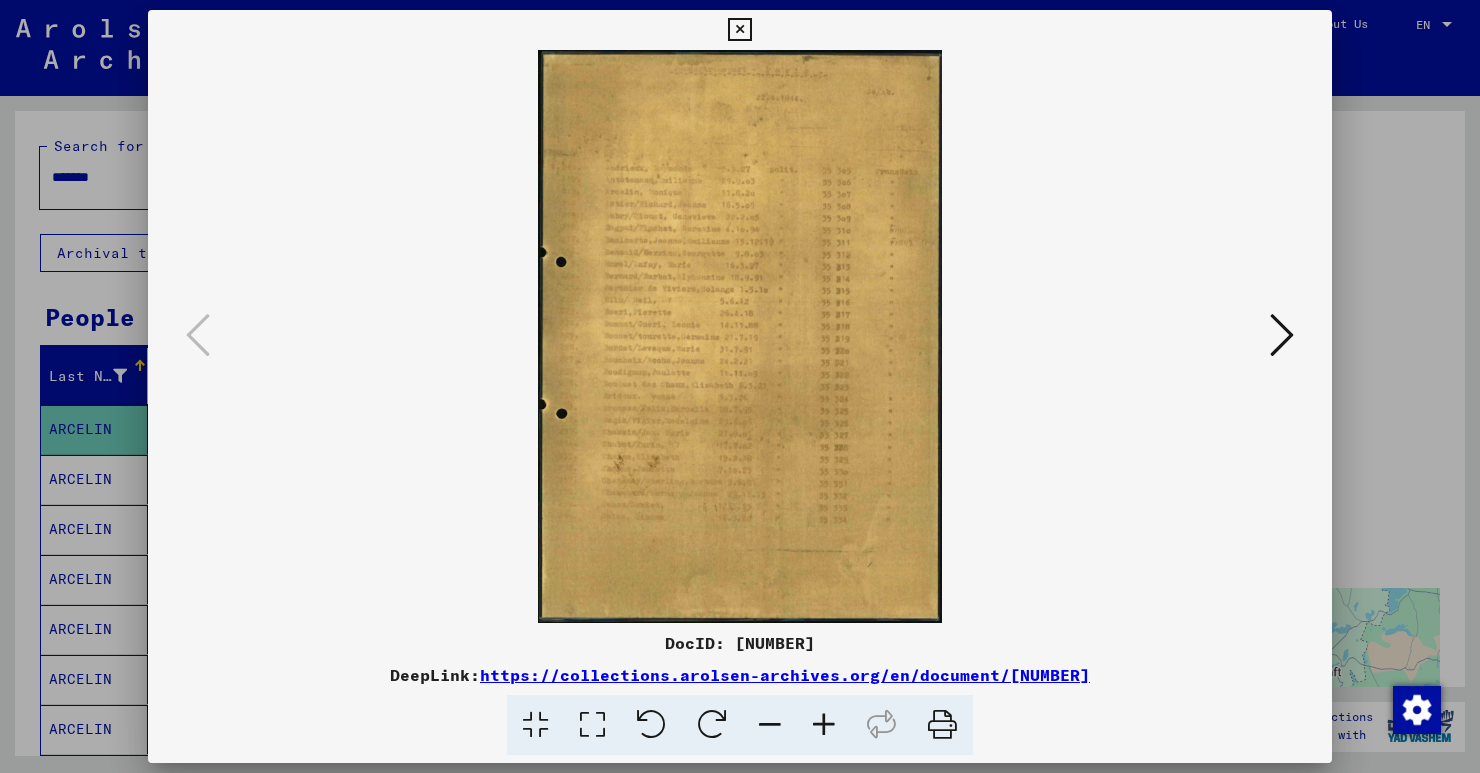 click at bounding box center (824, 725) 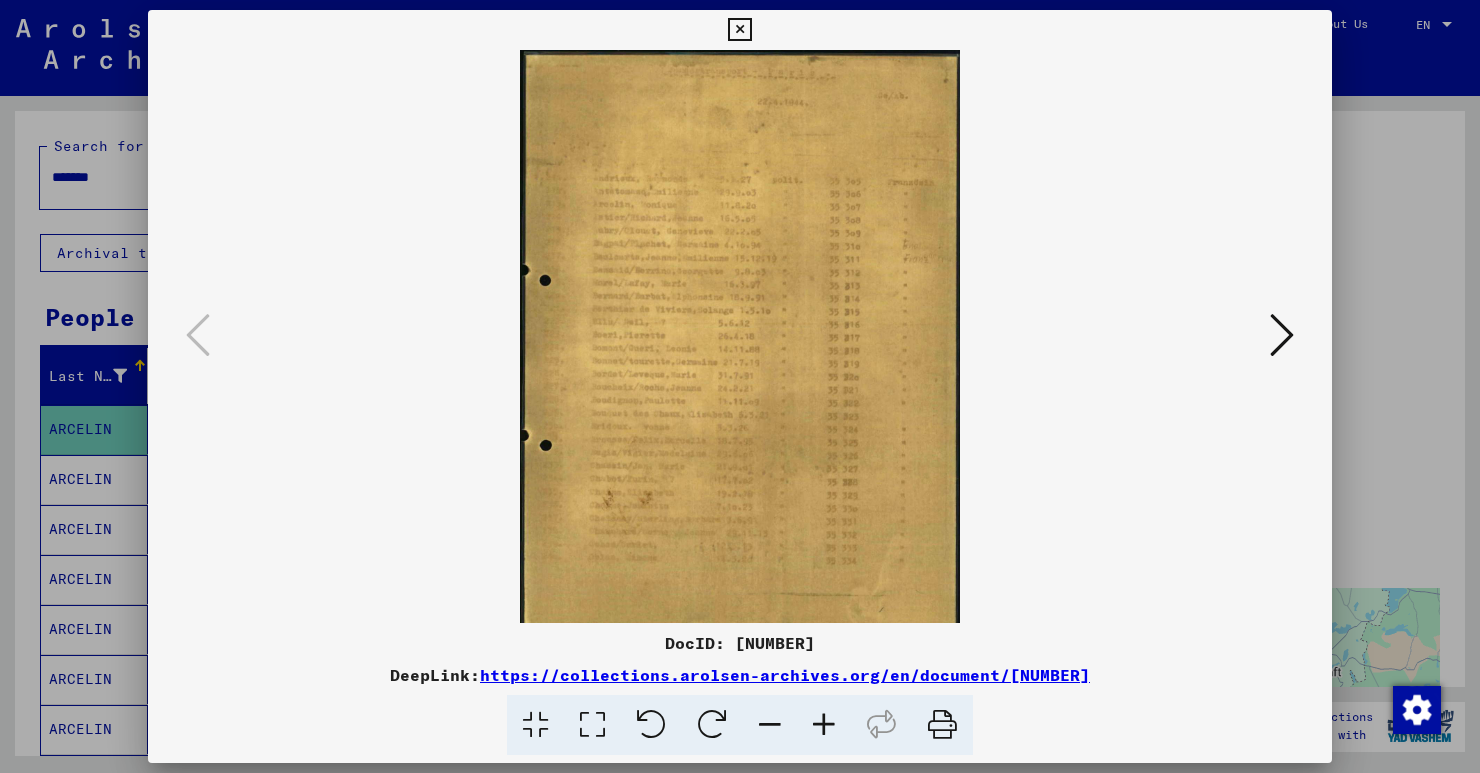 click at bounding box center (824, 725) 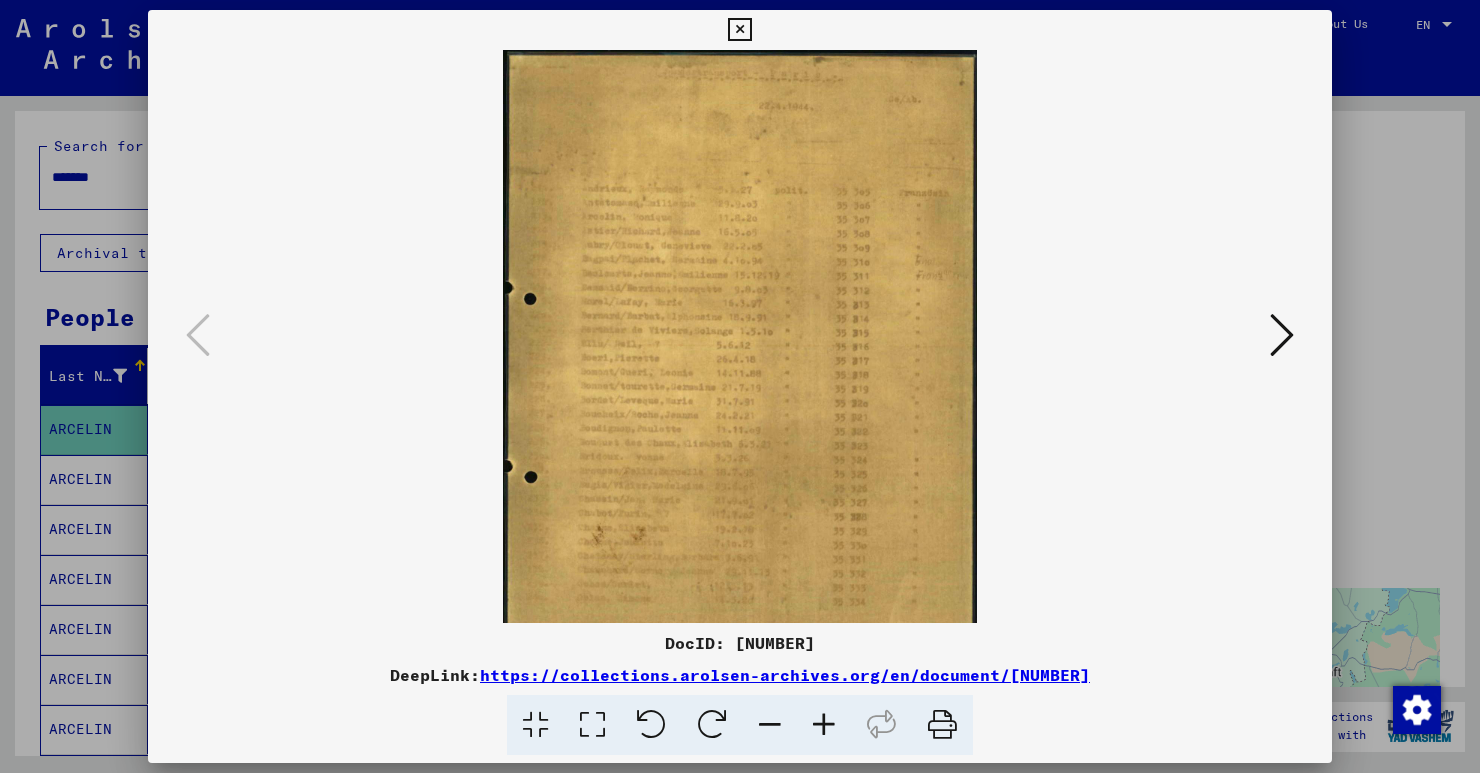 click at bounding box center (824, 725) 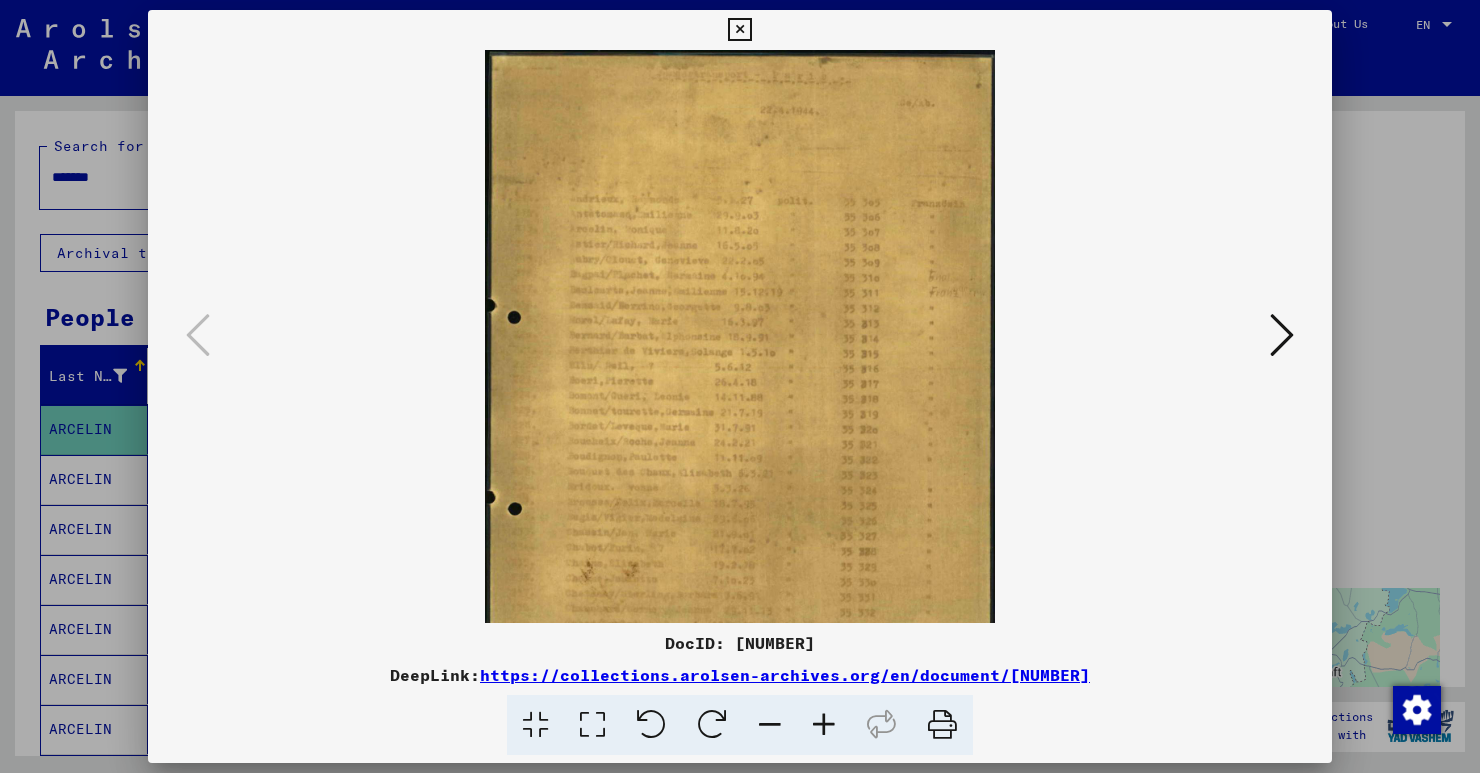 click at bounding box center (824, 725) 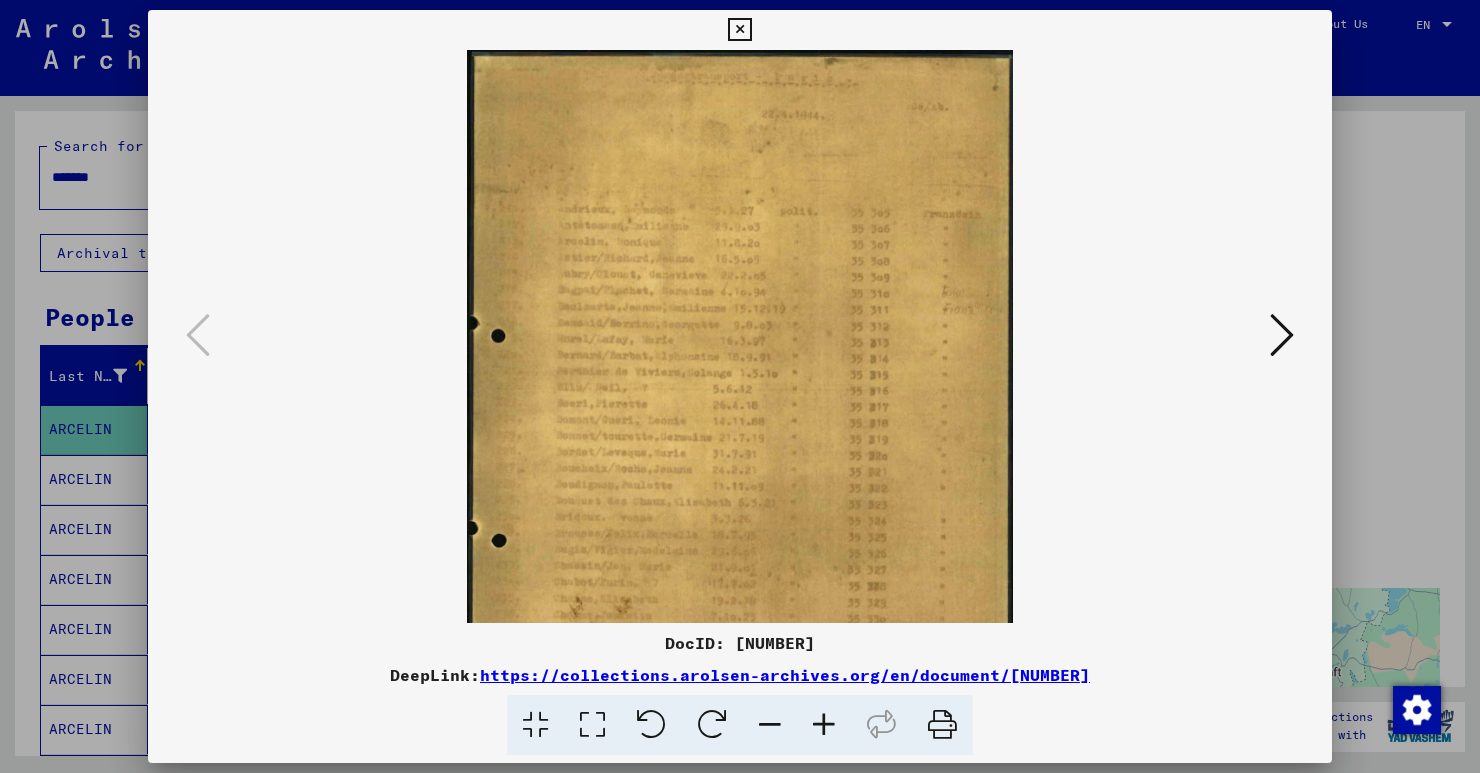click at bounding box center (824, 725) 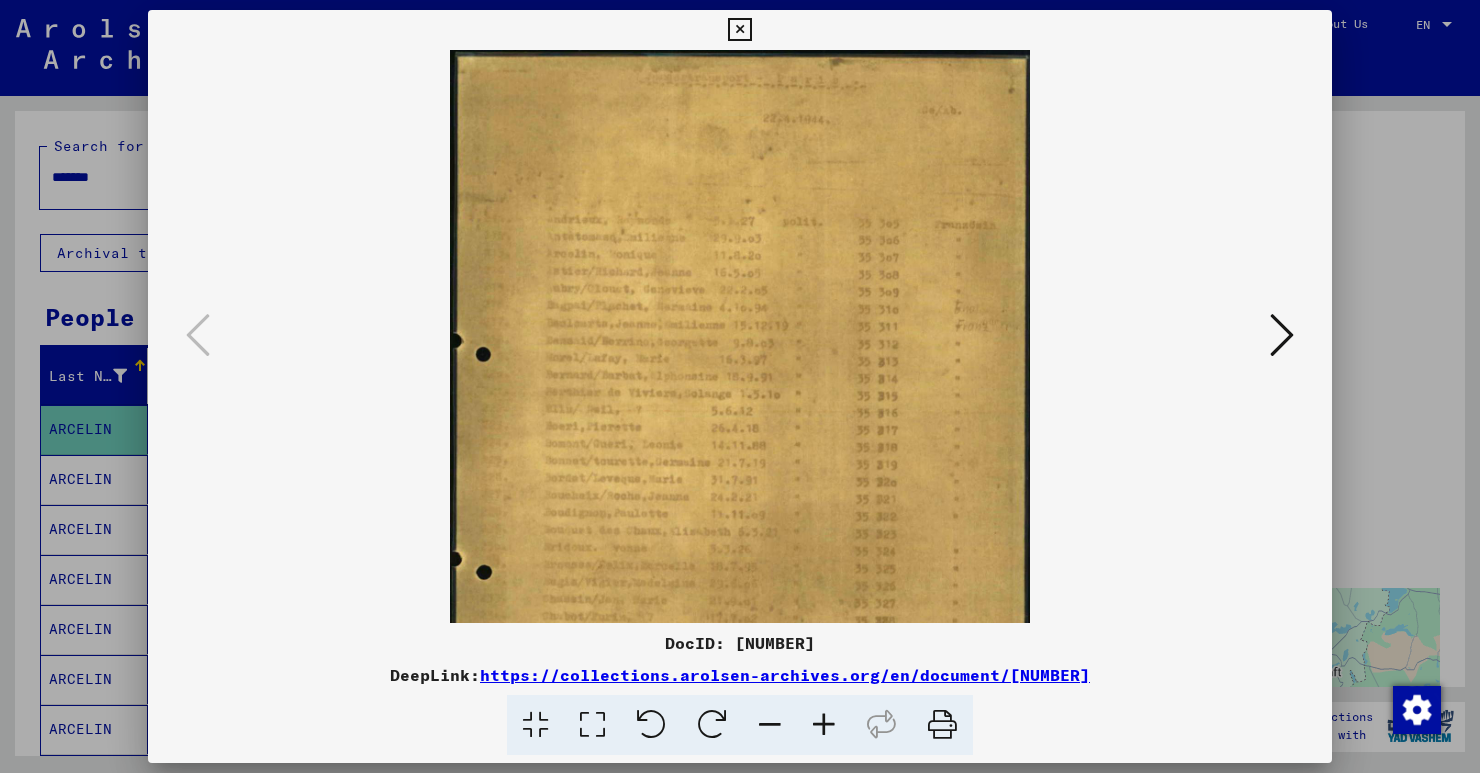 click at bounding box center (824, 725) 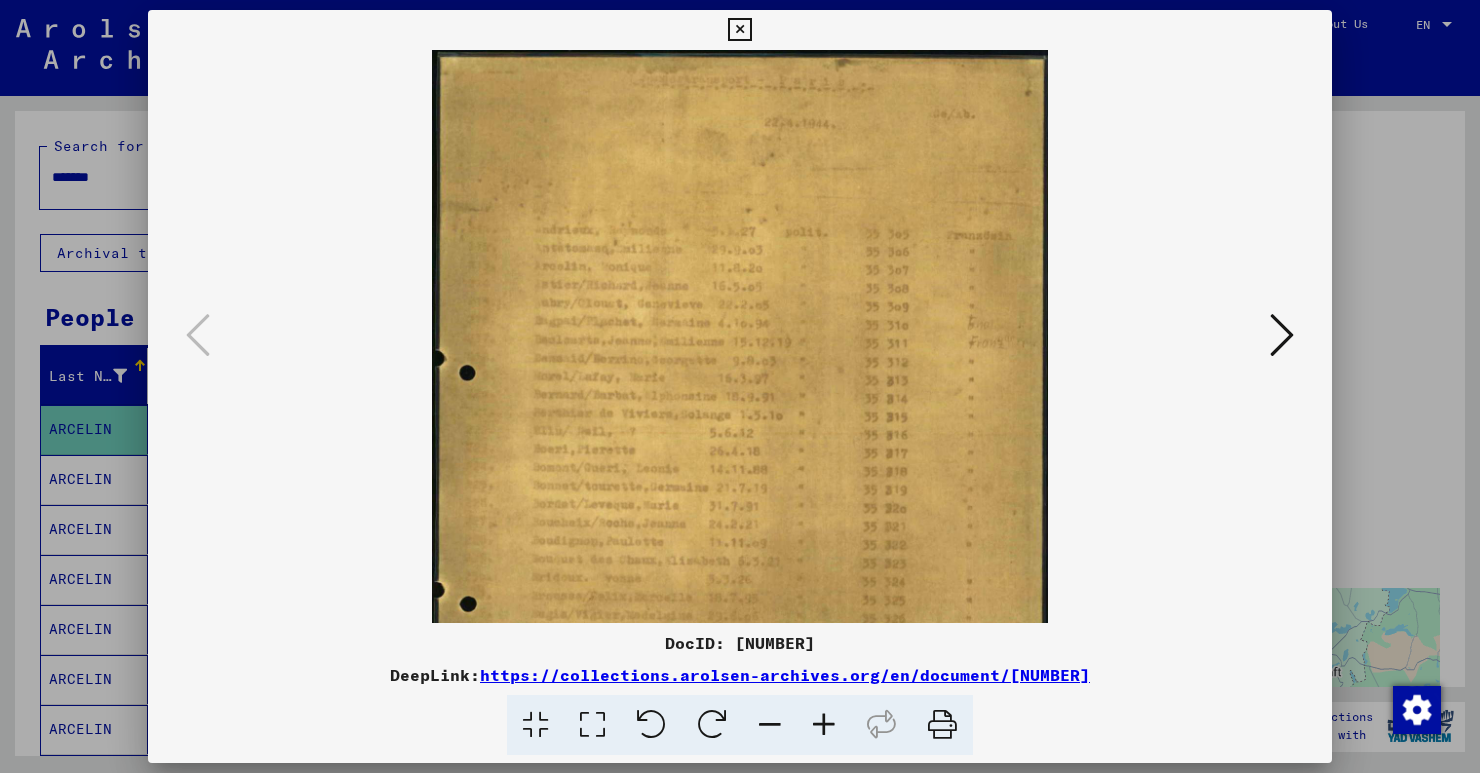 click at bounding box center (824, 725) 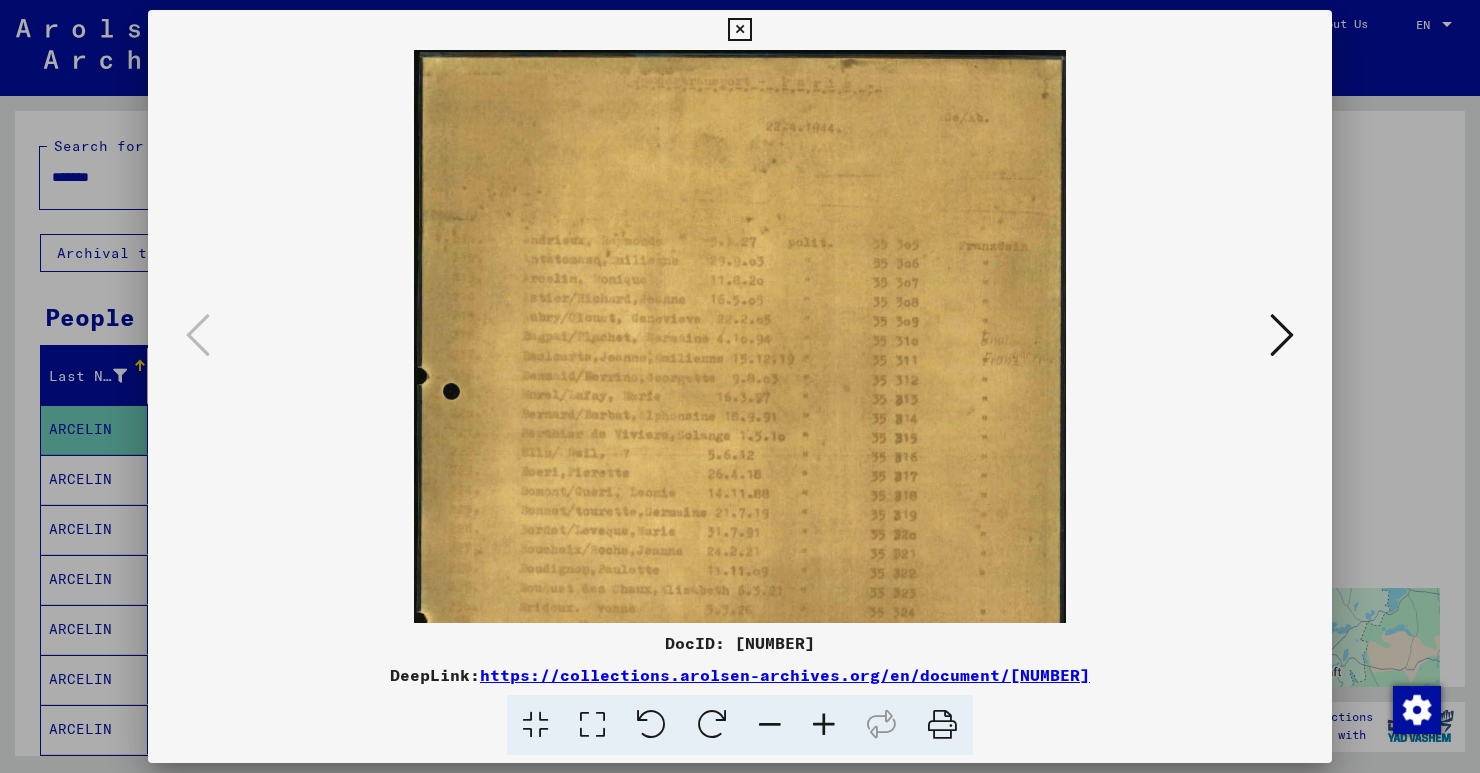 click at bounding box center [824, 725] 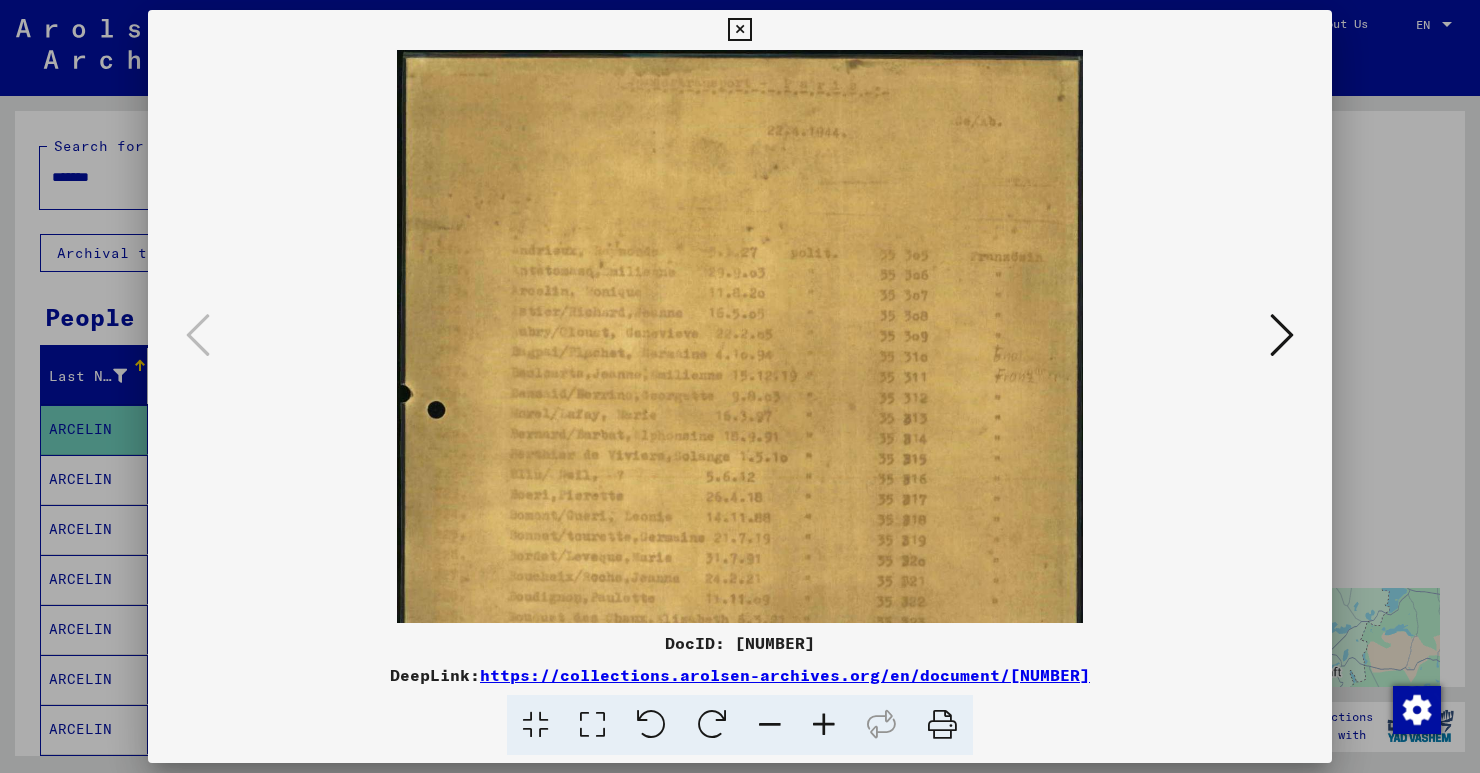 click at bounding box center (824, 725) 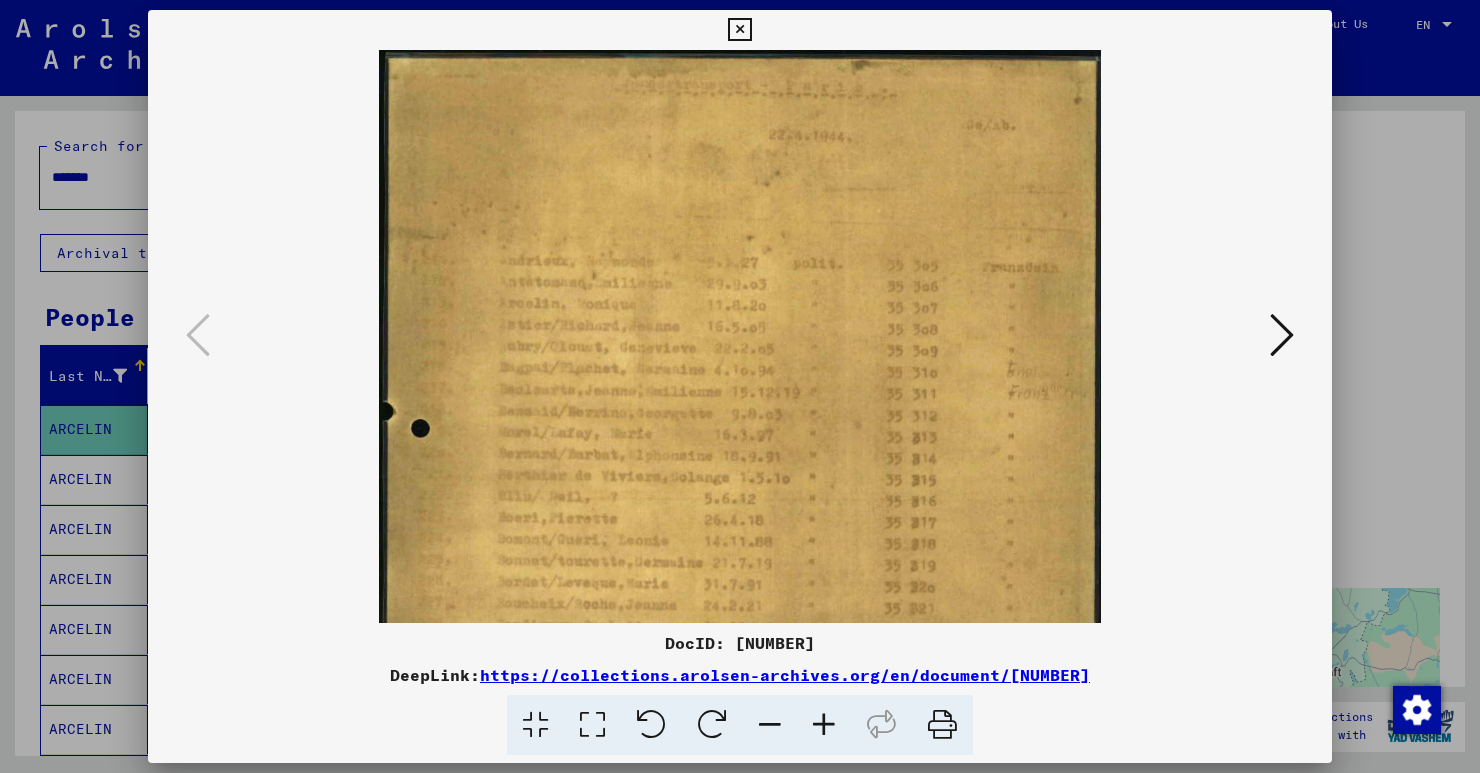 click at bounding box center (824, 725) 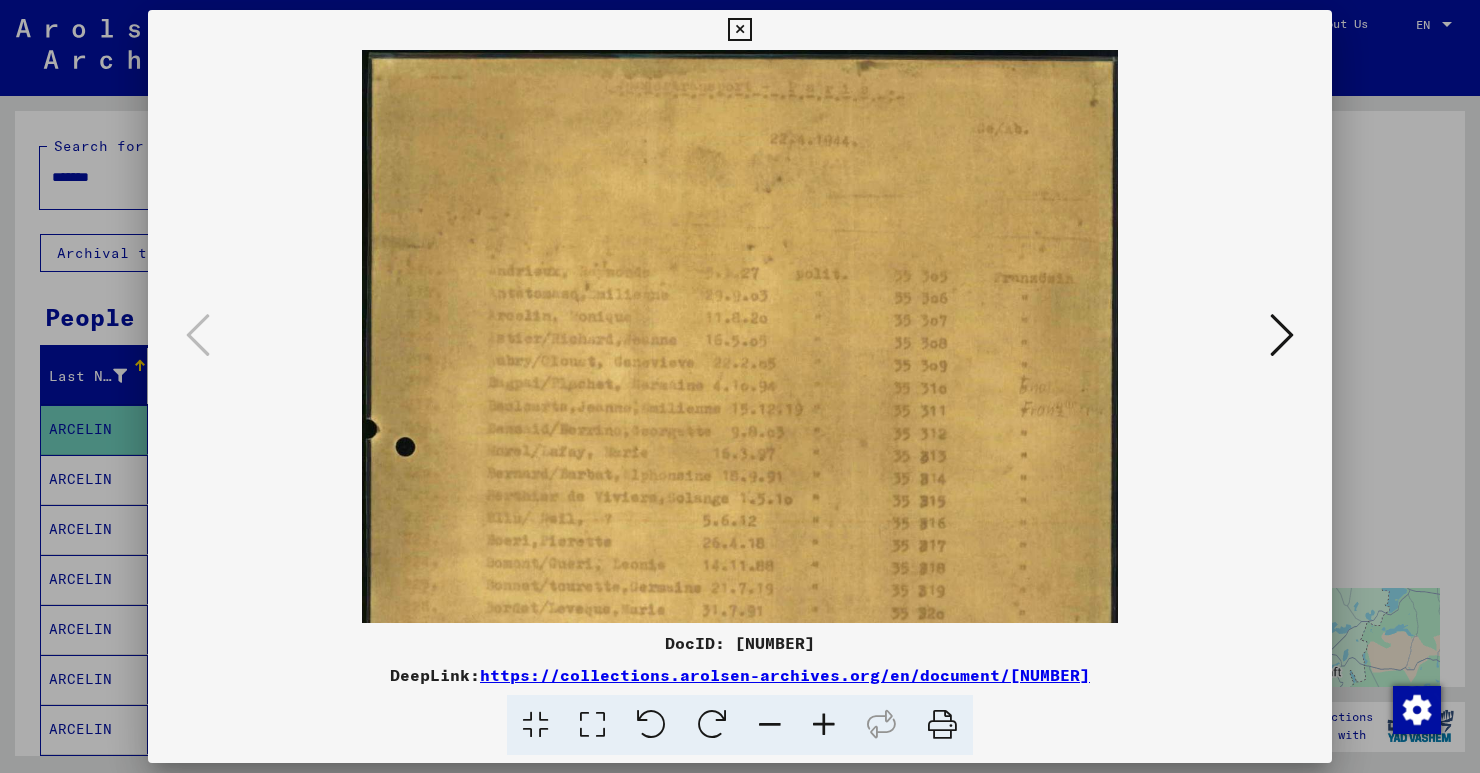 click at bounding box center [824, 725] 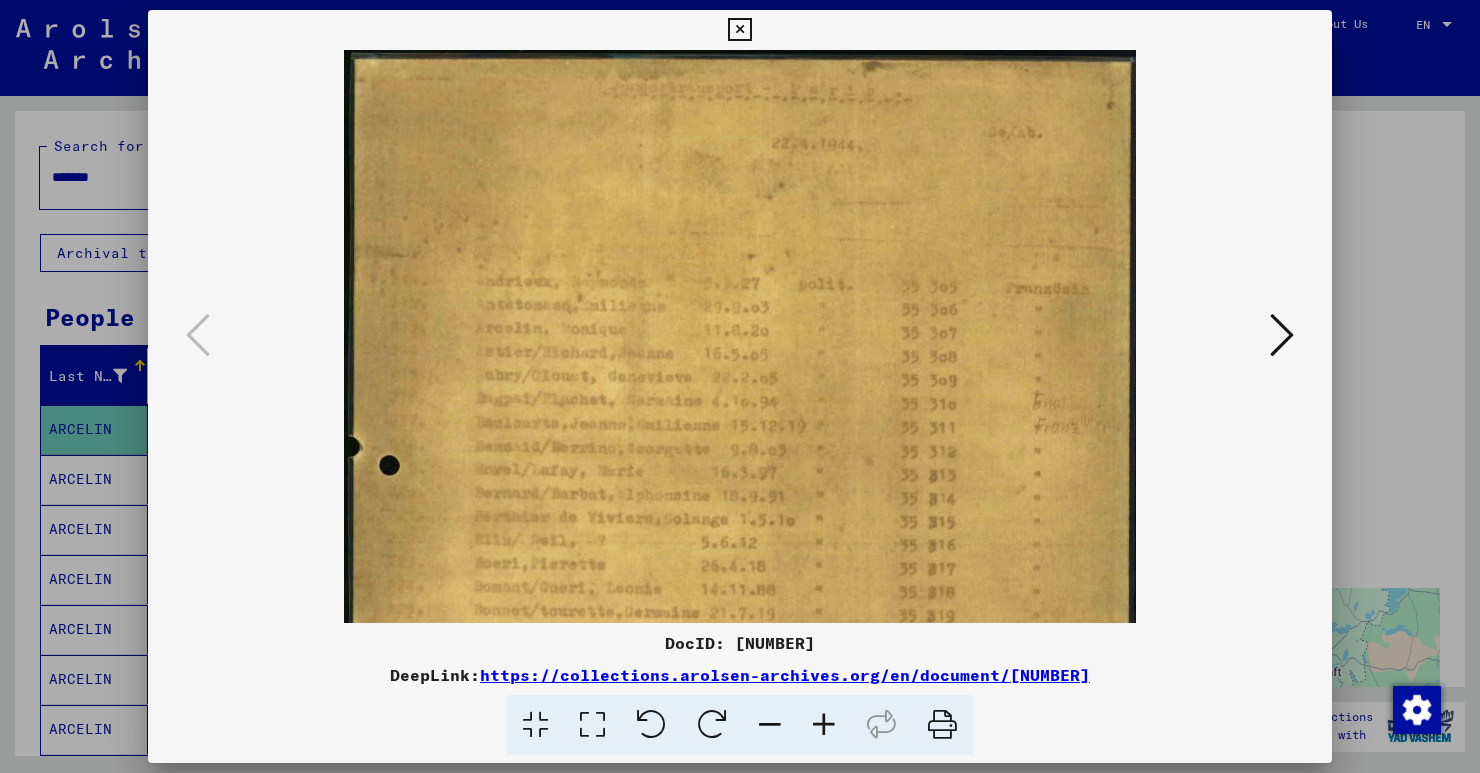 click at bounding box center [824, 725] 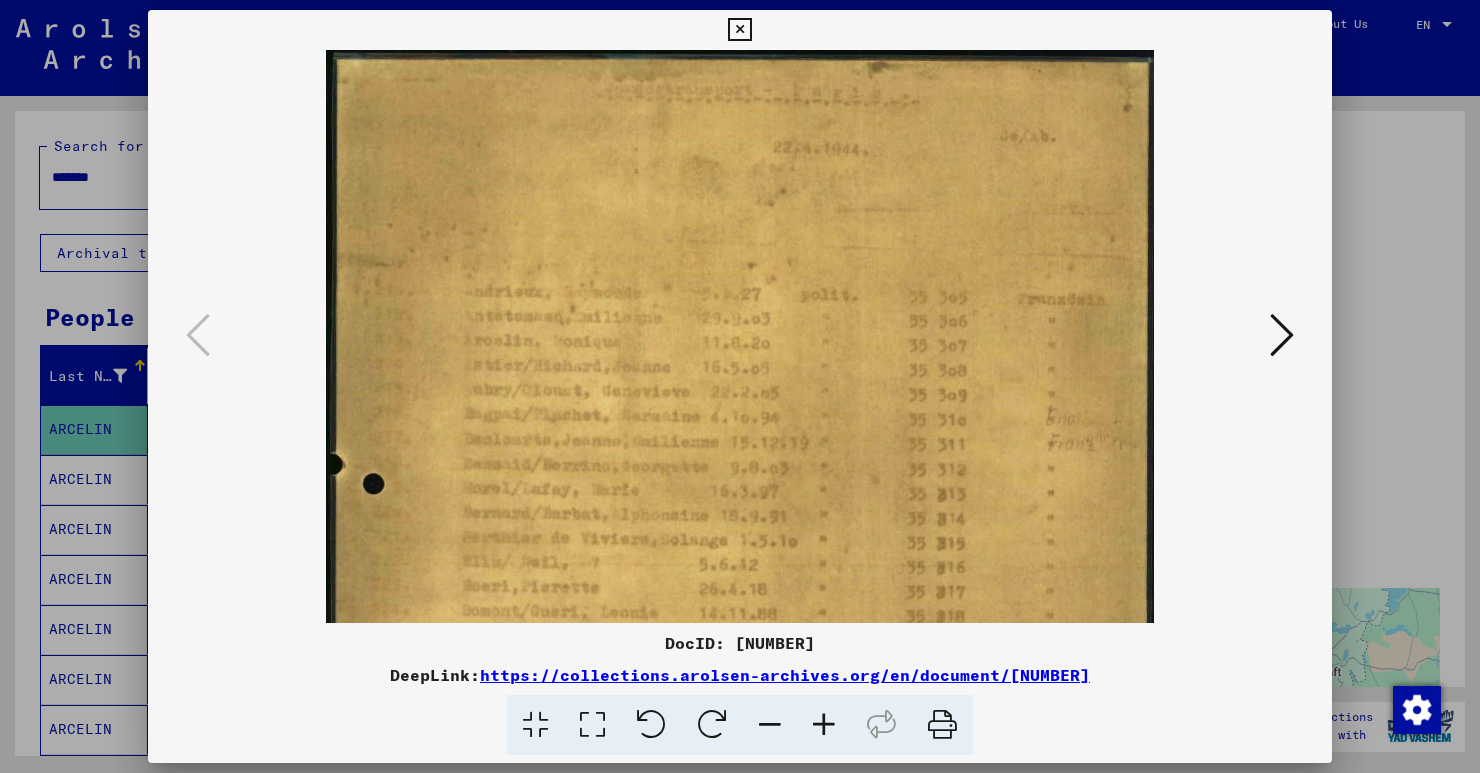 click at bounding box center (824, 725) 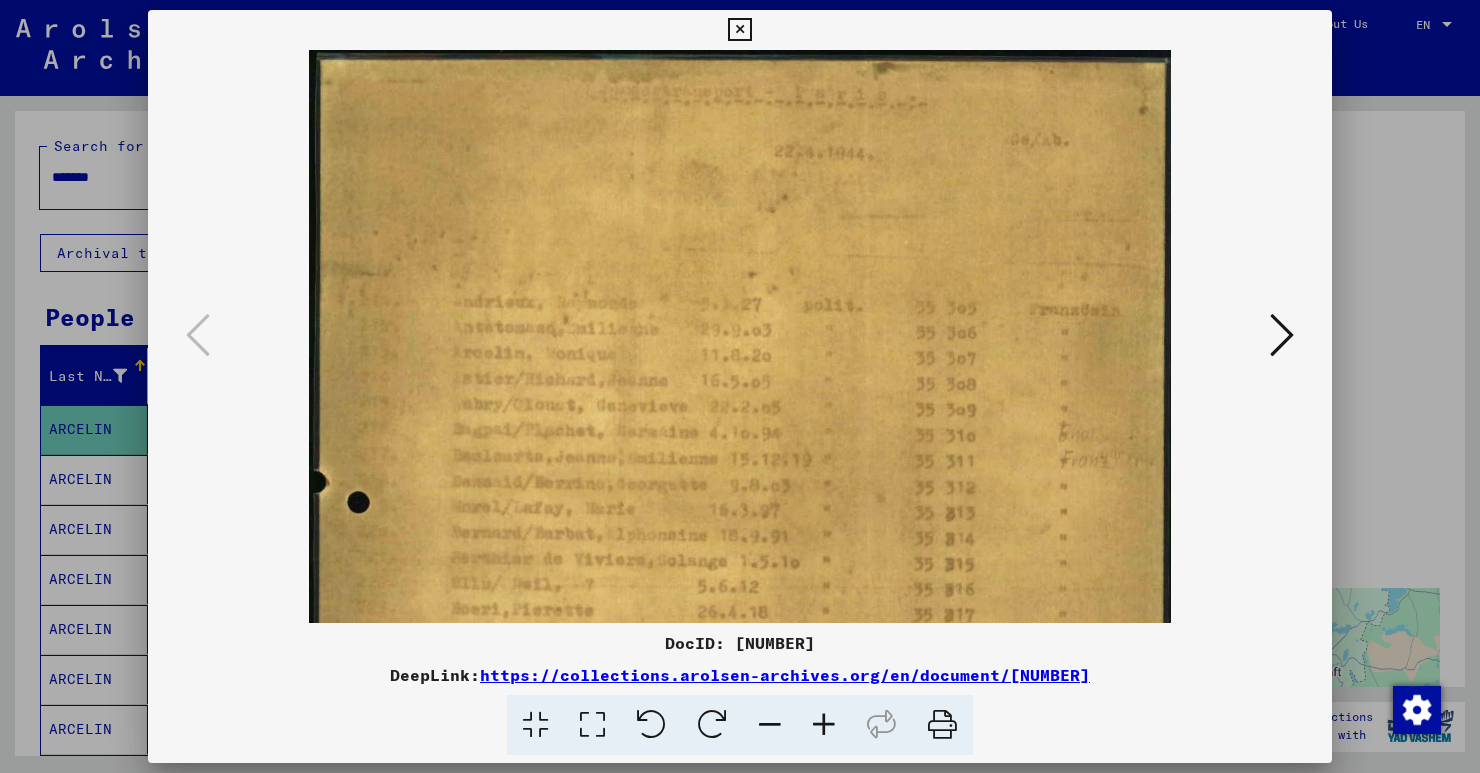 drag, startPoint x: 825, startPoint y: 723, endPoint x: 797, endPoint y: 436, distance: 288.3626 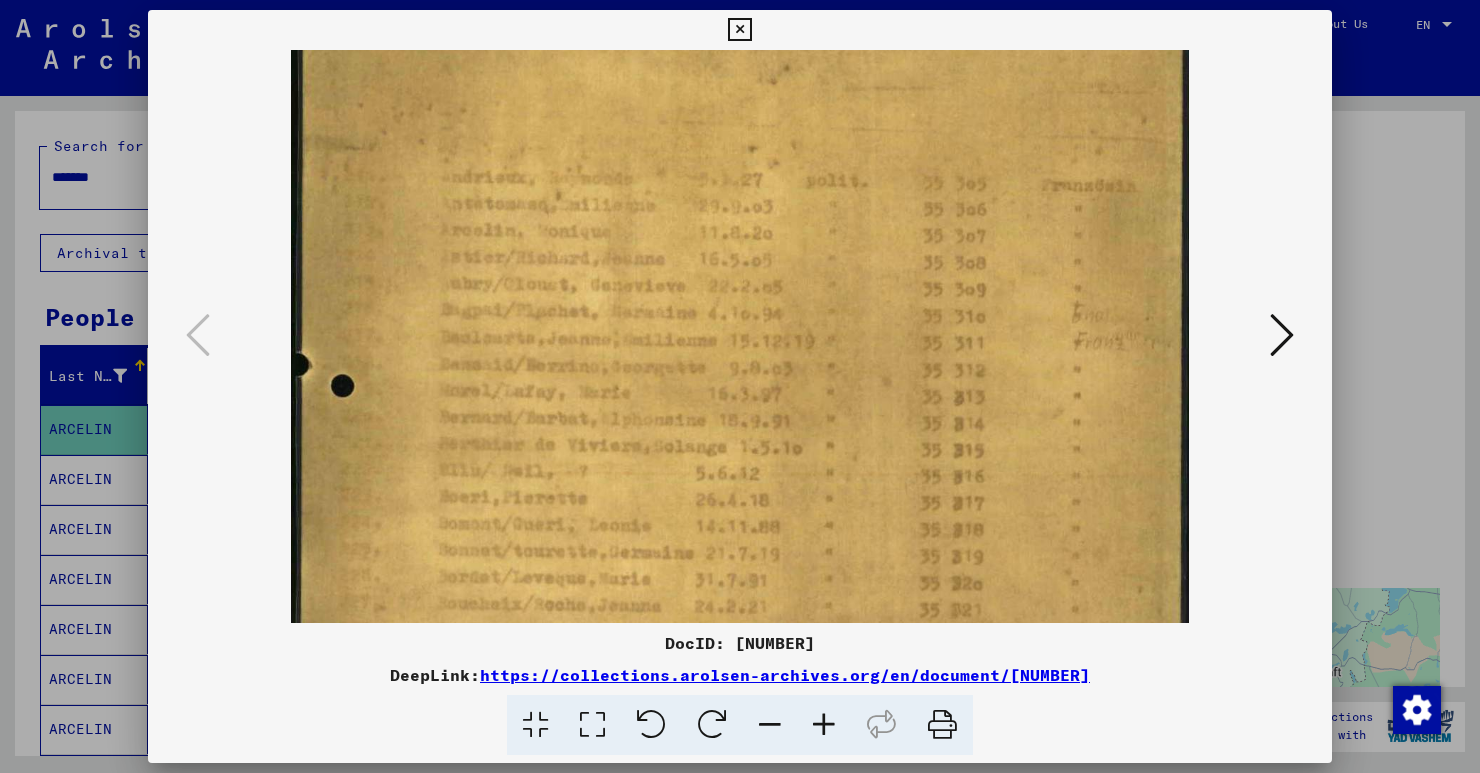 scroll, scrollTop: 140, scrollLeft: 0, axis: vertical 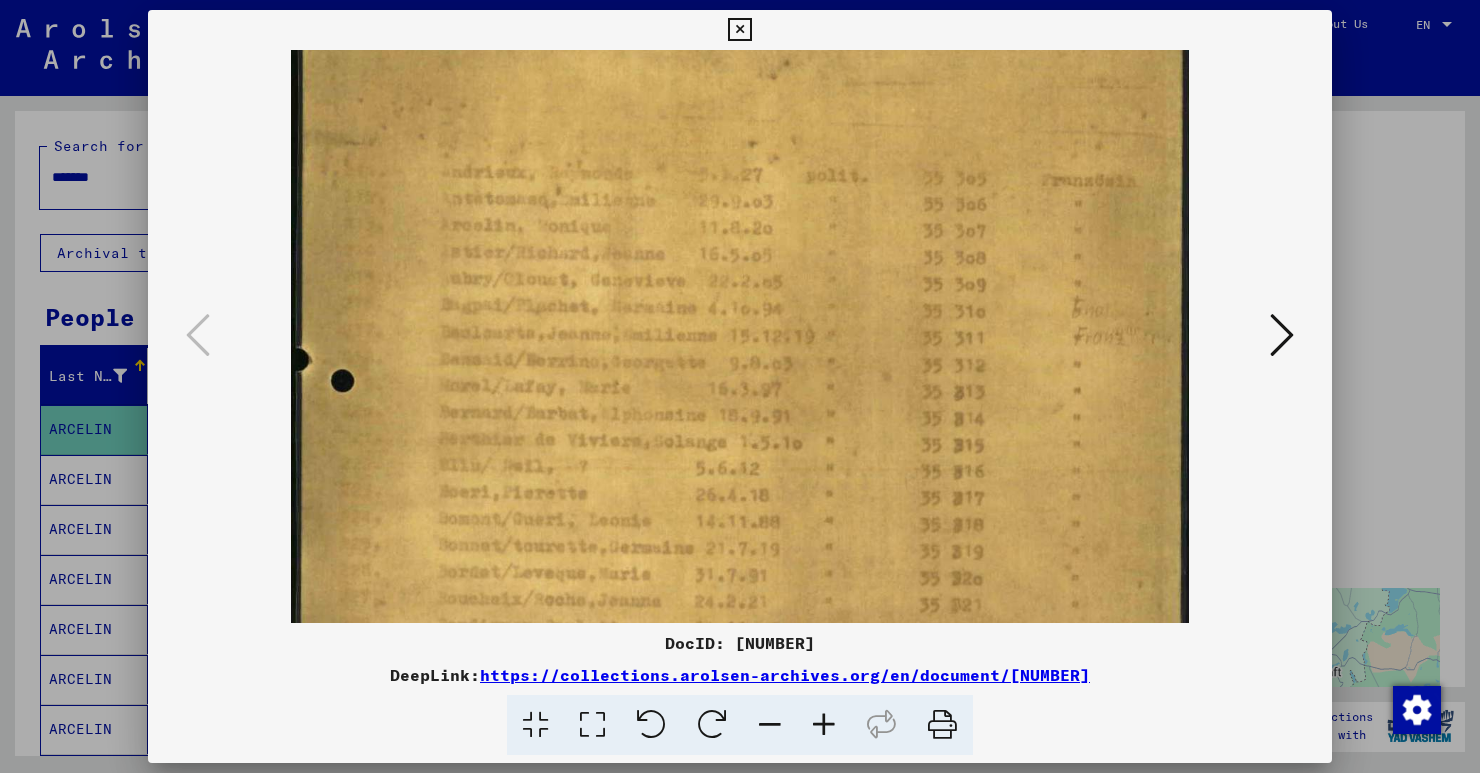 drag, startPoint x: 662, startPoint y: 520, endPoint x: 710, endPoint y: 385, distance: 143.27945 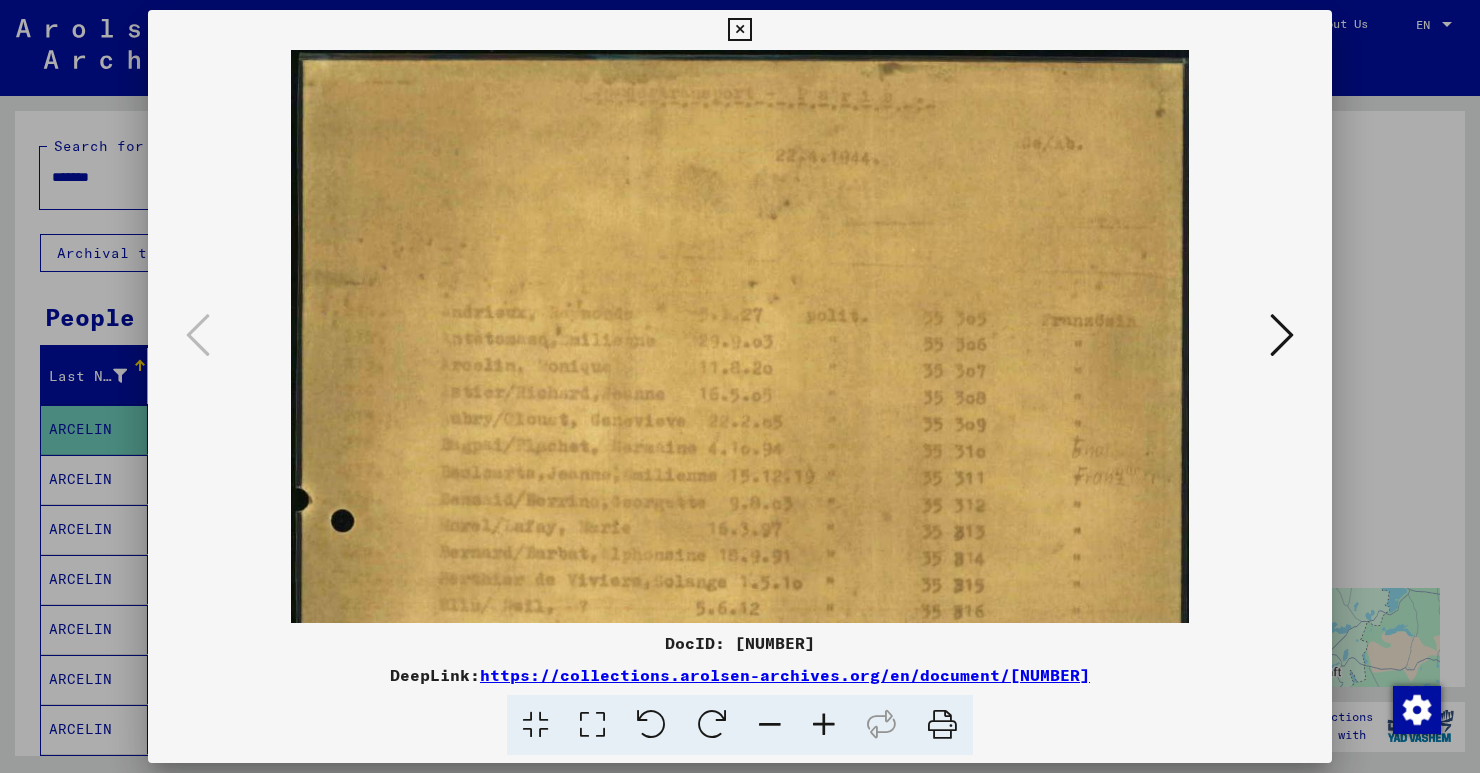 drag, startPoint x: 1025, startPoint y: 242, endPoint x: 1001, endPoint y: 557, distance: 315.91296 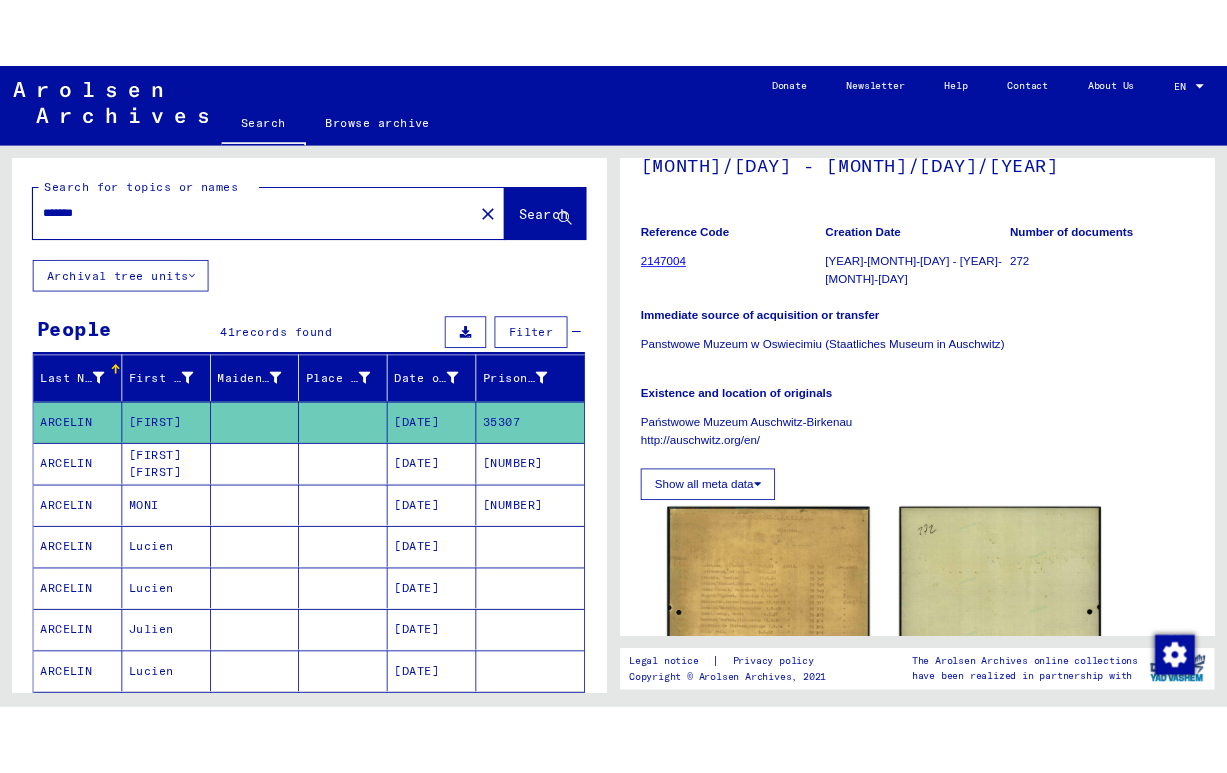 scroll, scrollTop: 0, scrollLeft: 0, axis: both 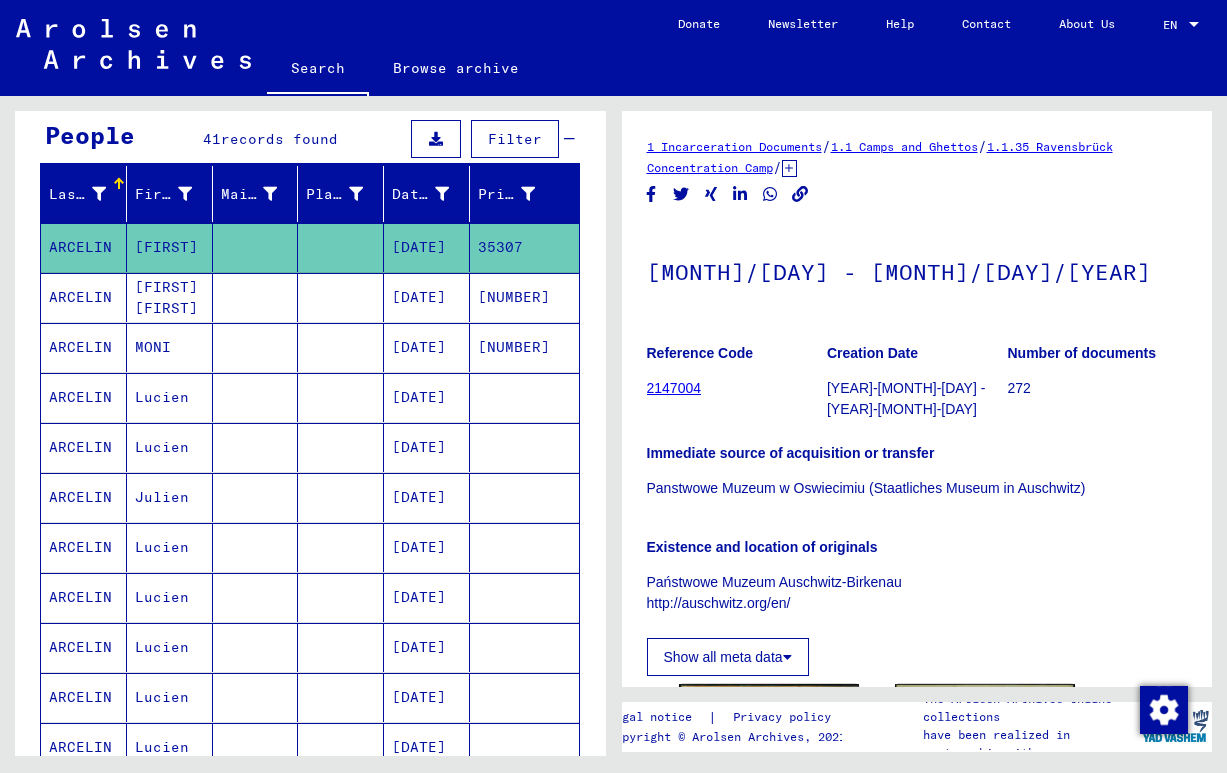 click on "1 Incarceration Documents   /   1.1 Camps and Ghettos   /   1.1.35 Ravensbrück Concentration Camp   /   1.1.35.1 List Material Ravensbrück   /  Reports detailing changes of CC Ravensbrück (women) (1942-1945)   /  [DATE] - [DATE] Reference Code 2147004 Creation Date 1944-03-21 - 1944-04-30 Number of documents 272 Immediate source of acquisition or transfer Panstwowe Muzeum w Oswiecimiu (Staatliches Museum in Auschwitz) Existence and location of originals Państwowe Muzeum Auschwitz-Birkenau http://auschwitz.org/en/ Show all meta data  DocID: 3765772 DocID: 3765772 ← Déplacement vers la gauche → Déplacement vers la droite ↑ Déplacement vers le haut ↓ Déplacement vers le bas + Zoom avant - Zoom arrière Accueil Déplacement de 75 % vers la gauche Fin Déplacement de 75 % vers la droite Page précédente Déplacement de 75 % vers le haut Page suivante Déplacement de 75 % vers le bas Pour naviguer, appuyez sur les touches fléchées. Données cartographiques 5 km  Conditions d'utilisation" 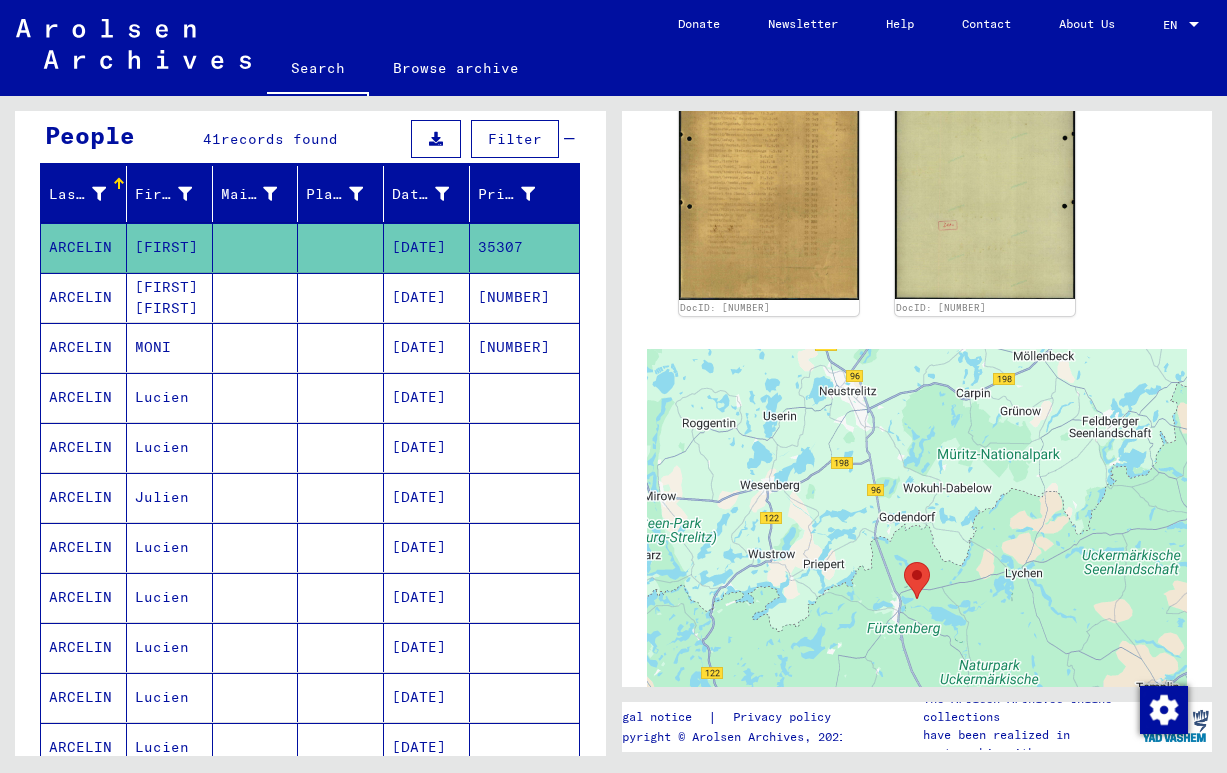 scroll, scrollTop: 494, scrollLeft: 0, axis: vertical 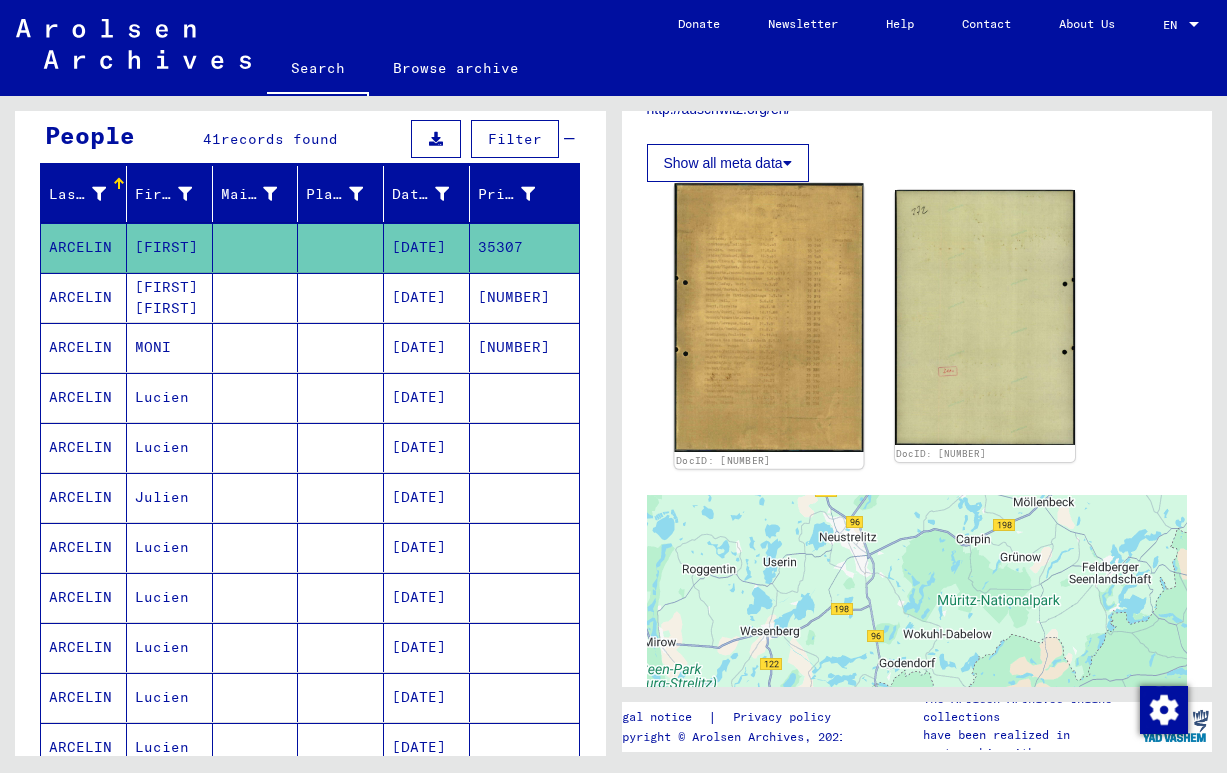 click 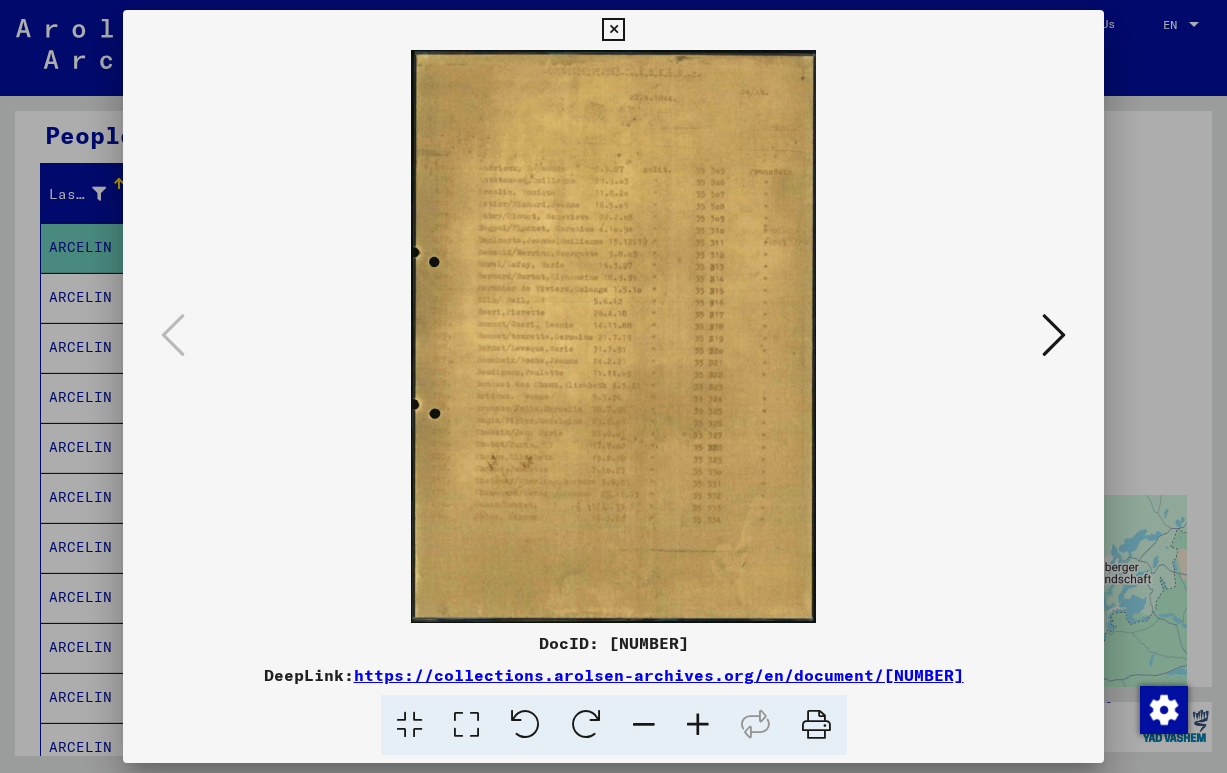 click at bounding box center (698, 725) 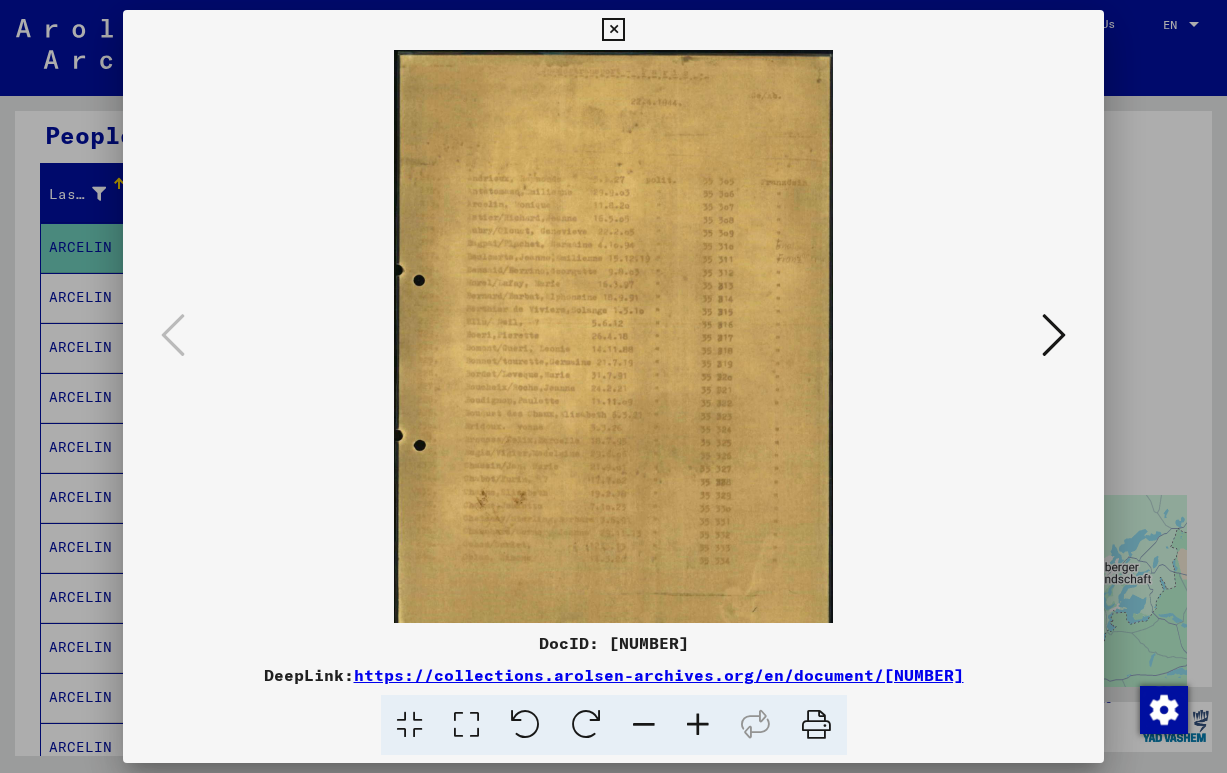 click at bounding box center (698, 725) 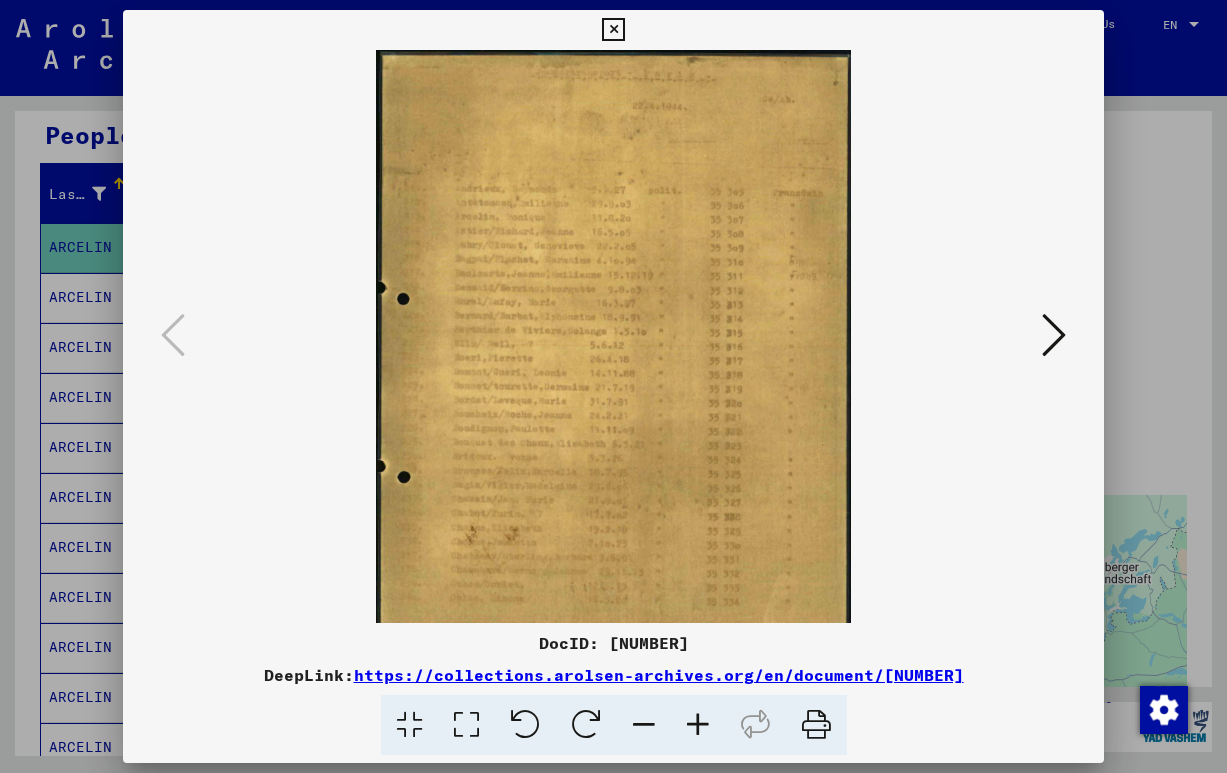 click at bounding box center [698, 725] 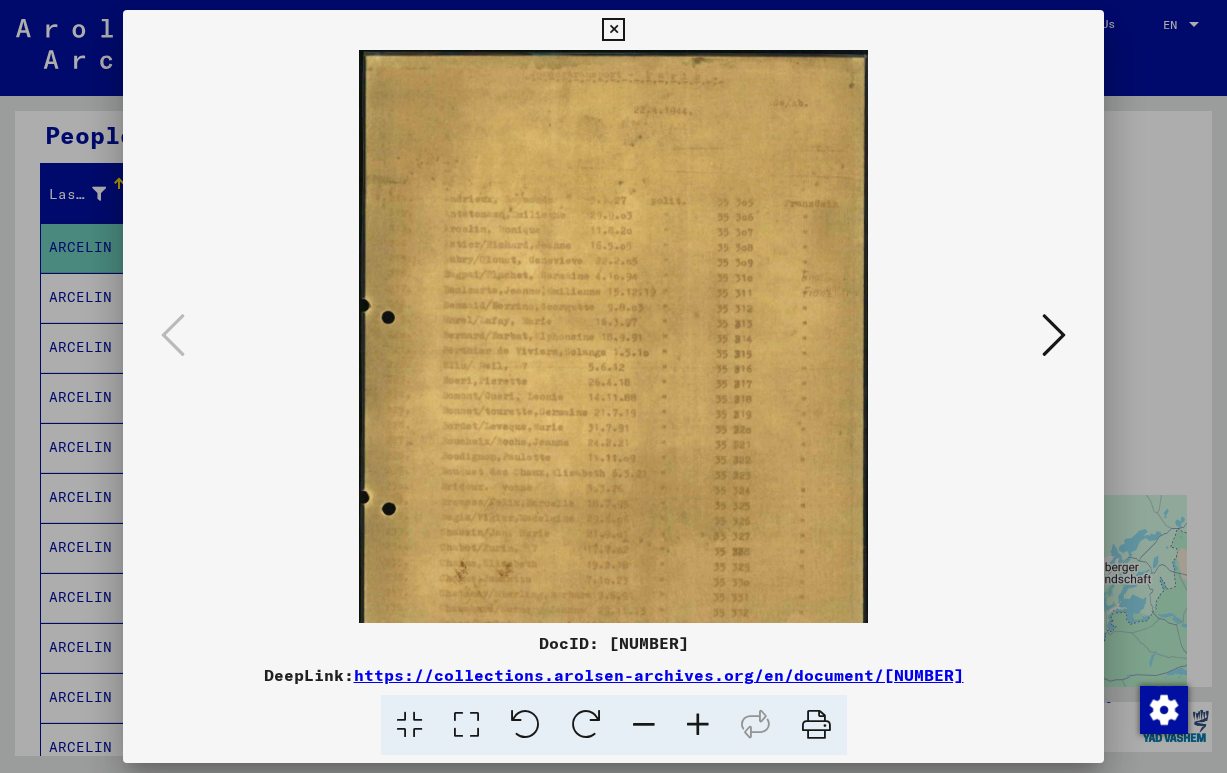 click at bounding box center (698, 725) 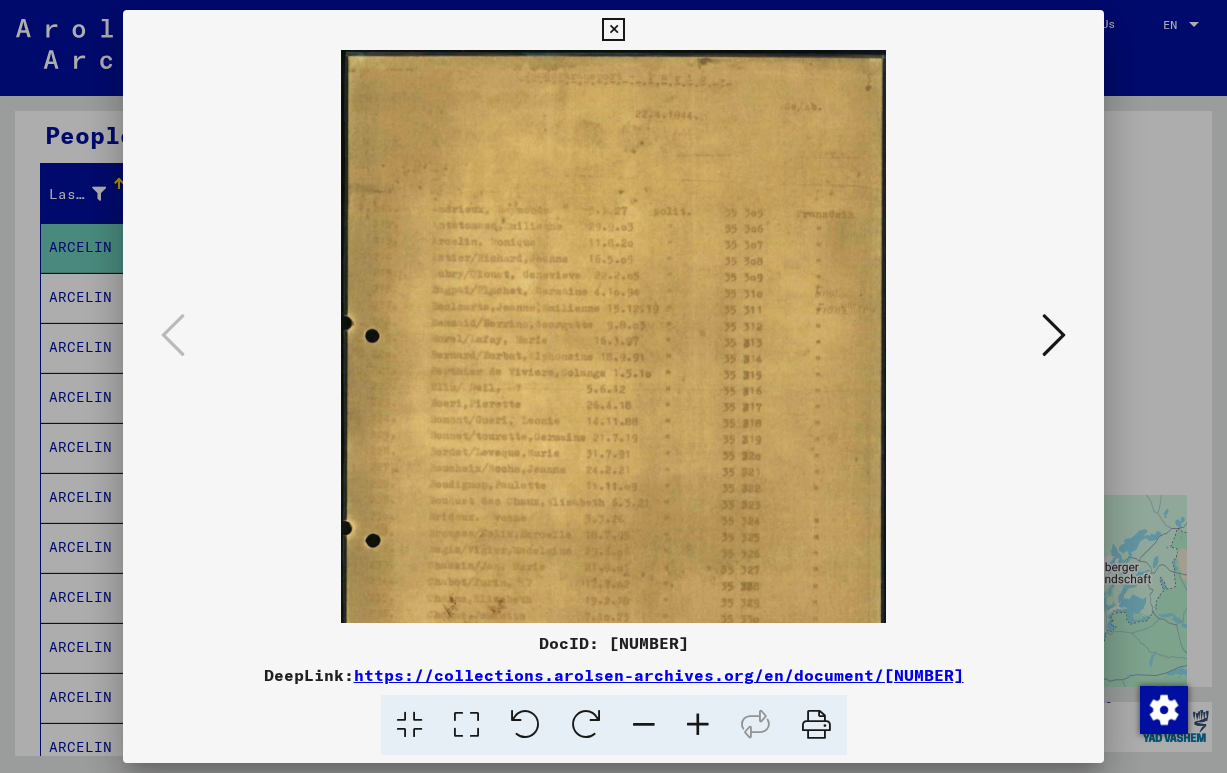 click at bounding box center [698, 725] 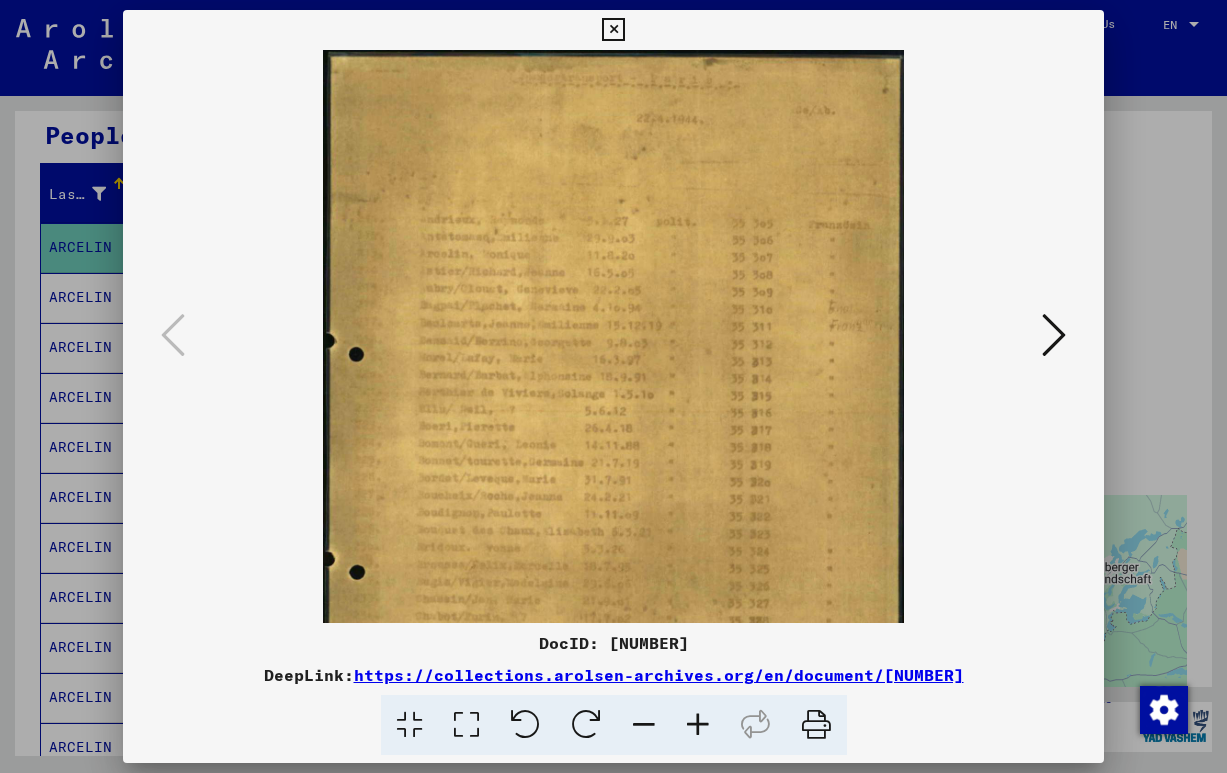 click at bounding box center (698, 725) 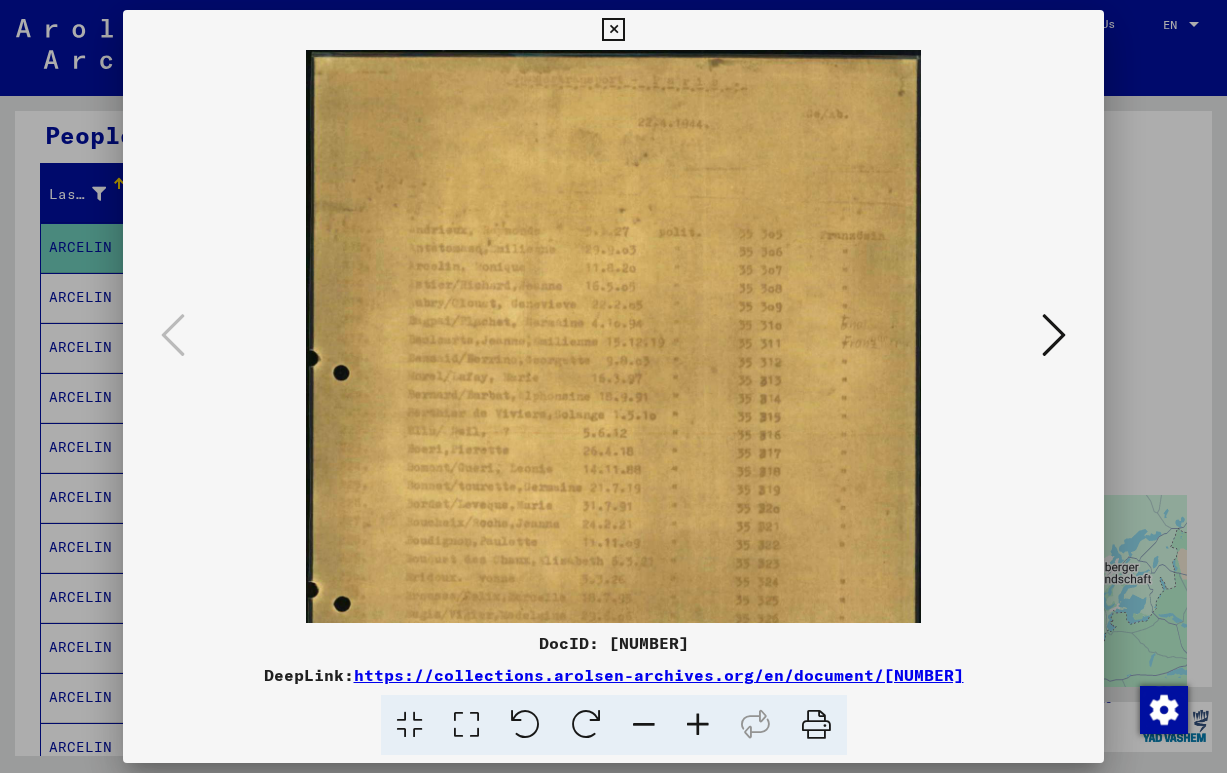 click at bounding box center [698, 725] 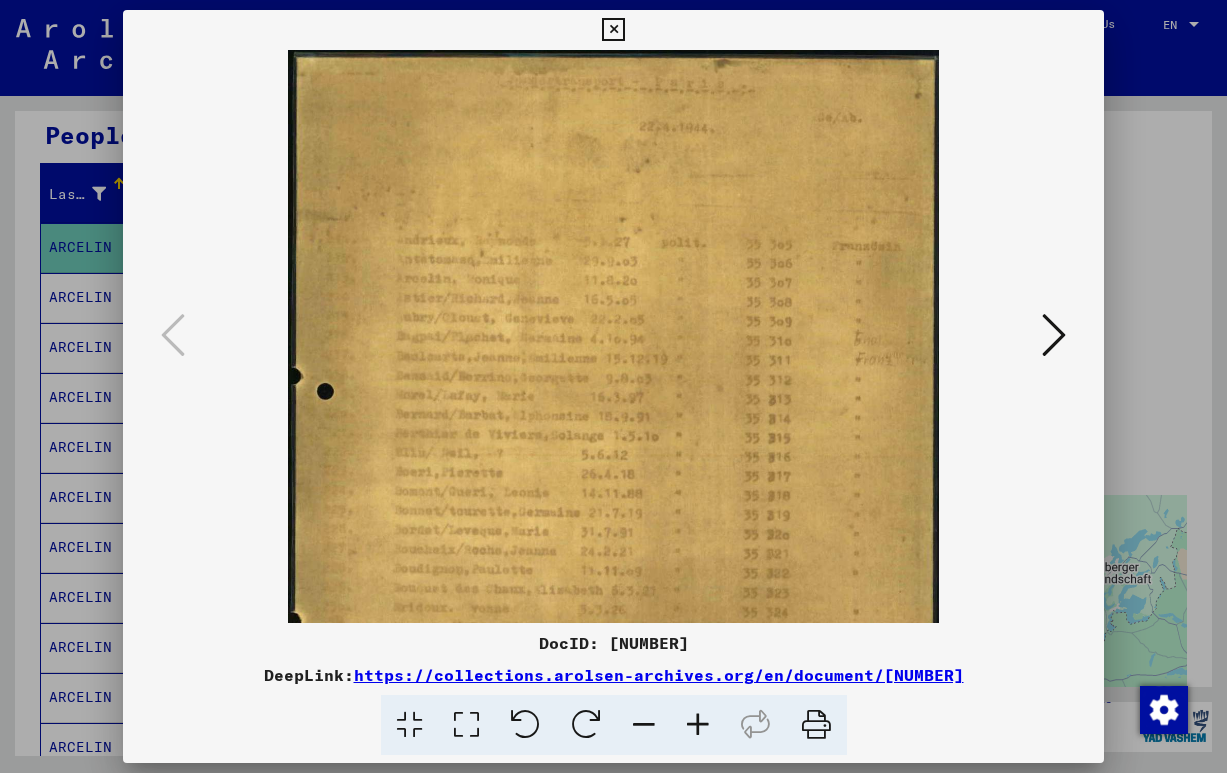 click at bounding box center [698, 725] 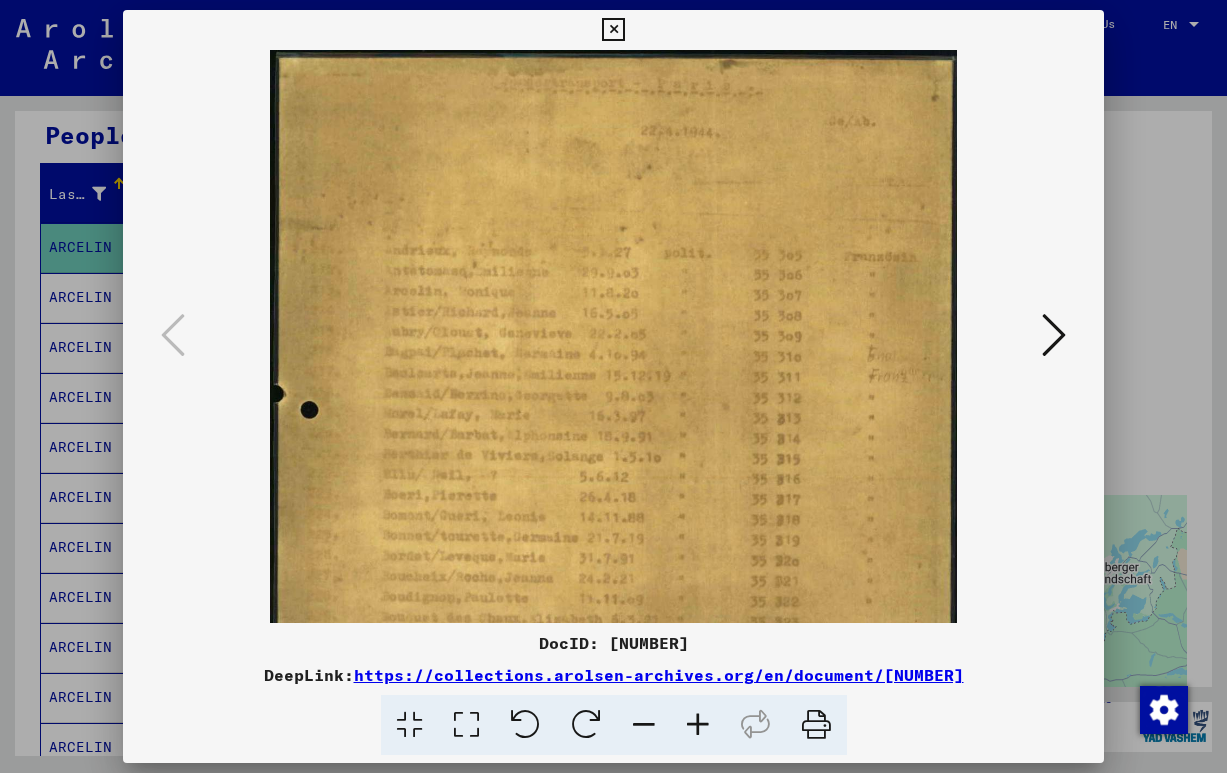 click at bounding box center (698, 725) 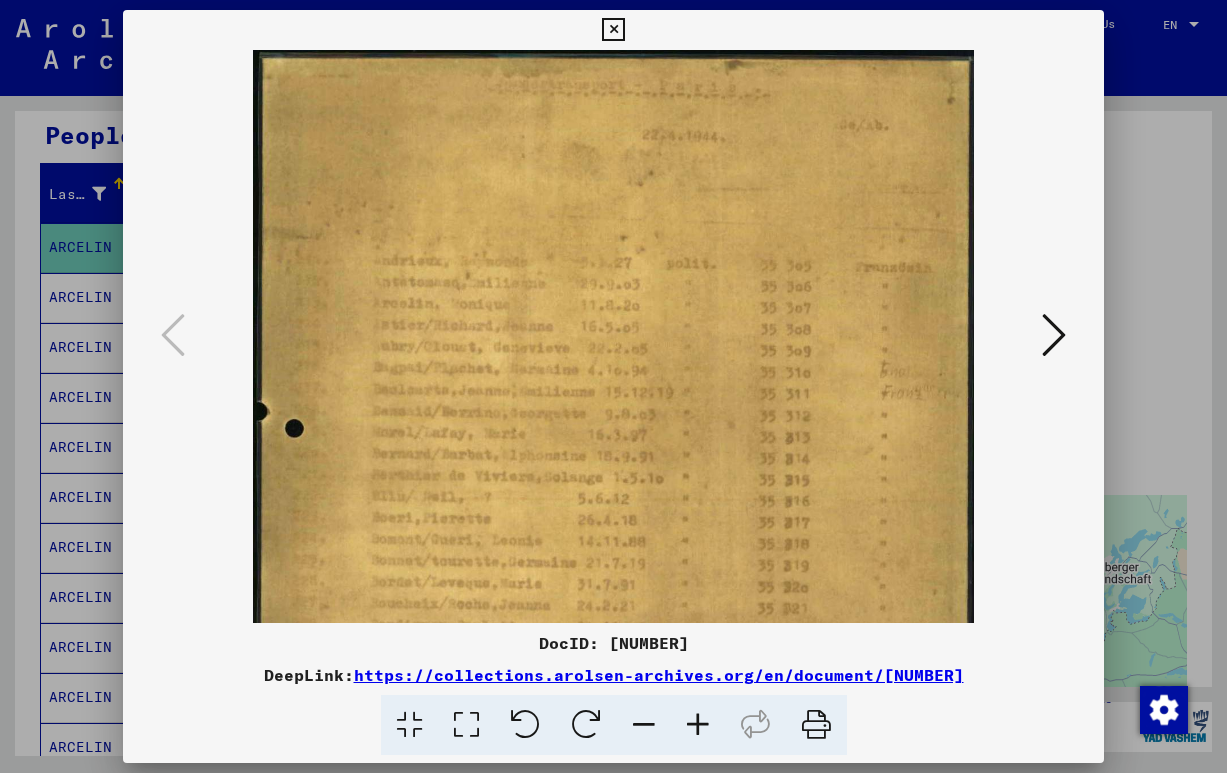click at bounding box center (698, 725) 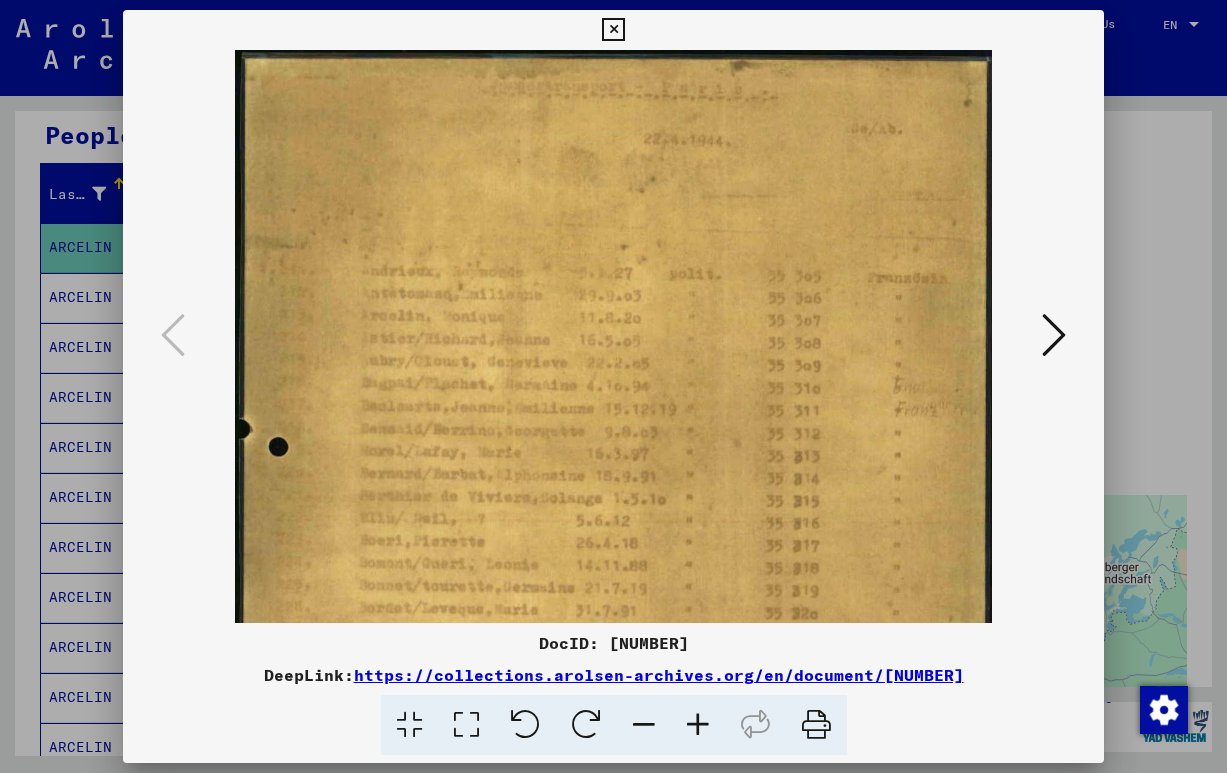 click at bounding box center (698, 725) 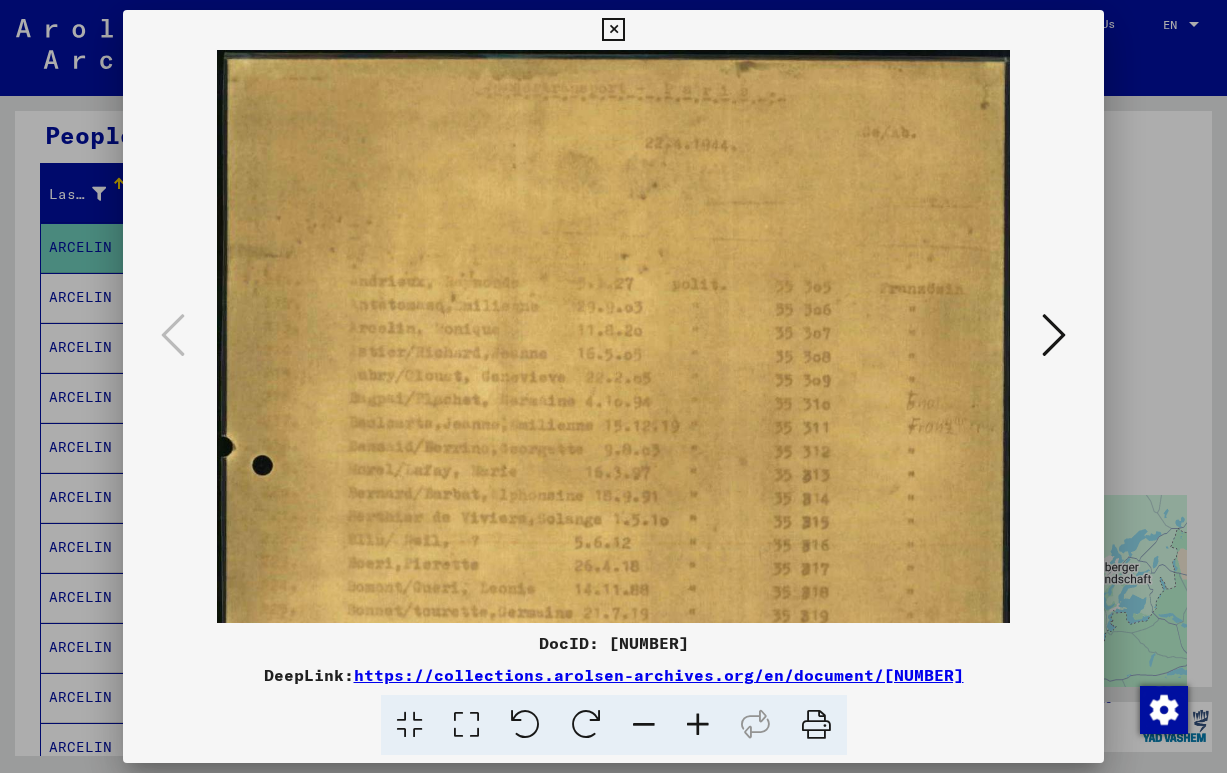 click at bounding box center [698, 725] 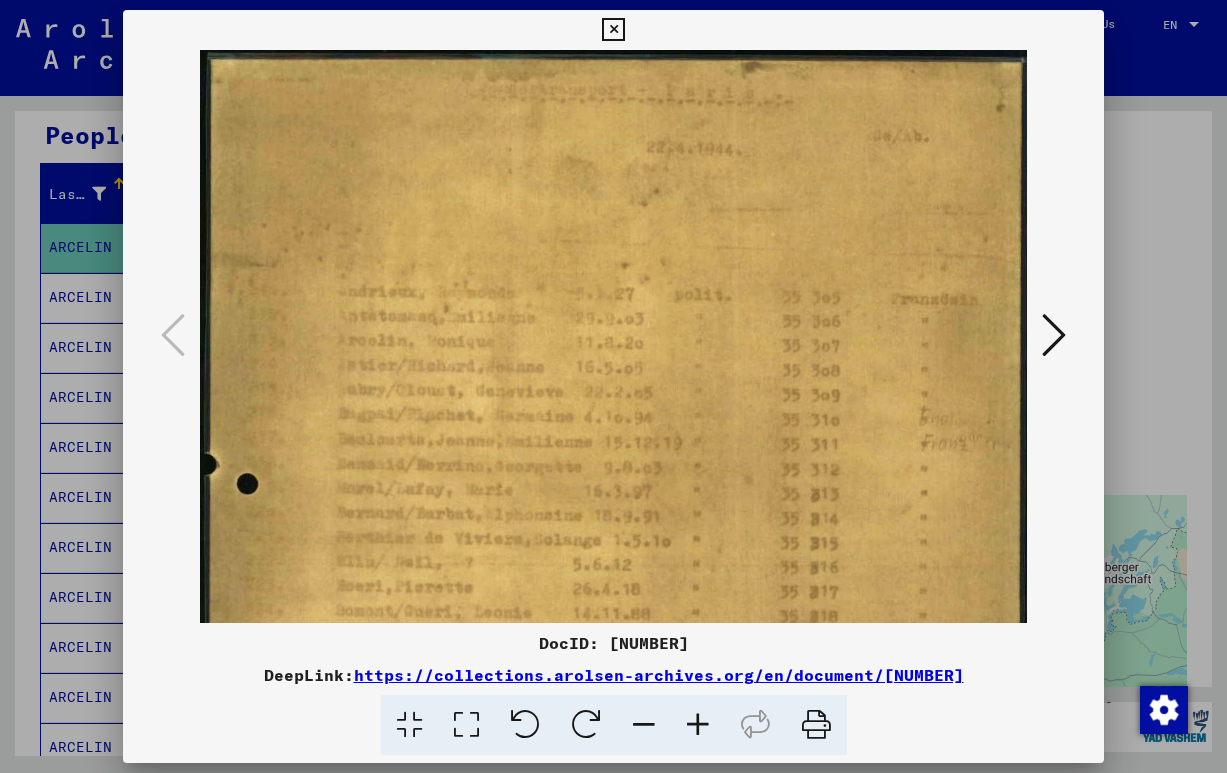 click at bounding box center (698, 725) 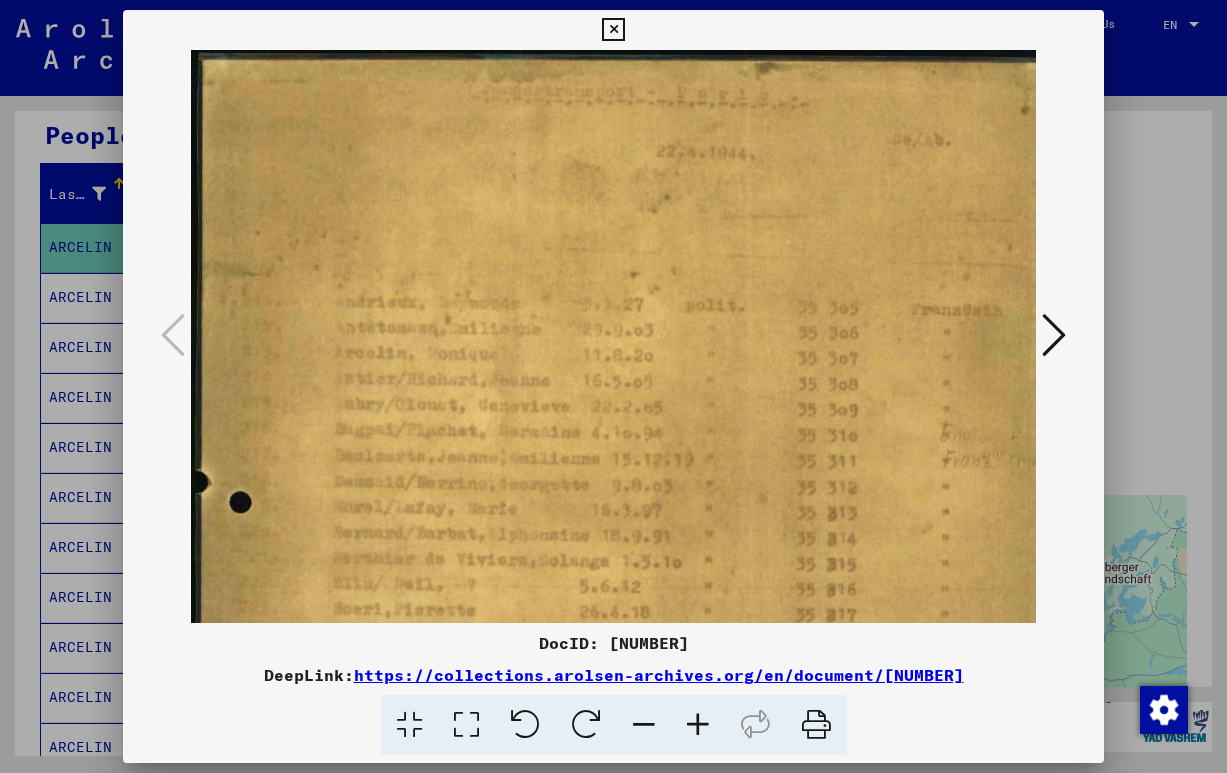 click at bounding box center [698, 725] 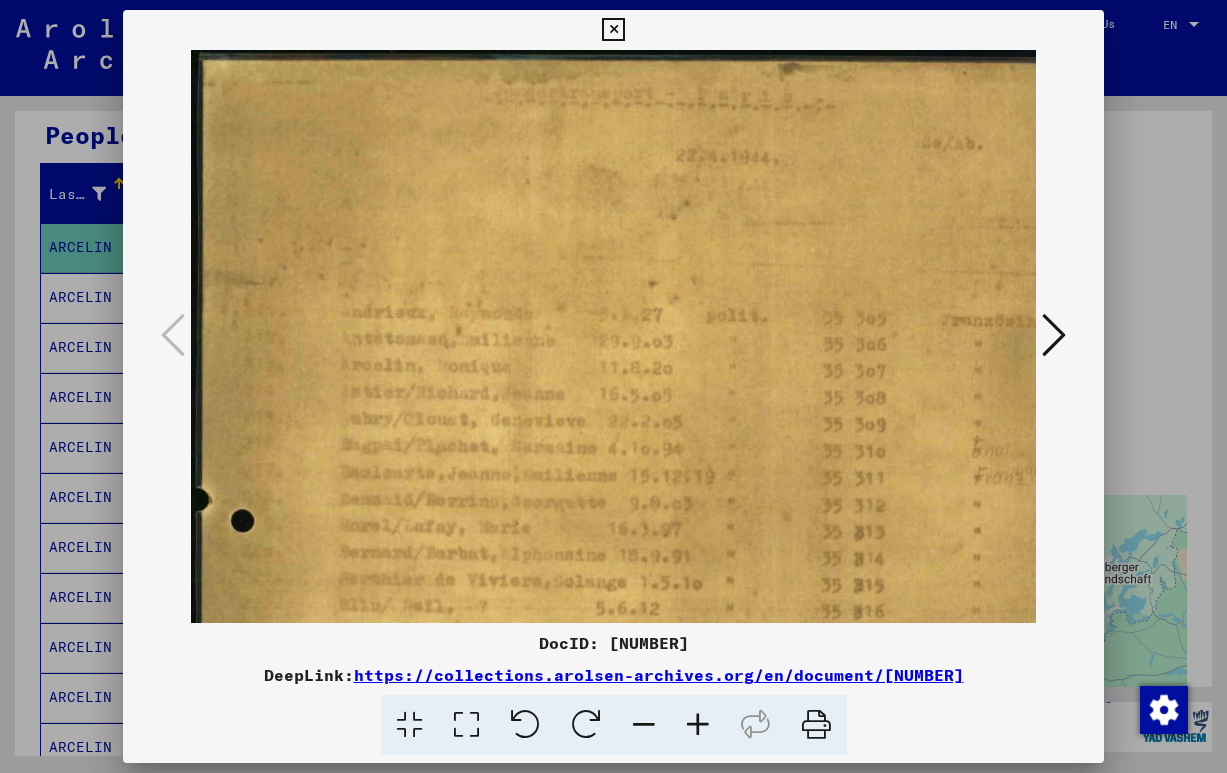 click at bounding box center [698, 725] 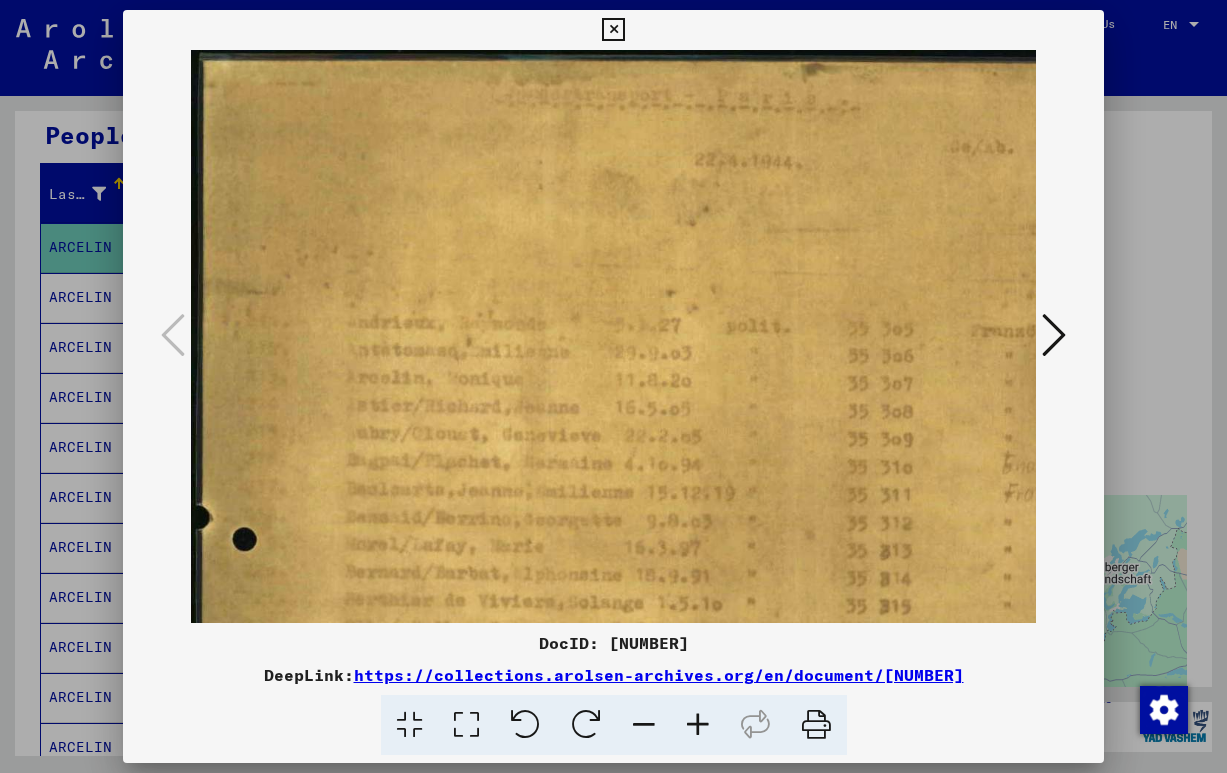 click at bounding box center [698, 725] 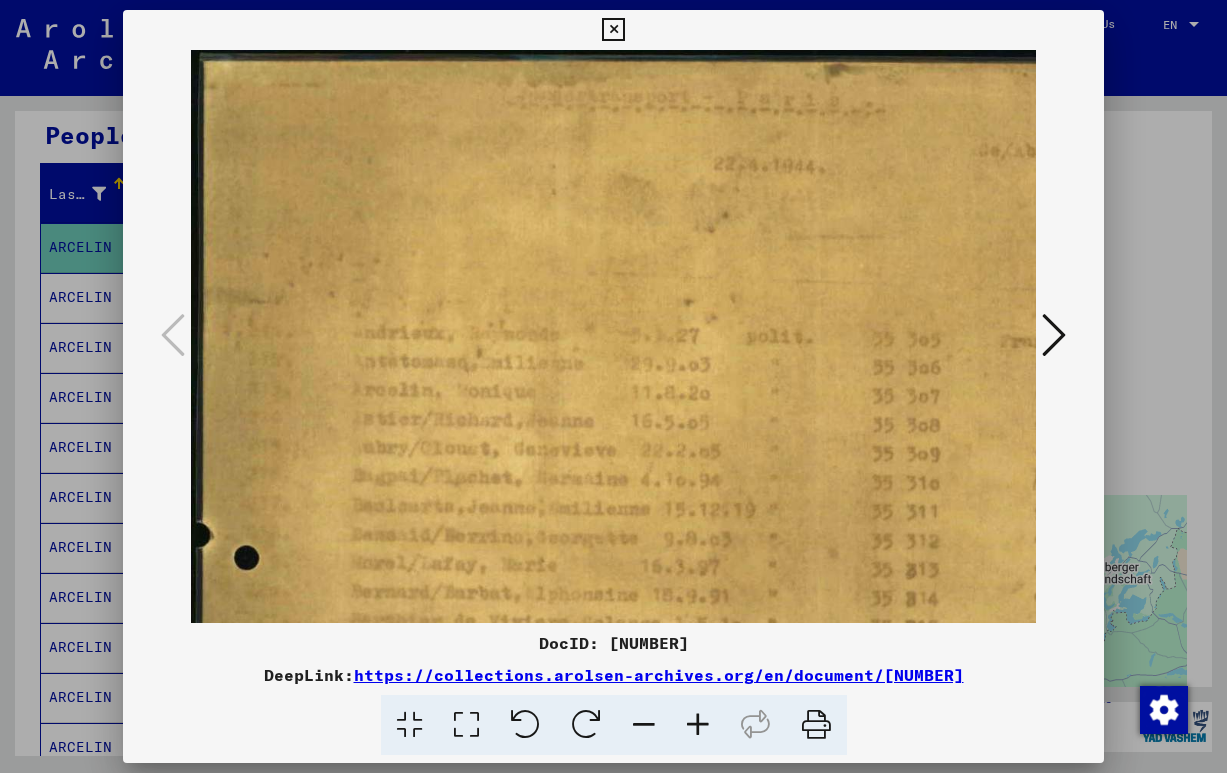 click at bounding box center [698, 725] 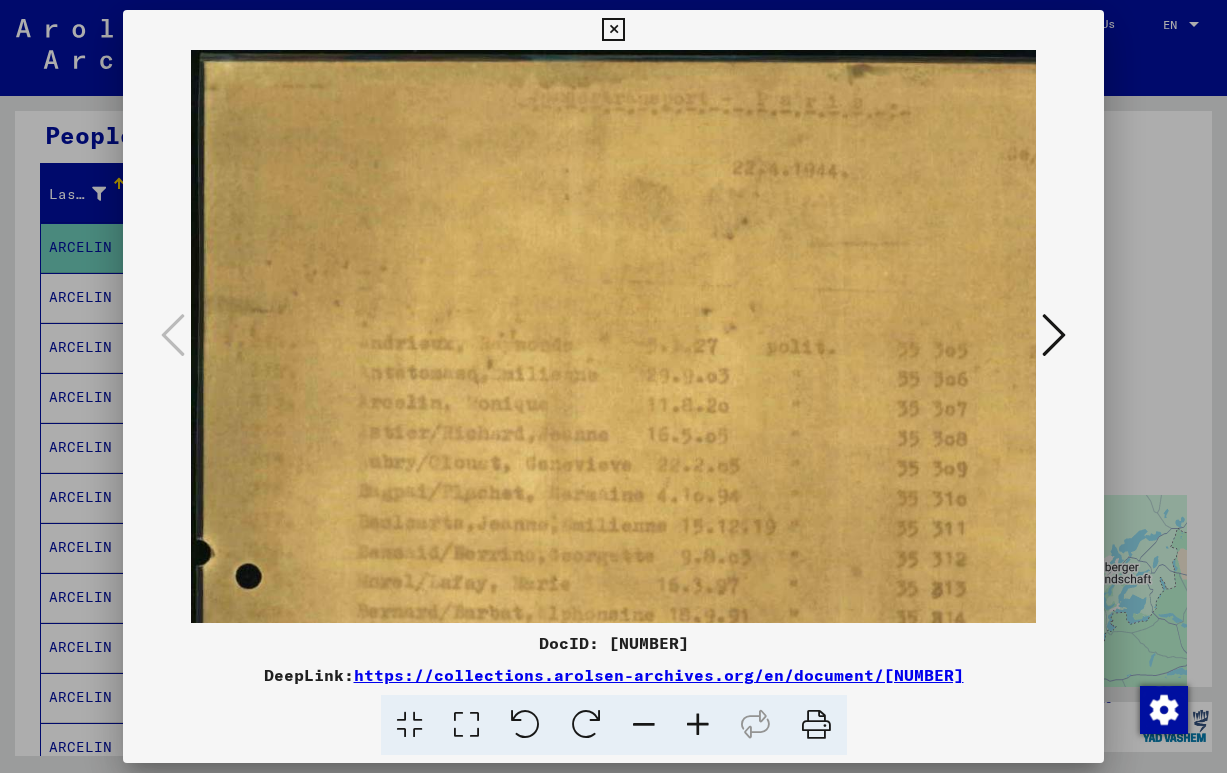 scroll, scrollTop: 0, scrollLeft: 8, axis: horizontal 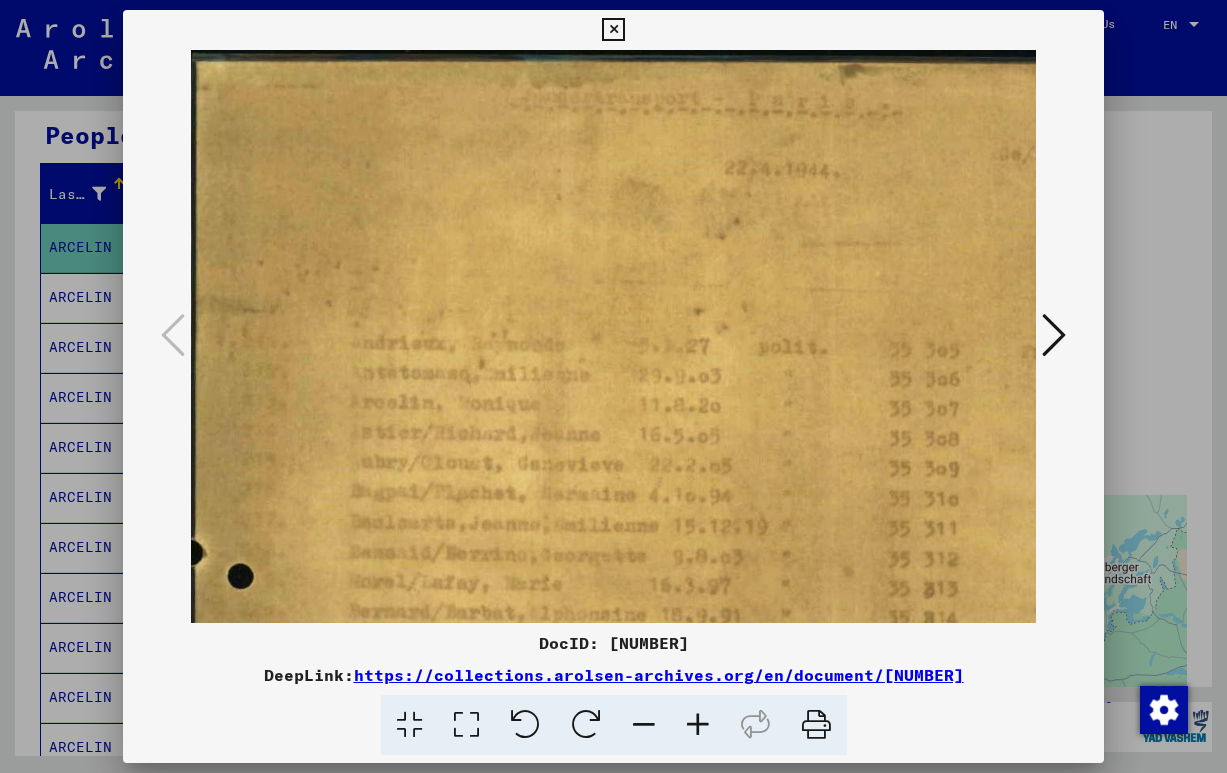 drag, startPoint x: 586, startPoint y: 138, endPoint x: 578, endPoint y: 177, distance: 39.812057 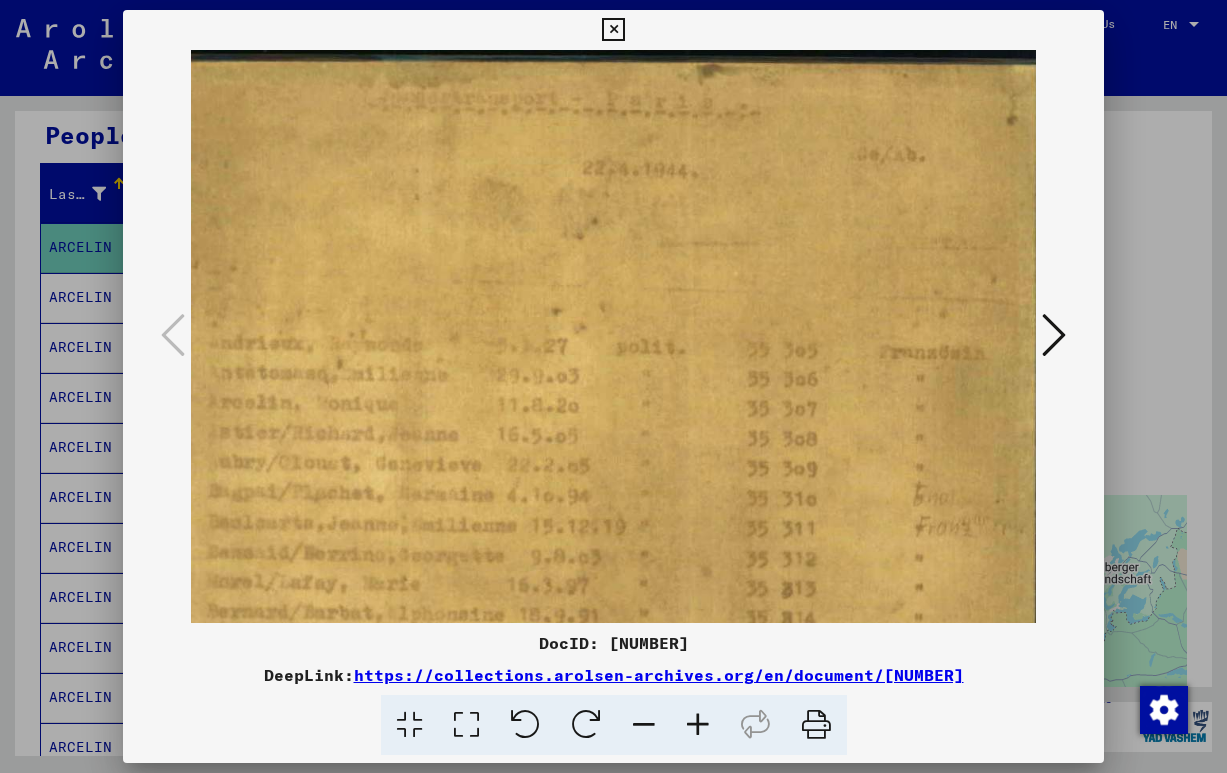 click at bounding box center (614, 336) 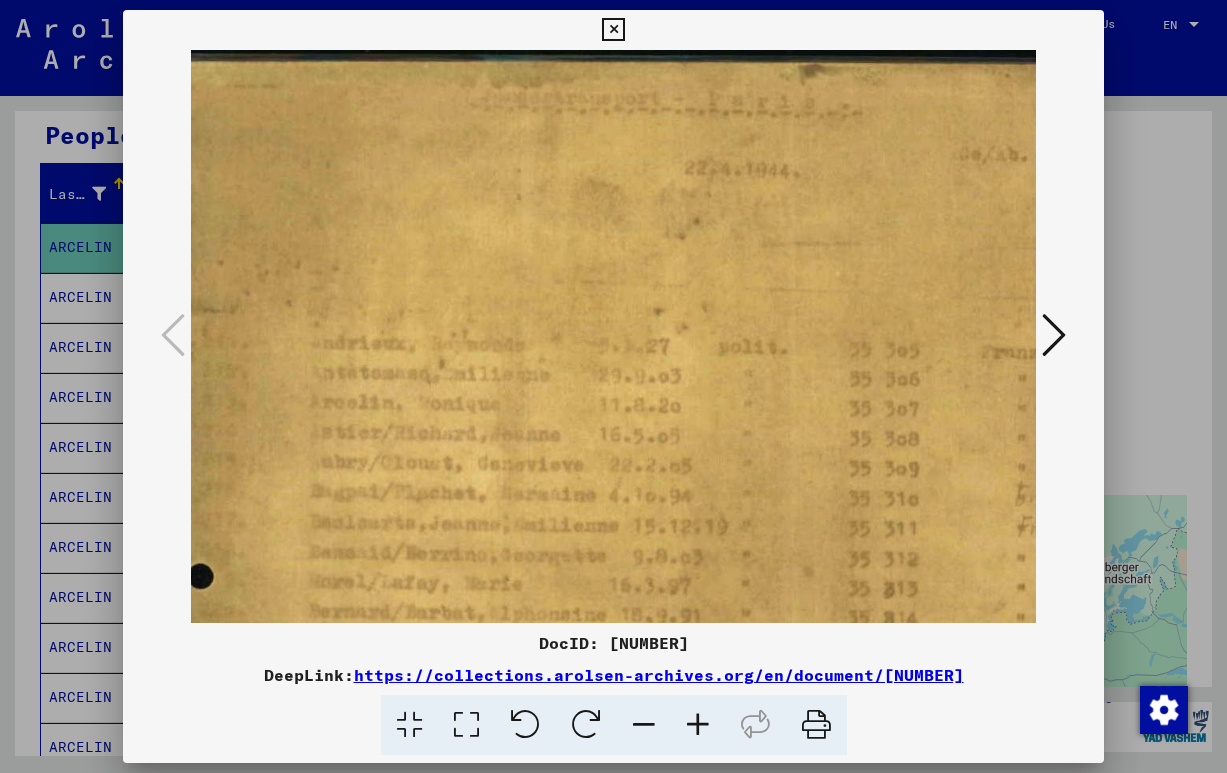 scroll, scrollTop: 0, scrollLeft: 46, axis: horizontal 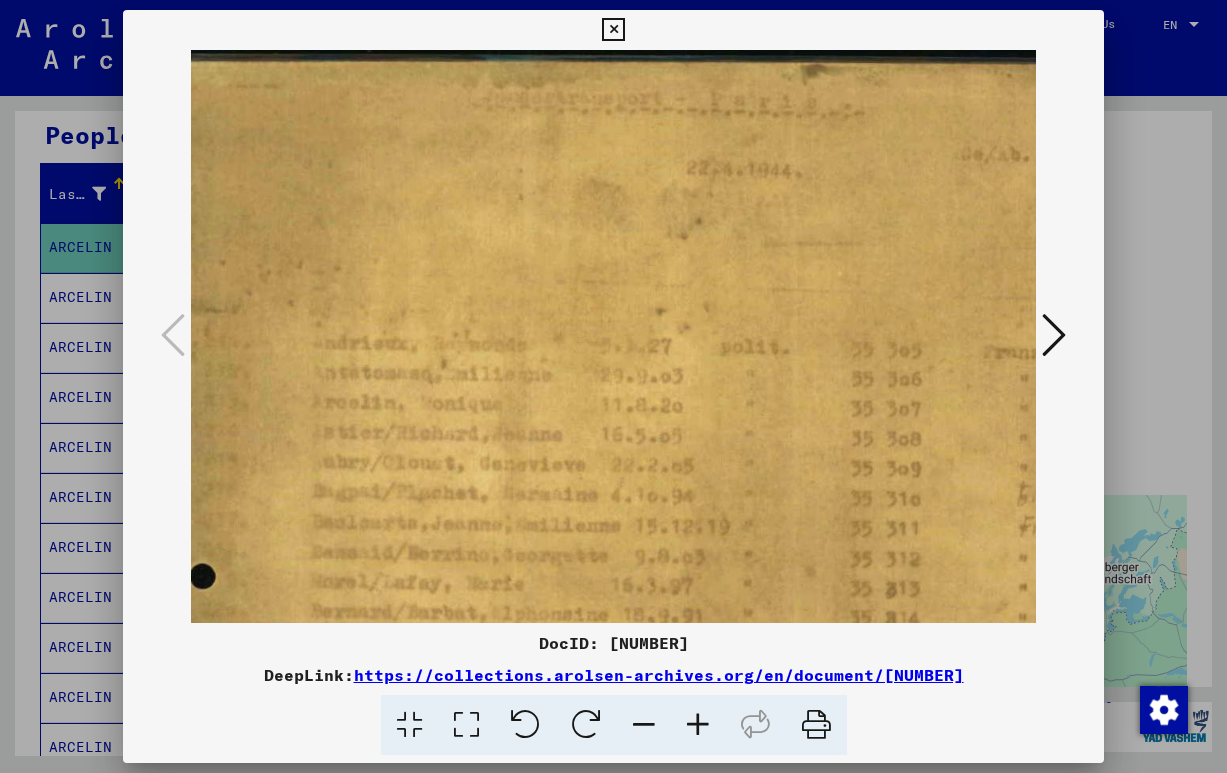 drag, startPoint x: 1019, startPoint y: 171, endPoint x: 988, endPoint y: 467, distance: 297.6189 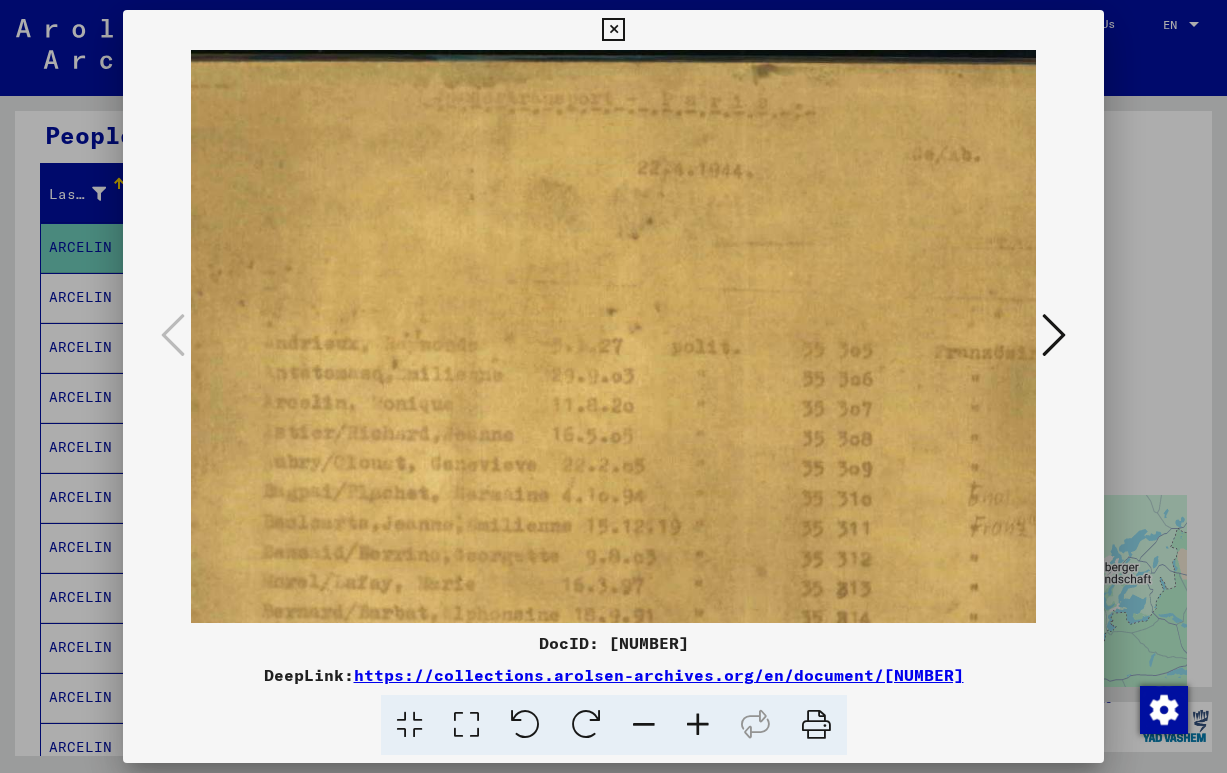 scroll, scrollTop: 0, scrollLeft: 0, axis: both 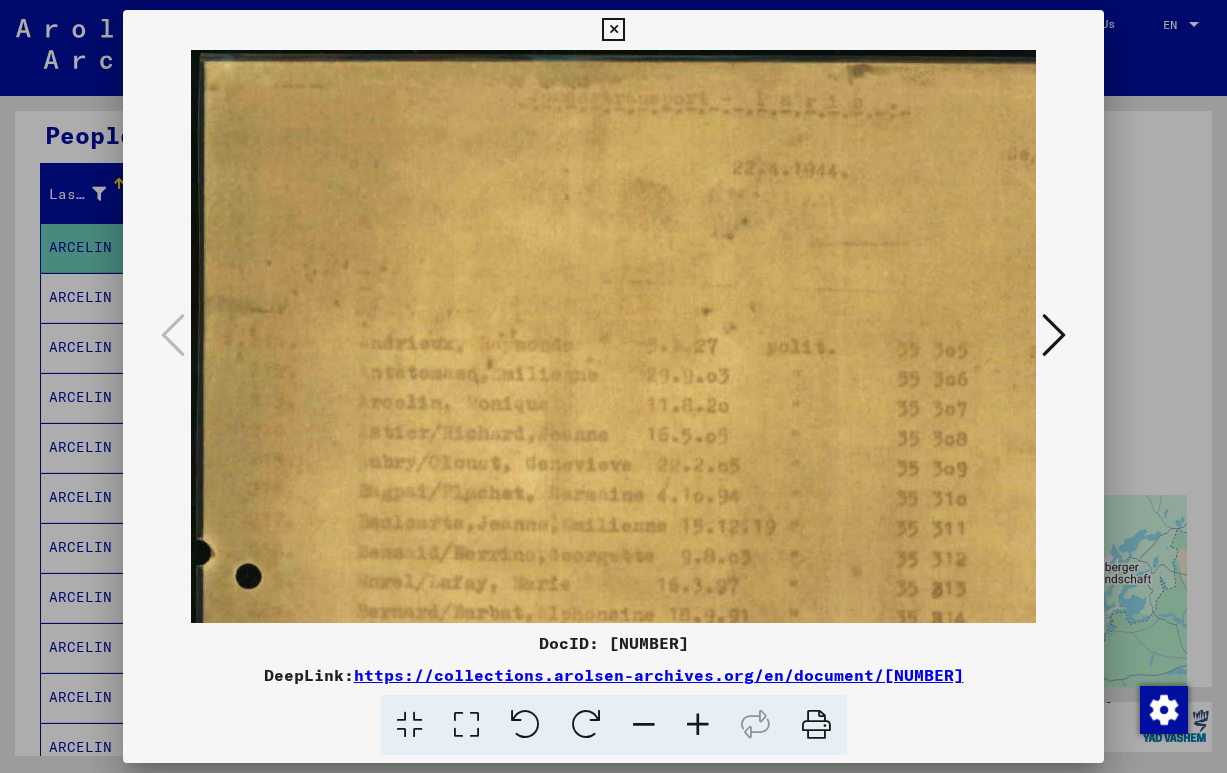 drag, startPoint x: 931, startPoint y: 213, endPoint x: 750, endPoint y: 350, distance: 227.0022 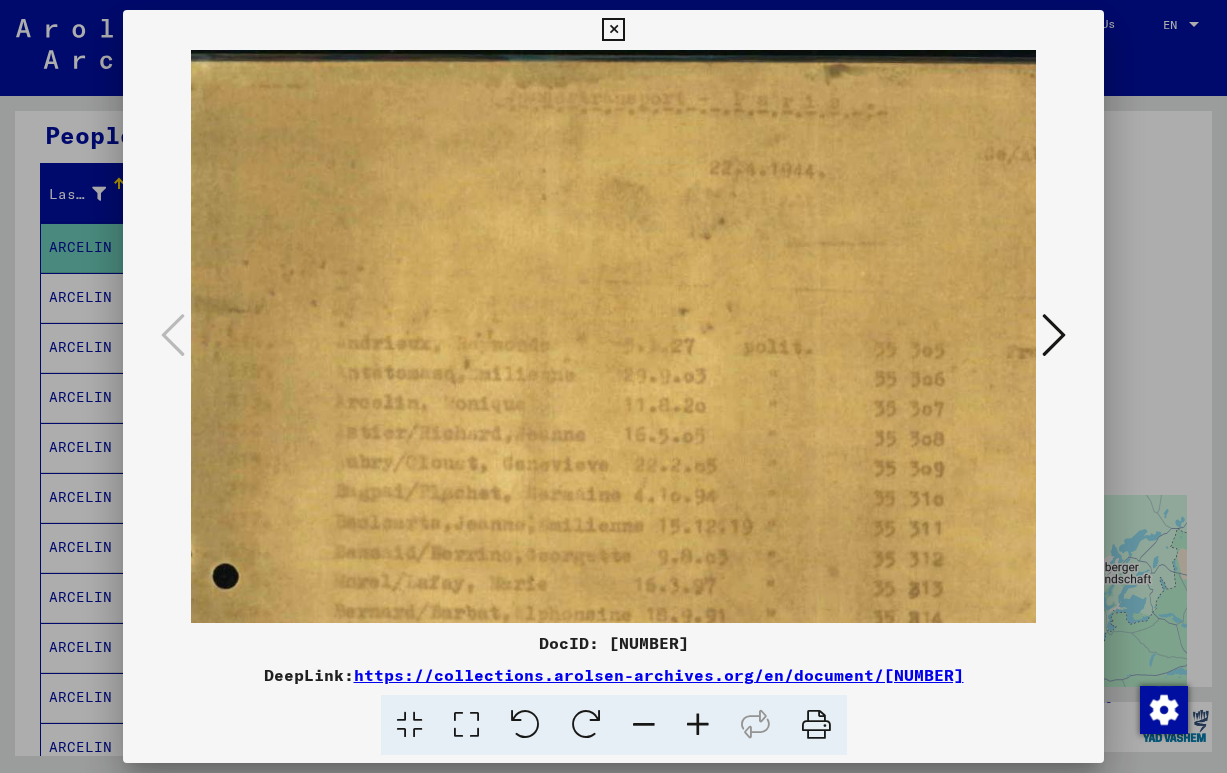 drag, startPoint x: 673, startPoint y: 143, endPoint x: 650, endPoint y: 218, distance: 78.44743 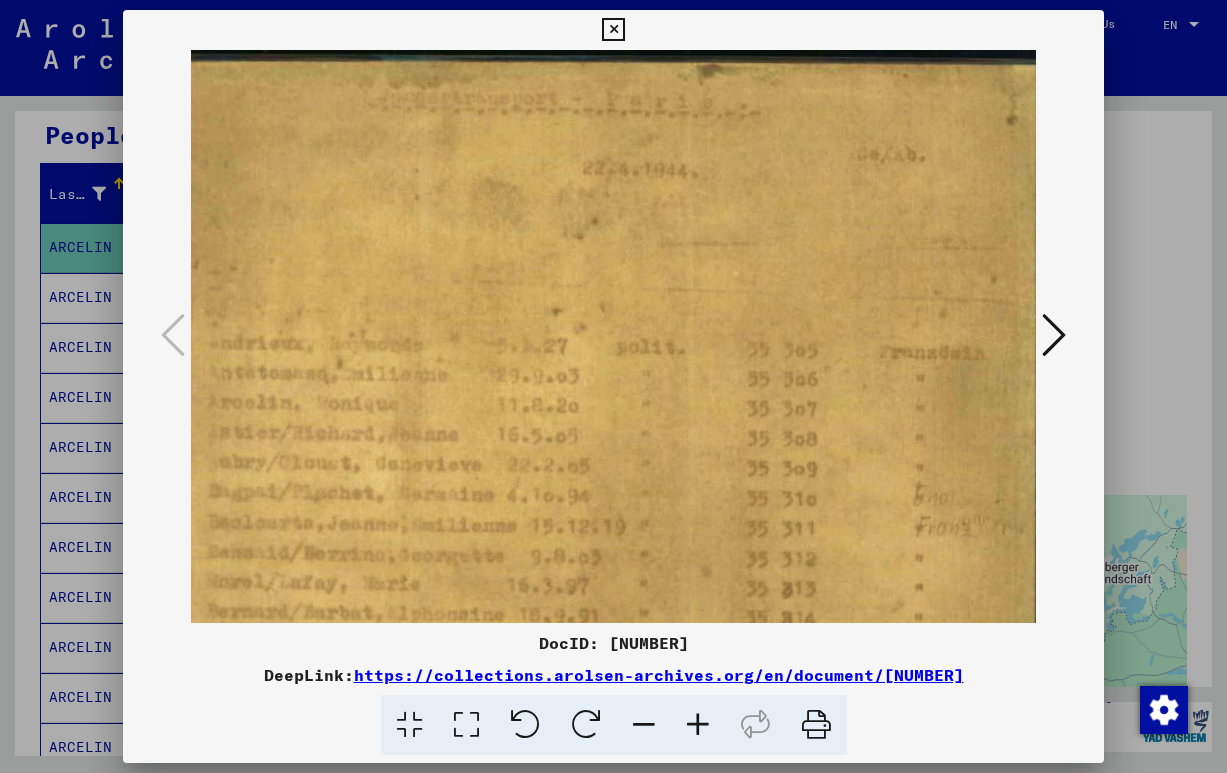 drag, startPoint x: 845, startPoint y: 291, endPoint x: 493, endPoint y: 294, distance: 352.0128 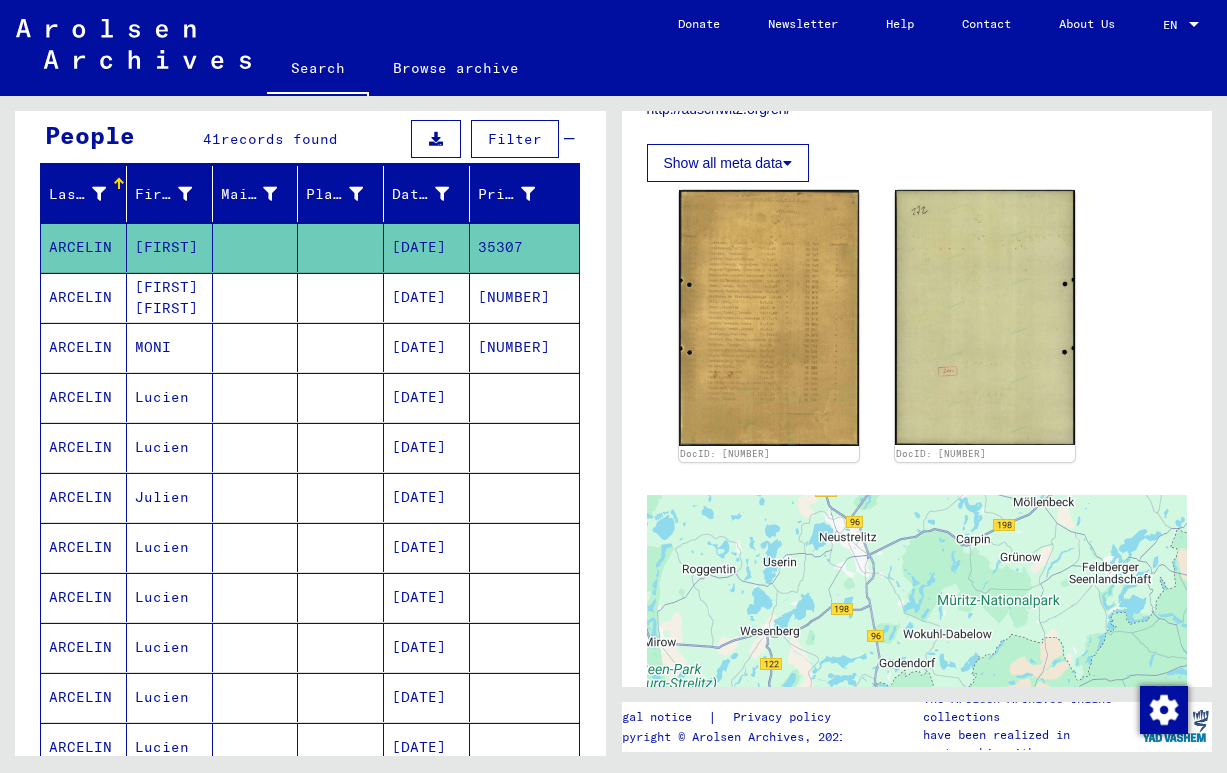 click on "ARCELIN" at bounding box center (84, 397) 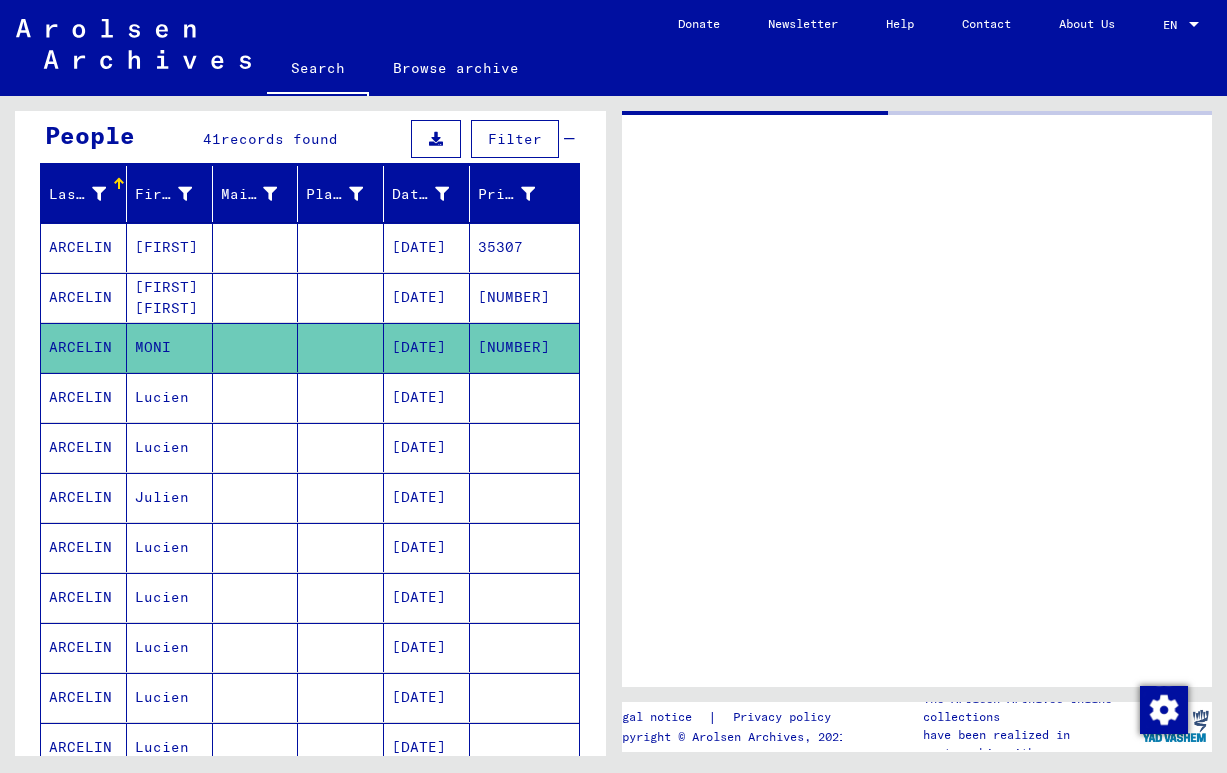 scroll, scrollTop: 0, scrollLeft: 0, axis: both 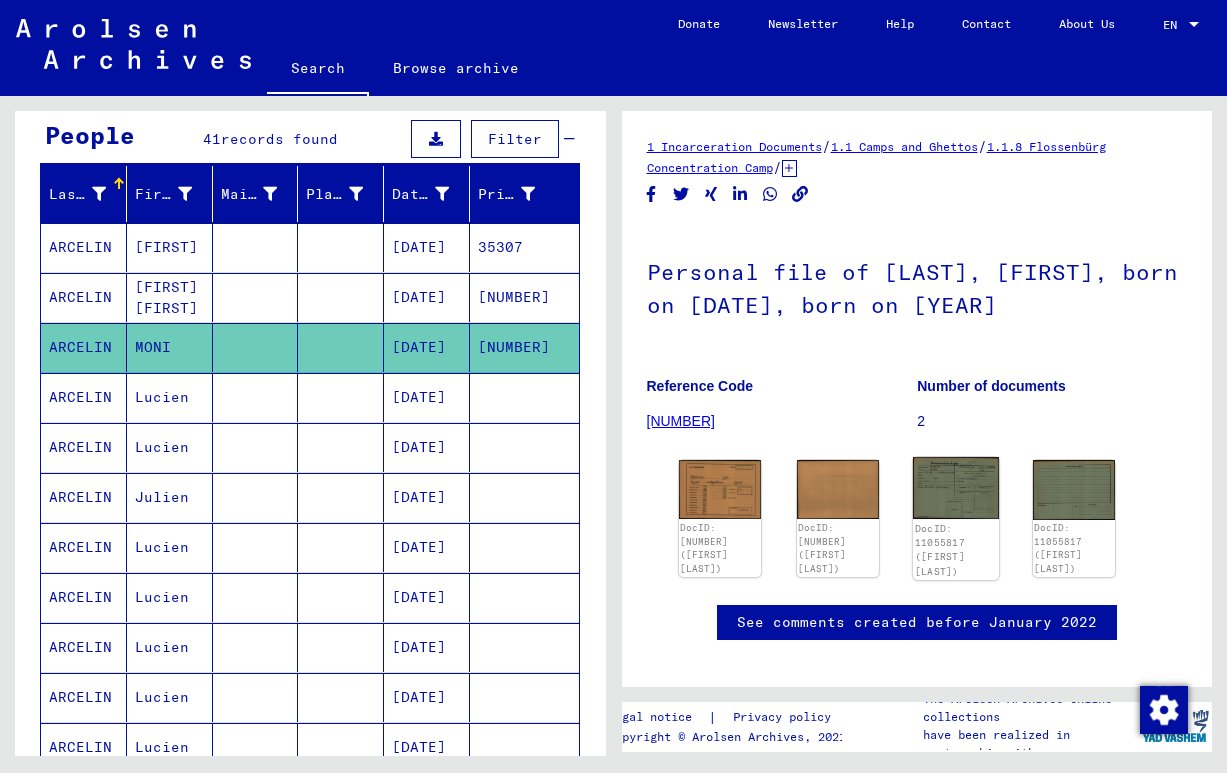 click 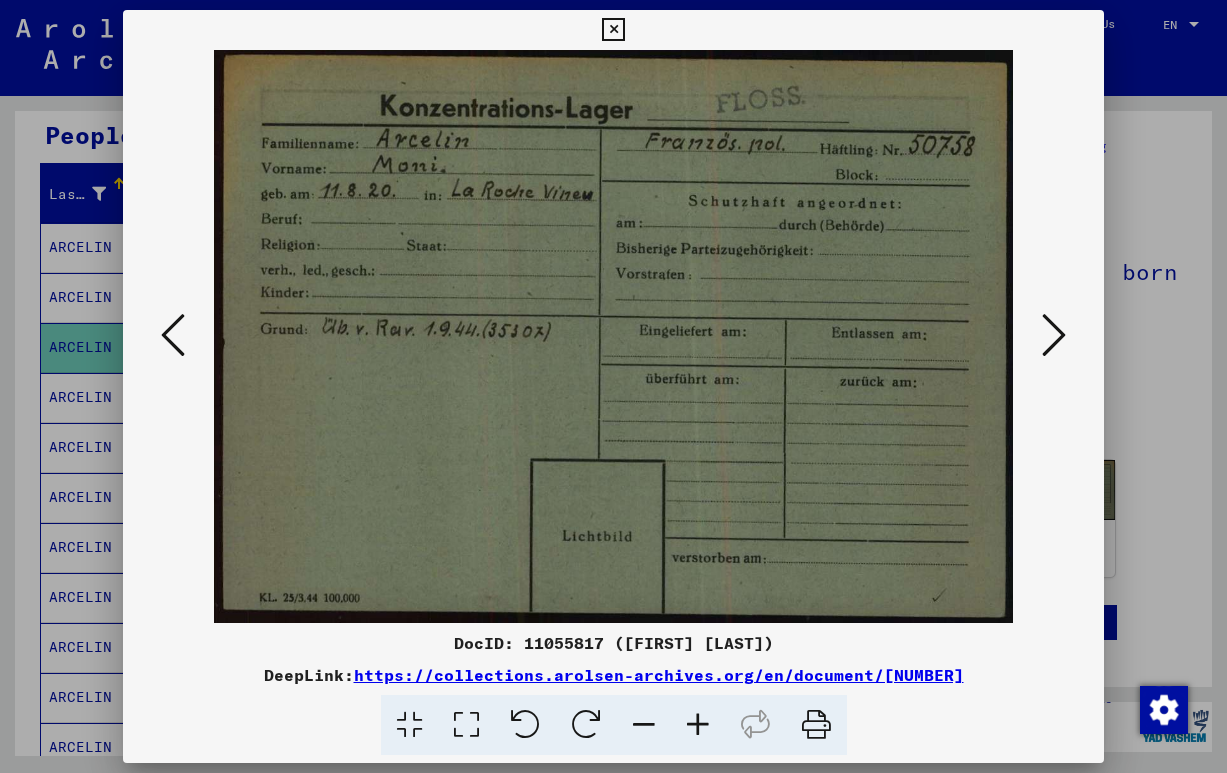 click at bounding box center (1054, 335) 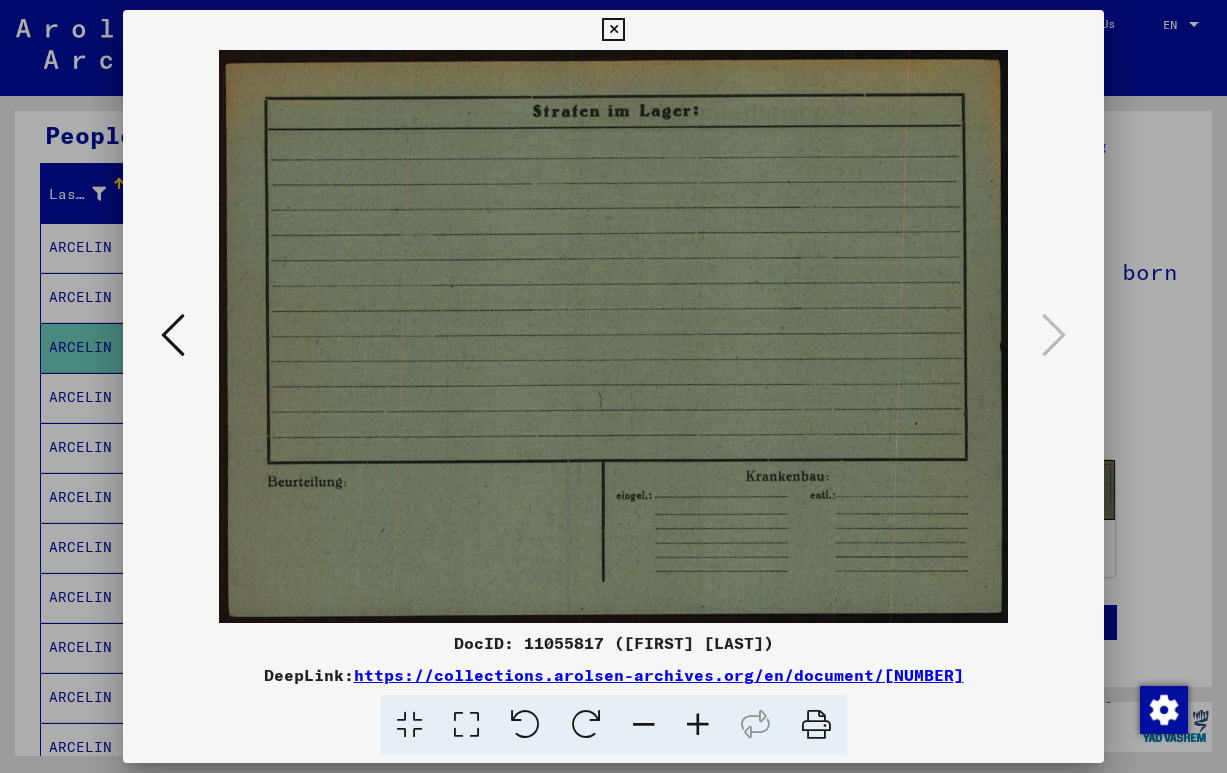 click at bounding box center (173, 335) 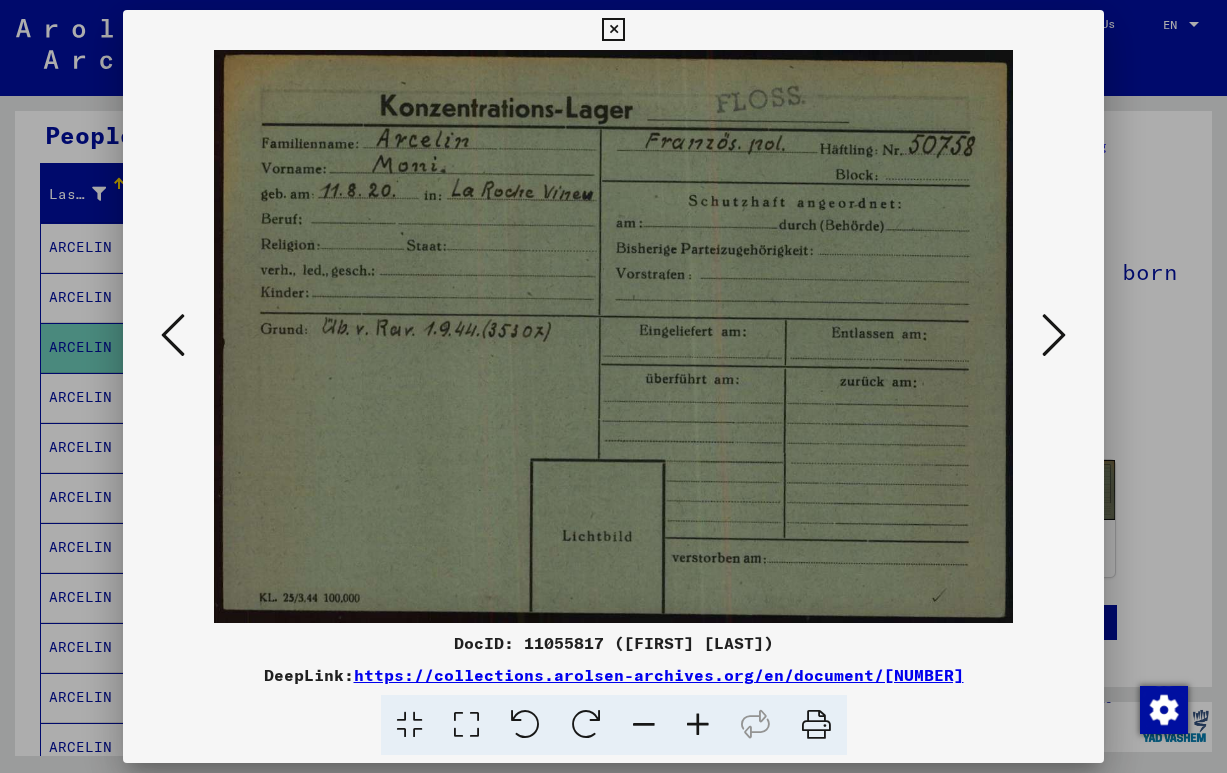 click at bounding box center (173, 335) 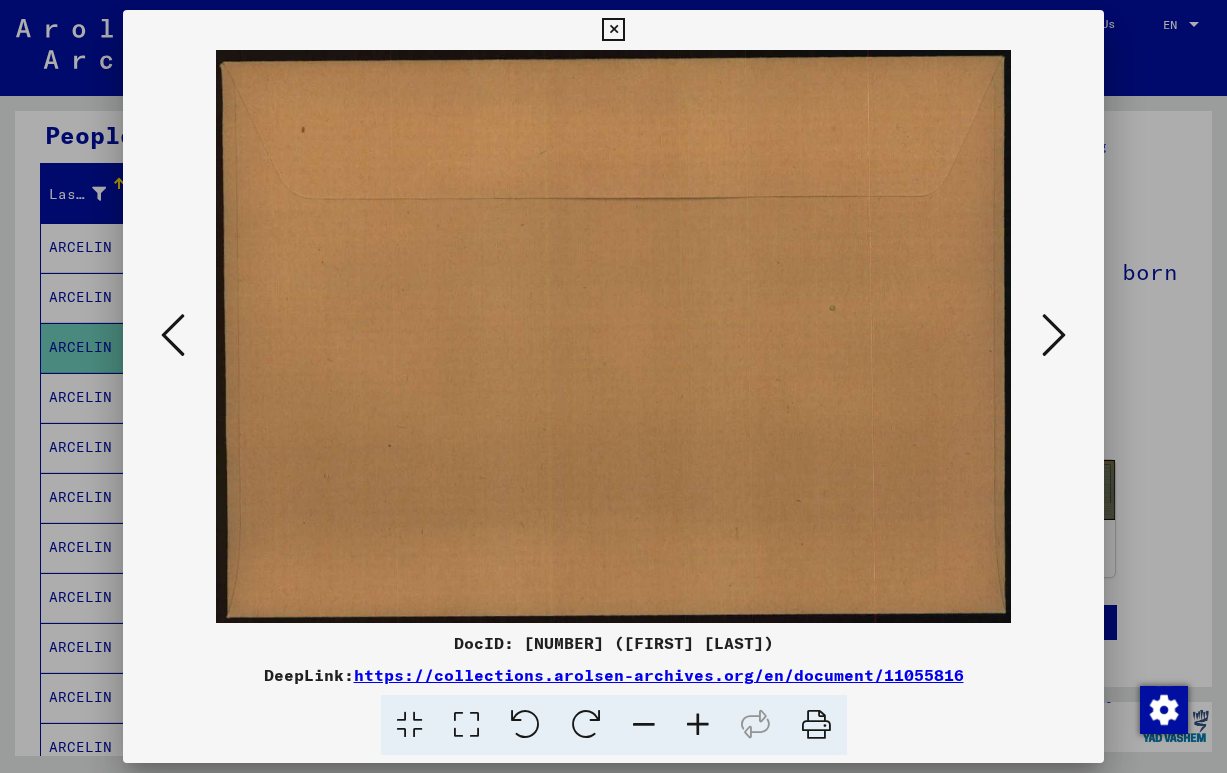 click at bounding box center [173, 335] 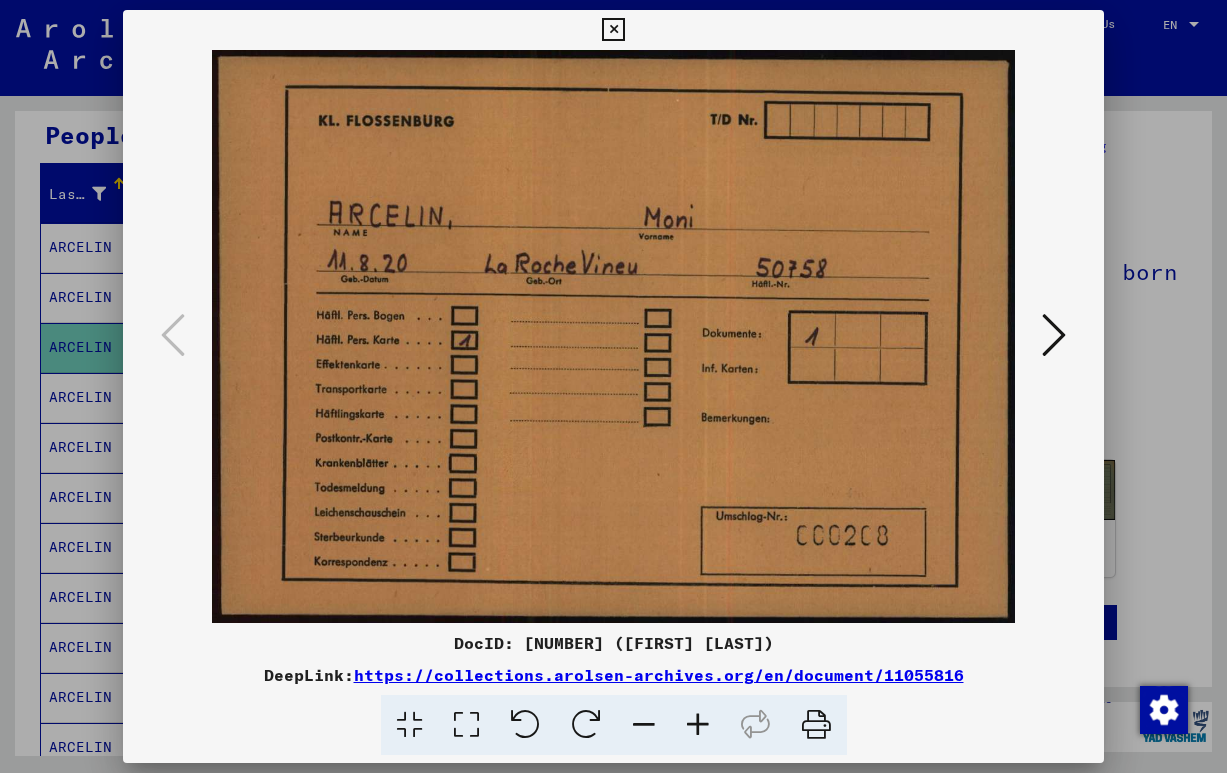 click at bounding box center (613, 386) 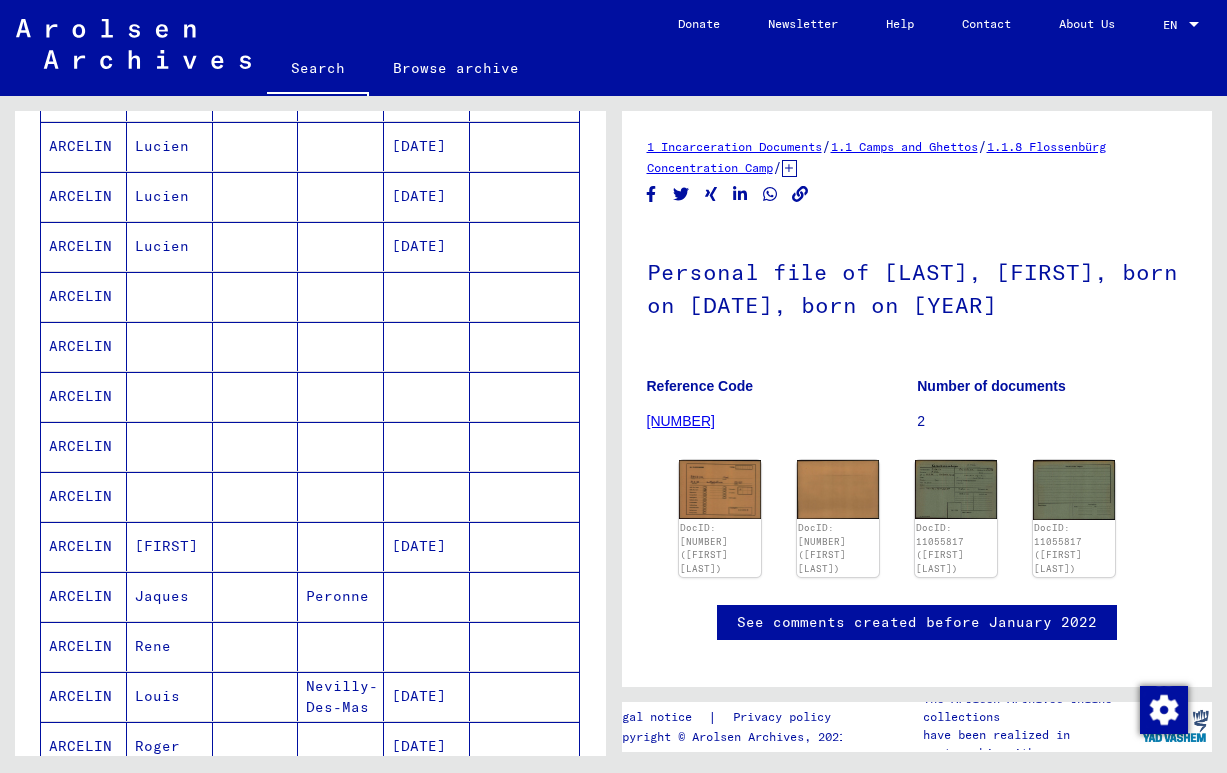 scroll, scrollTop: 723, scrollLeft: 0, axis: vertical 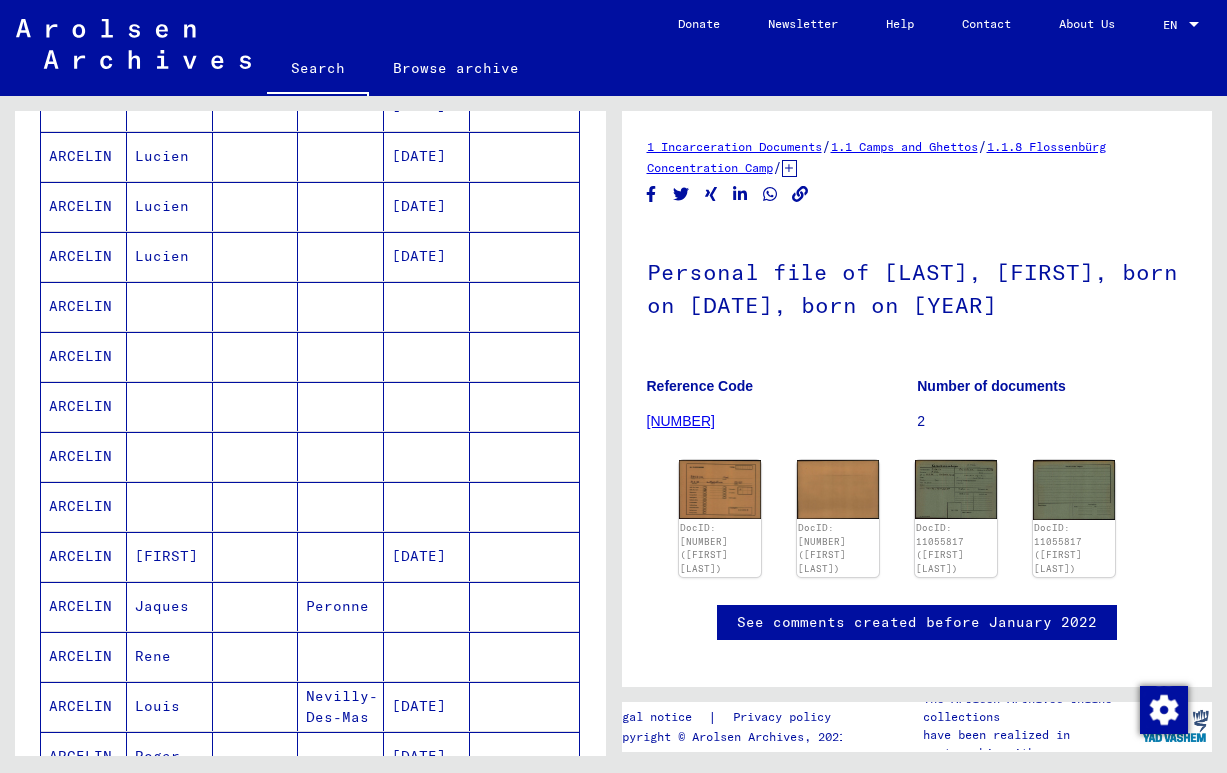 click on "ARCELIN" at bounding box center (84, 356) 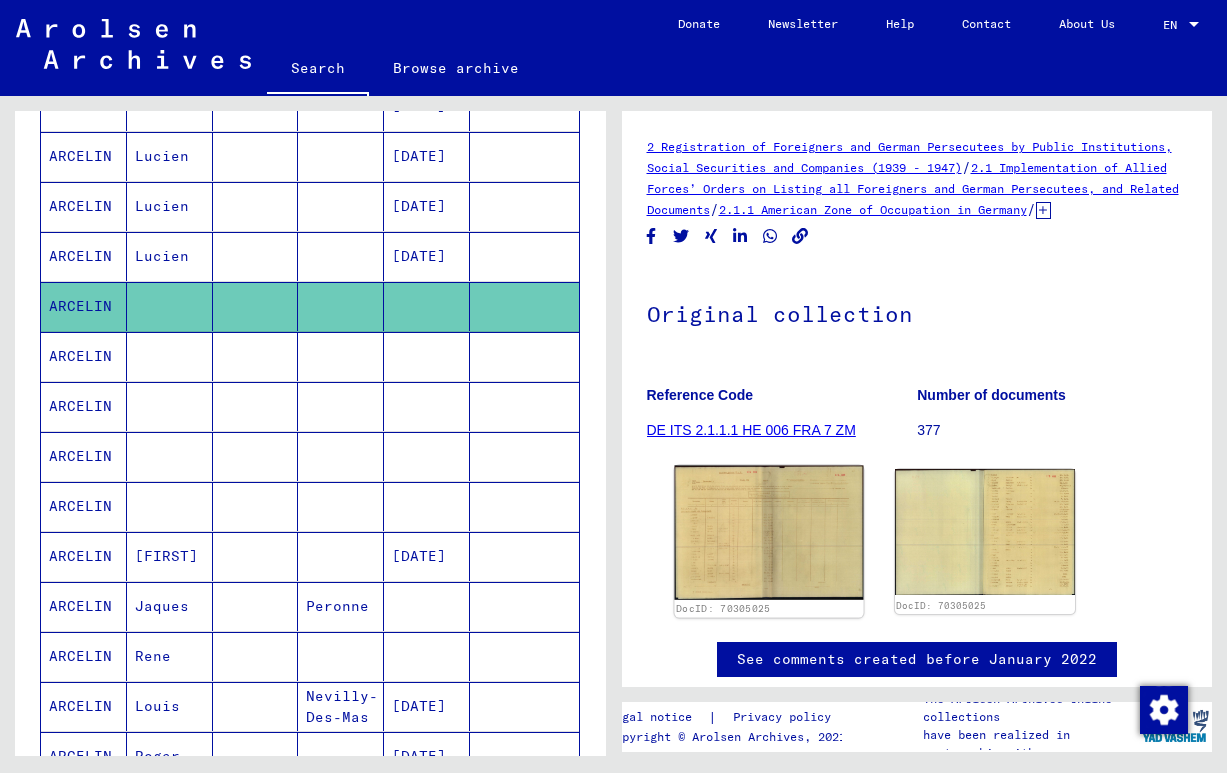 click 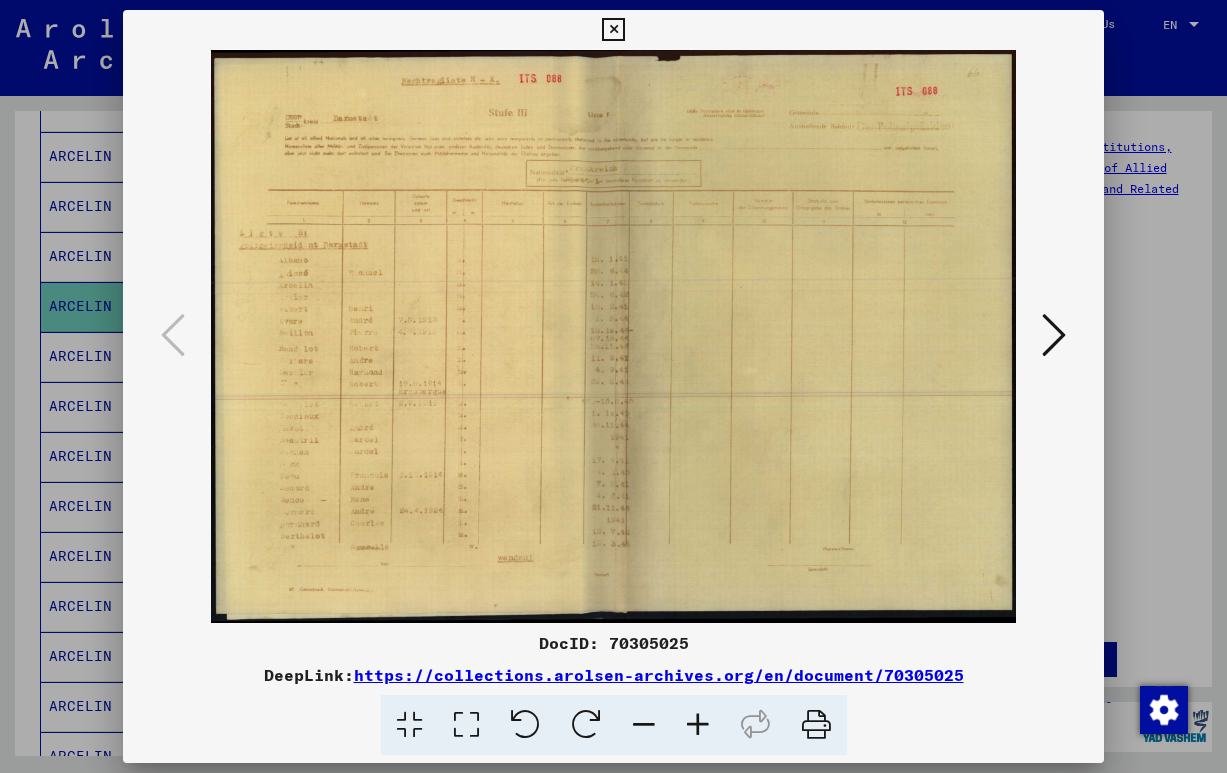 click at bounding box center (698, 725) 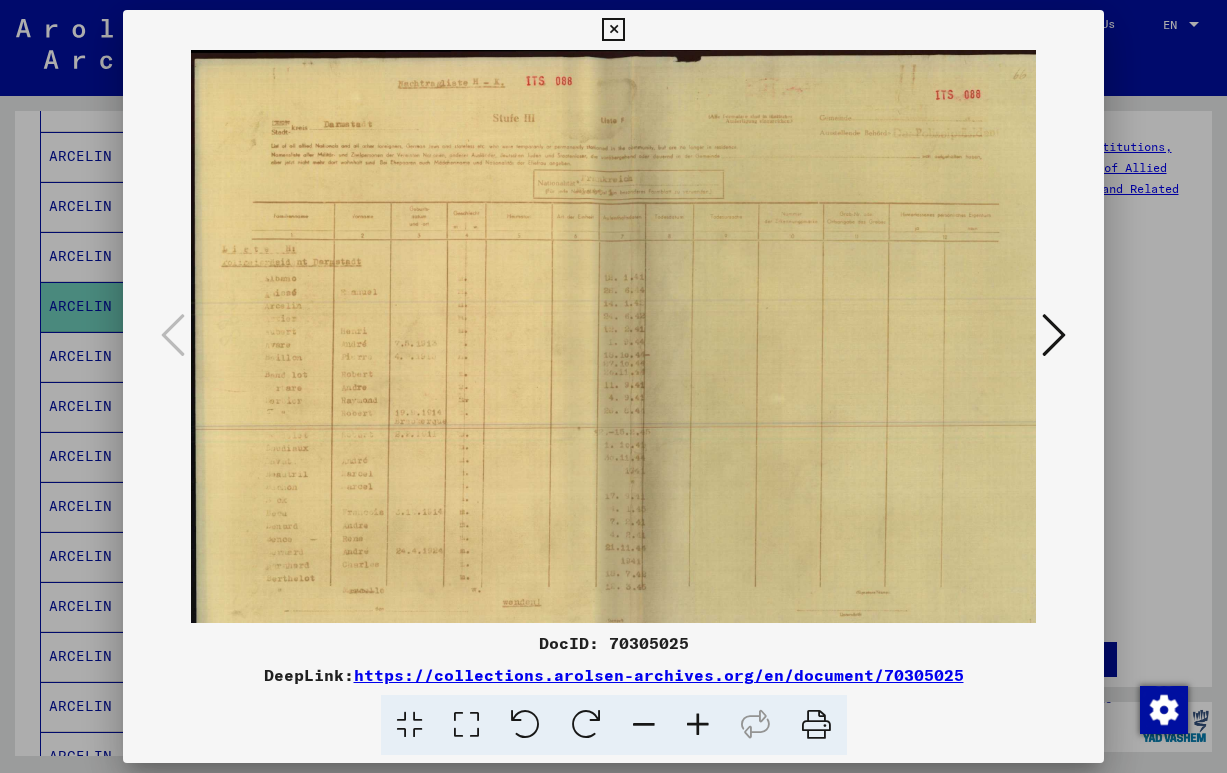 click at bounding box center (698, 725) 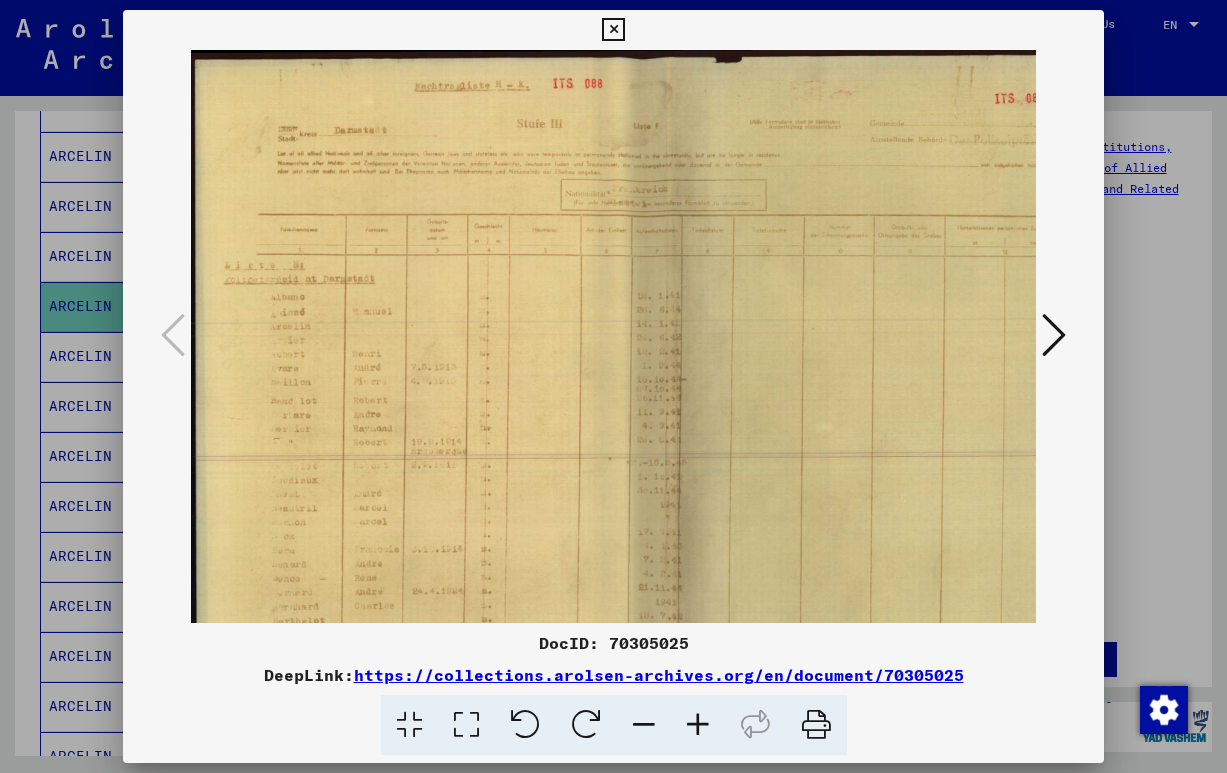 click at bounding box center (698, 725) 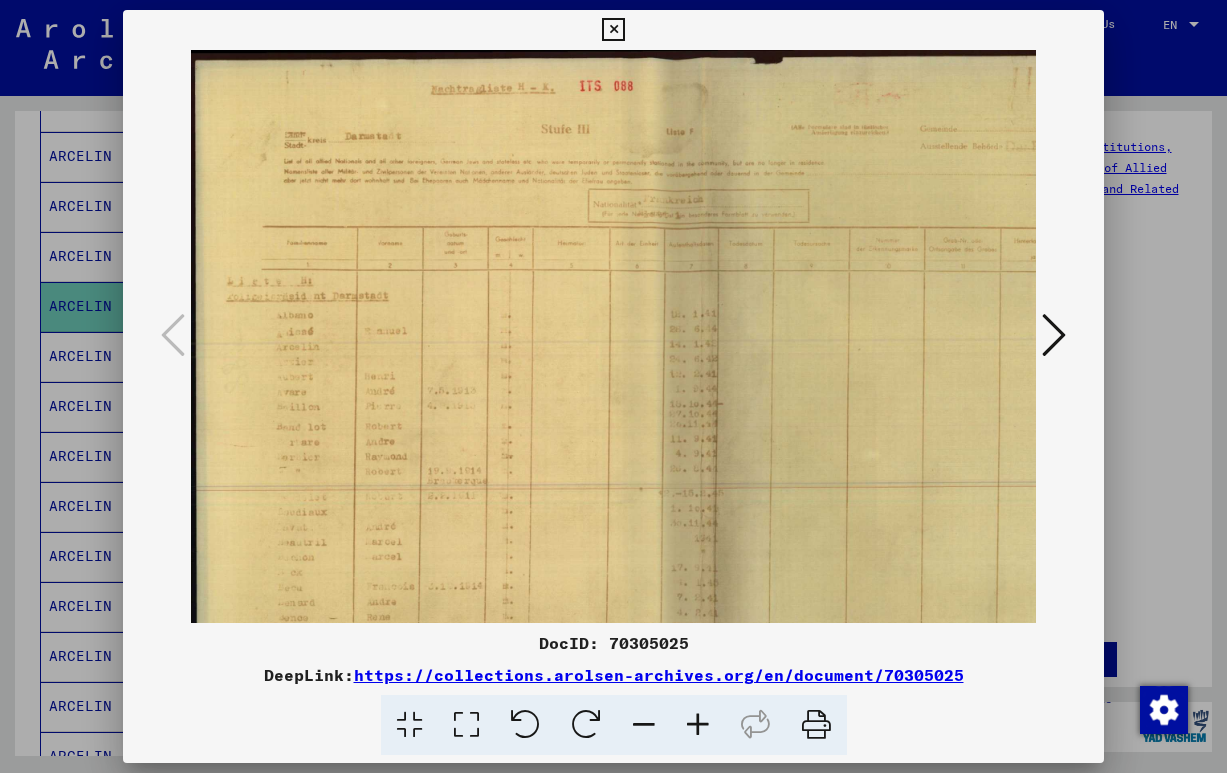 click at bounding box center [698, 725] 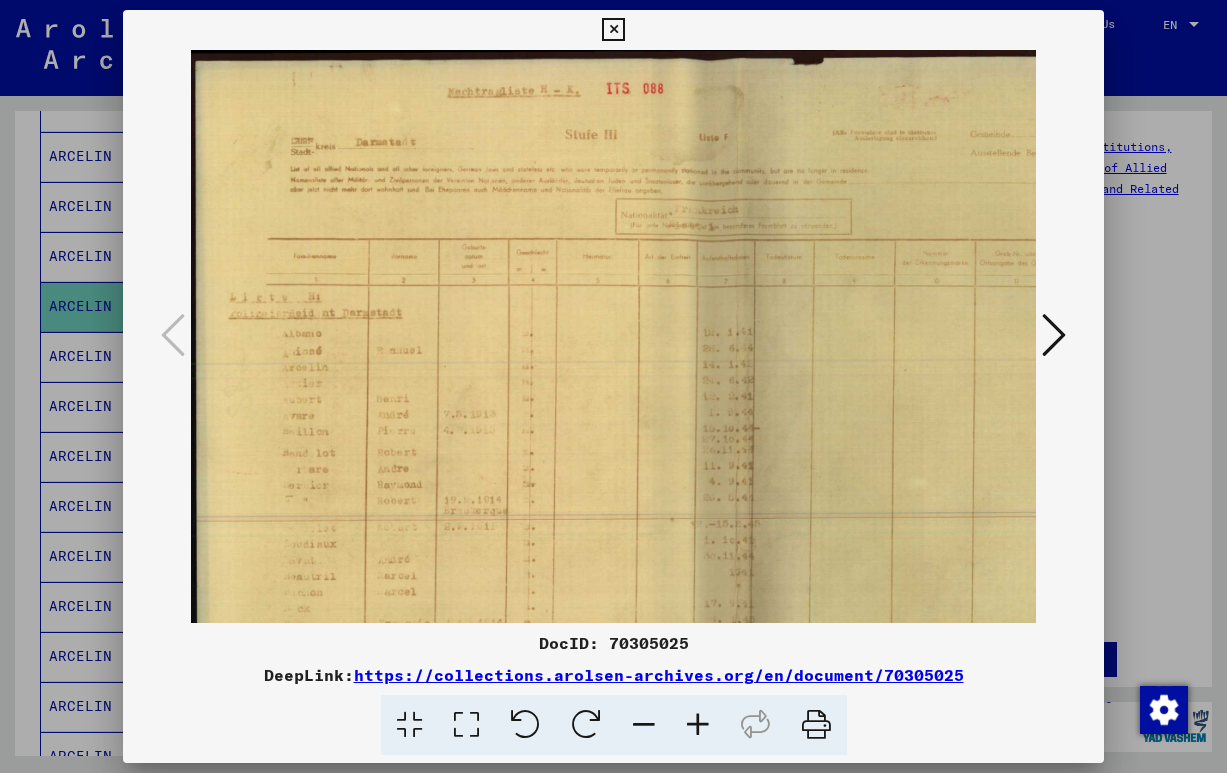 click at bounding box center [698, 725] 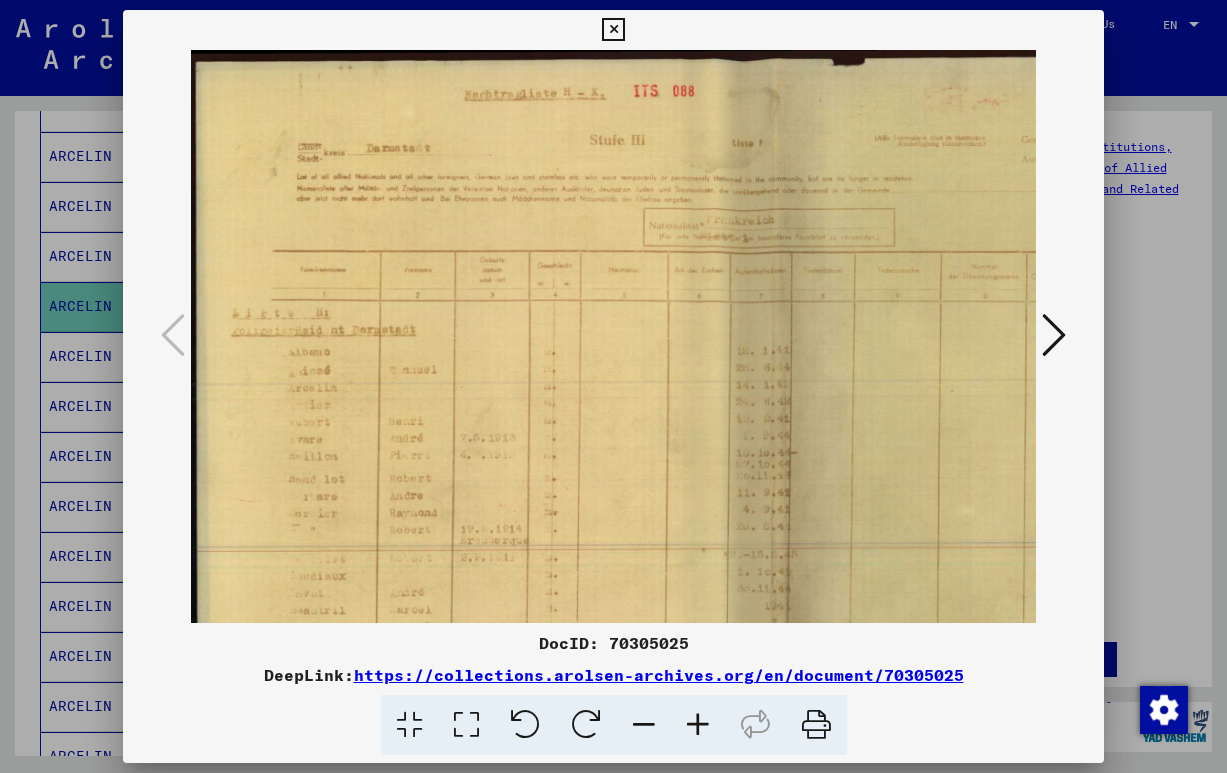 click at bounding box center [698, 725] 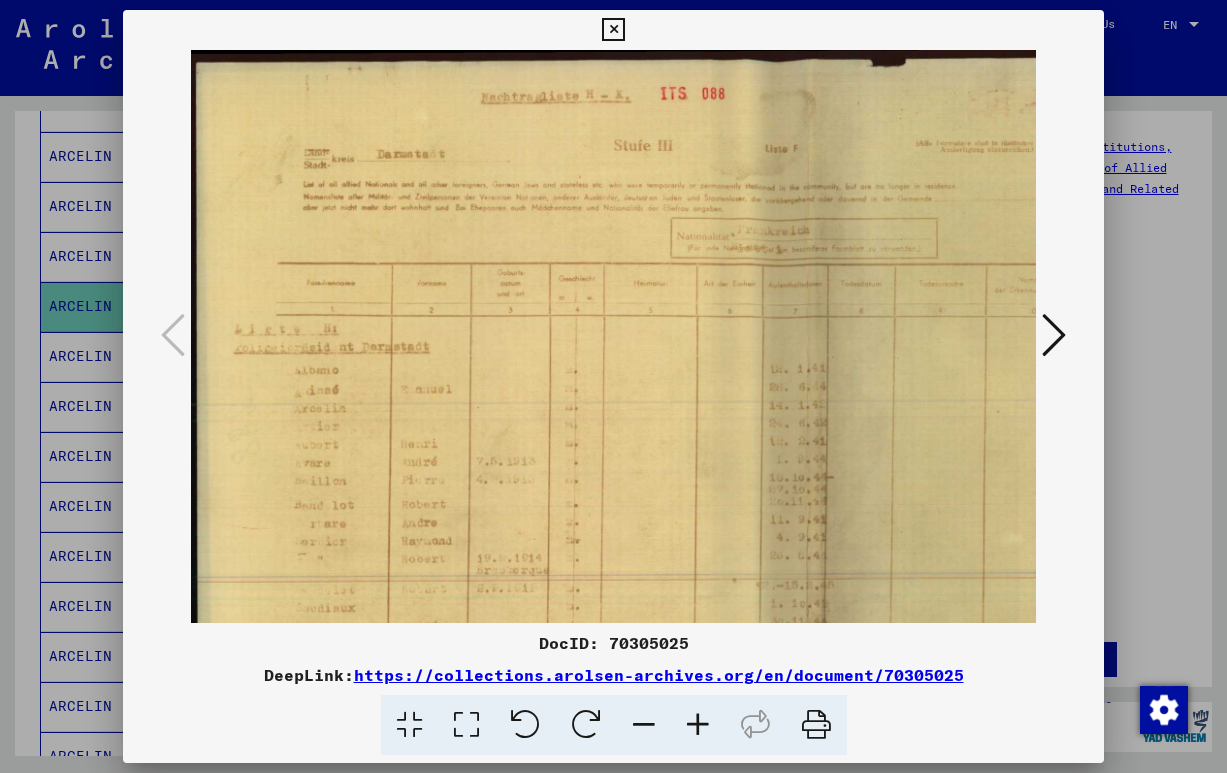click at bounding box center (698, 725) 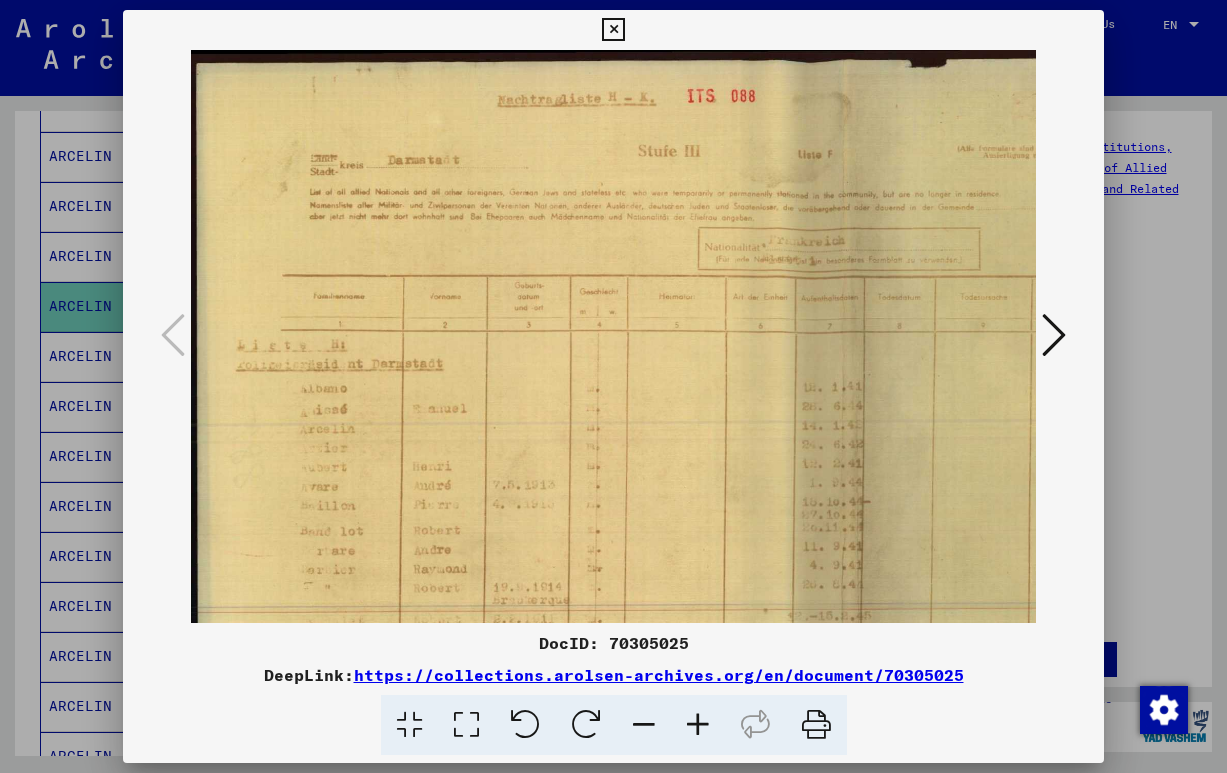 click at bounding box center [698, 725] 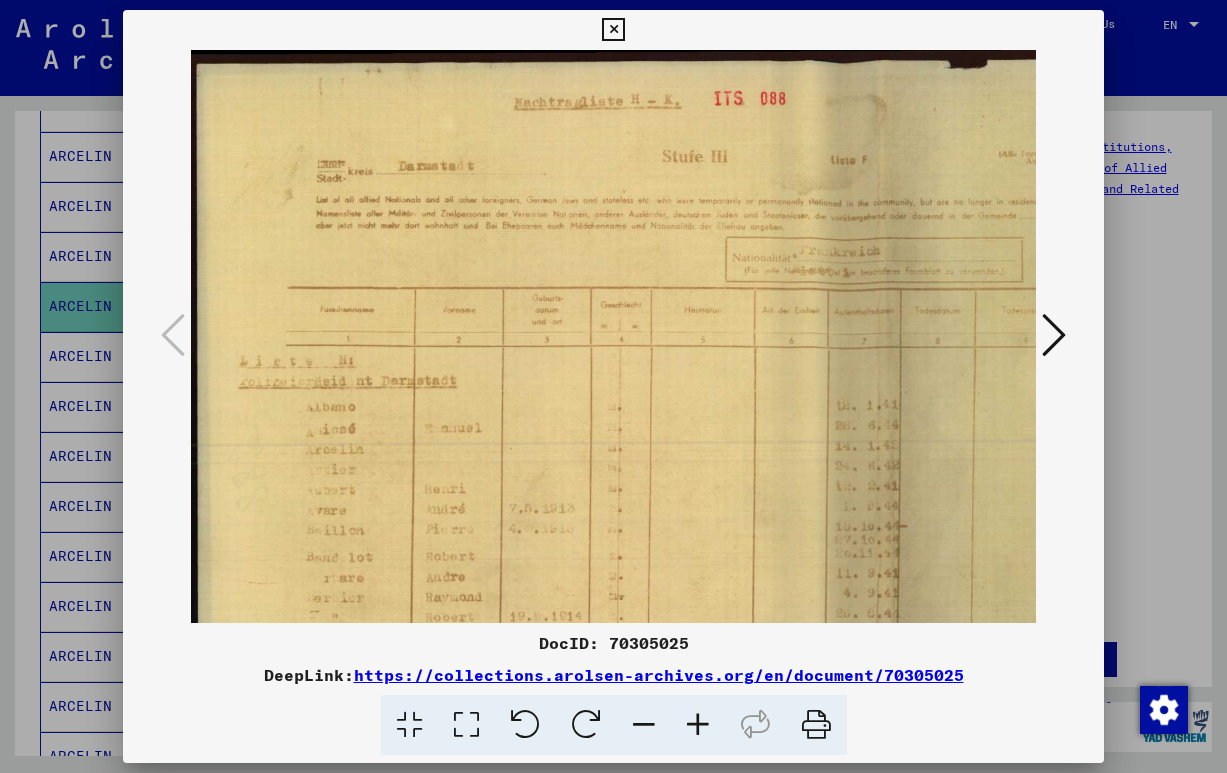 click at bounding box center [698, 725] 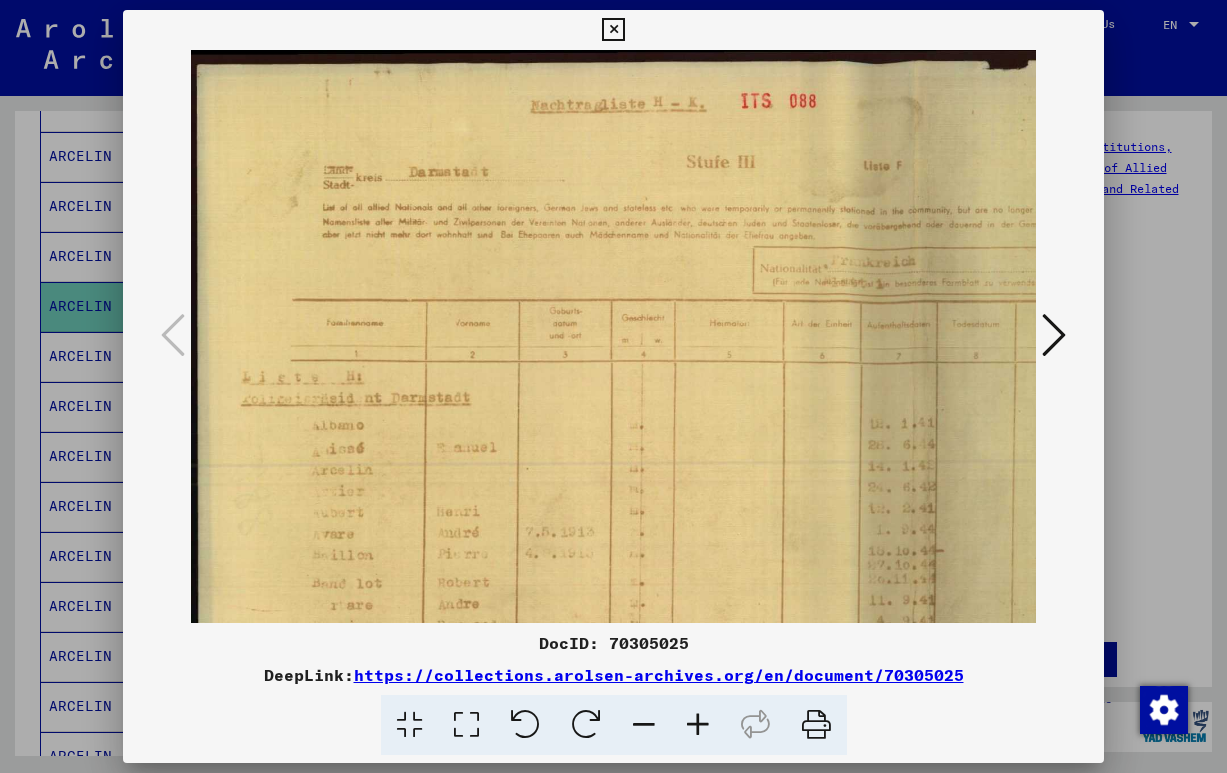 click at bounding box center (698, 725) 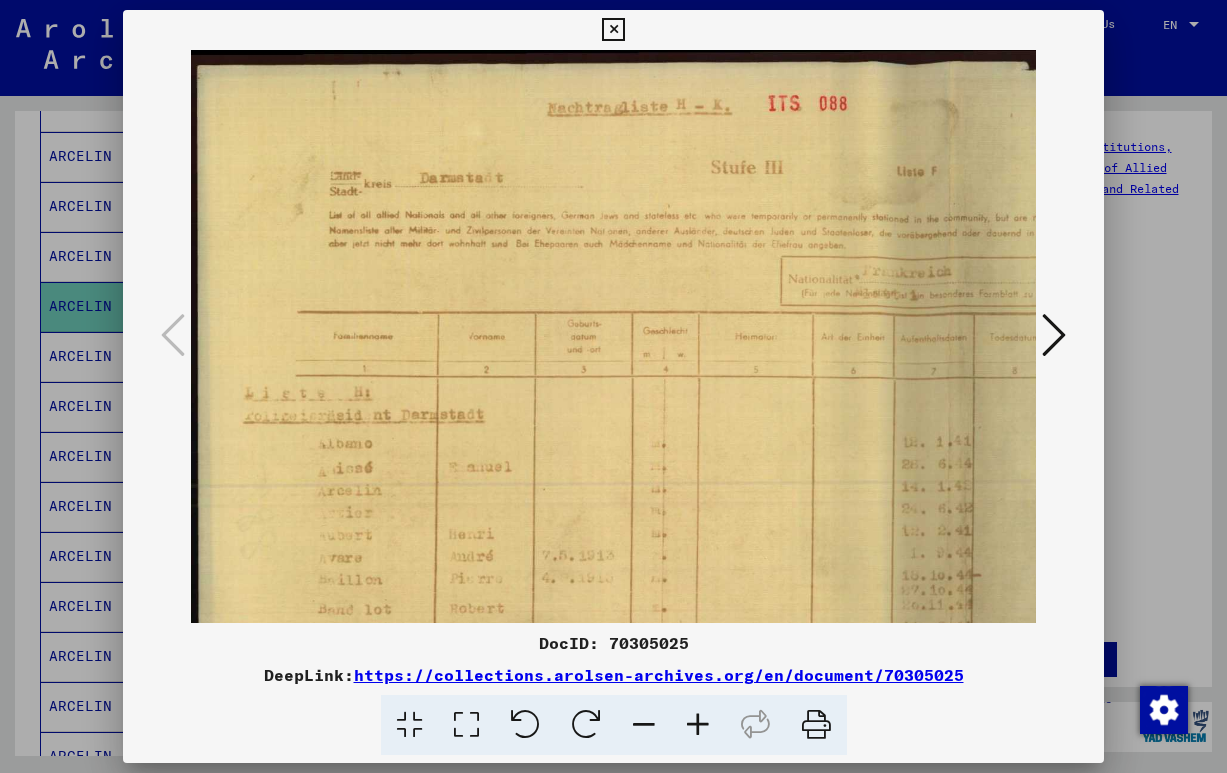 click at bounding box center [613, 30] 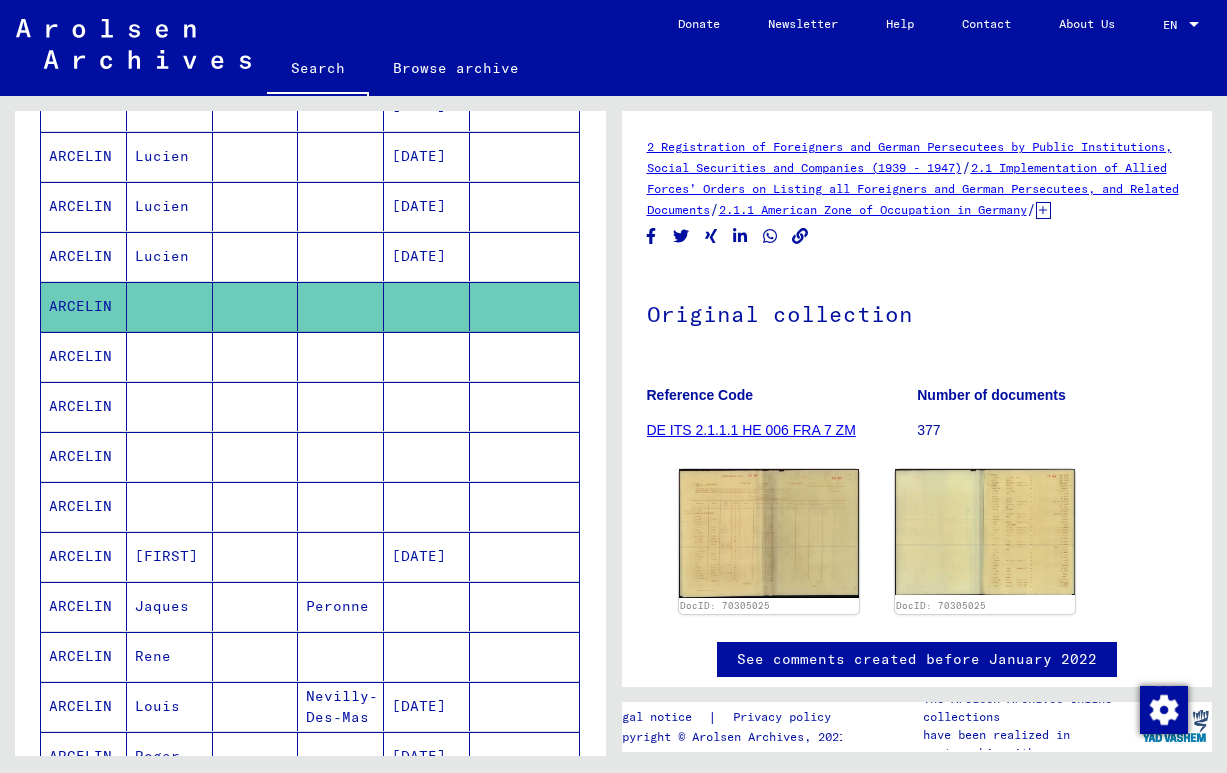 click on "ARCELIN" at bounding box center (84, 406) 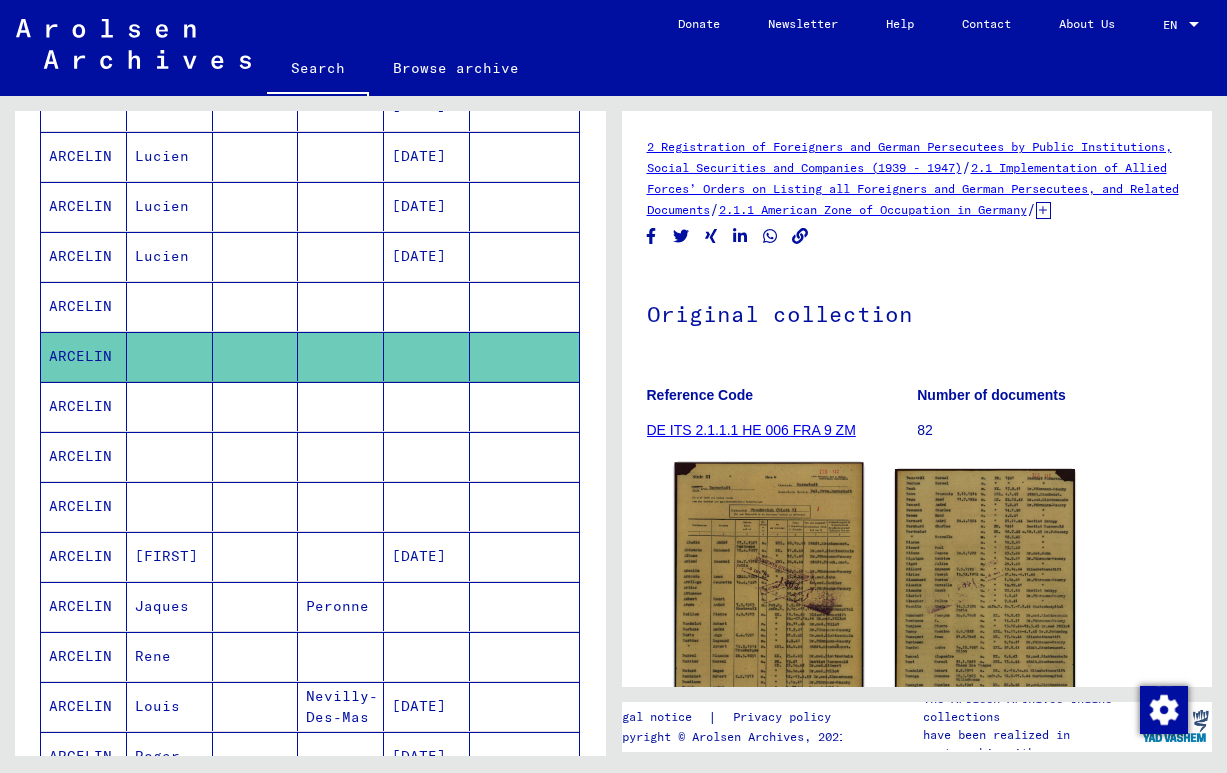 click 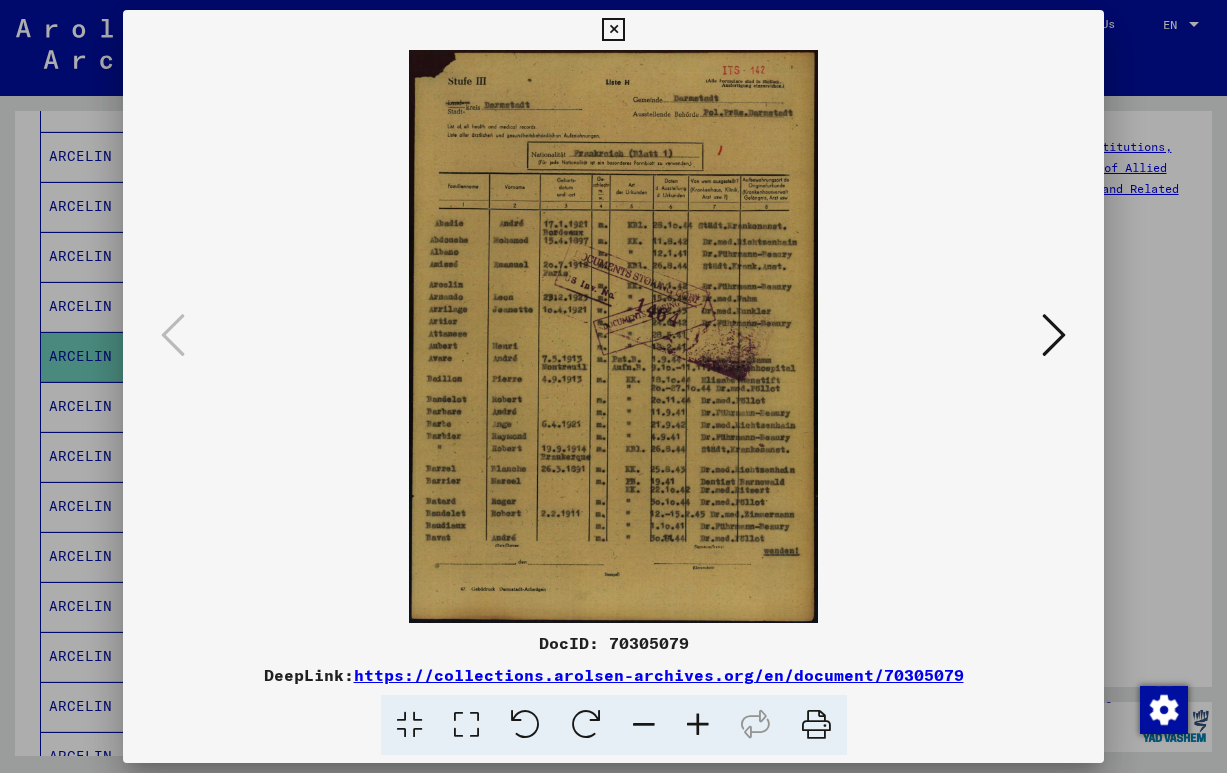 click at bounding box center (698, 725) 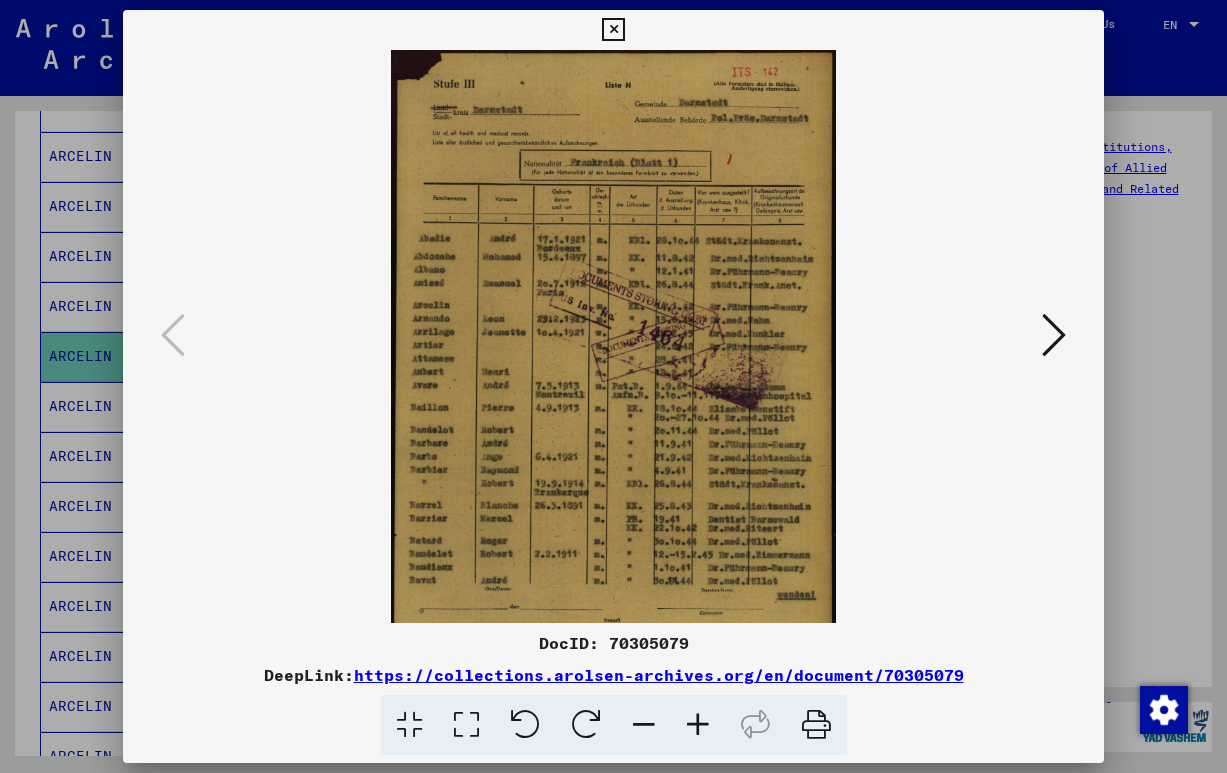 click at bounding box center (698, 725) 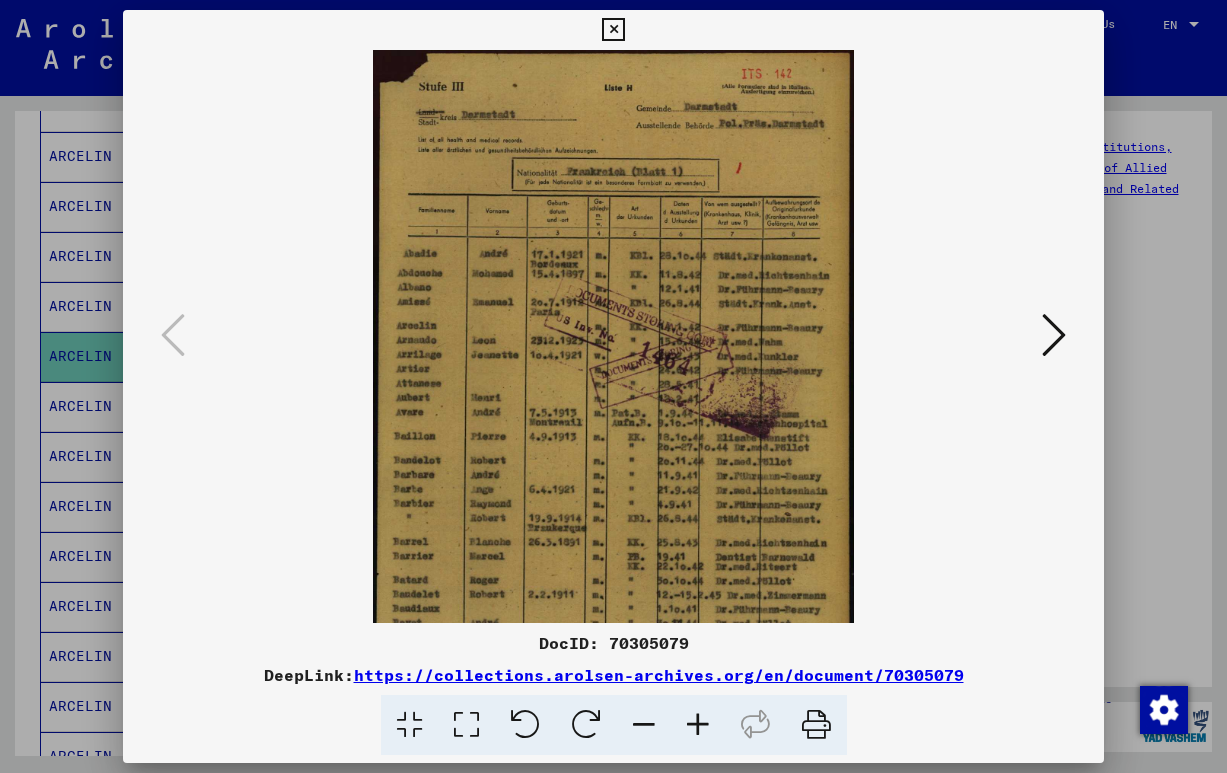 click at bounding box center [698, 725] 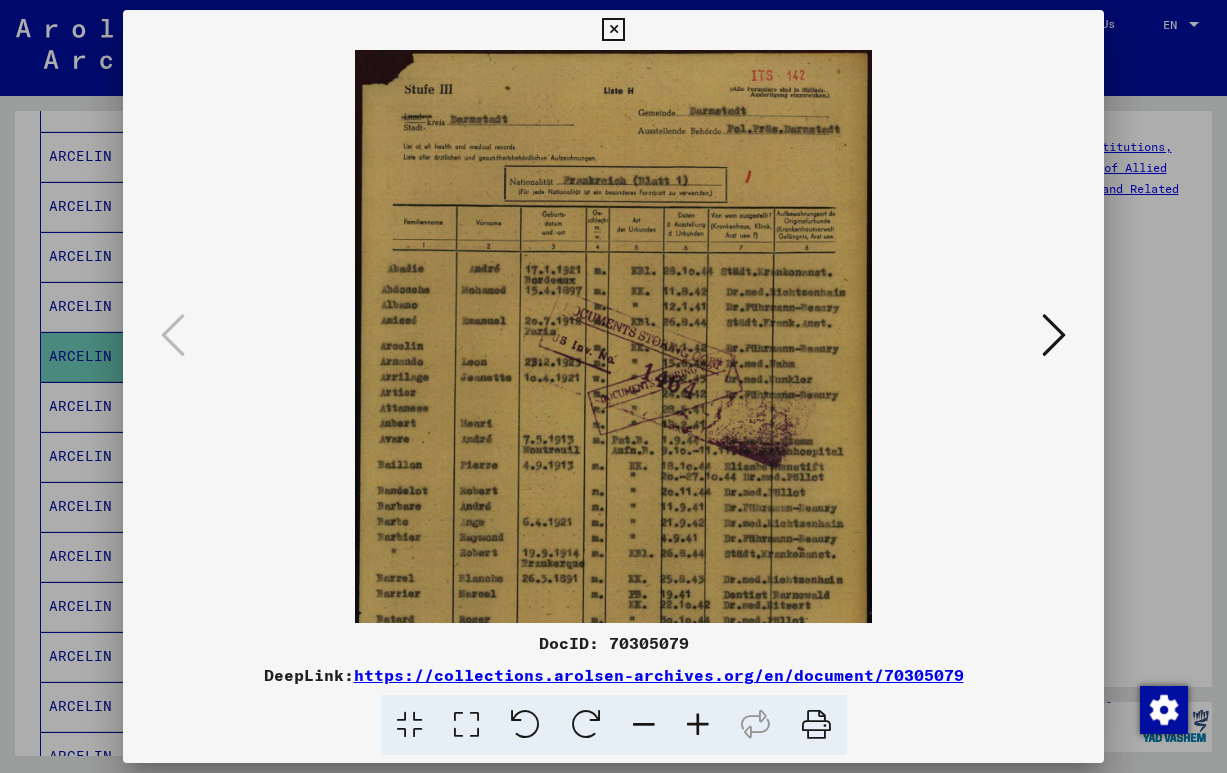 click at bounding box center [698, 725] 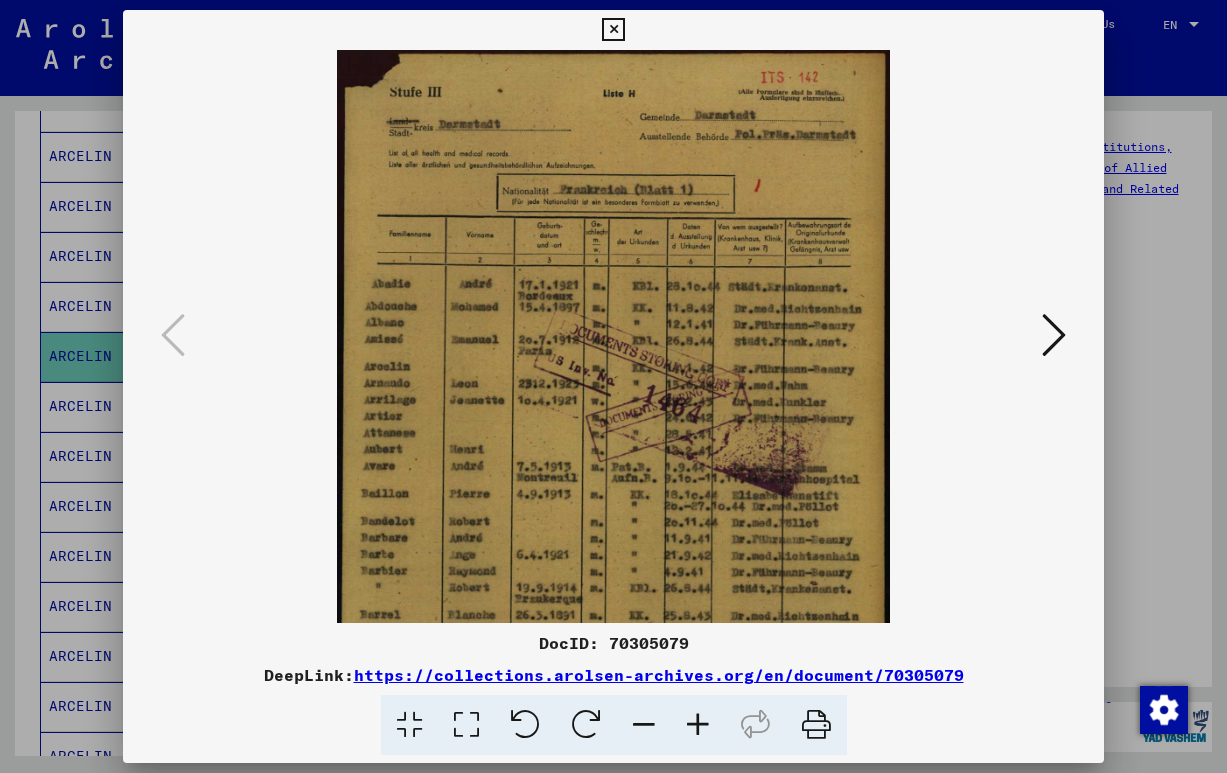 click at bounding box center [698, 725] 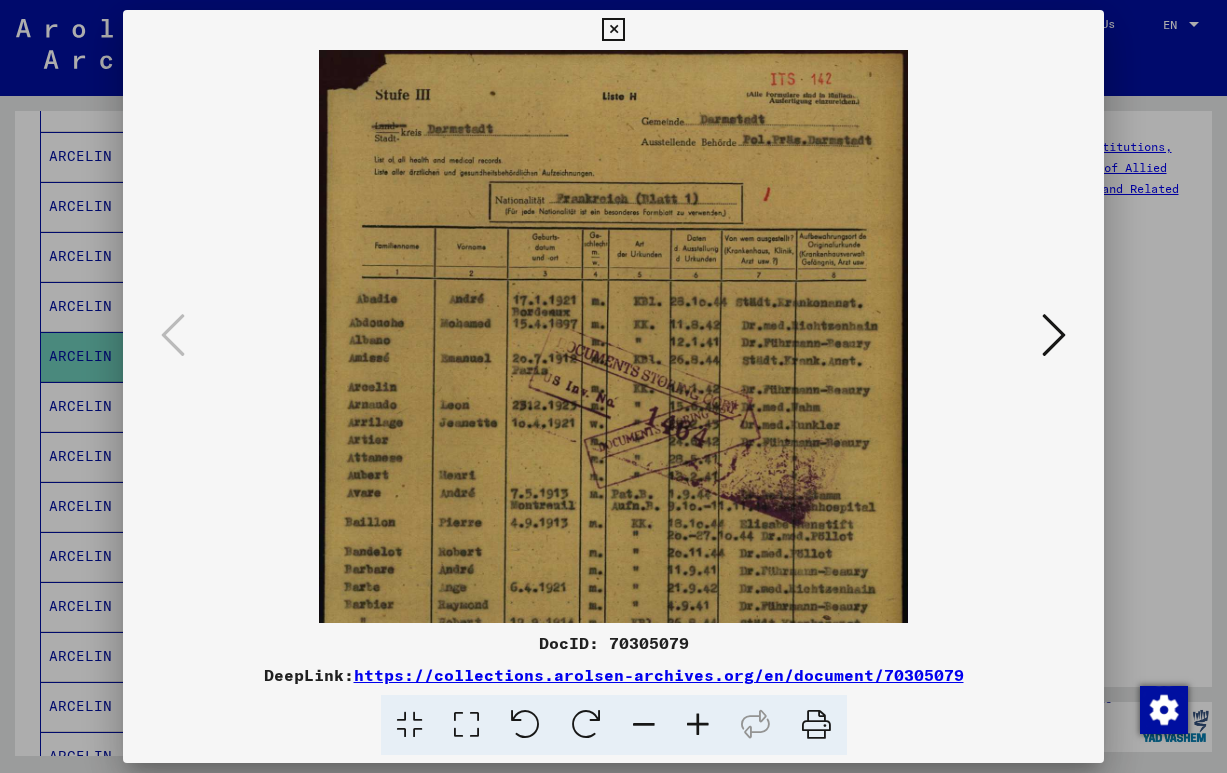 click at bounding box center (698, 725) 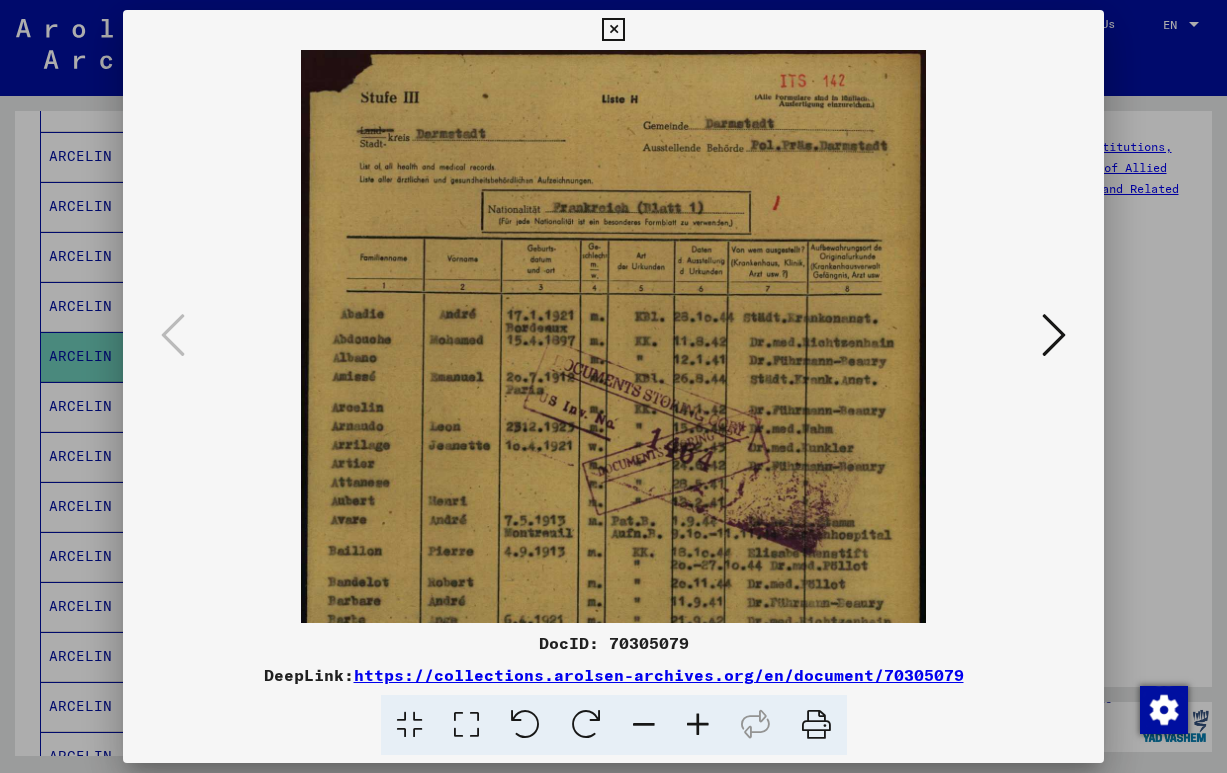 click at bounding box center [698, 725] 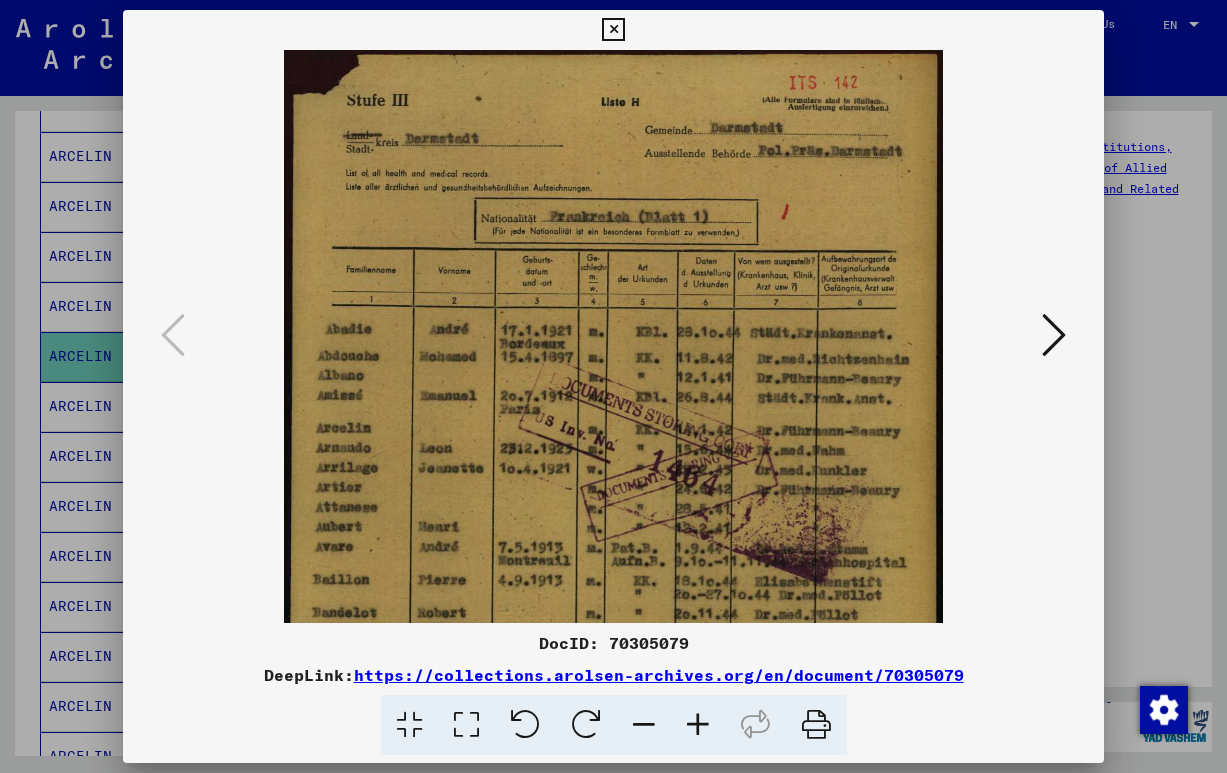 click at bounding box center (698, 725) 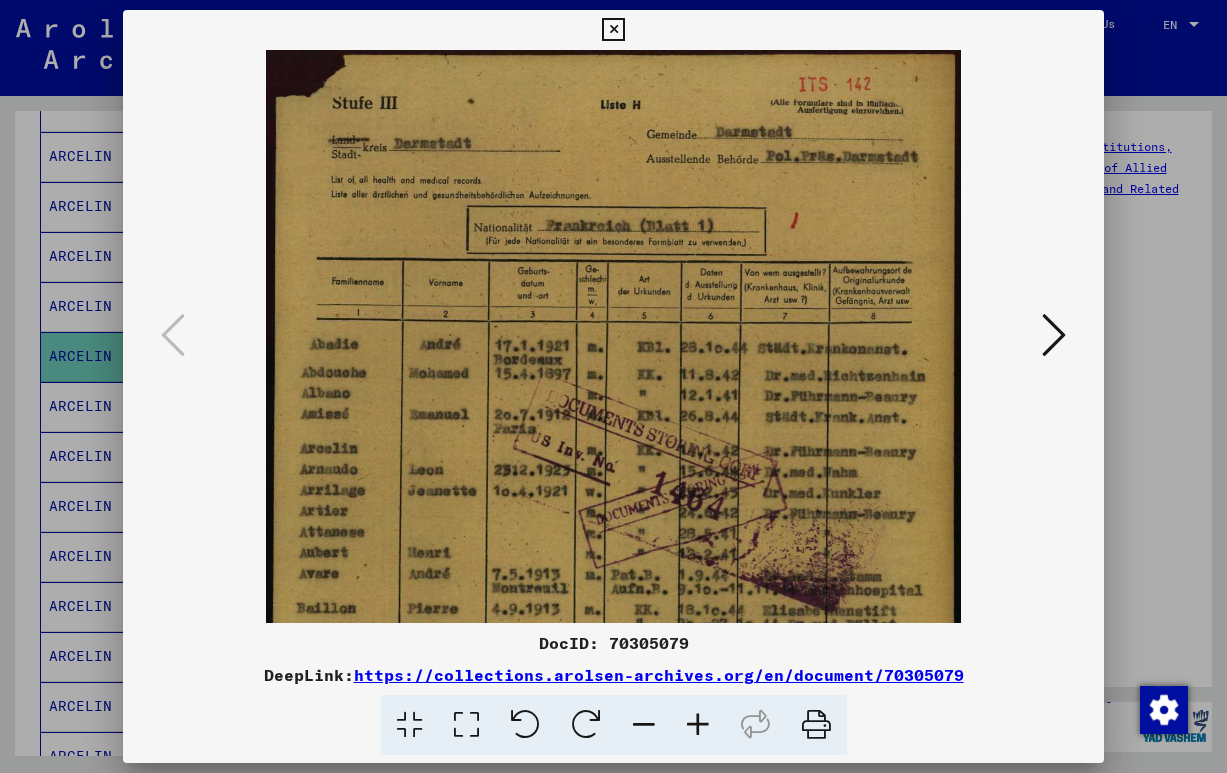 click at bounding box center [698, 725] 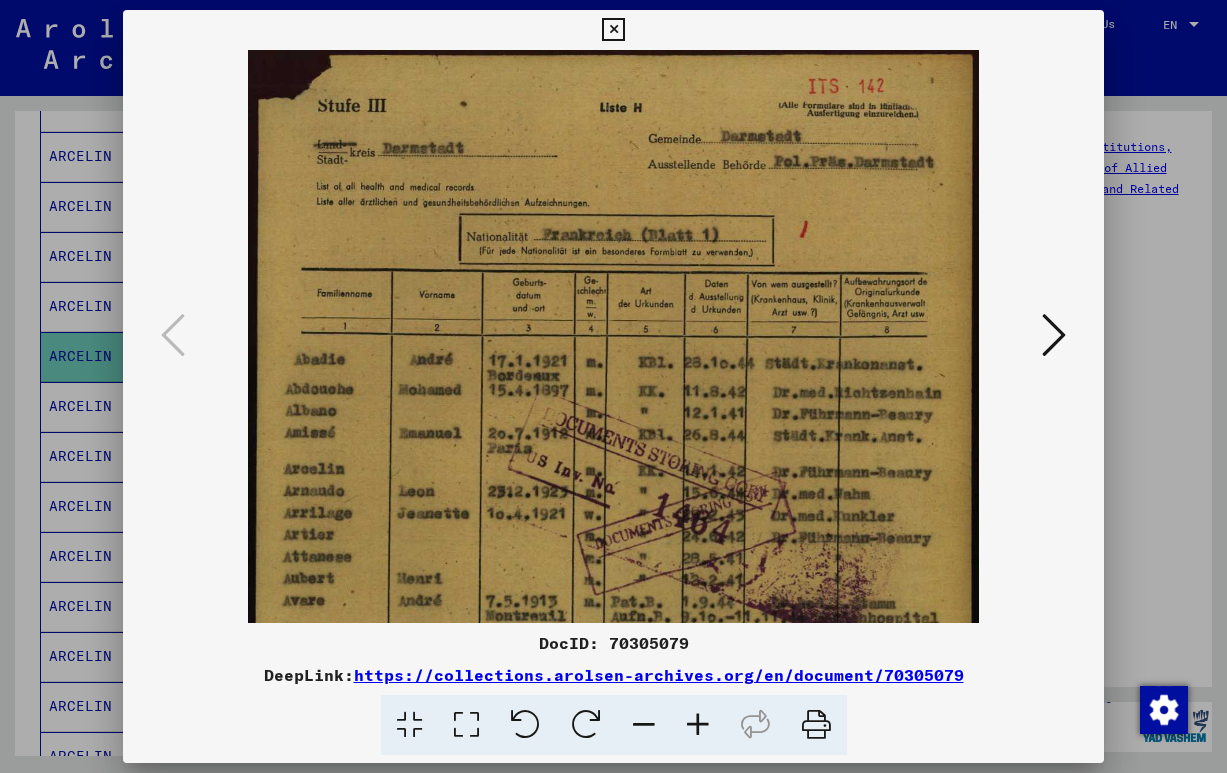 click at bounding box center [698, 725] 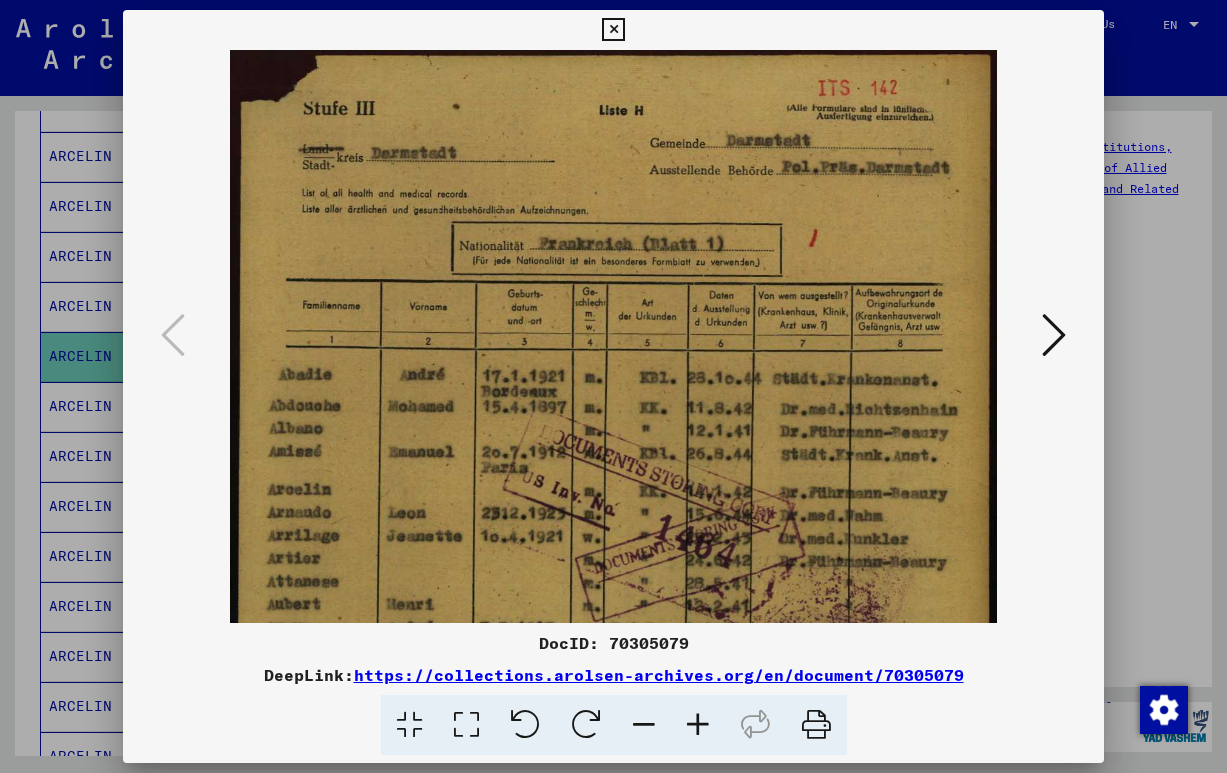click at bounding box center [698, 725] 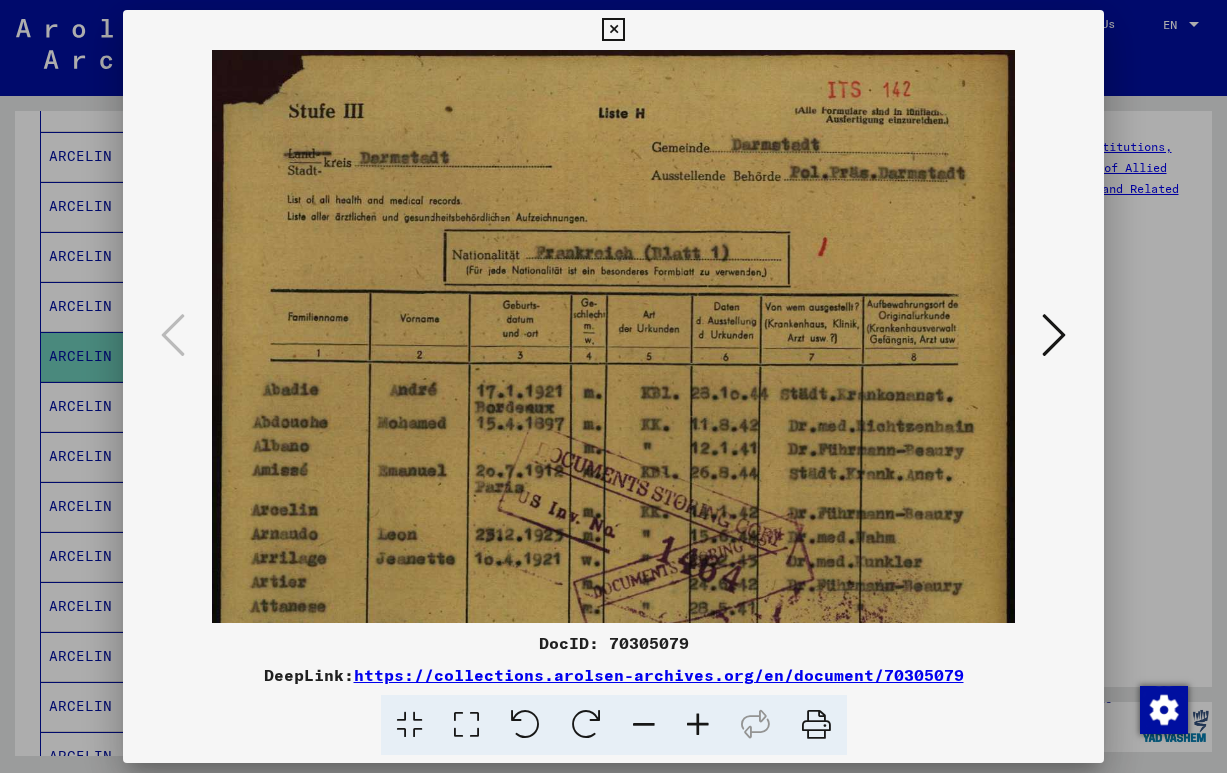 click at bounding box center [698, 725] 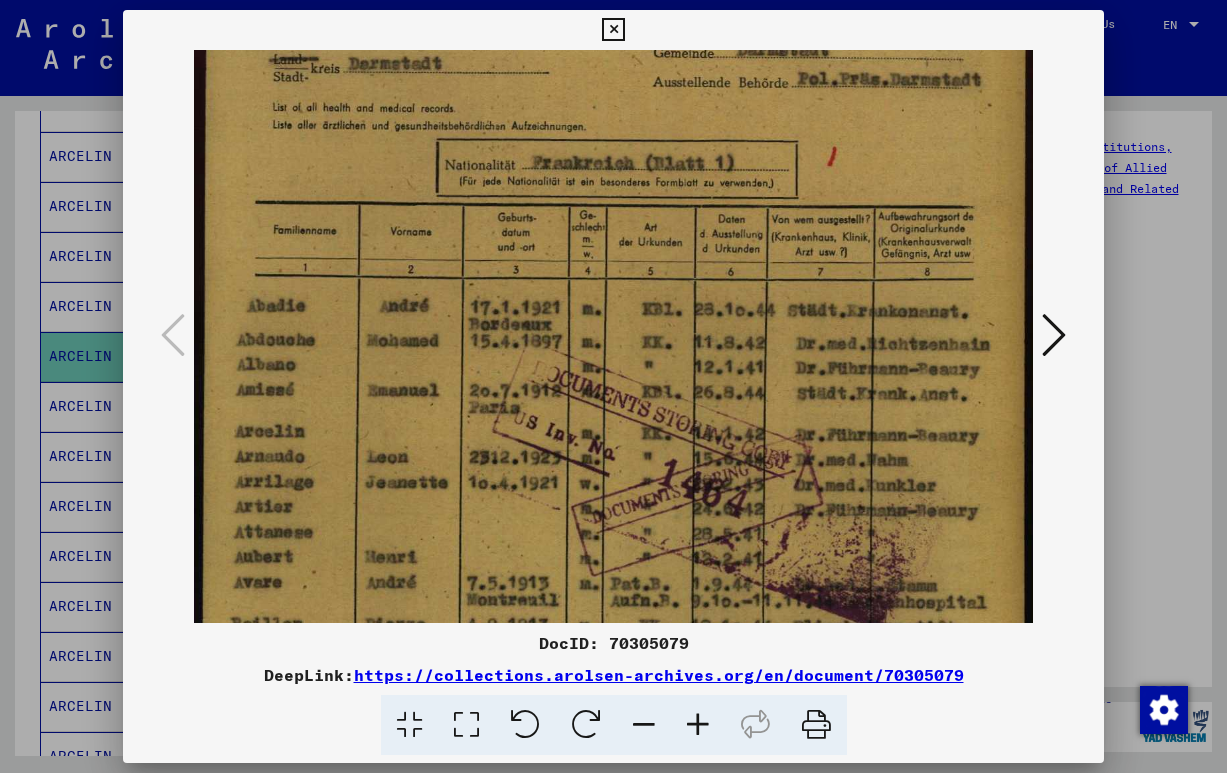 scroll, scrollTop: 157, scrollLeft: 0, axis: vertical 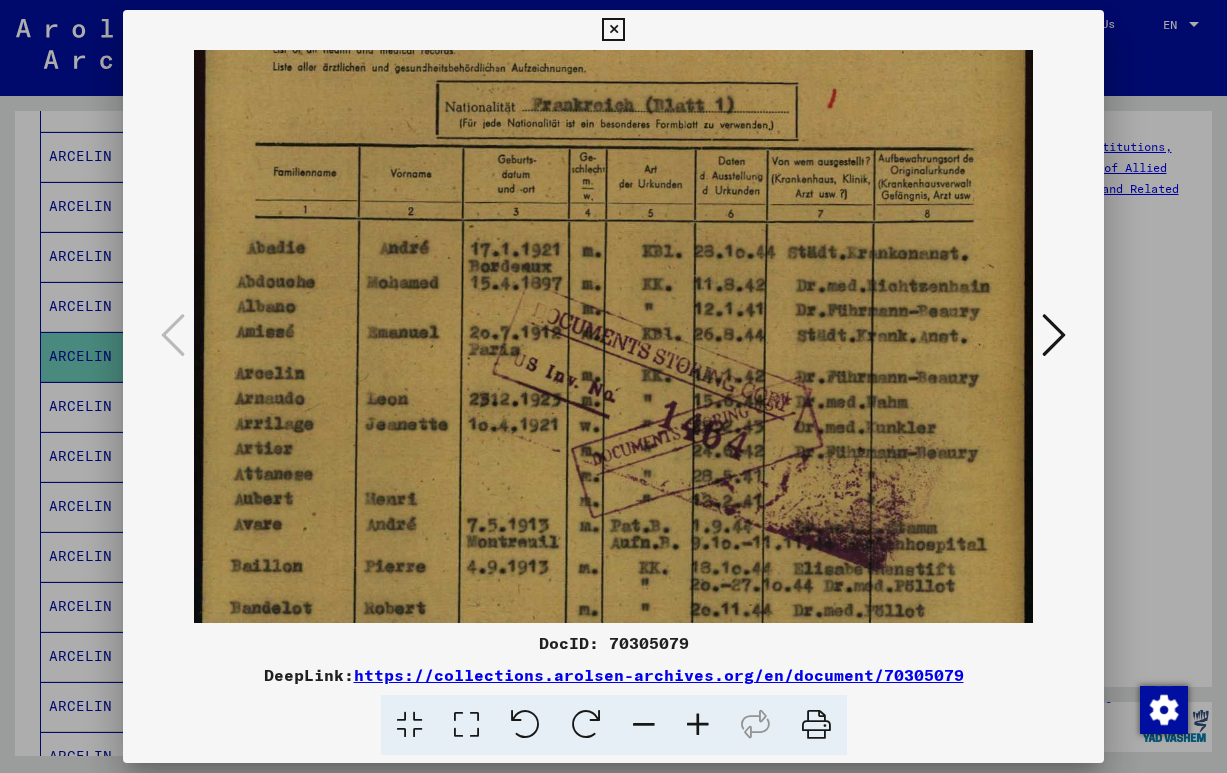 drag, startPoint x: 432, startPoint y: 563, endPoint x: 448, endPoint y: 406, distance: 157.81319 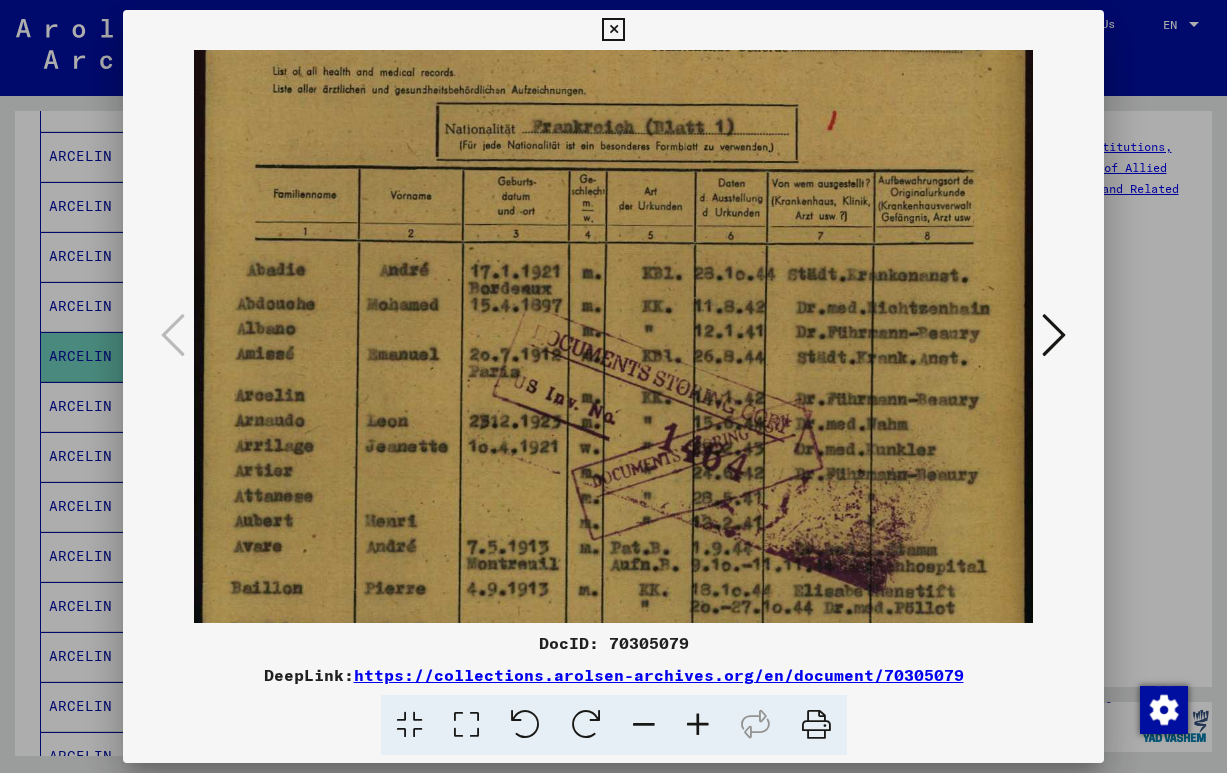 scroll, scrollTop: 140, scrollLeft: 0, axis: vertical 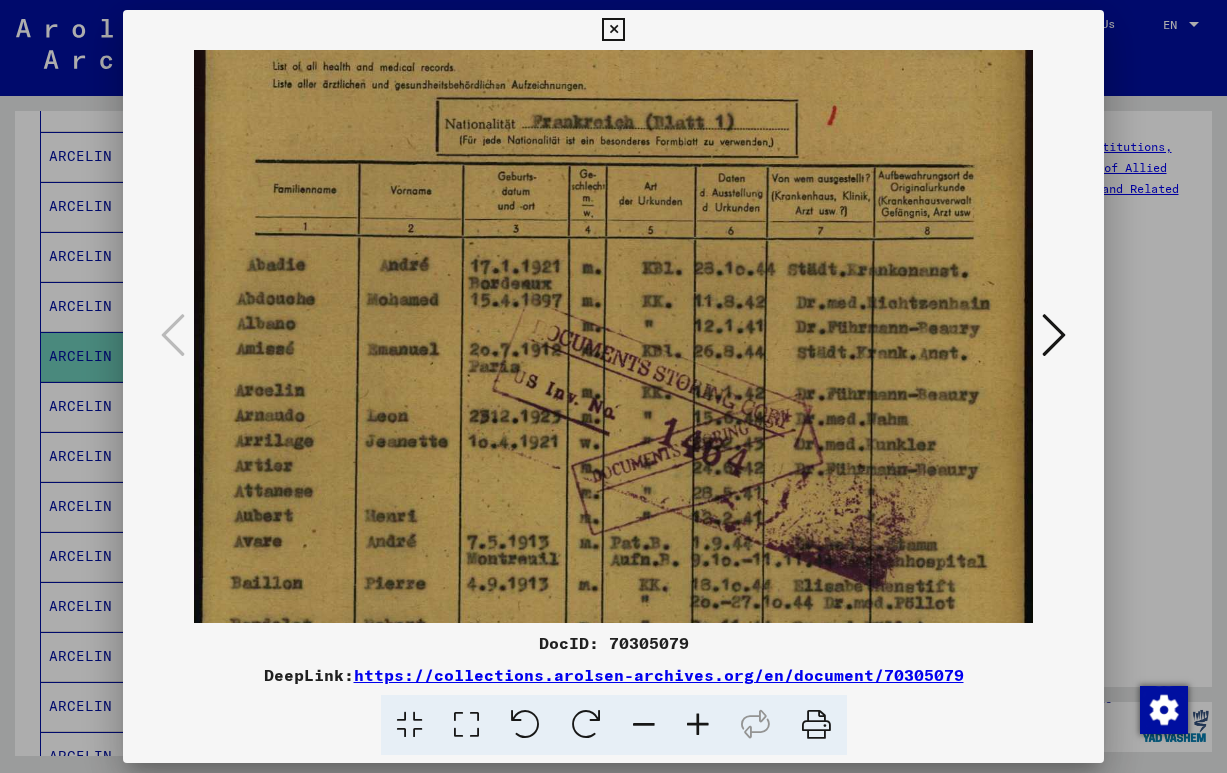 drag, startPoint x: 653, startPoint y: 384, endPoint x: 692, endPoint y: 439, distance: 67.424034 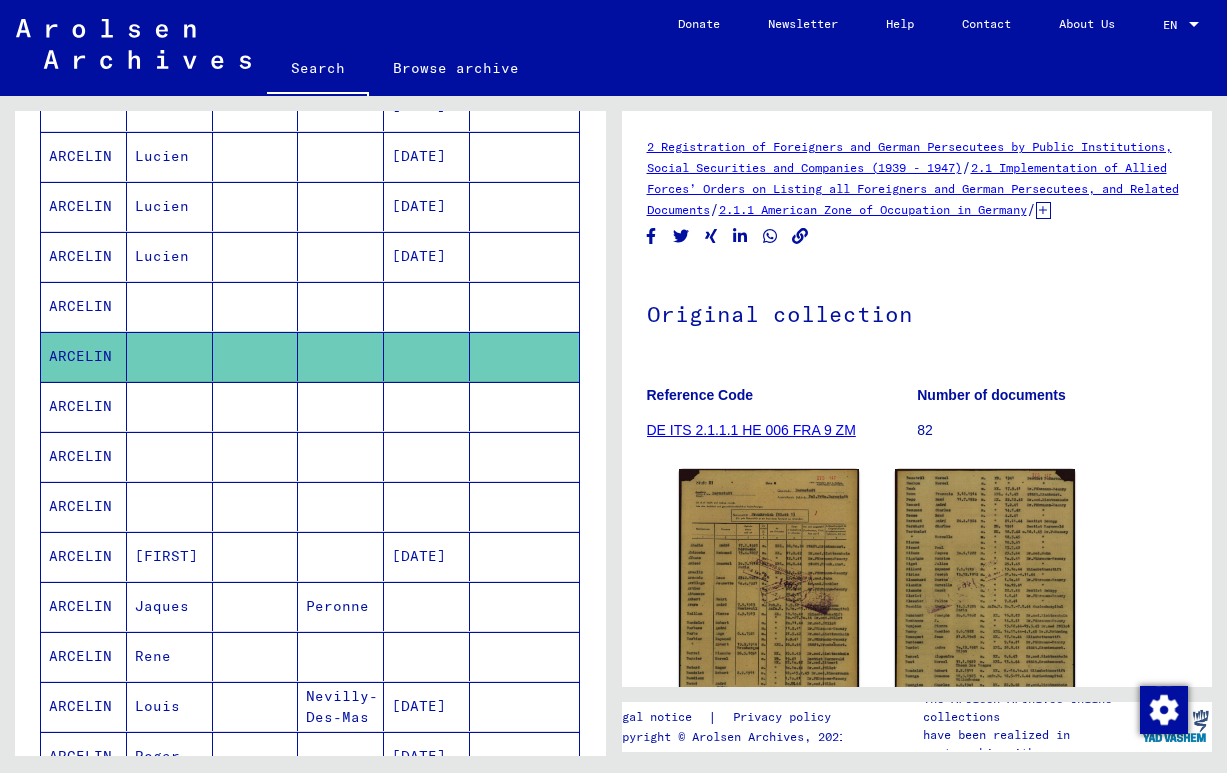 click on "ARCELIN" at bounding box center (84, 456) 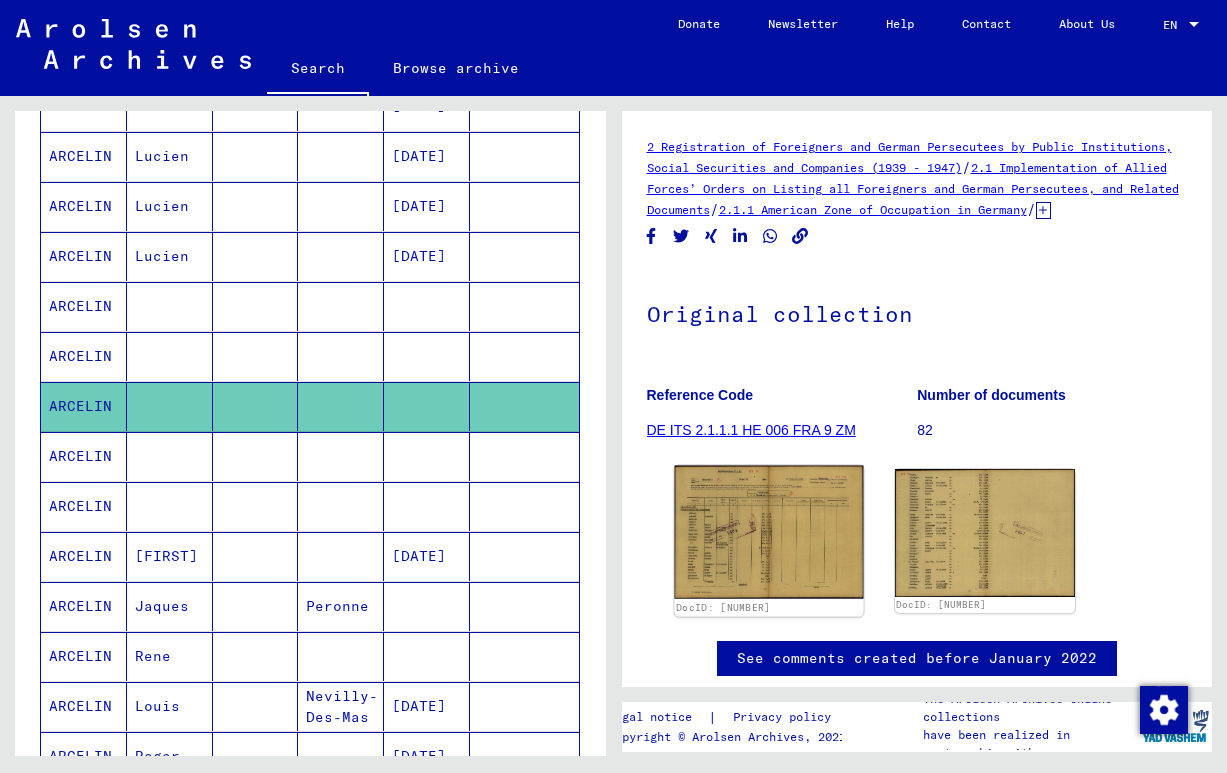 click 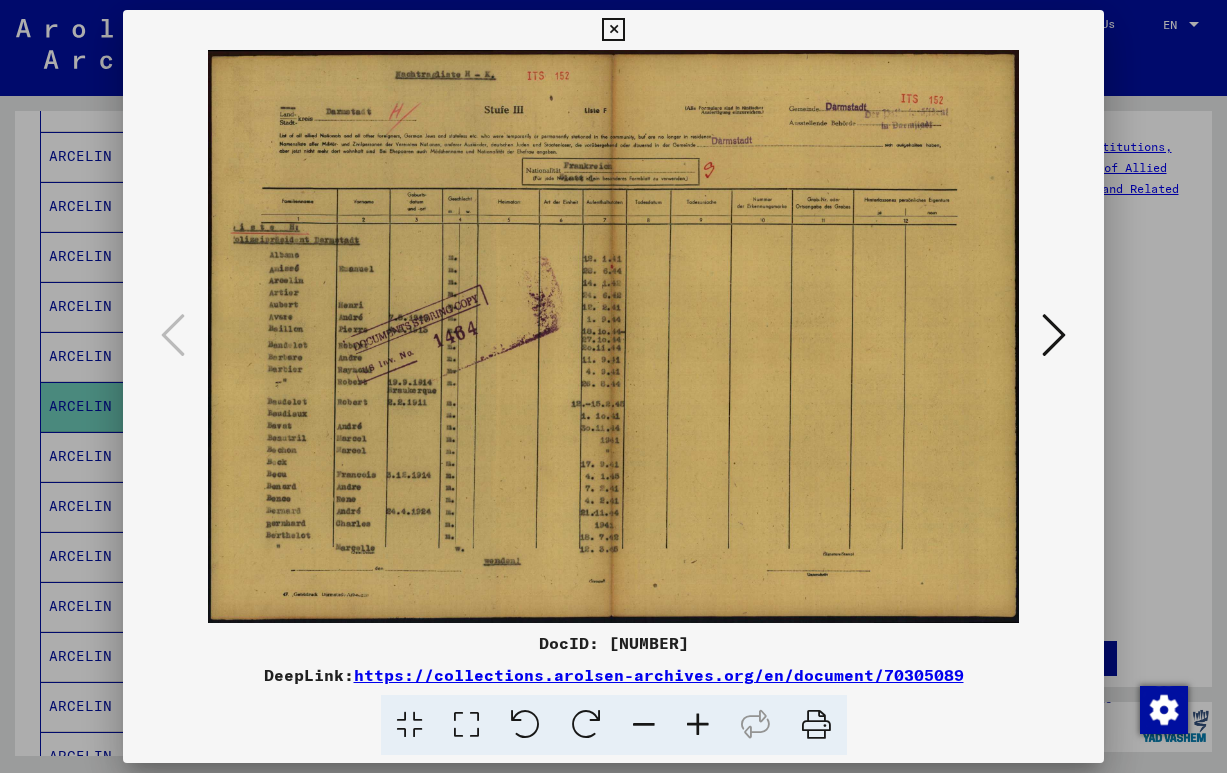 click at bounding box center [698, 725] 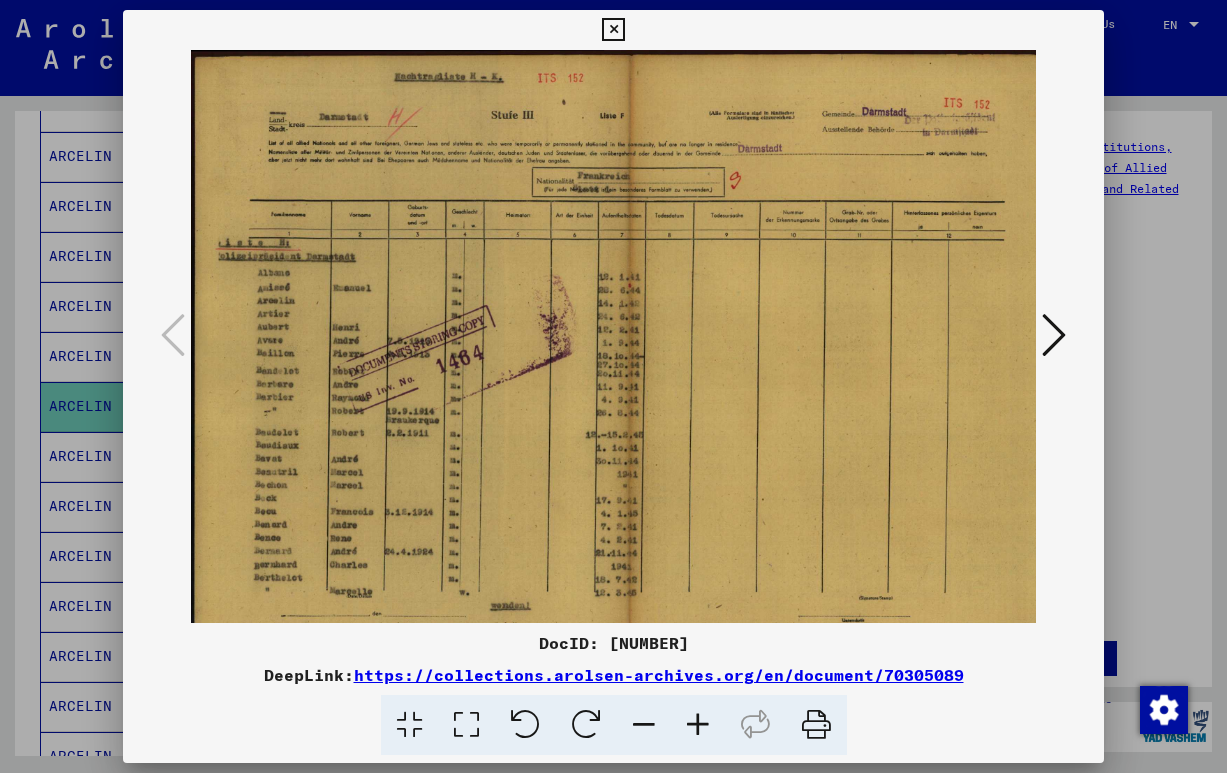 click at bounding box center (698, 725) 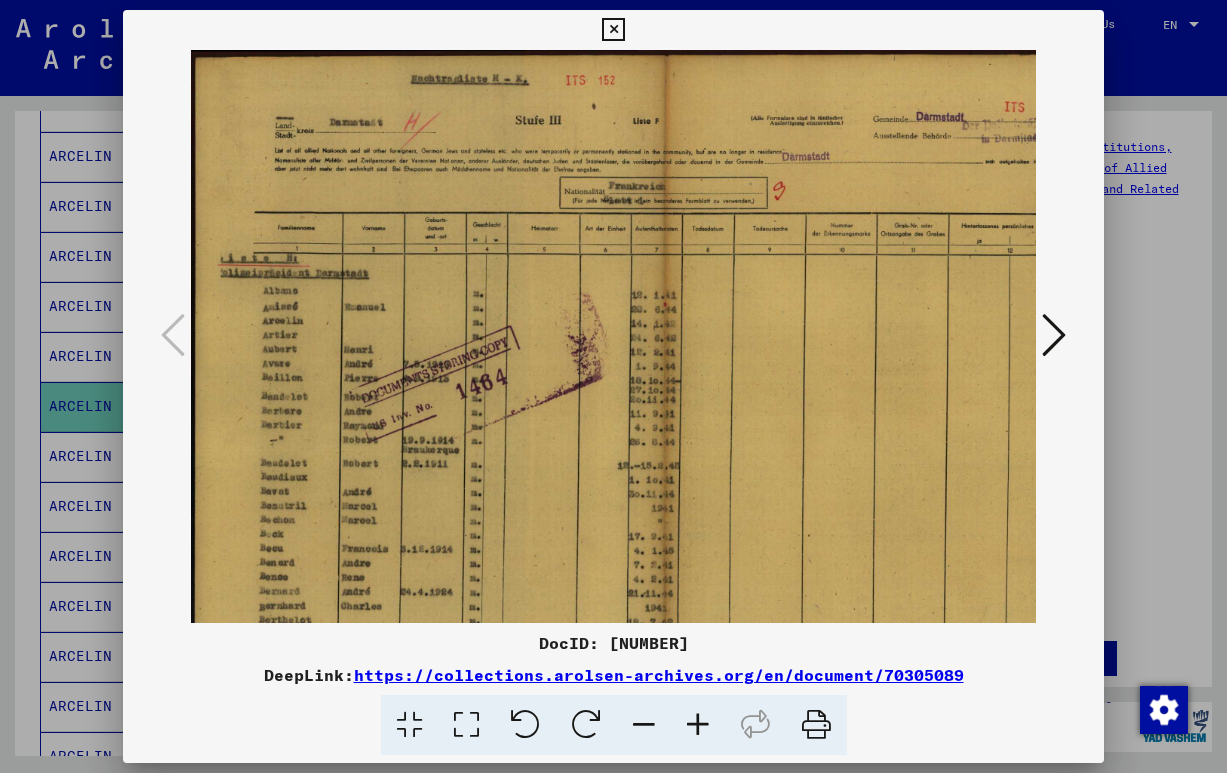 click at bounding box center [698, 725] 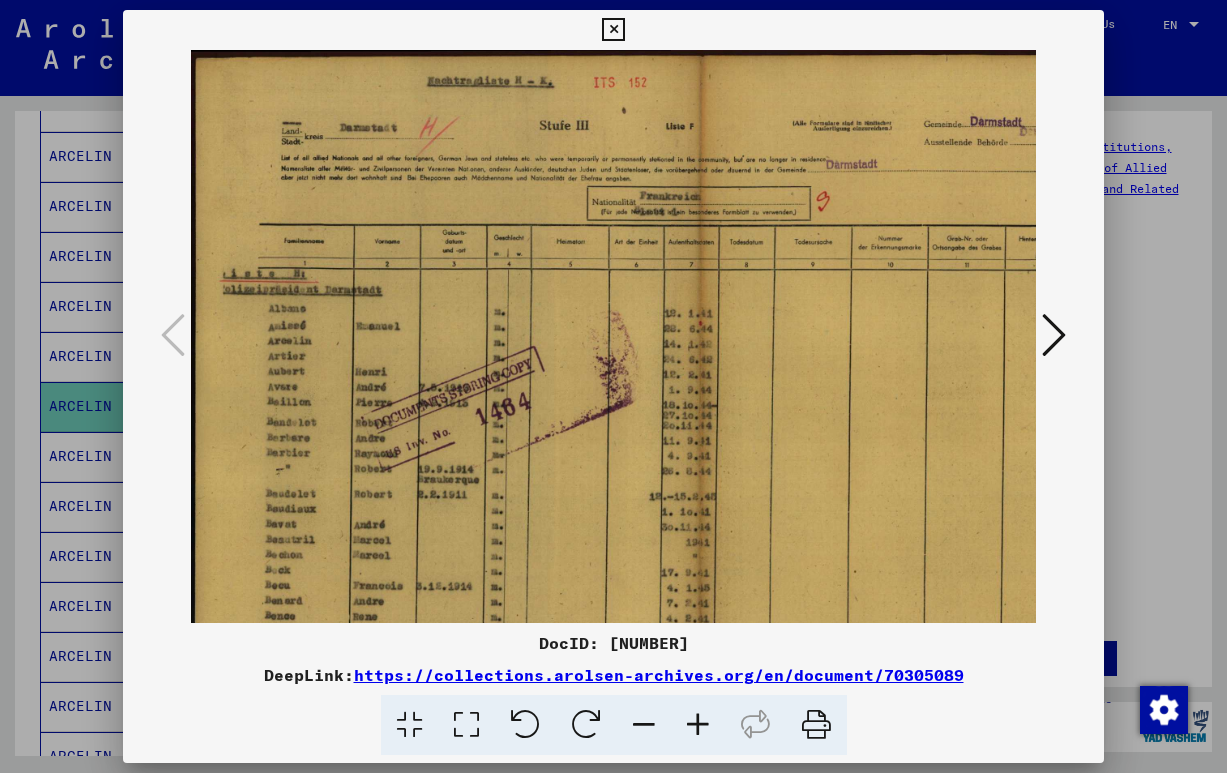 click at bounding box center (698, 725) 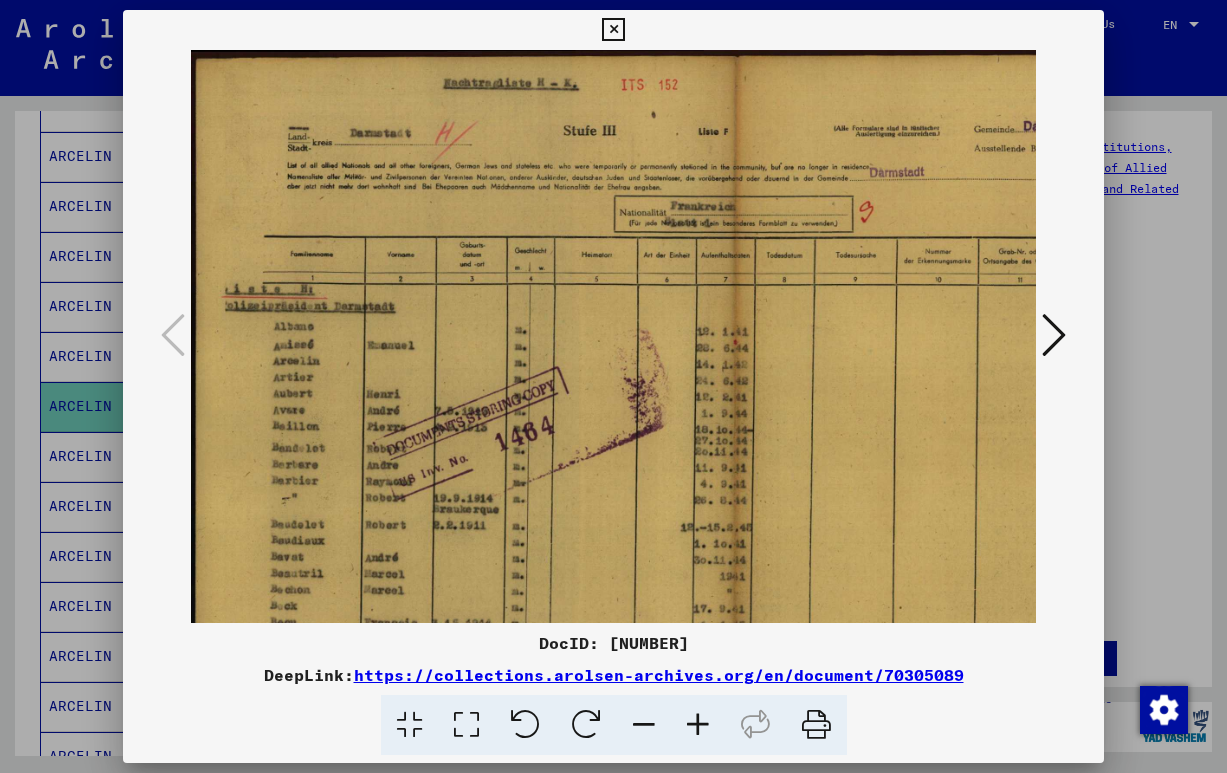 click at bounding box center [698, 725] 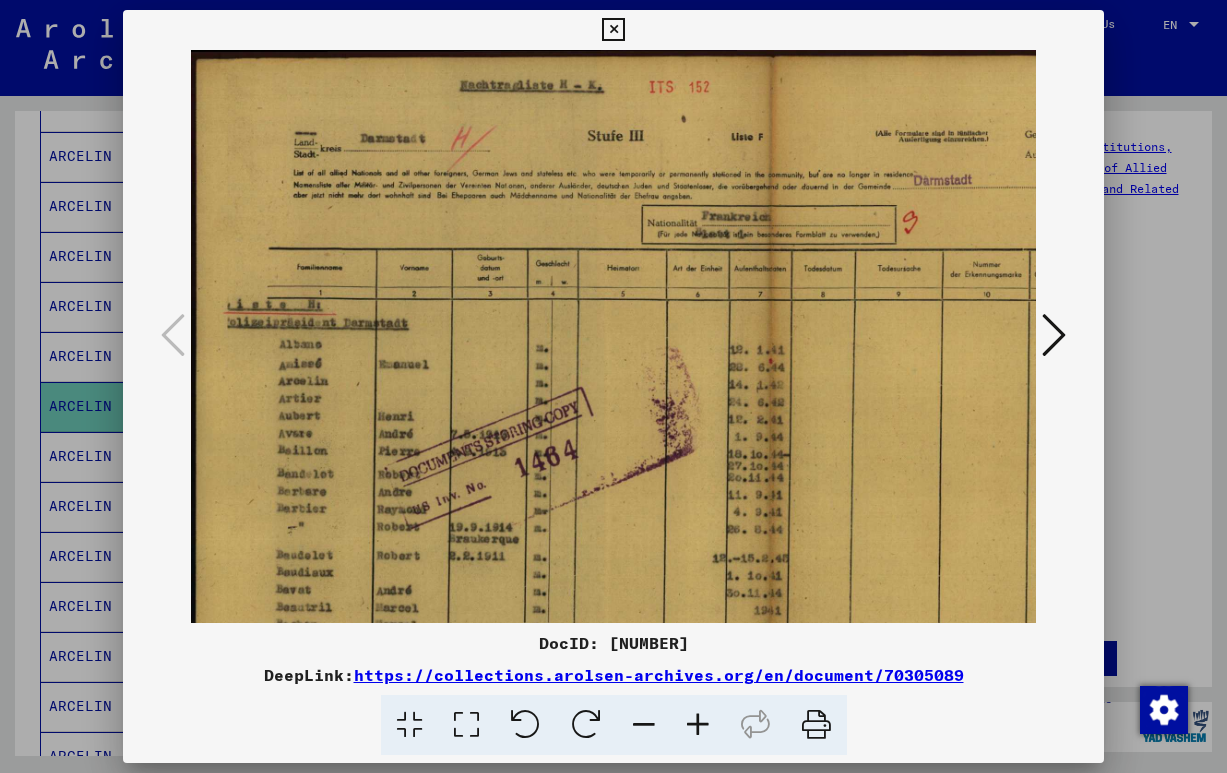 click at bounding box center (698, 725) 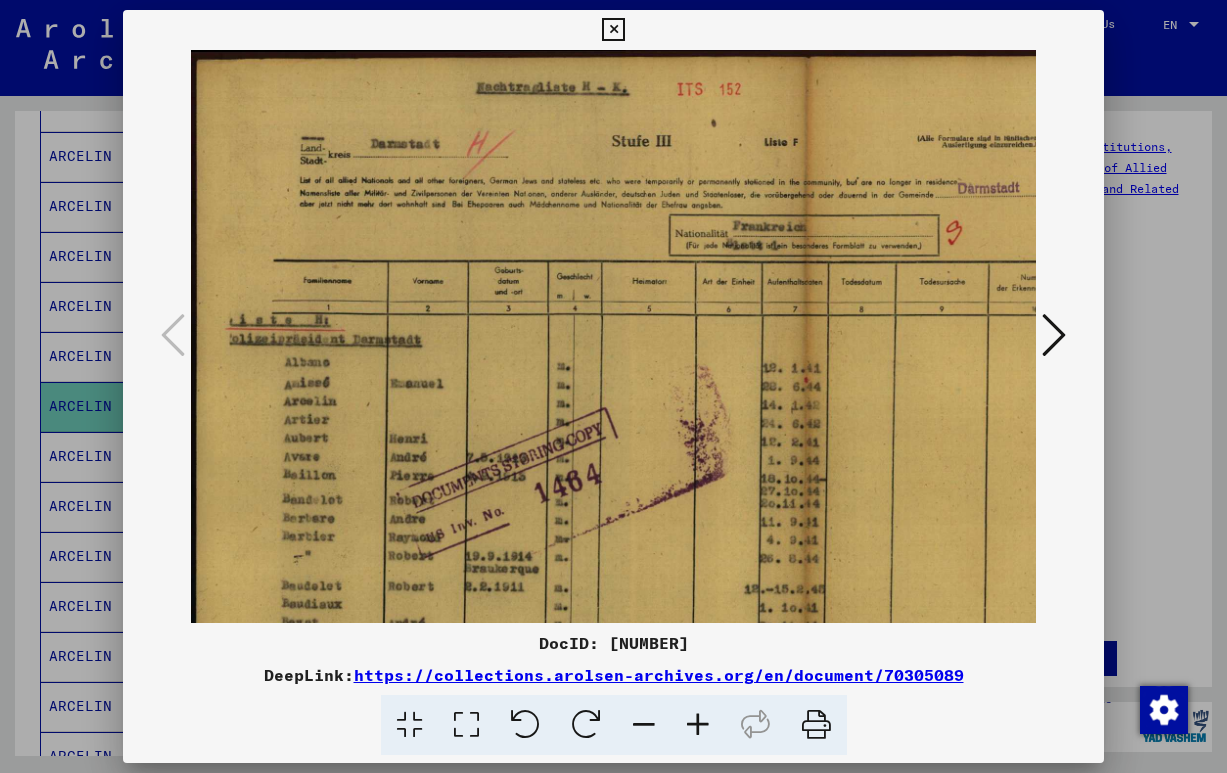 click at bounding box center [698, 725] 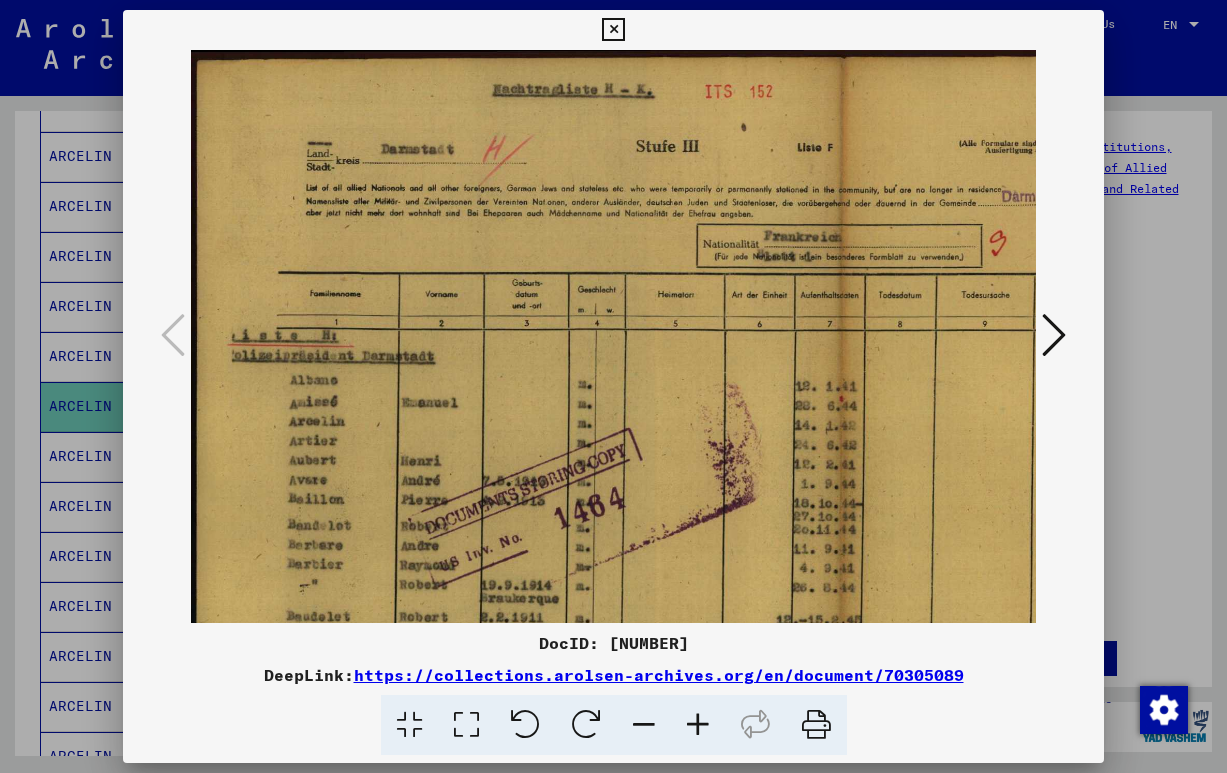 click at bounding box center (698, 725) 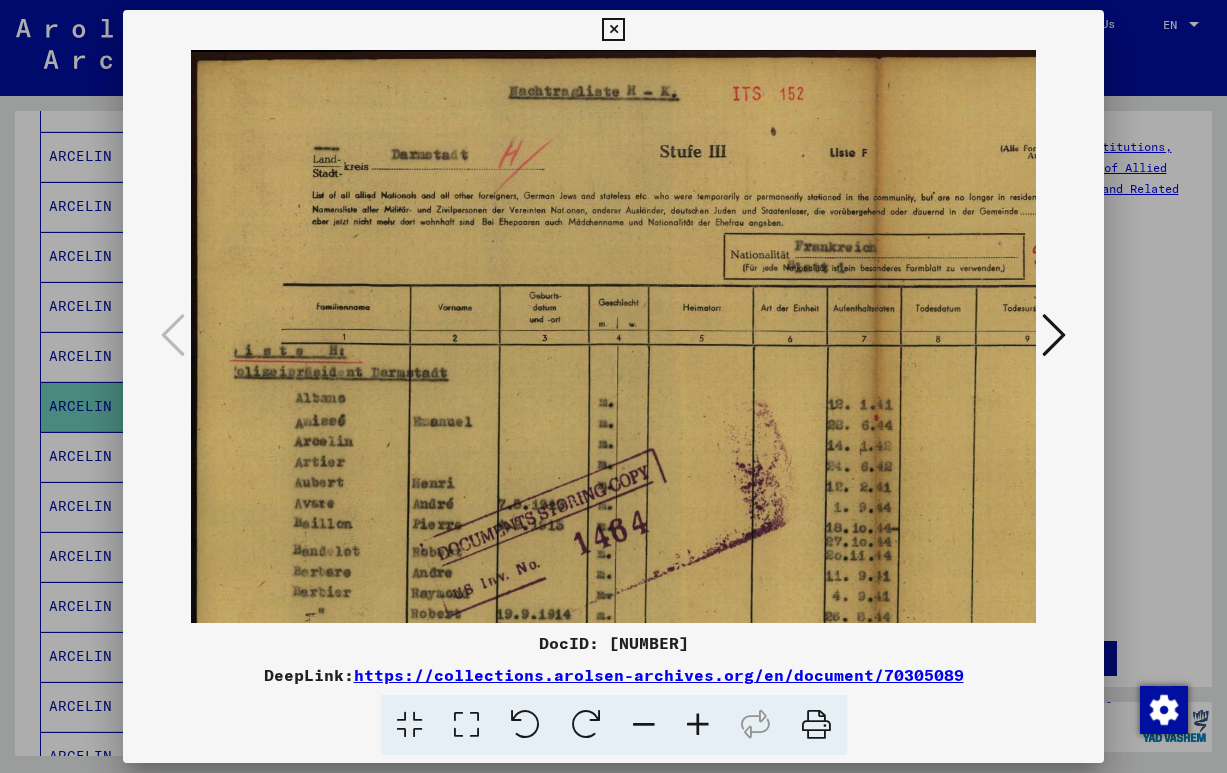 click at bounding box center [698, 725] 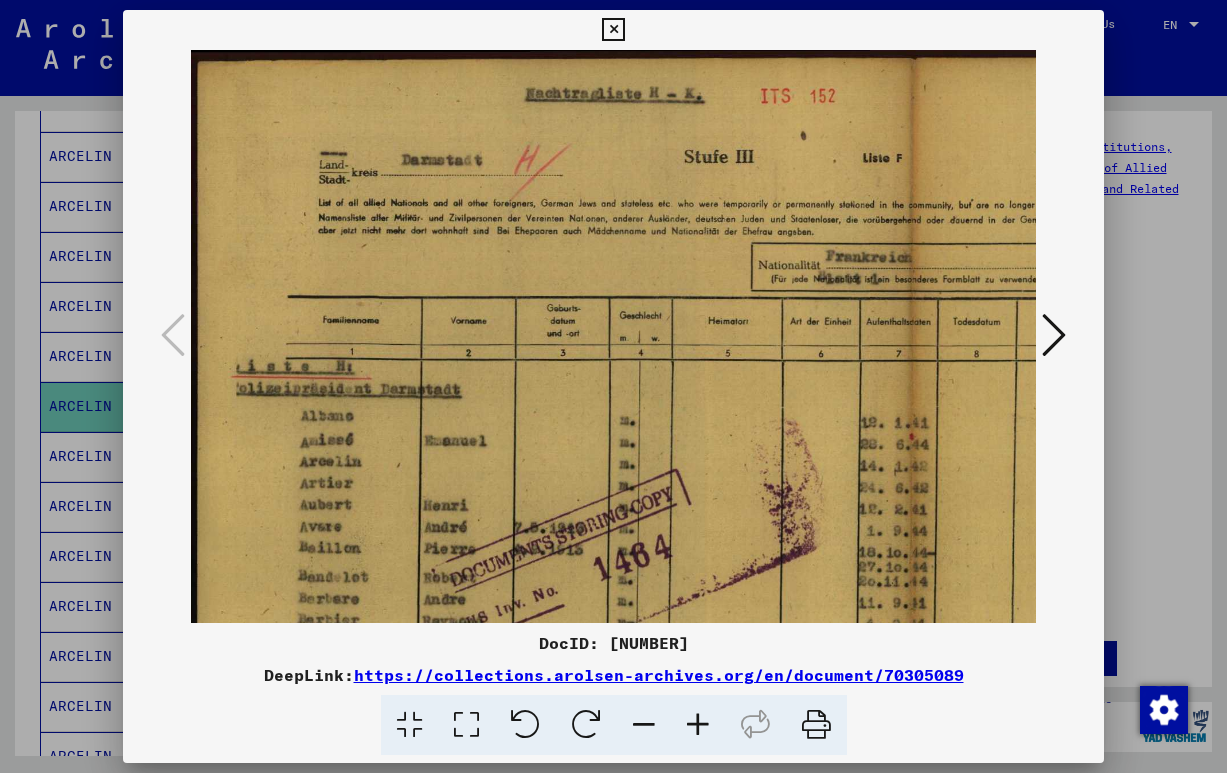 click at bounding box center [698, 725] 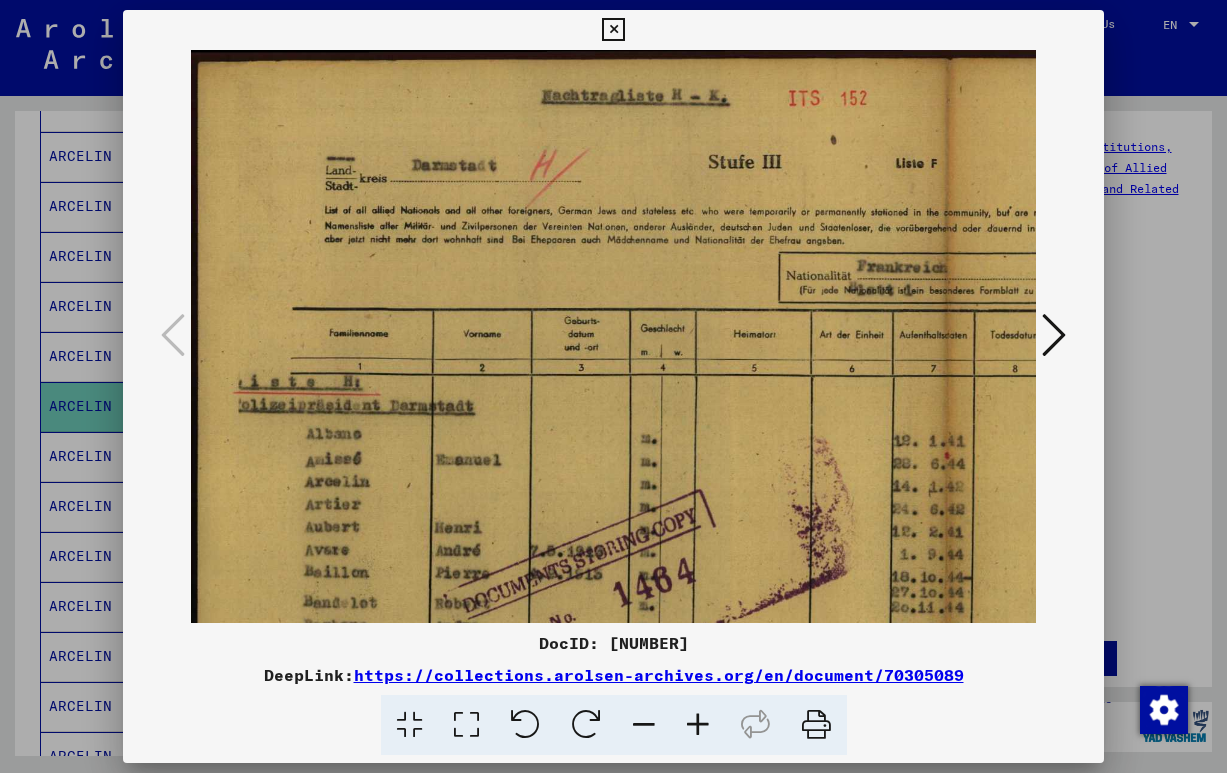 click at bounding box center [698, 725] 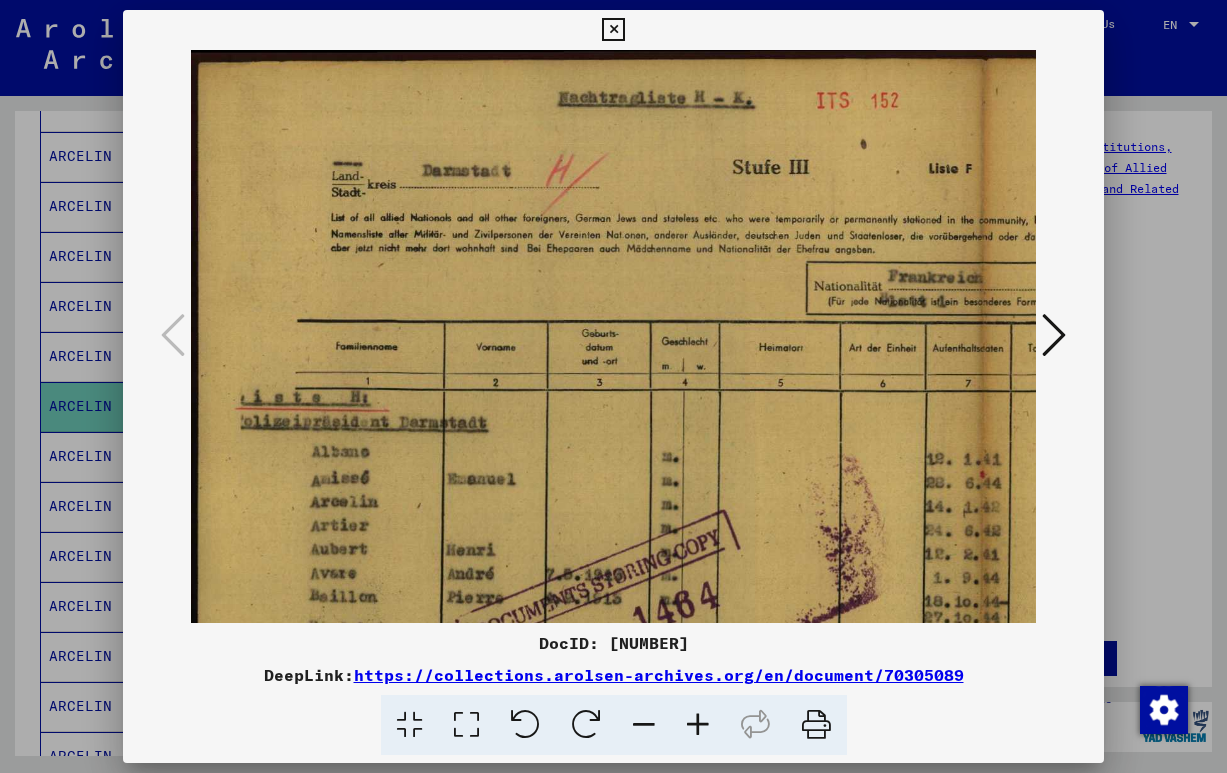 scroll, scrollTop: 76, scrollLeft: 0, axis: vertical 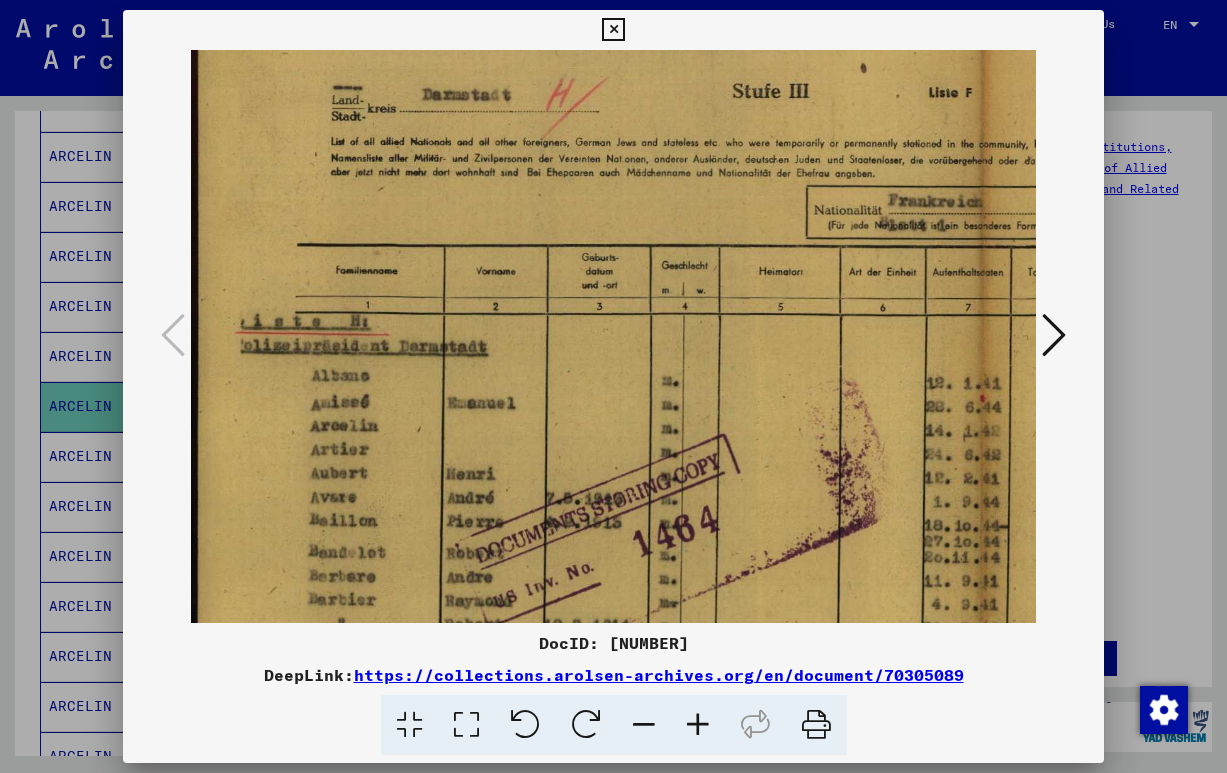 drag, startPoint x: 434, startPoint y: 530, endPoint x: 464, endPoint y: 454, distance: 81.706795 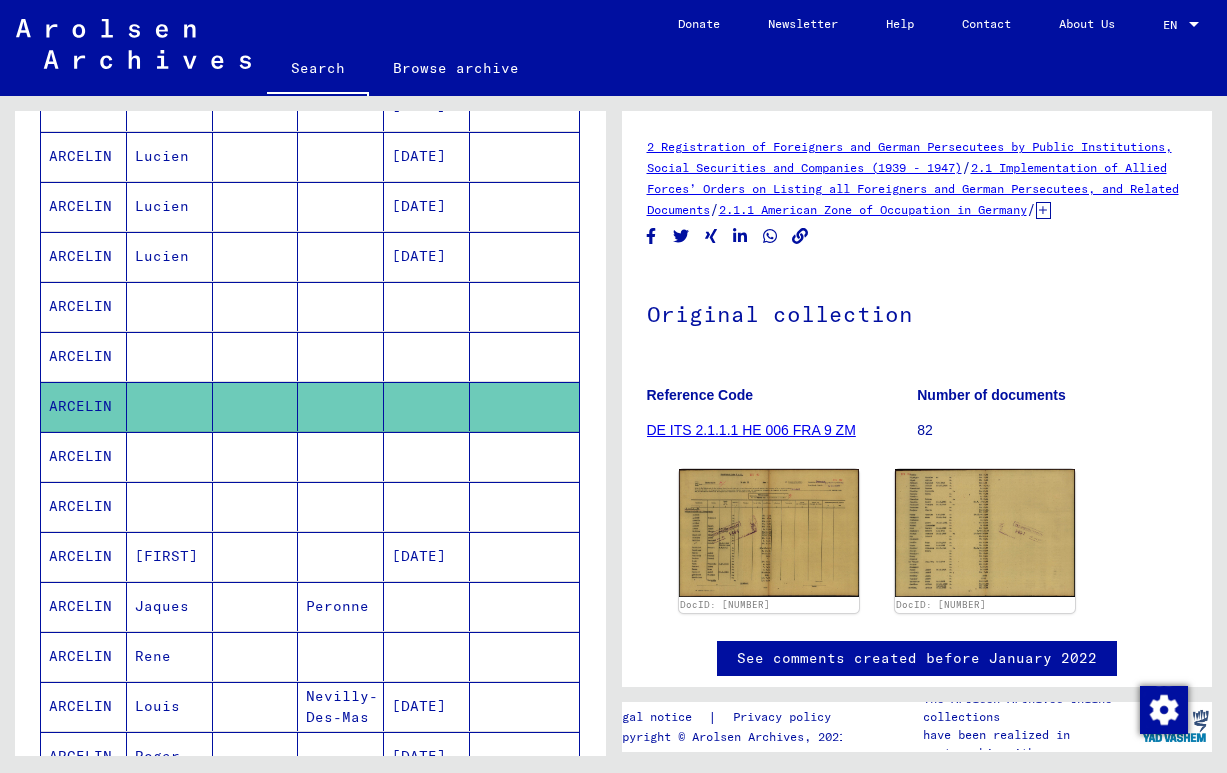 click on "ARCELIN" at bounding box center (84, 506) 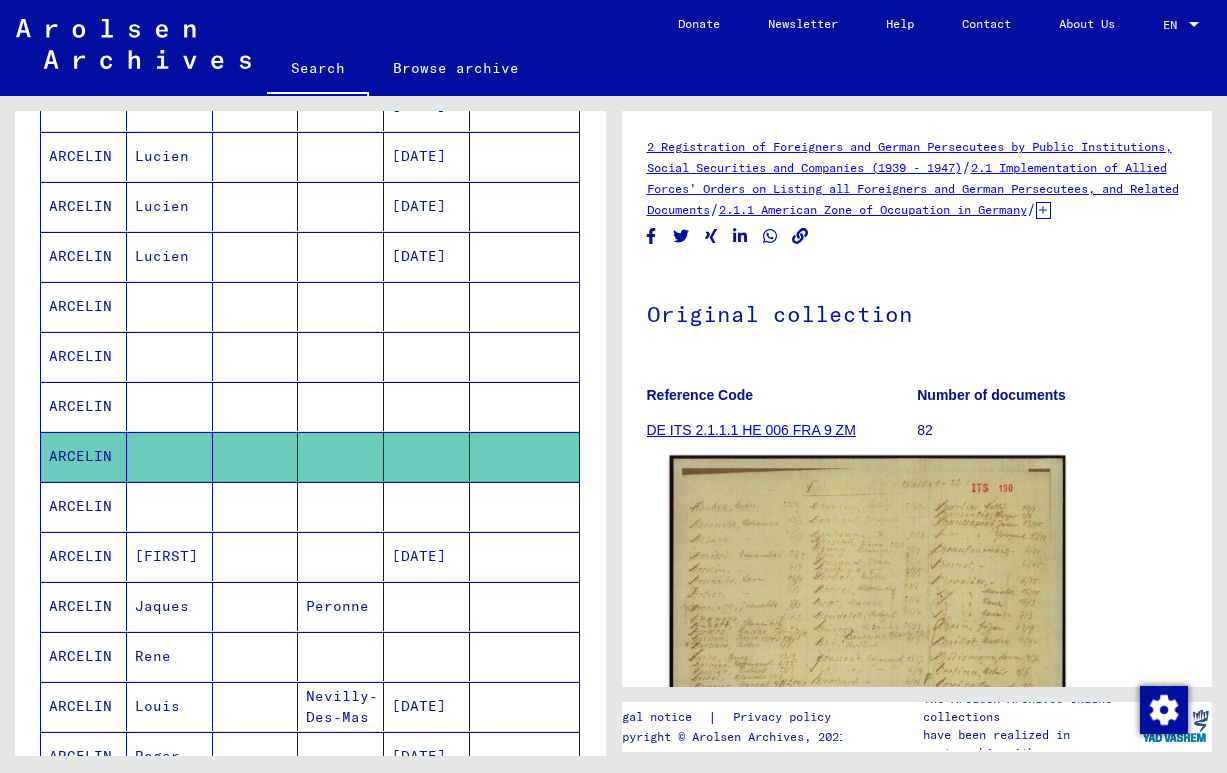 click 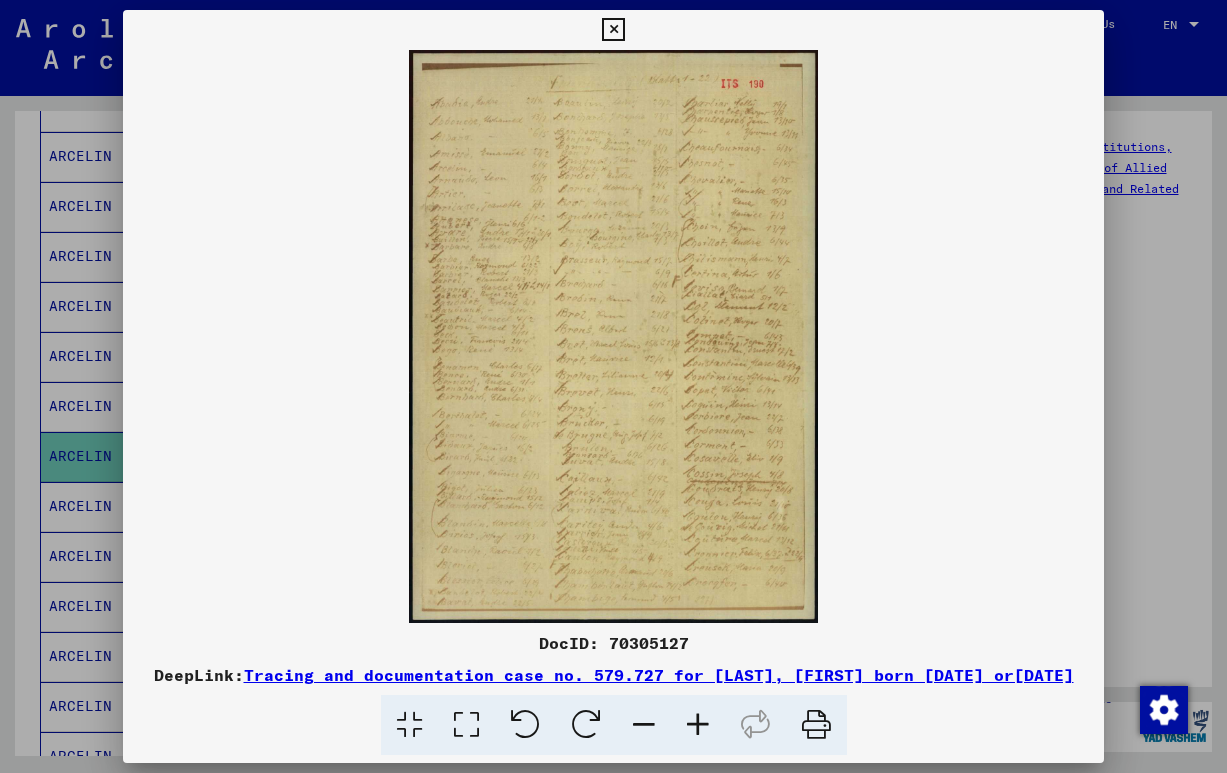 click at bounding box center (698, 725) 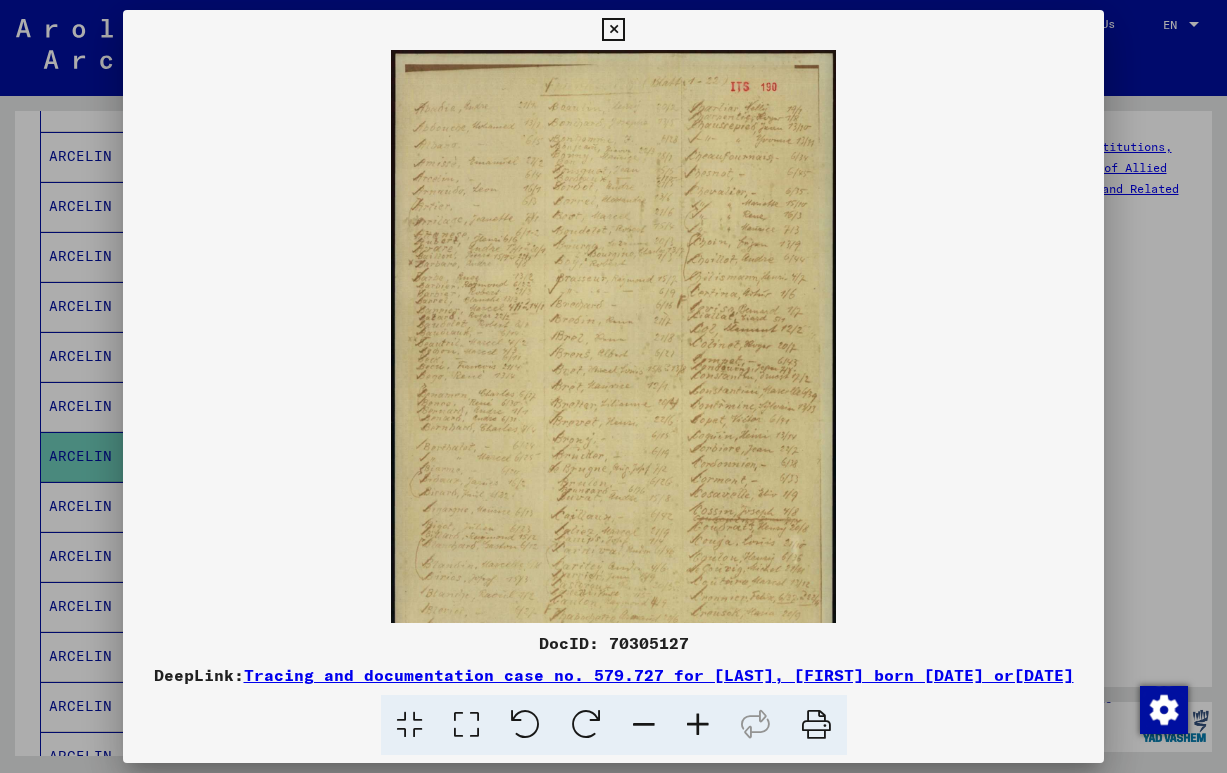 click at bounding box center (698, 725) 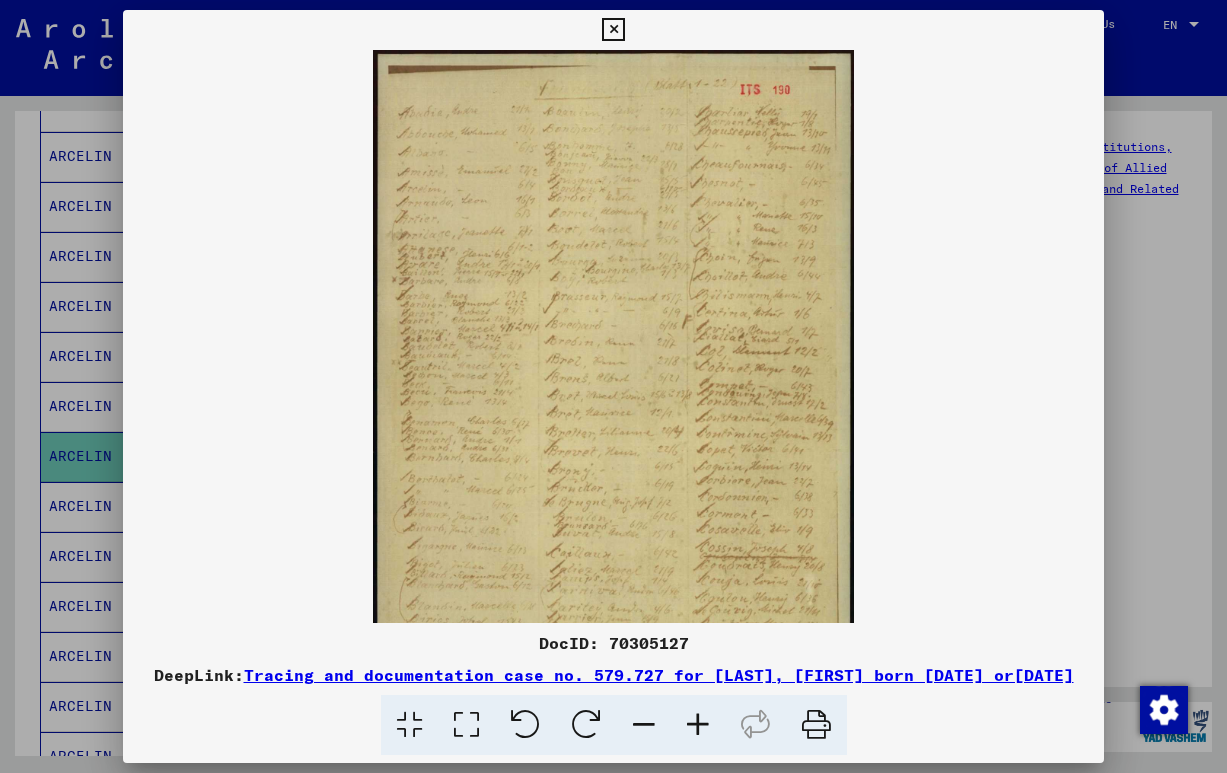 click at bounding box center (698, 725) 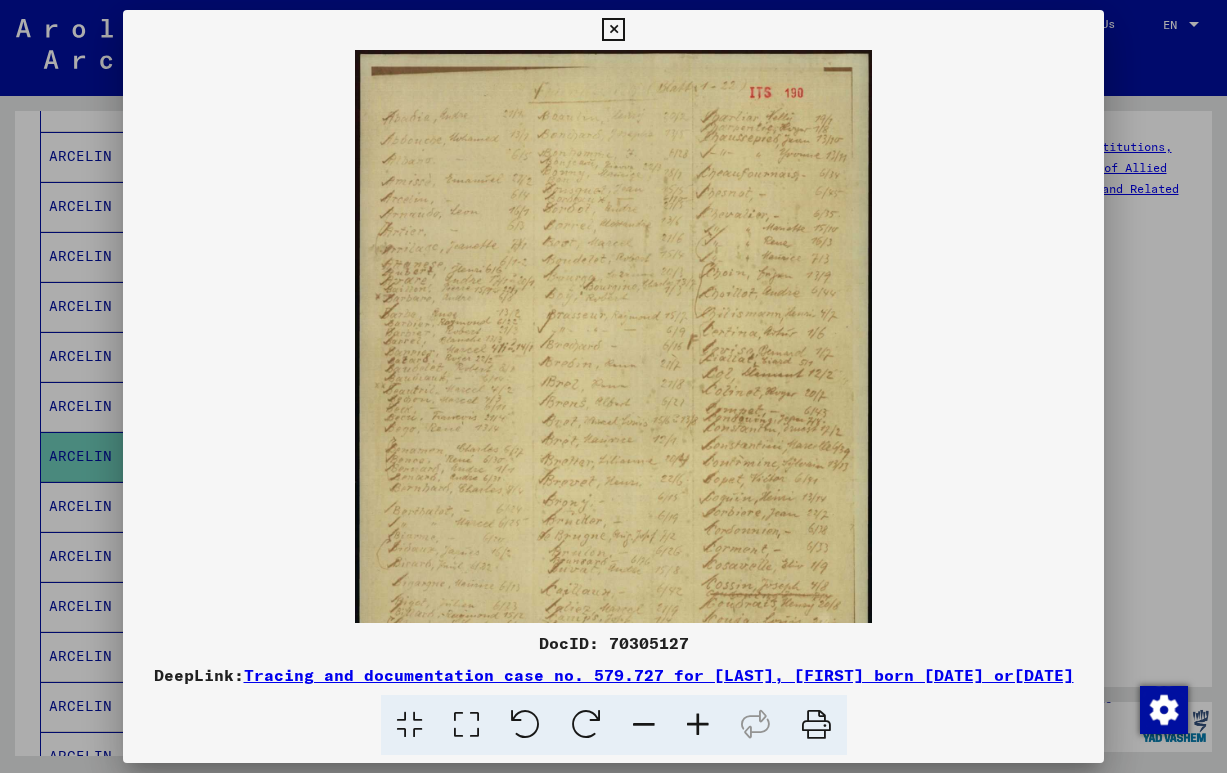 click at bounding box center (698, 725) 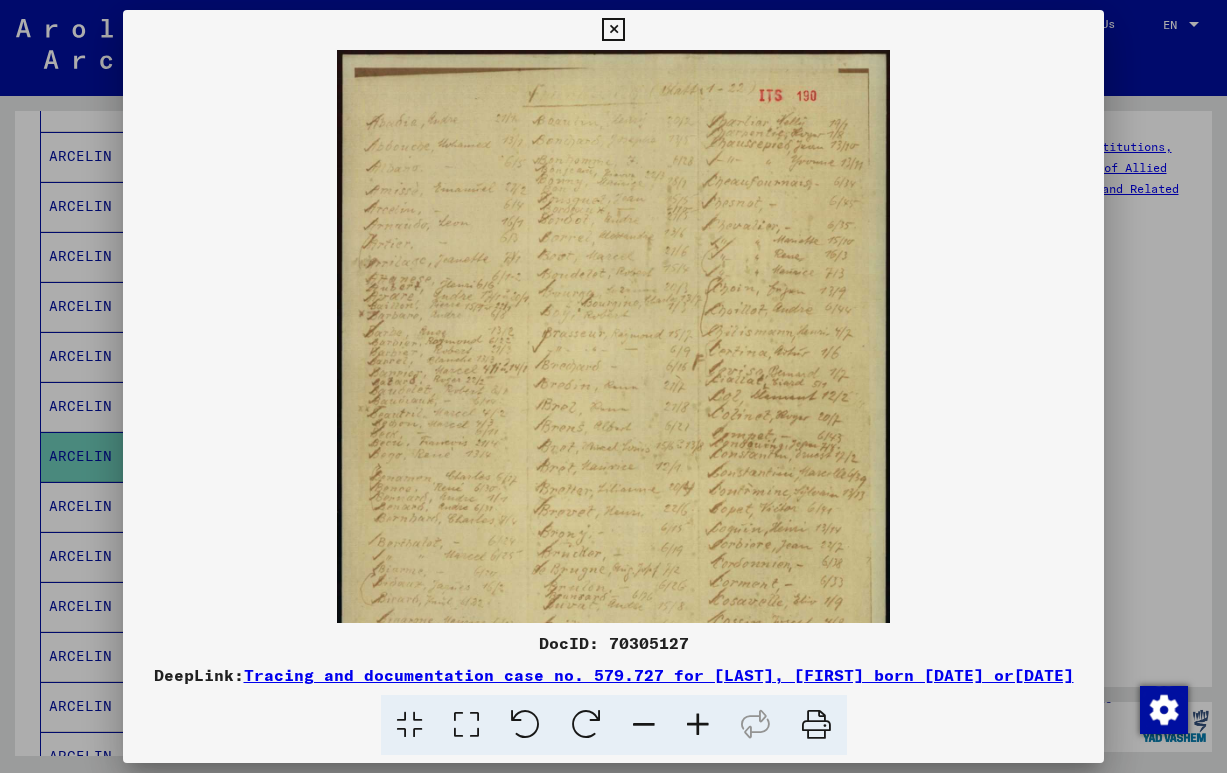 click at bounding box center (698, 725) 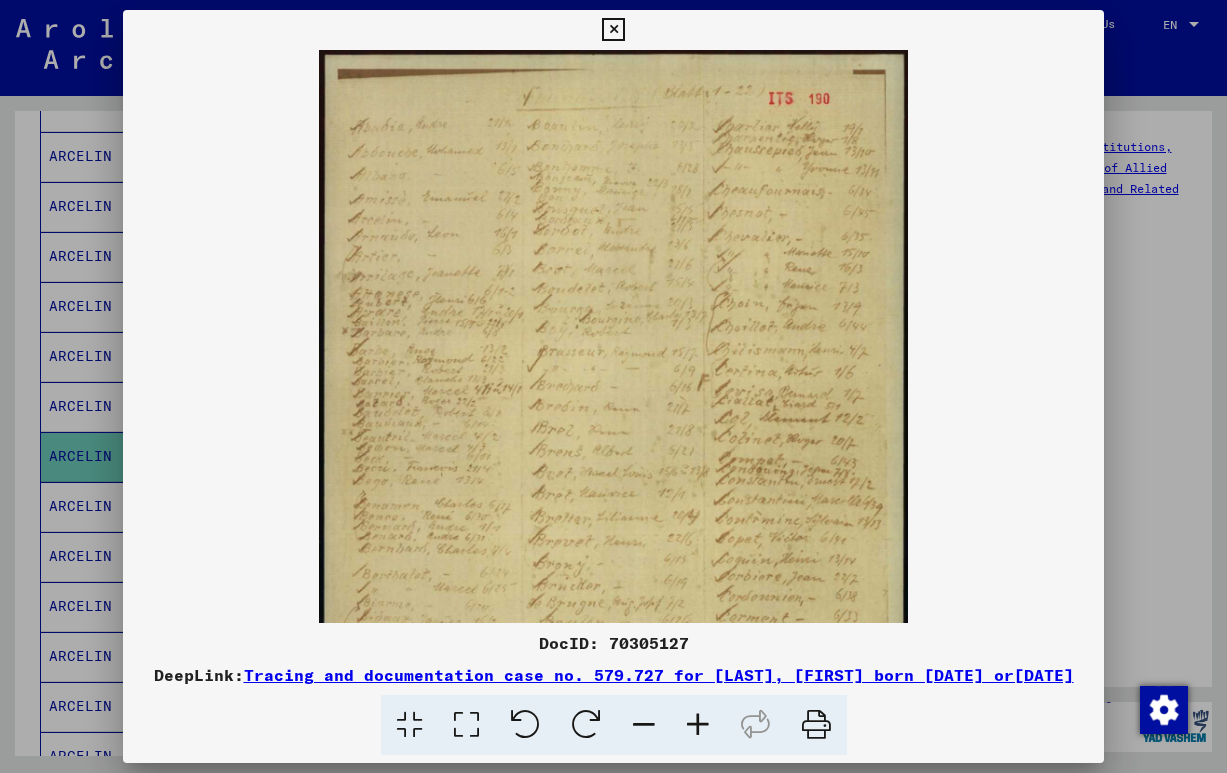 click at bounding box center [698, 725] 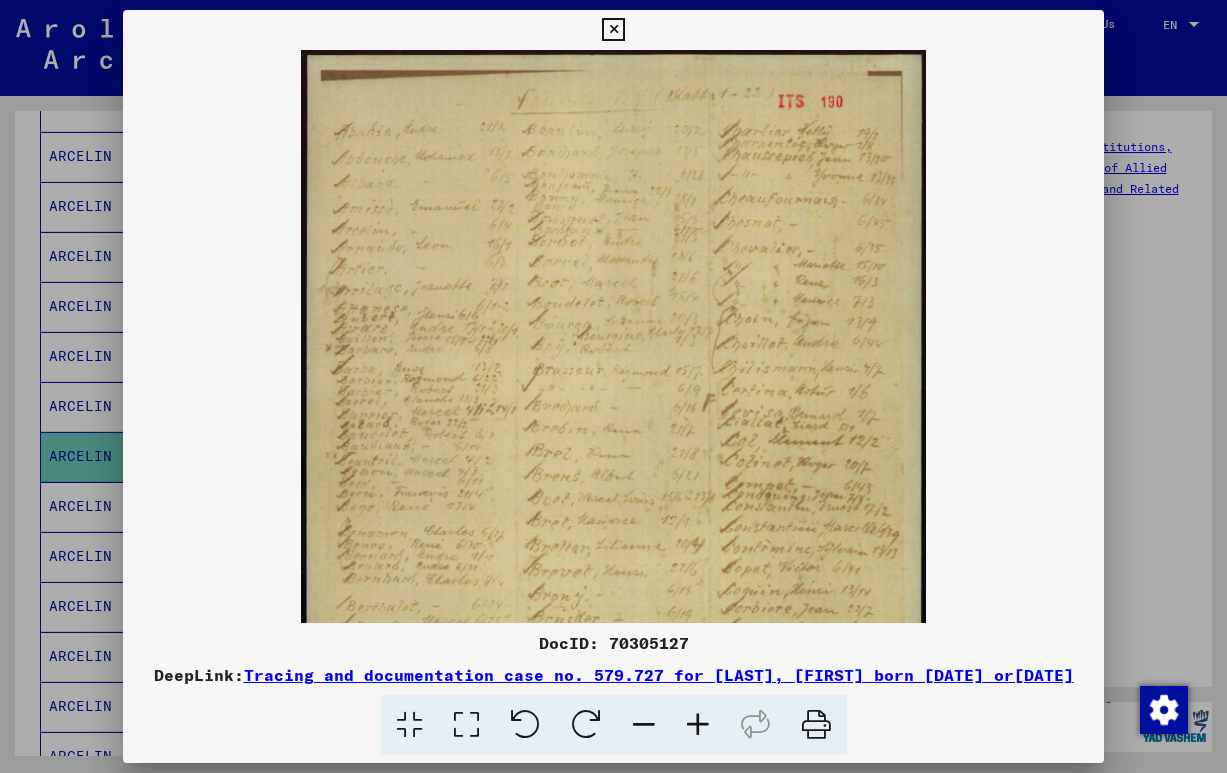 click at bounding box center [698, 725] 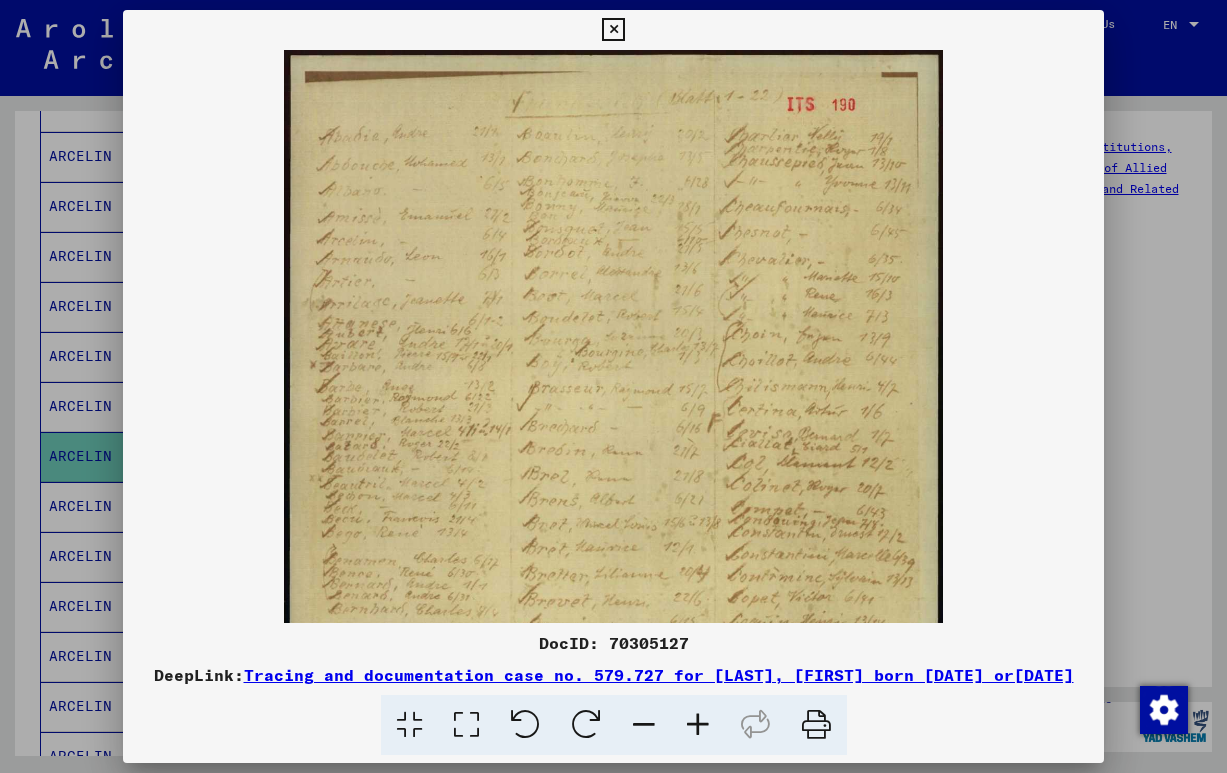 click at bounding box center (698, 725) 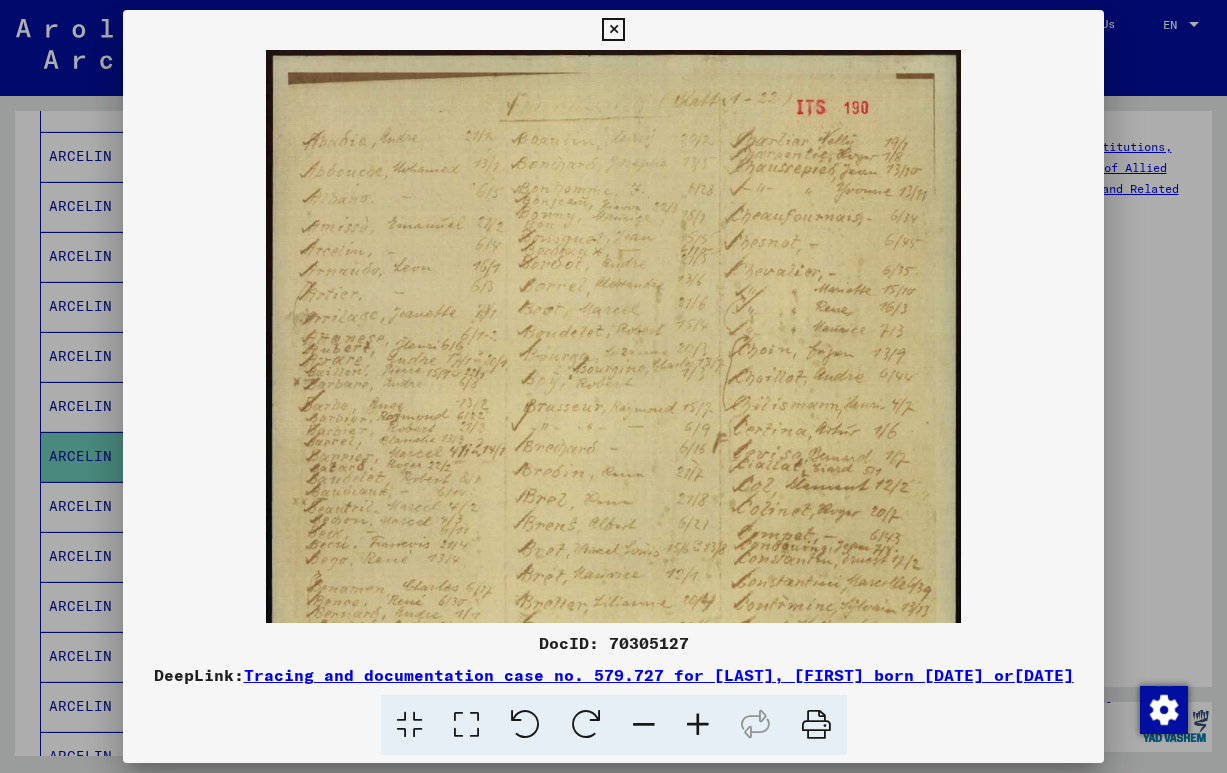click at bounding box center [698, 725] 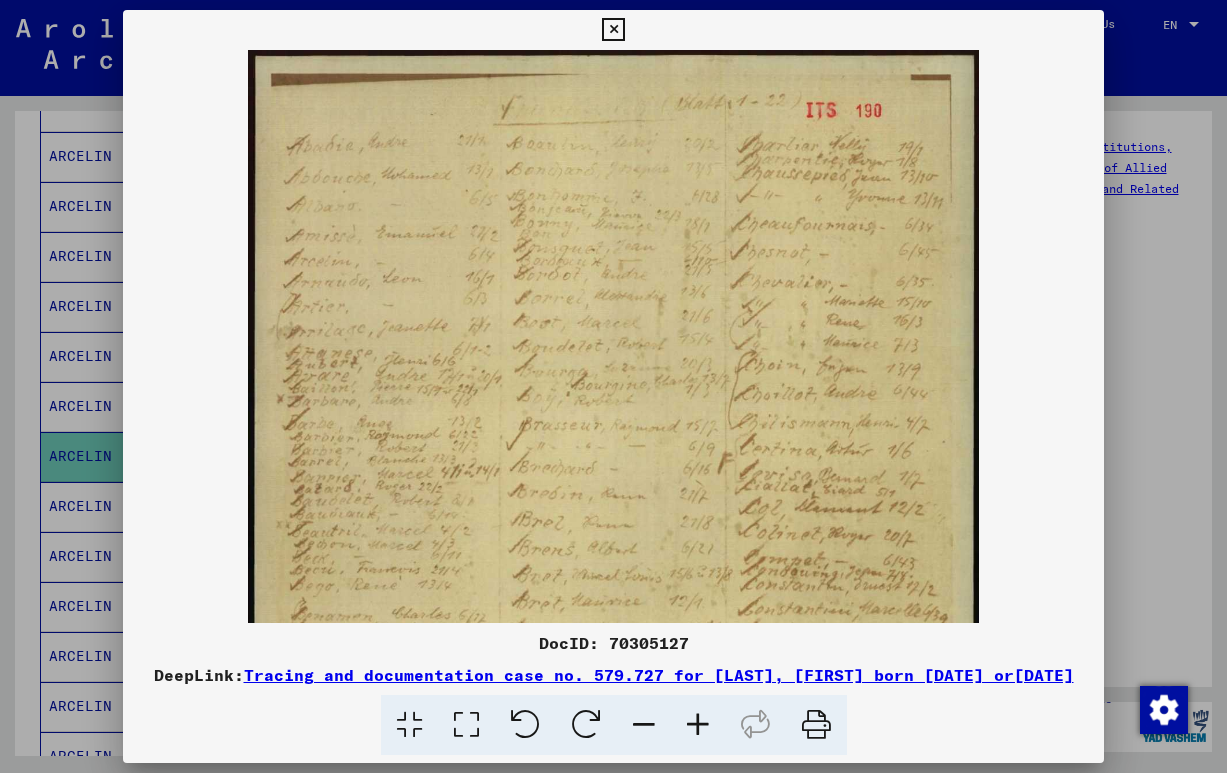click at bounding box center (698, 725) 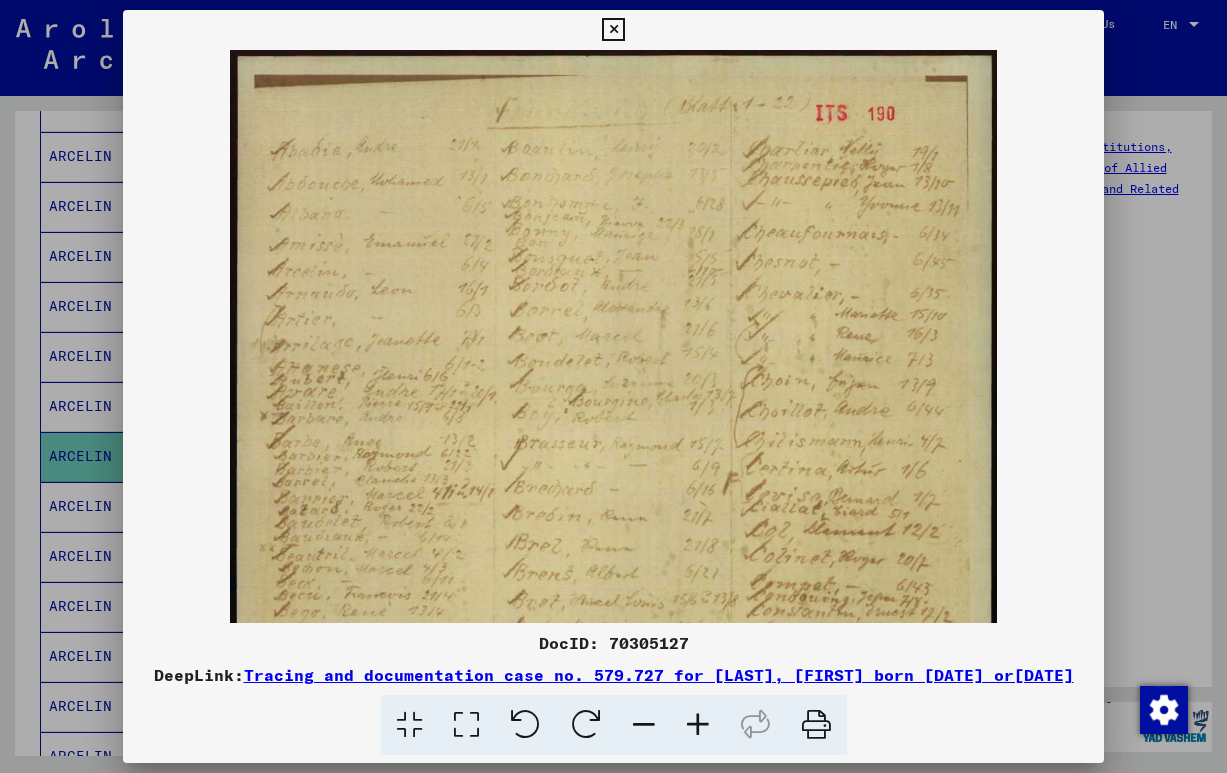 click at bounding box center (698, 725) 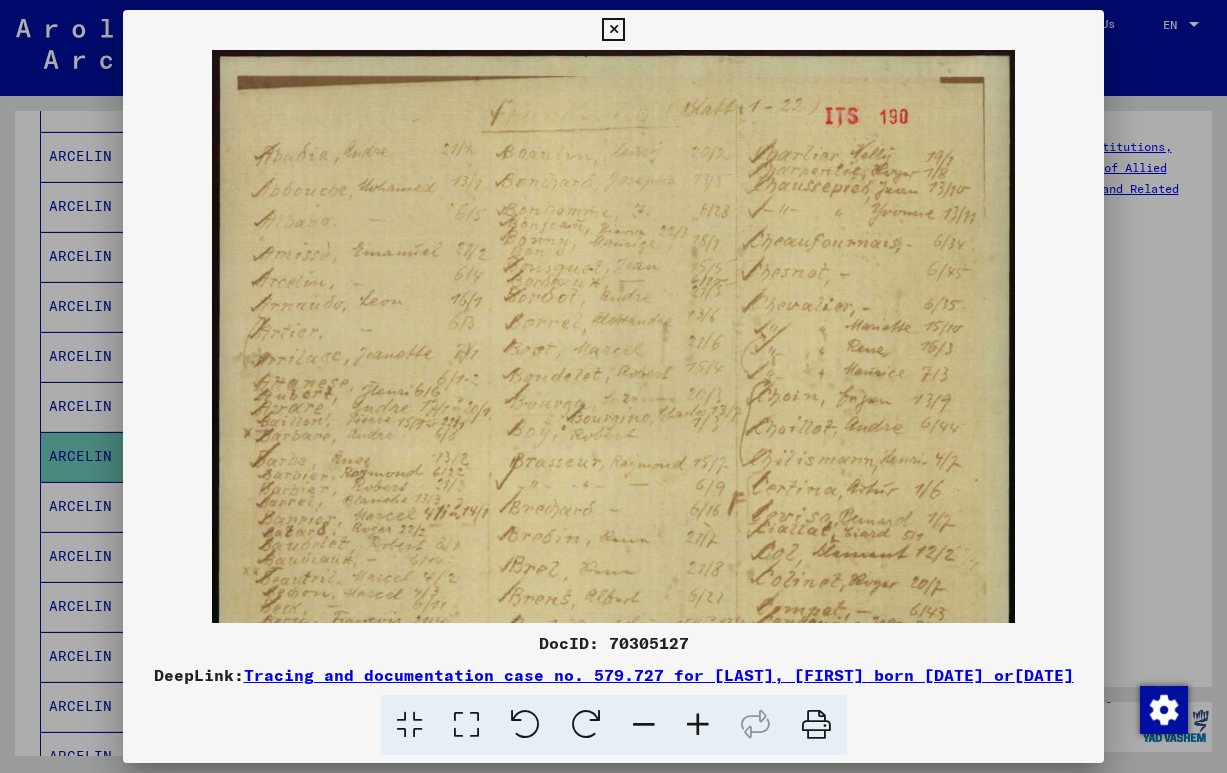 click at bounding box center (698, 725) 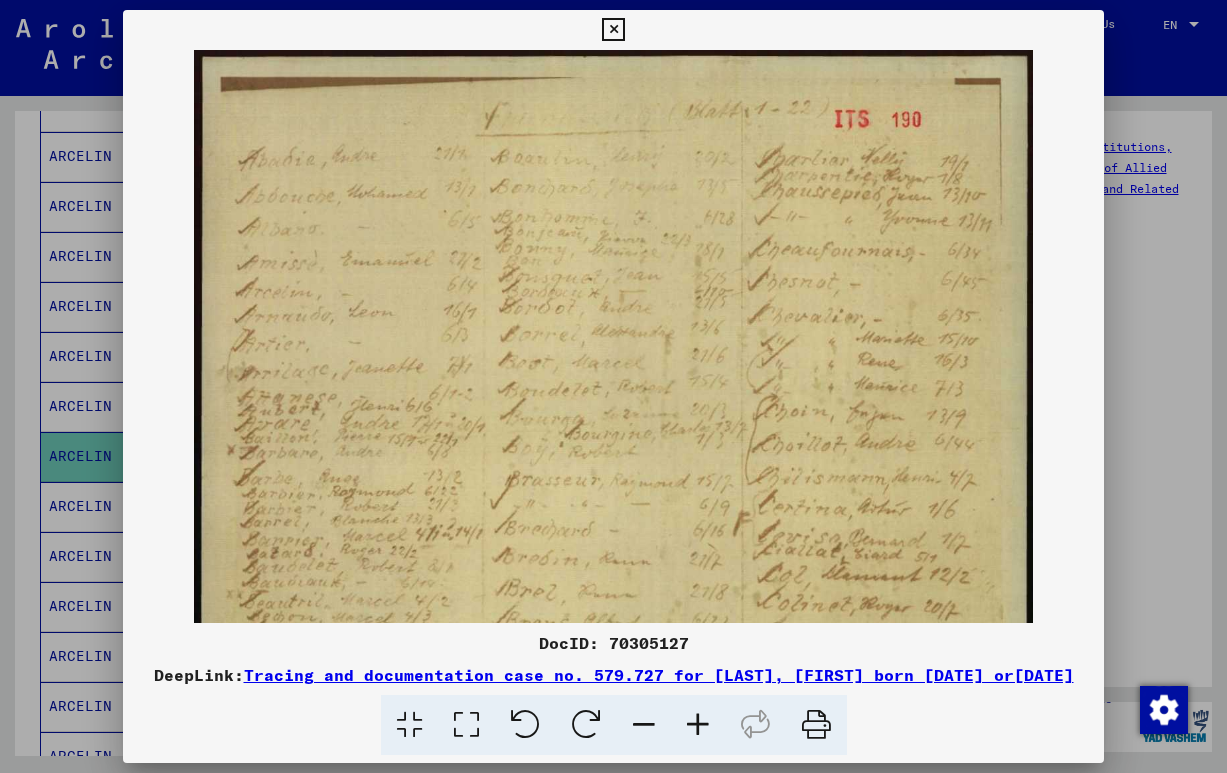 click at bounding box center (698, 725) 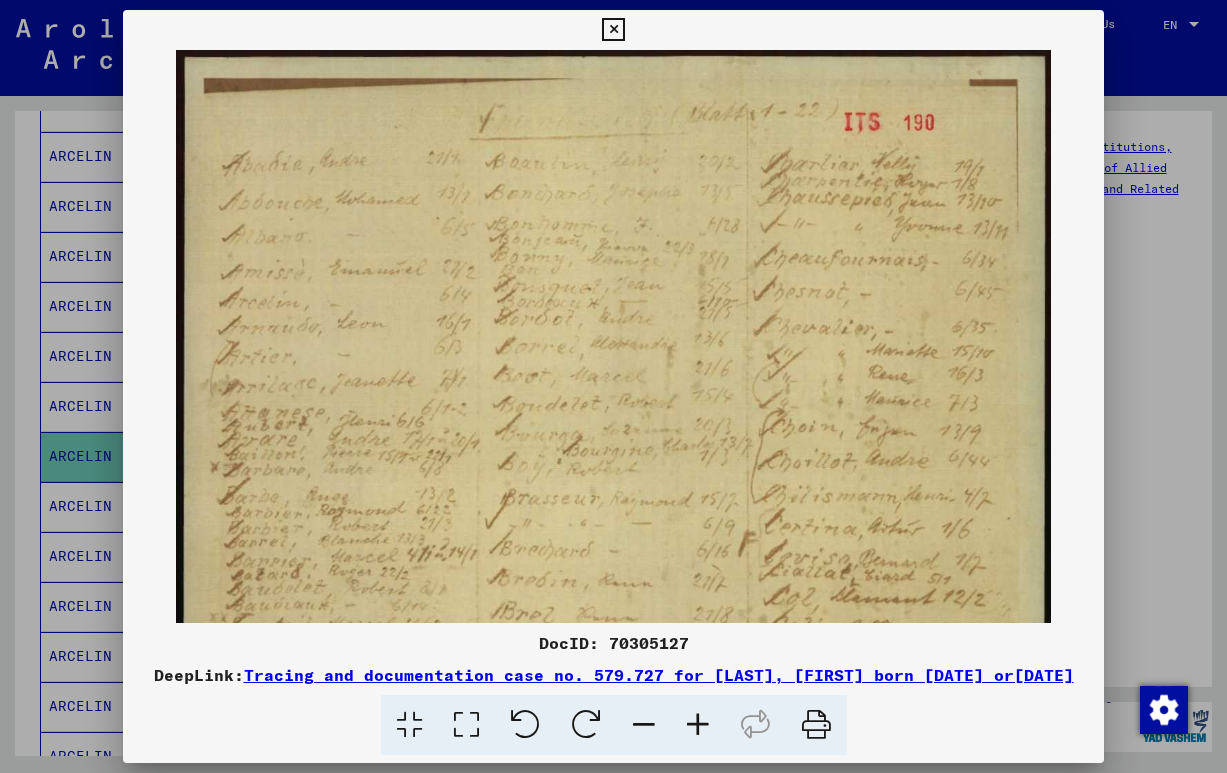click at bounding box center [698, 725] 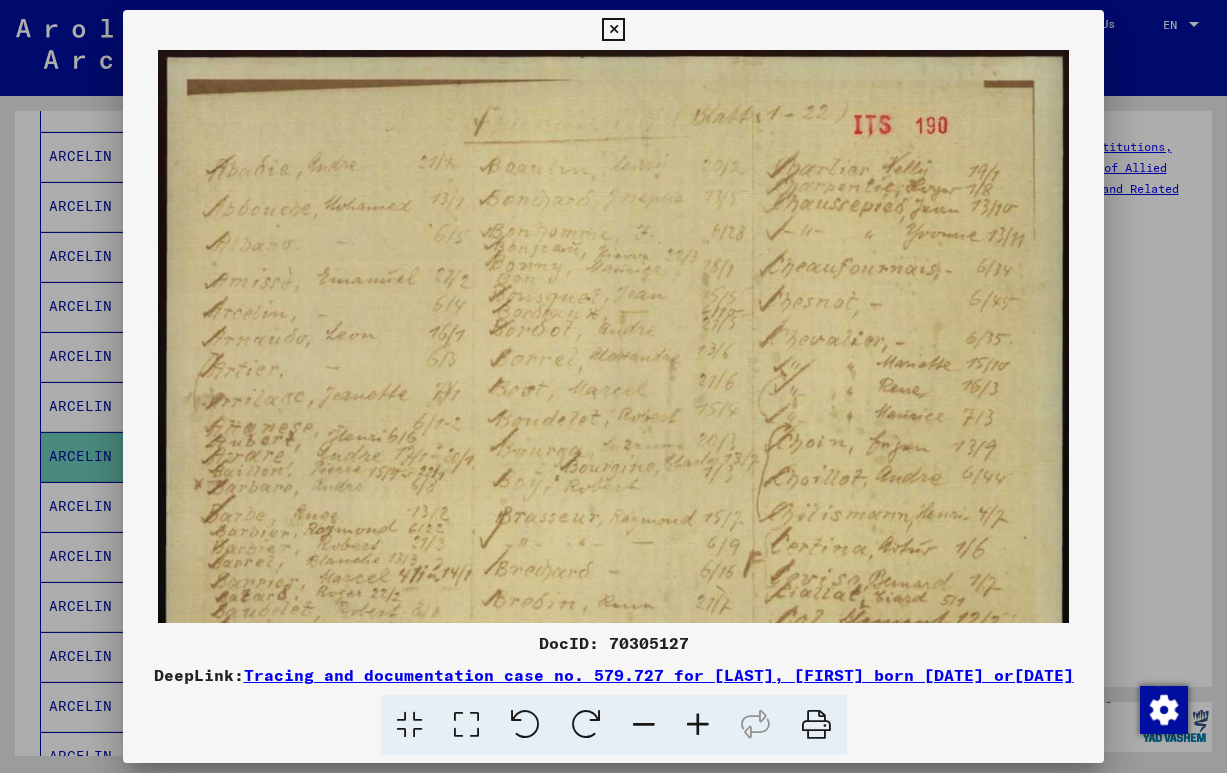 click at bounding box center (698, 725) 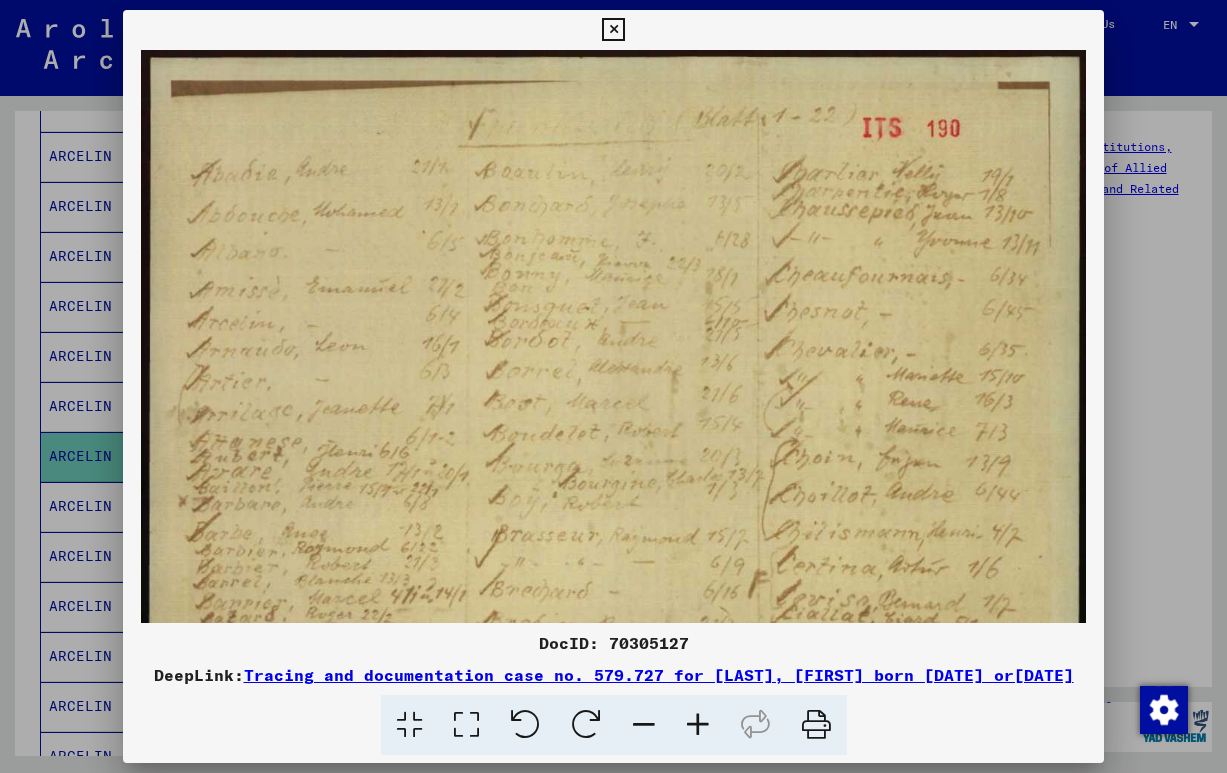 click at bounding box center [698, 725] 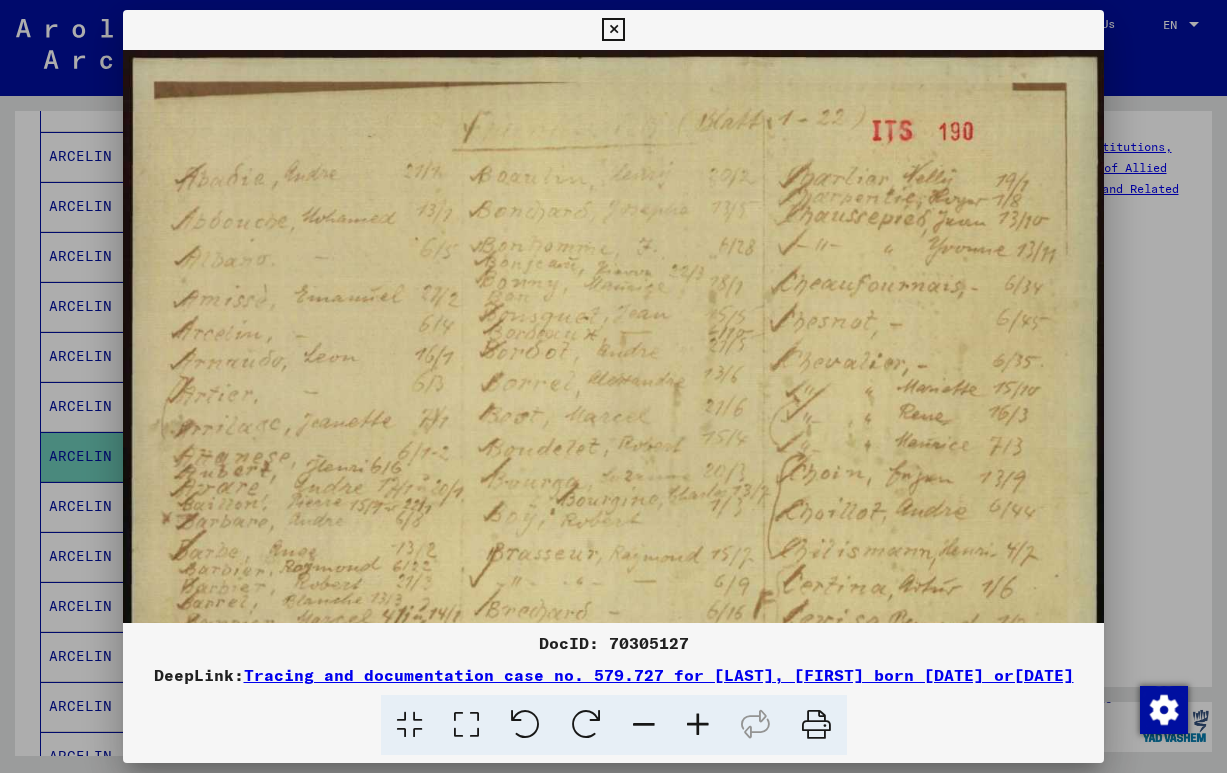 click at bounding box center [698, 725] 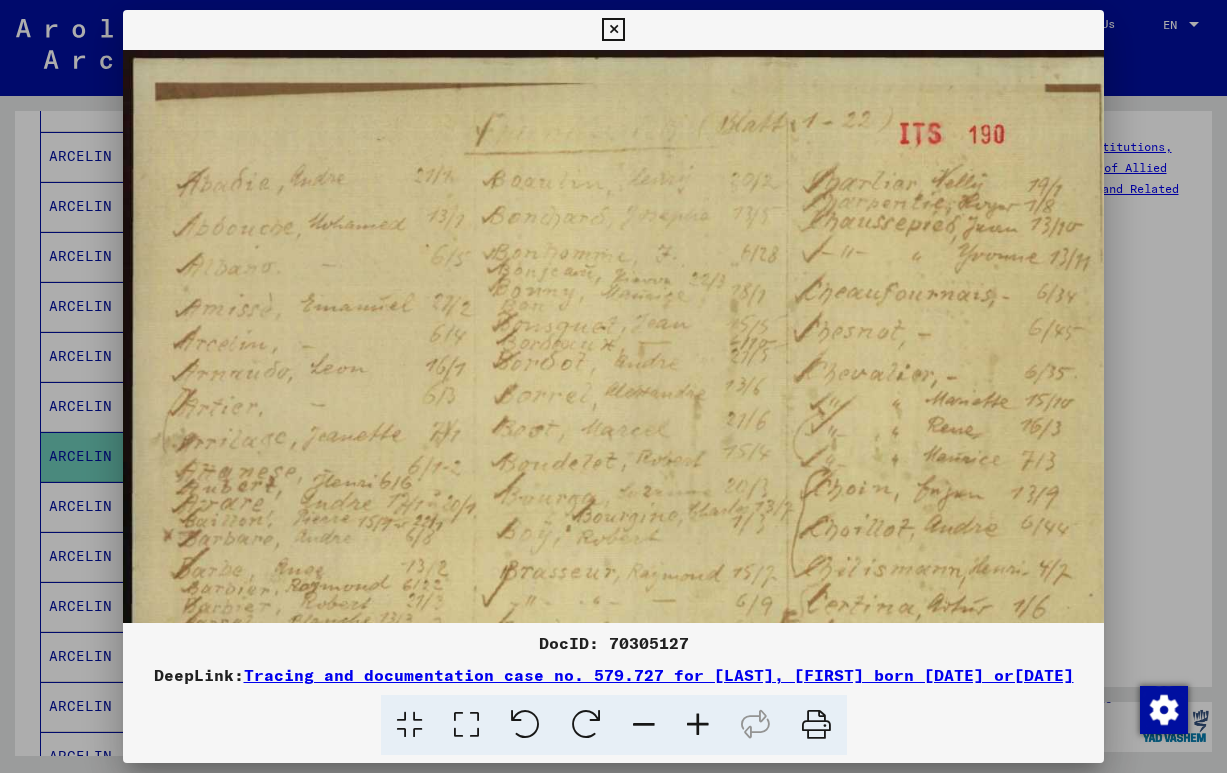 click at bounding box center [698, 725] 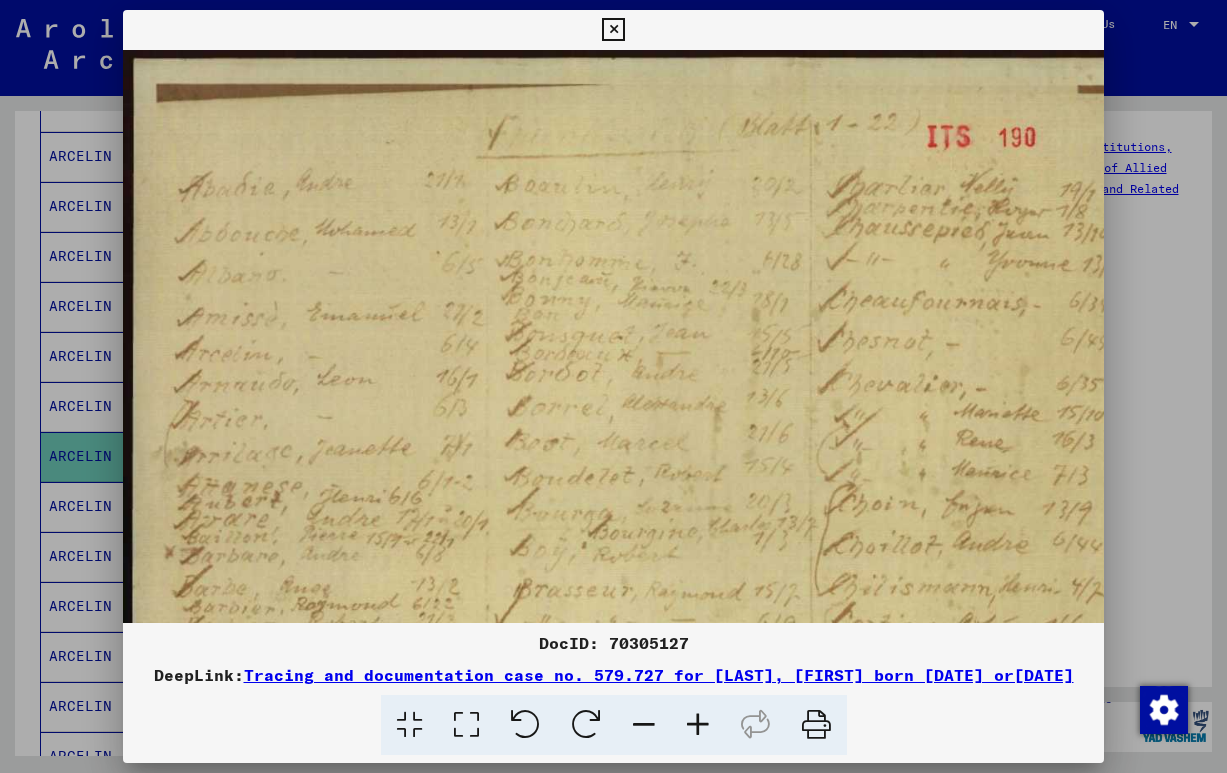 click at bounding box center (613, 30) 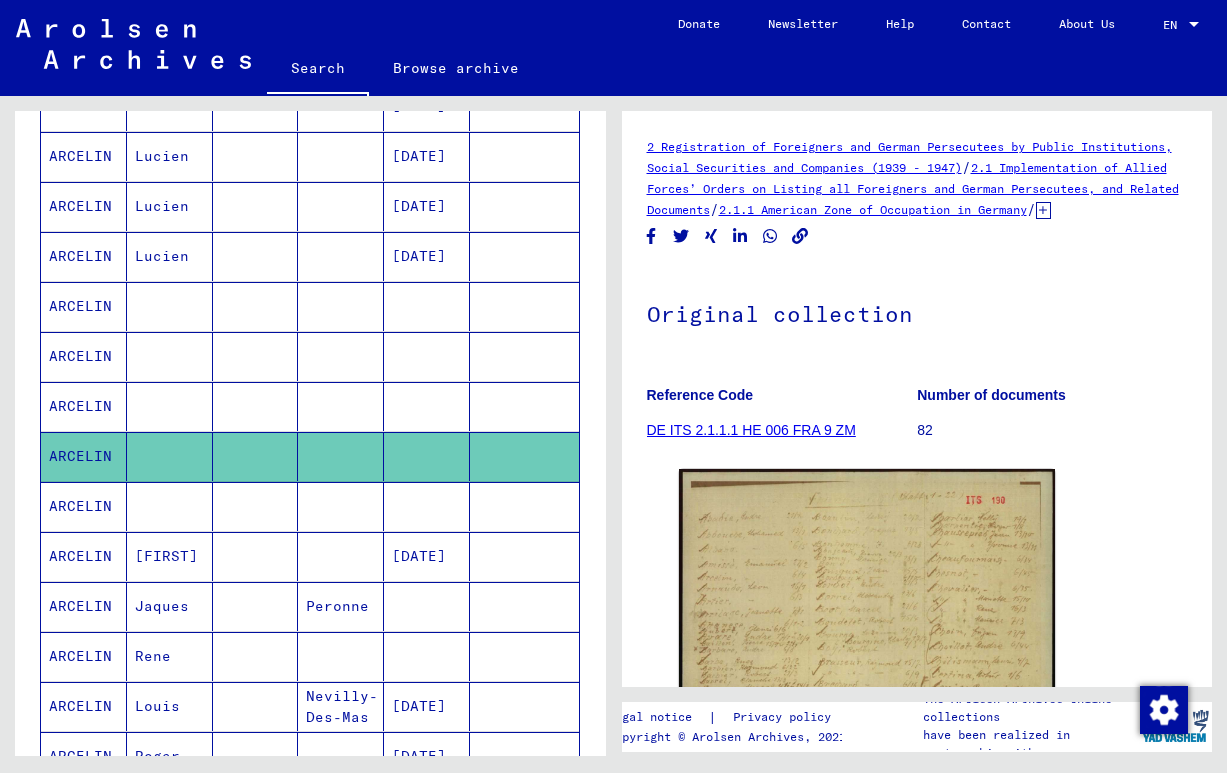 click on "ARCELIN" at bounding box center (84, 556) 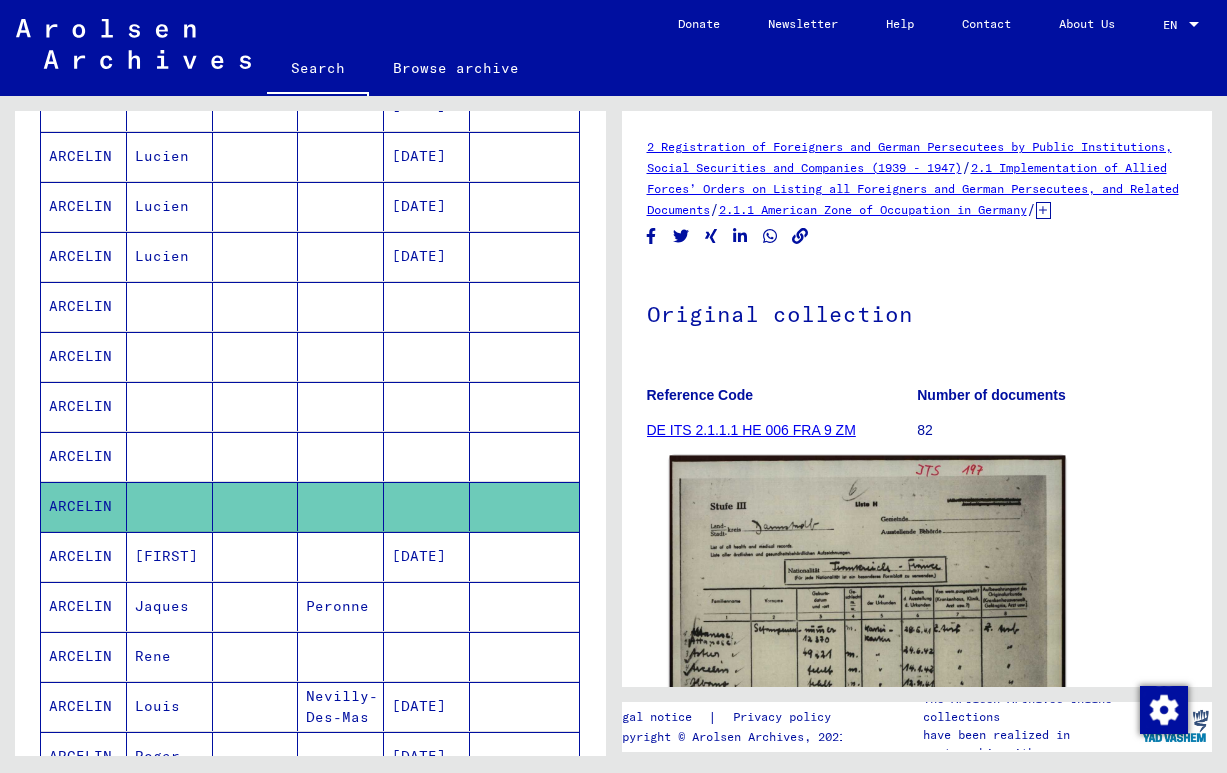 click 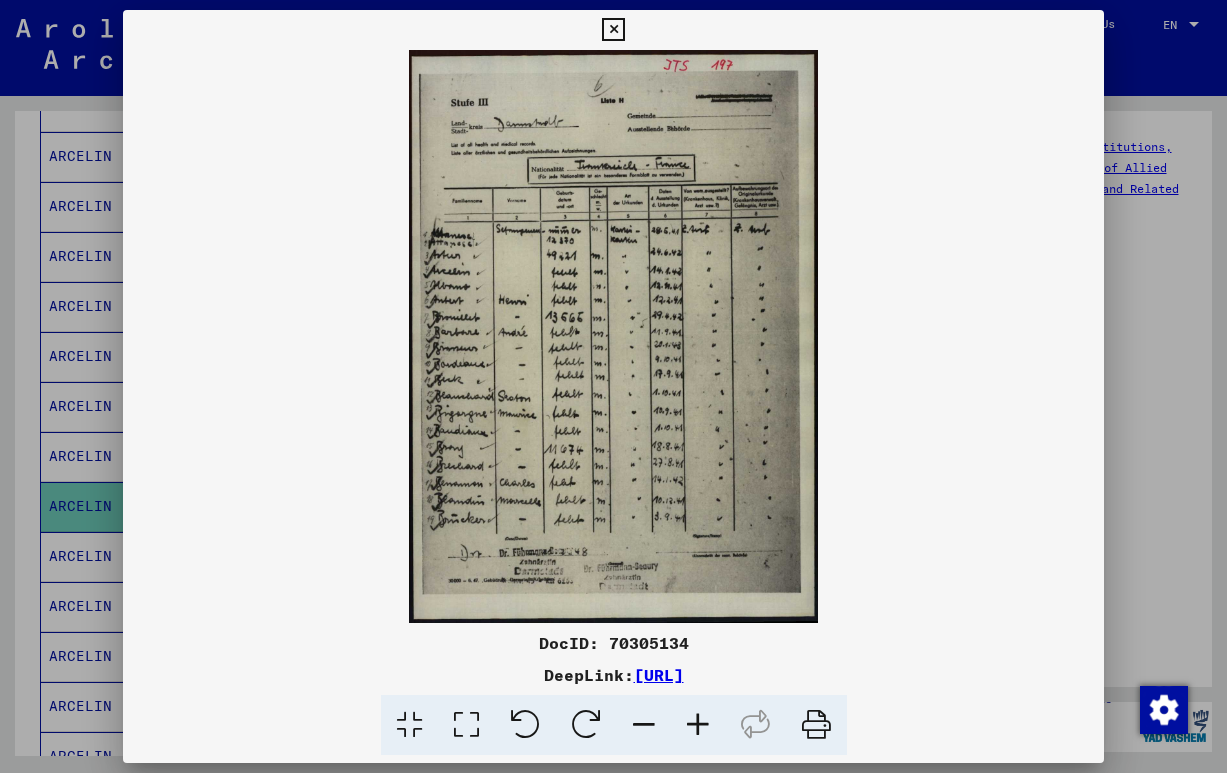 click at bounding box center [698, 725] 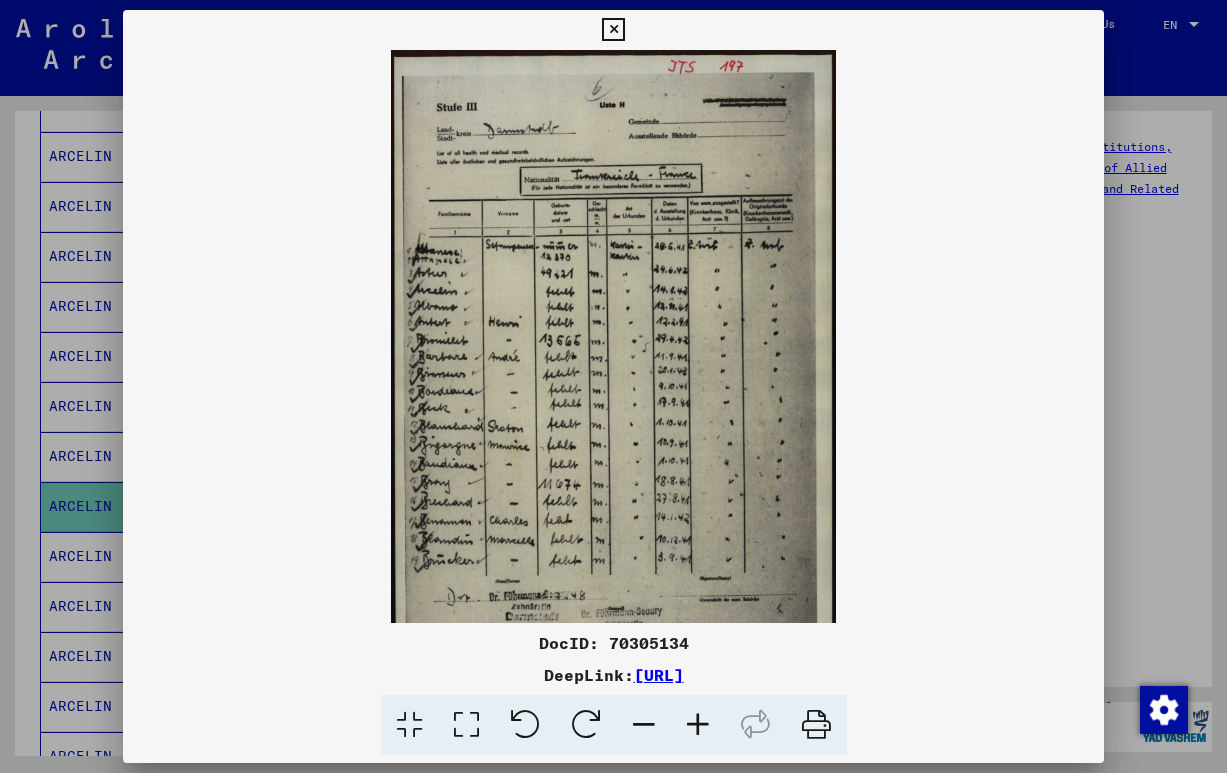click at bounding box center [698, 725] 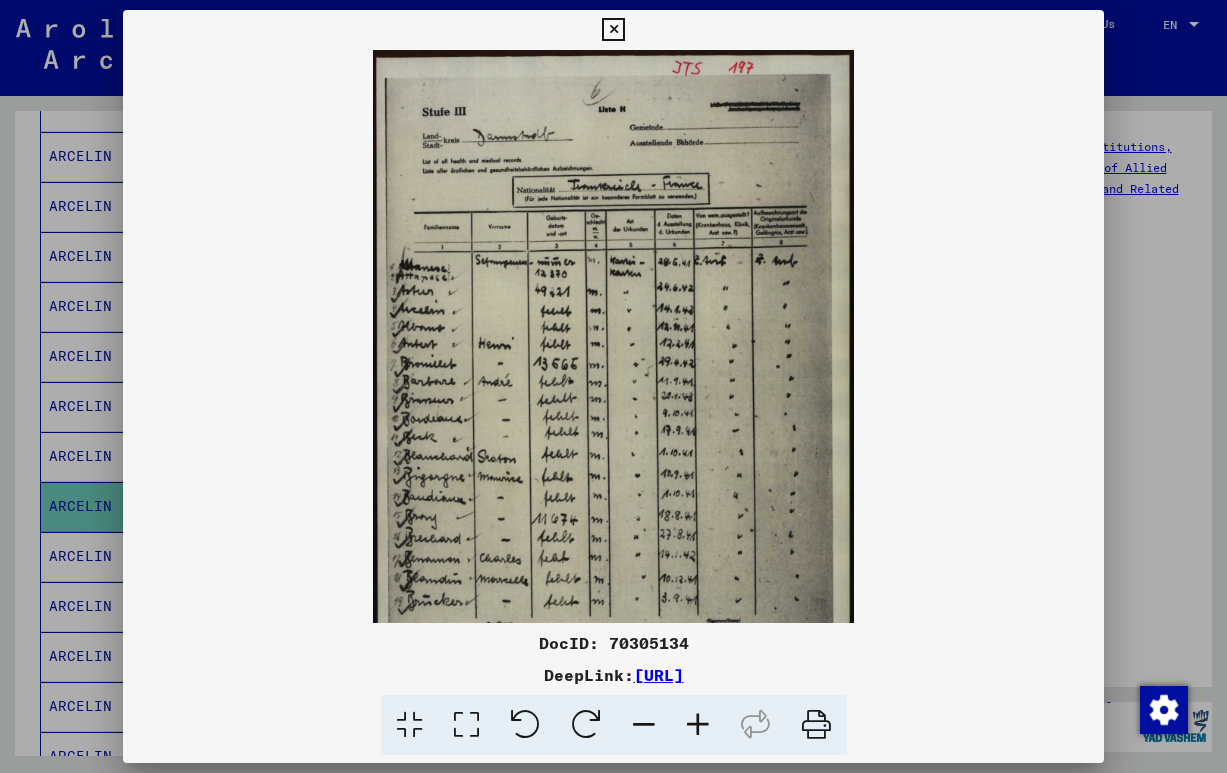 click at bounding box center [698, 725] 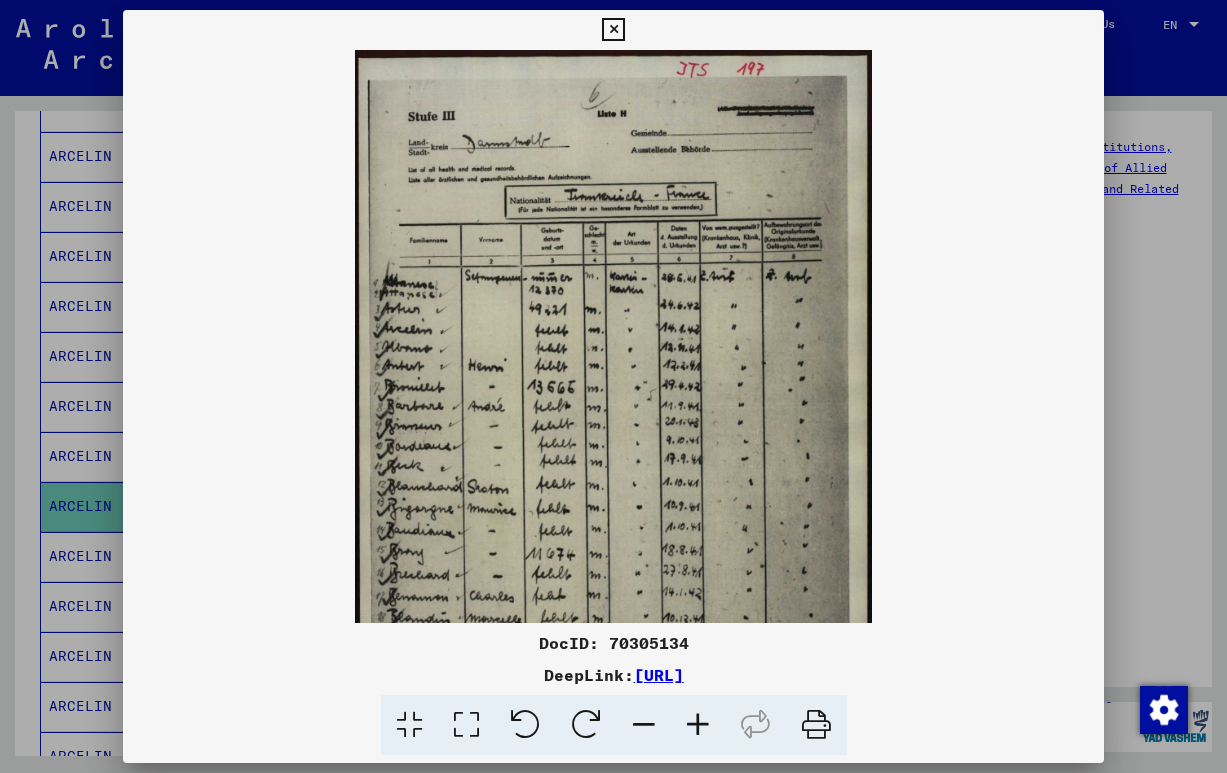 click at bounding box center (698, 725) 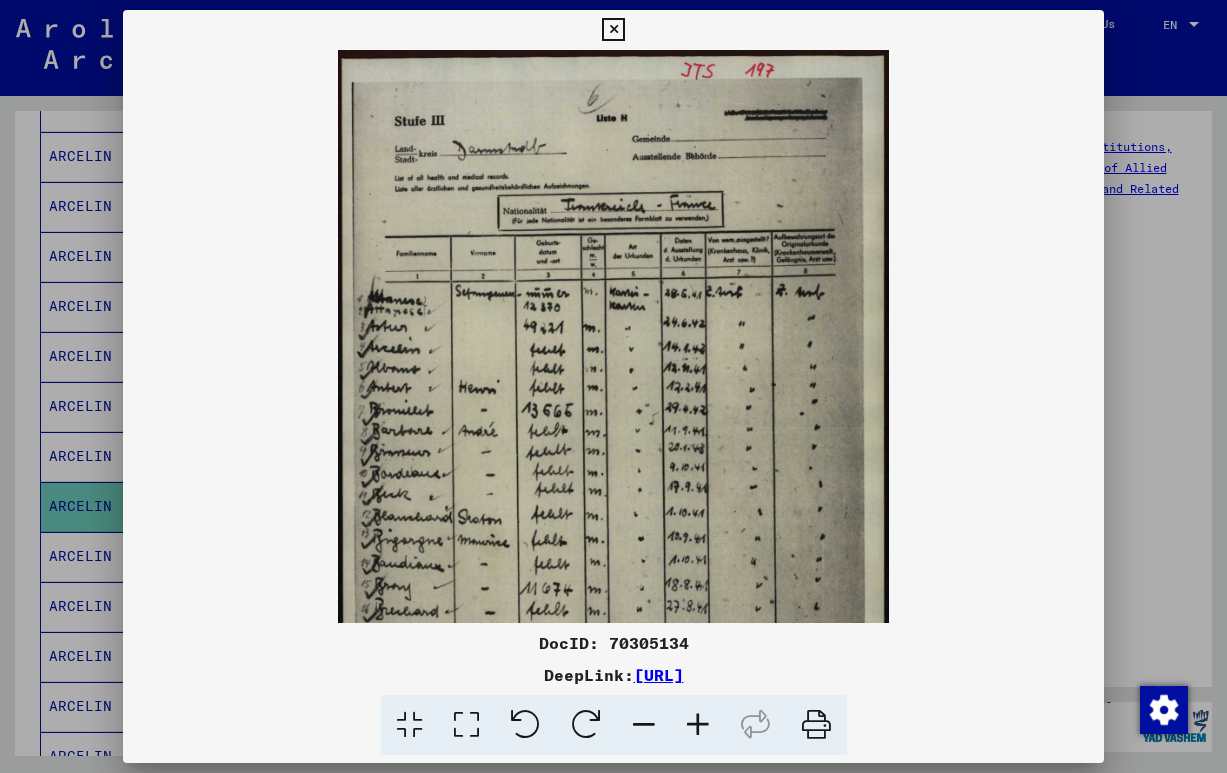 click at bounding box center (698, 725) 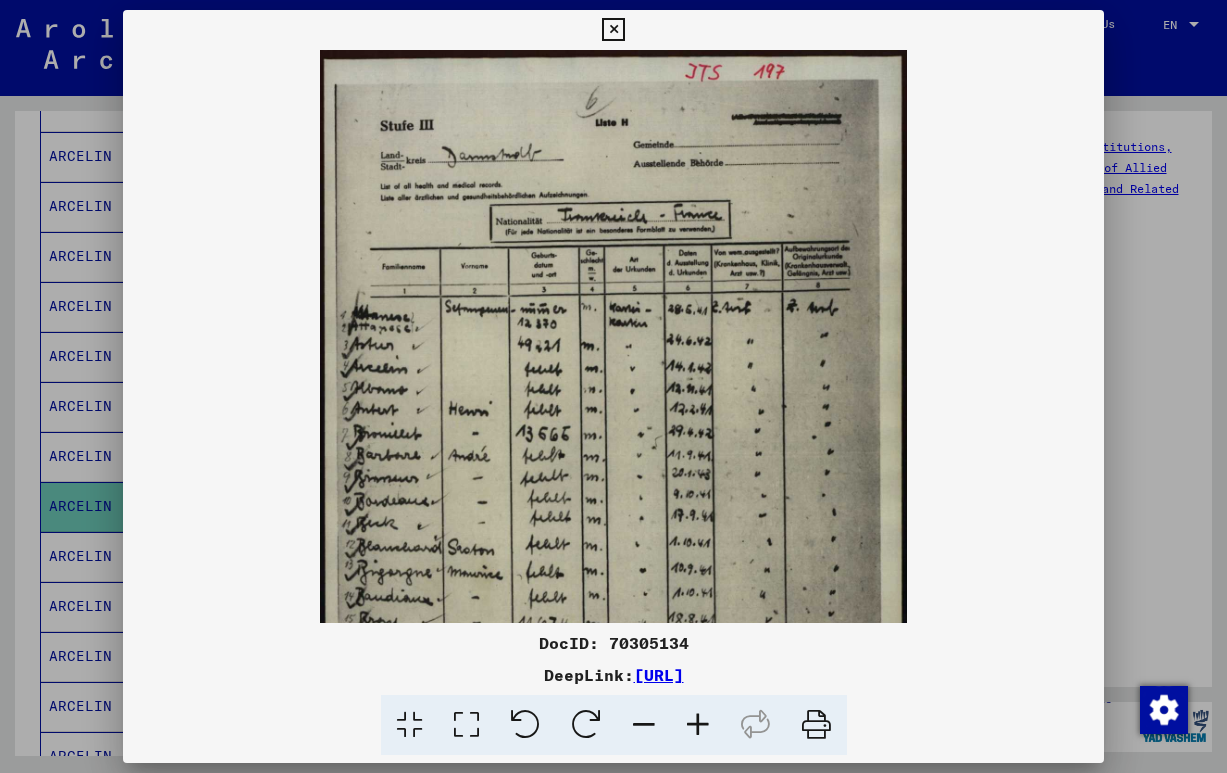 click at bounding box center [698, 725] 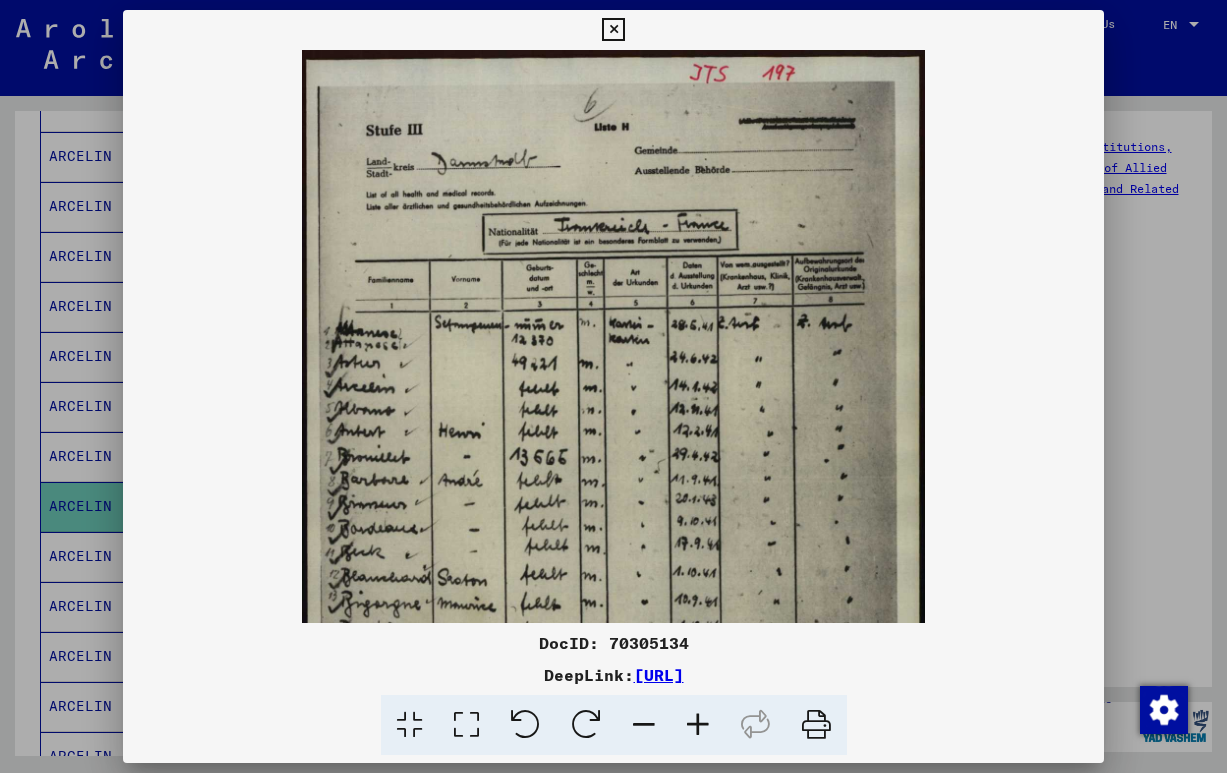 click at bounding box center [698, 725] 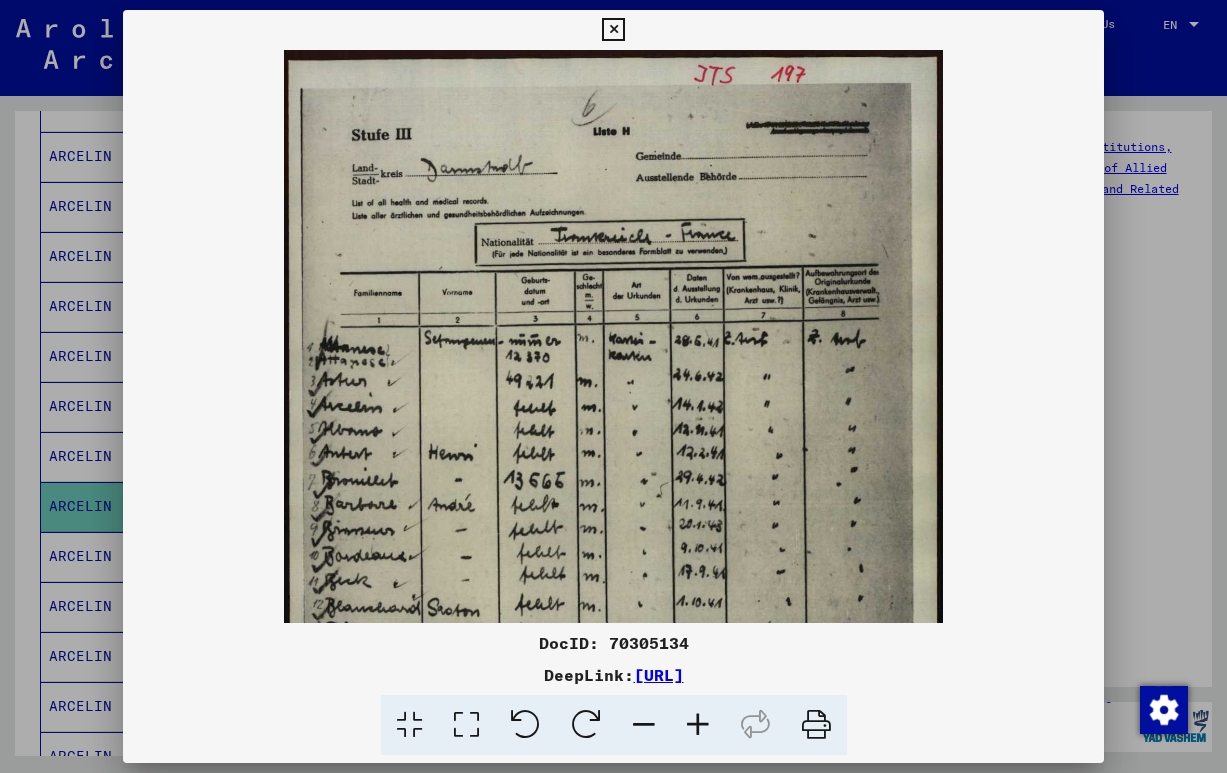 click at bounding box center [698, 725] 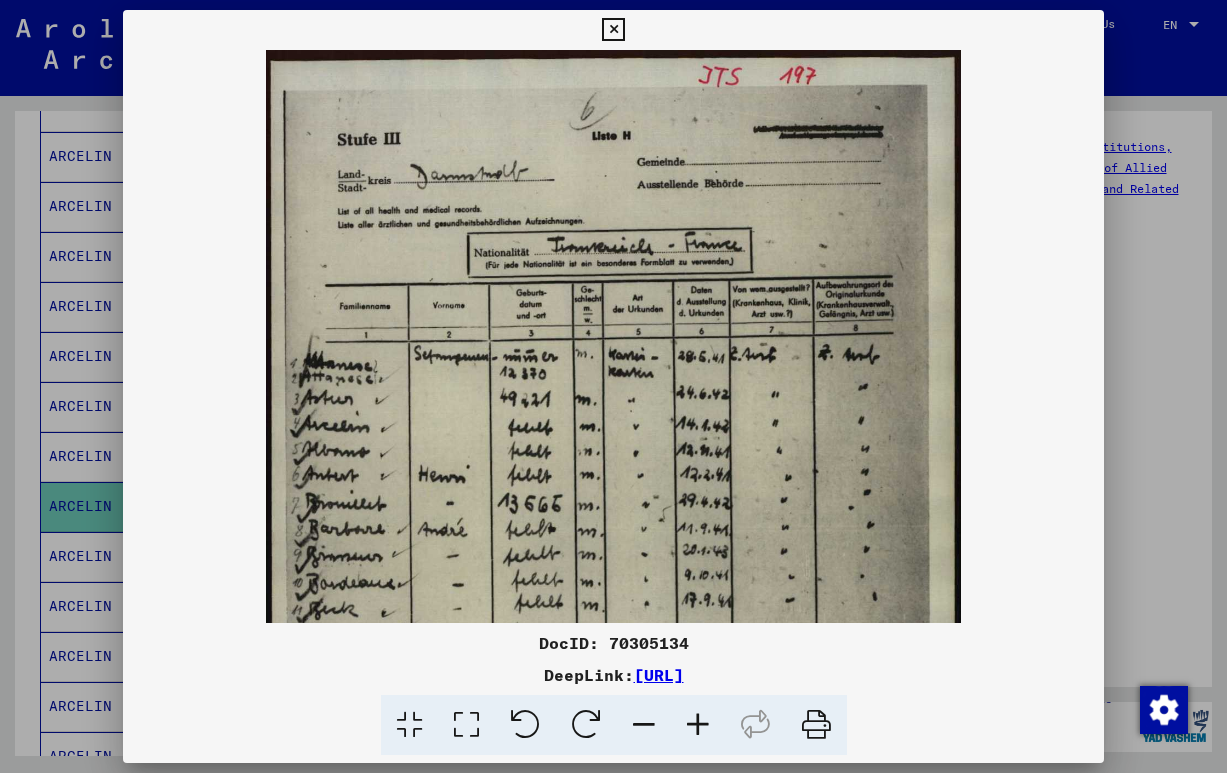 click at bounding box center [698, 725] 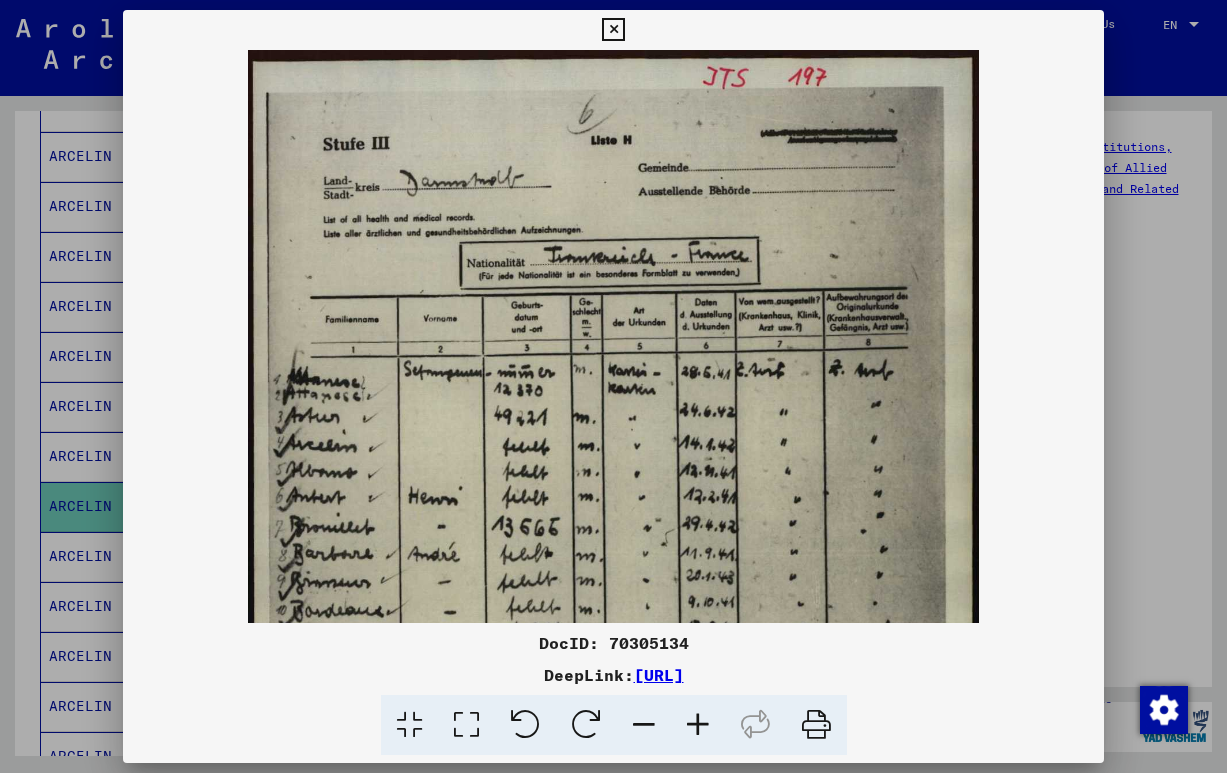 click at bounding box center (613, 30) 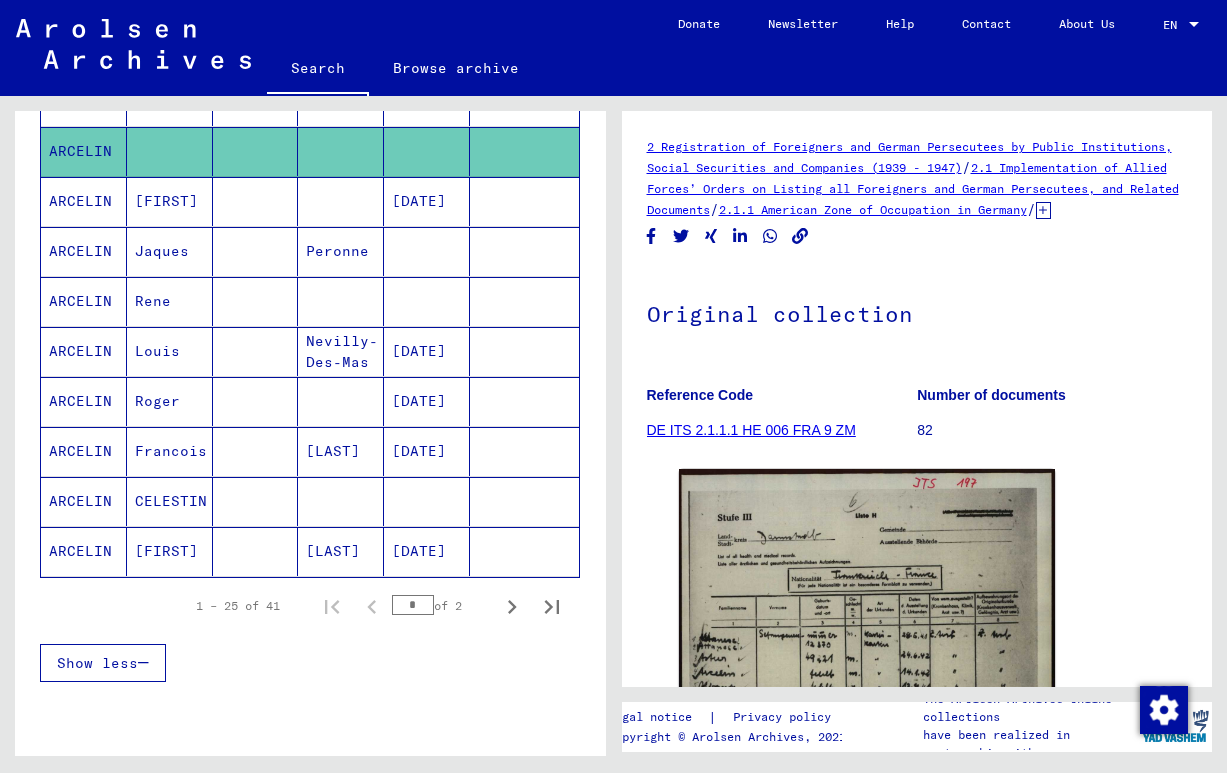 scroll, scrollTop: 1113, scrollLeft: 0, axis: vertical 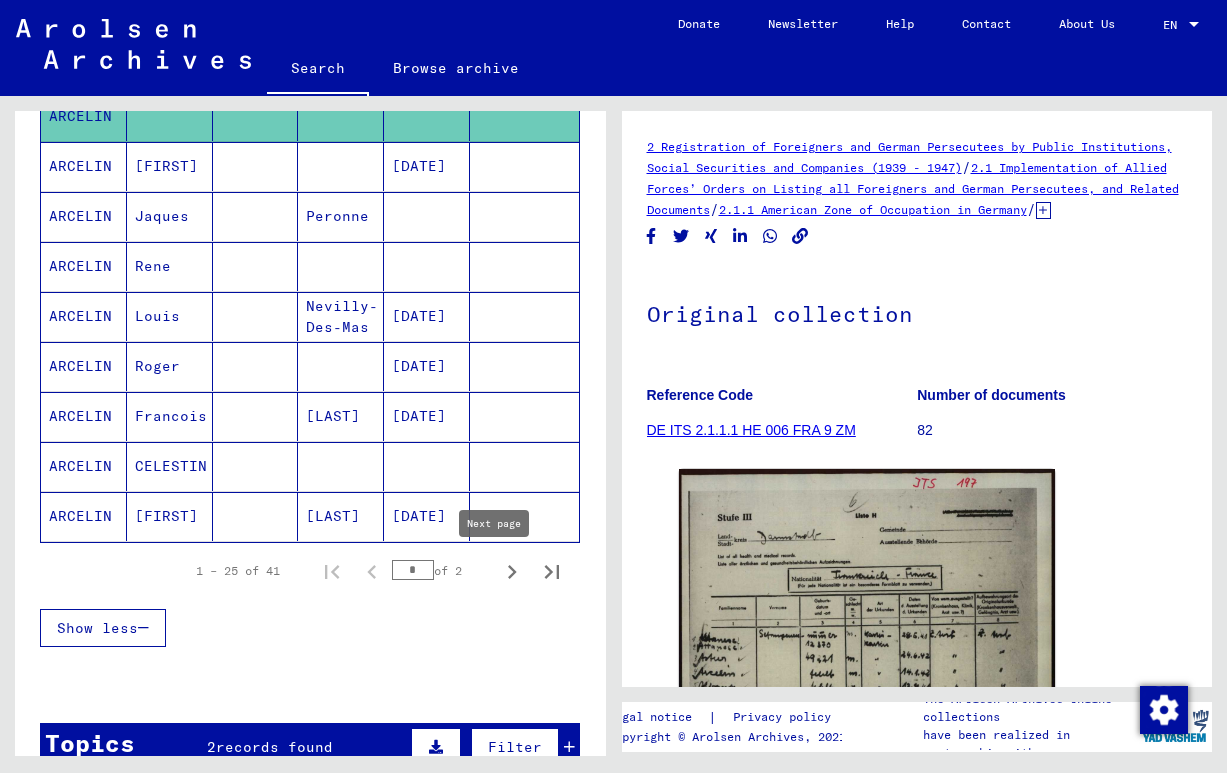 click 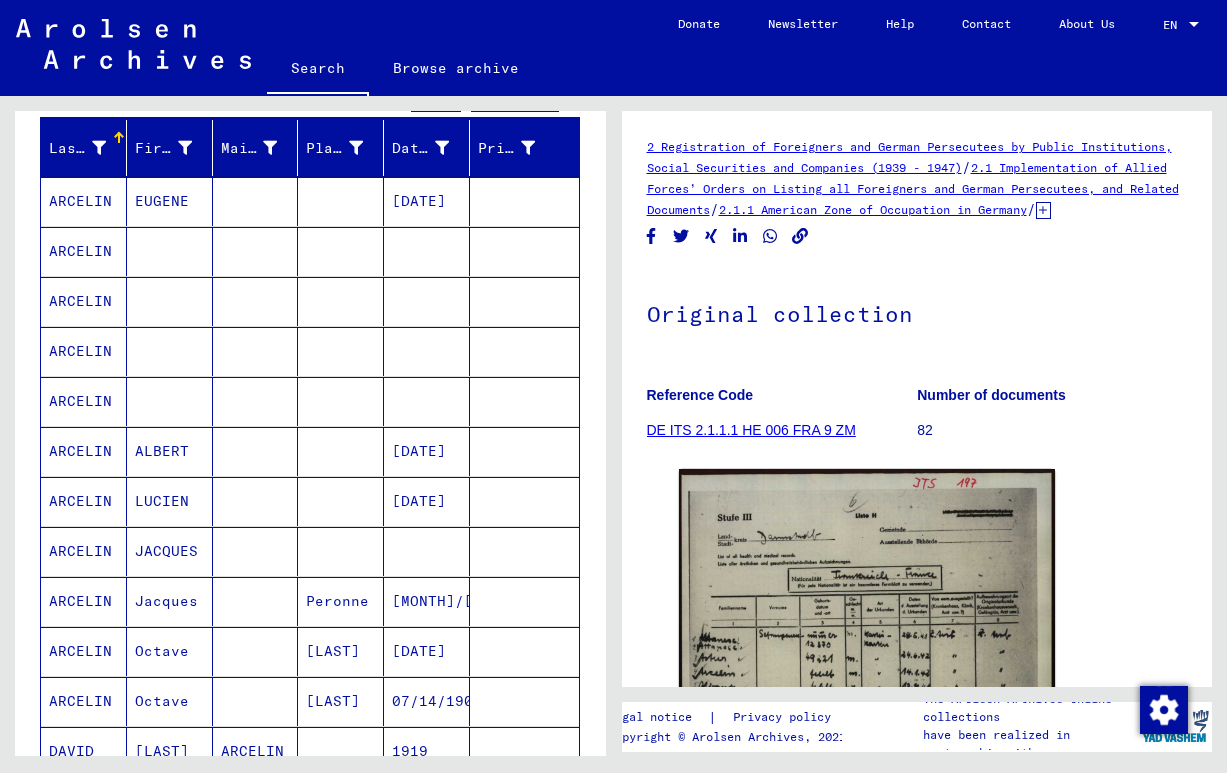scroll, scrollTop: 223, scrollLeft: 0, axis: vertical 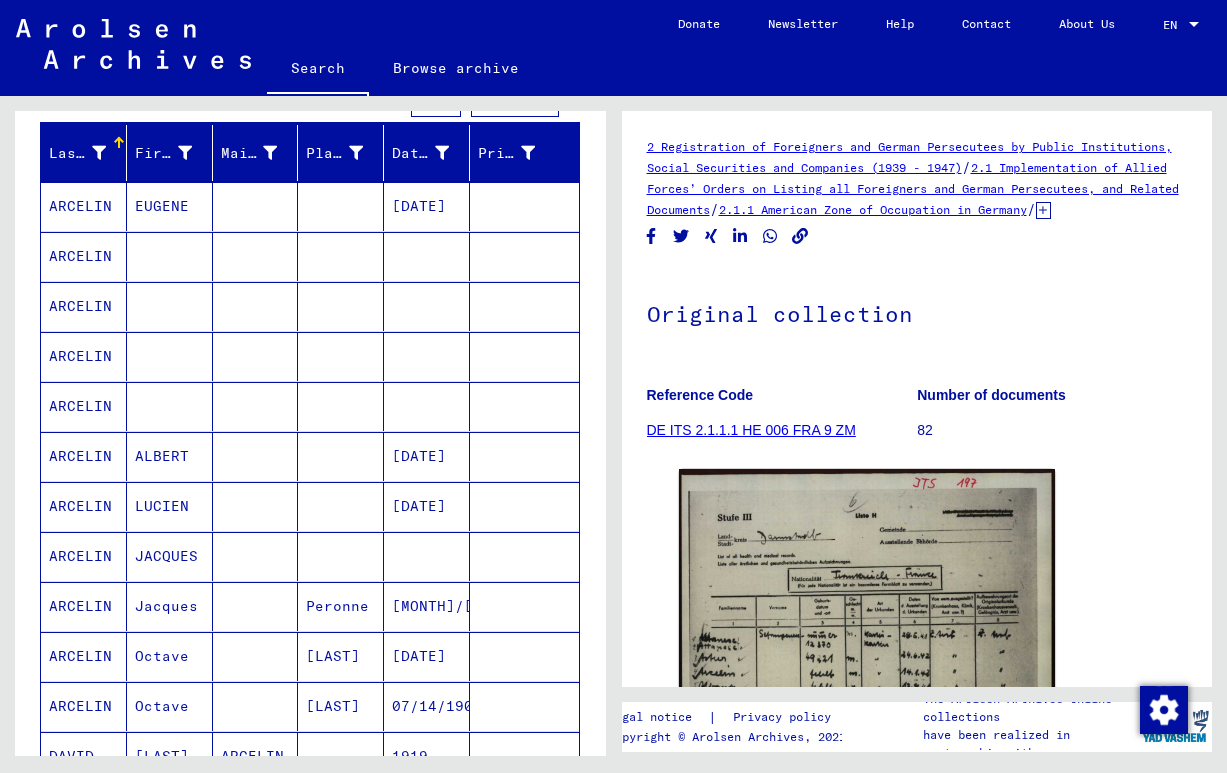 click on "ARCELIN" at bounding box center (84, 306) 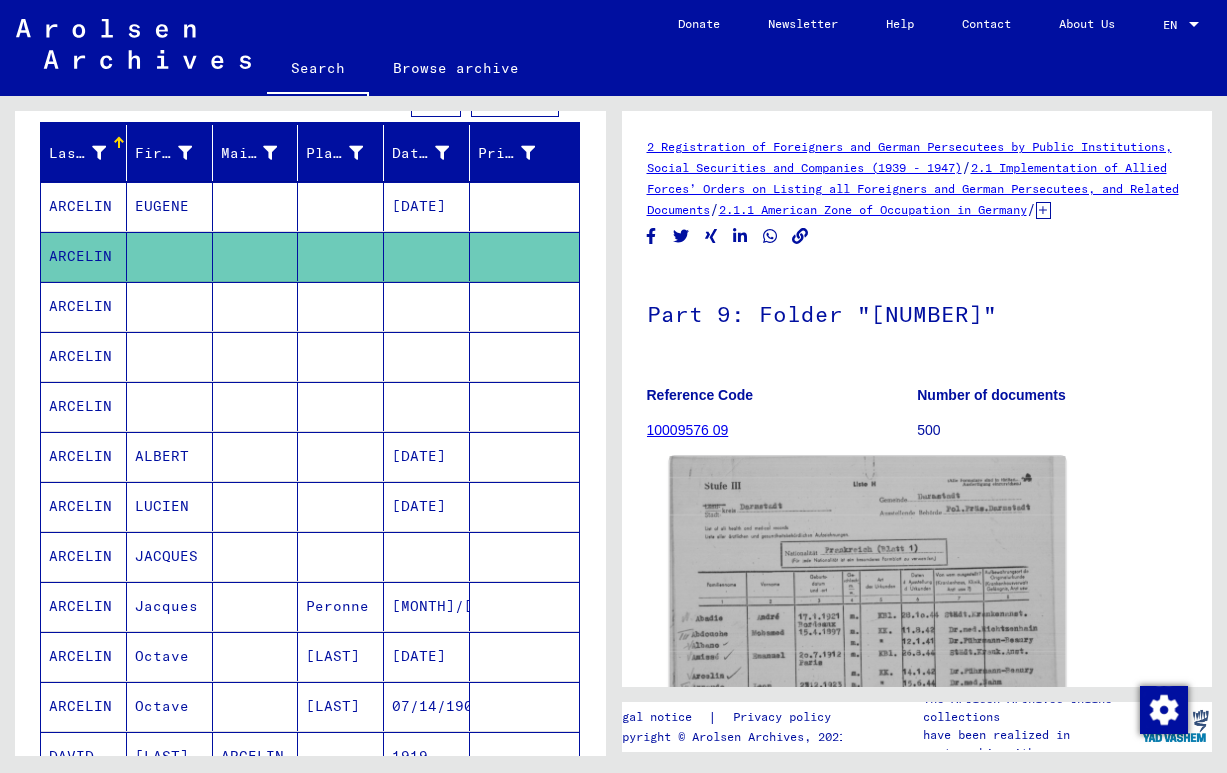 click 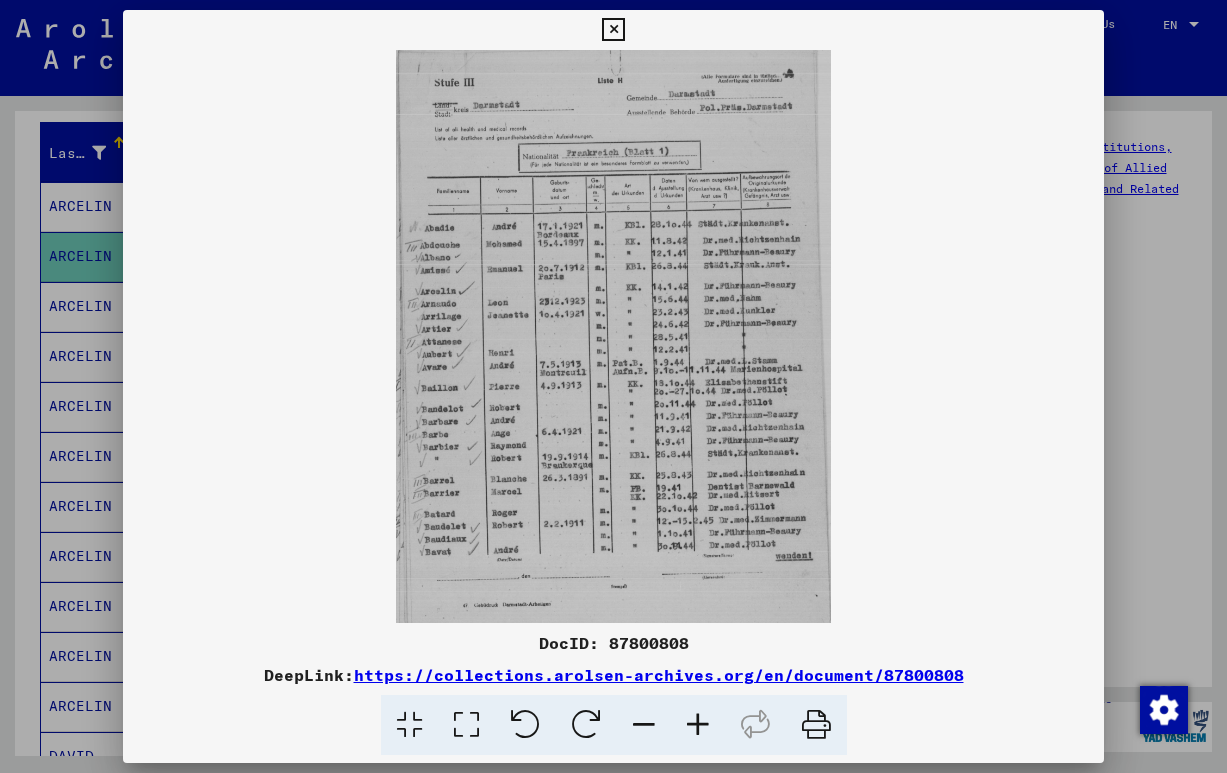 click at bounding box center [698, 725] 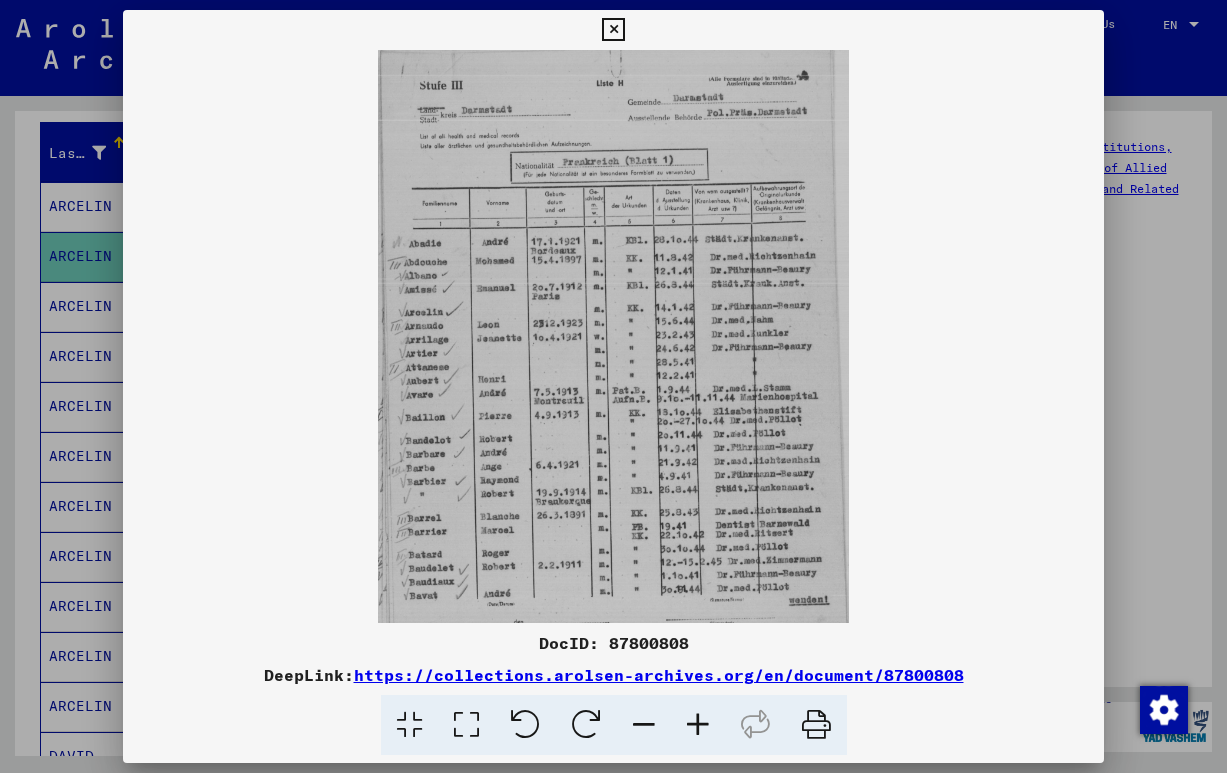 click at bounding box center [698, 725] 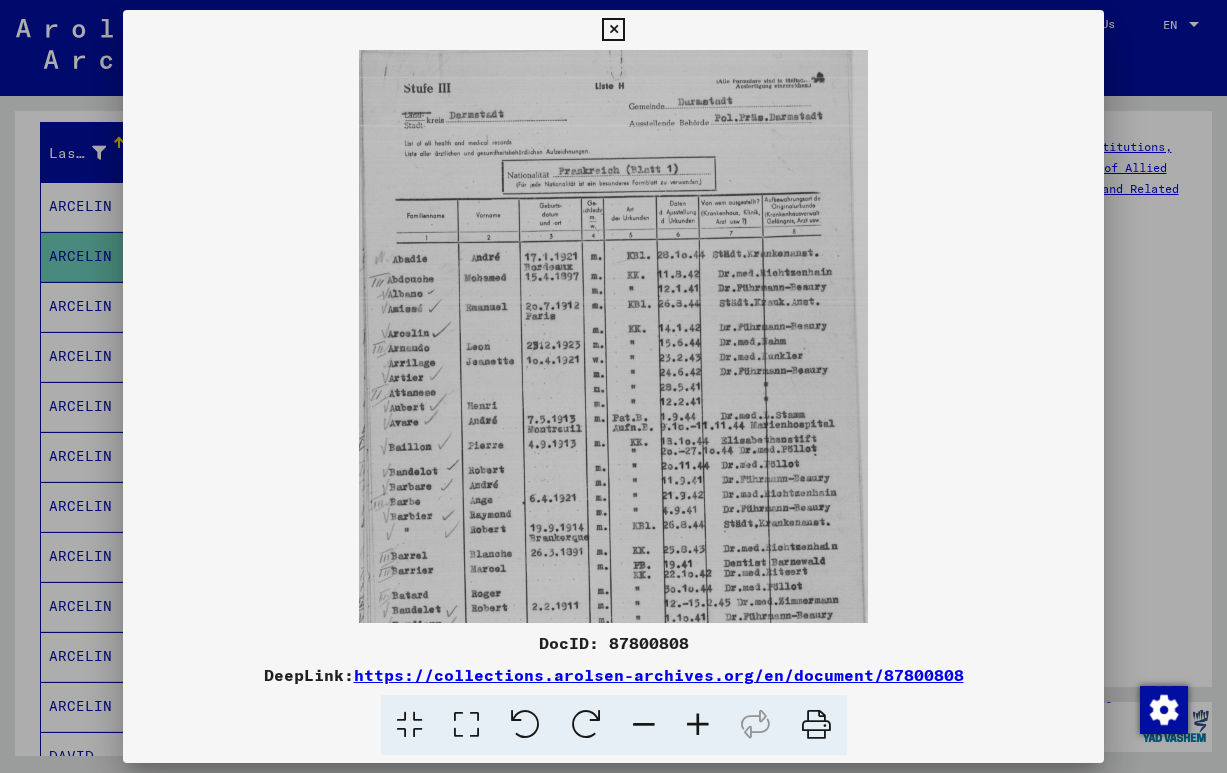 click at bounding box center [698, 725] 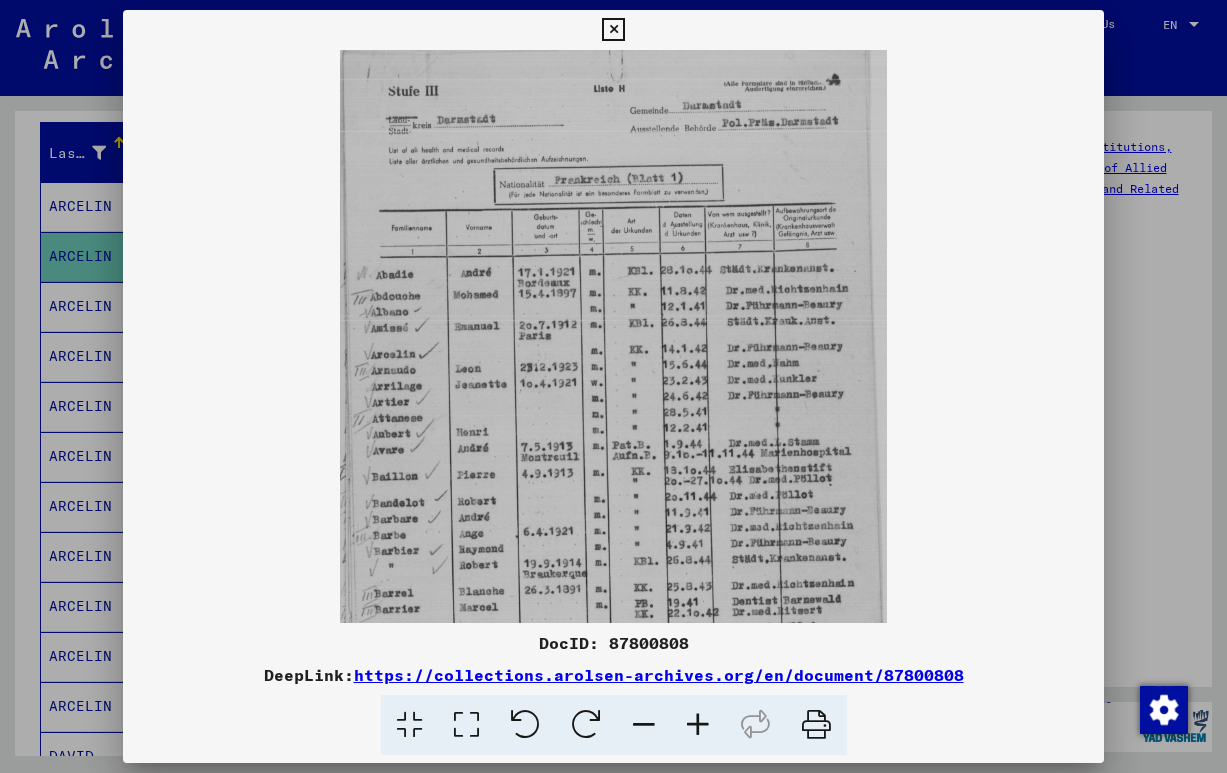 click at bounding box center (698, 725) 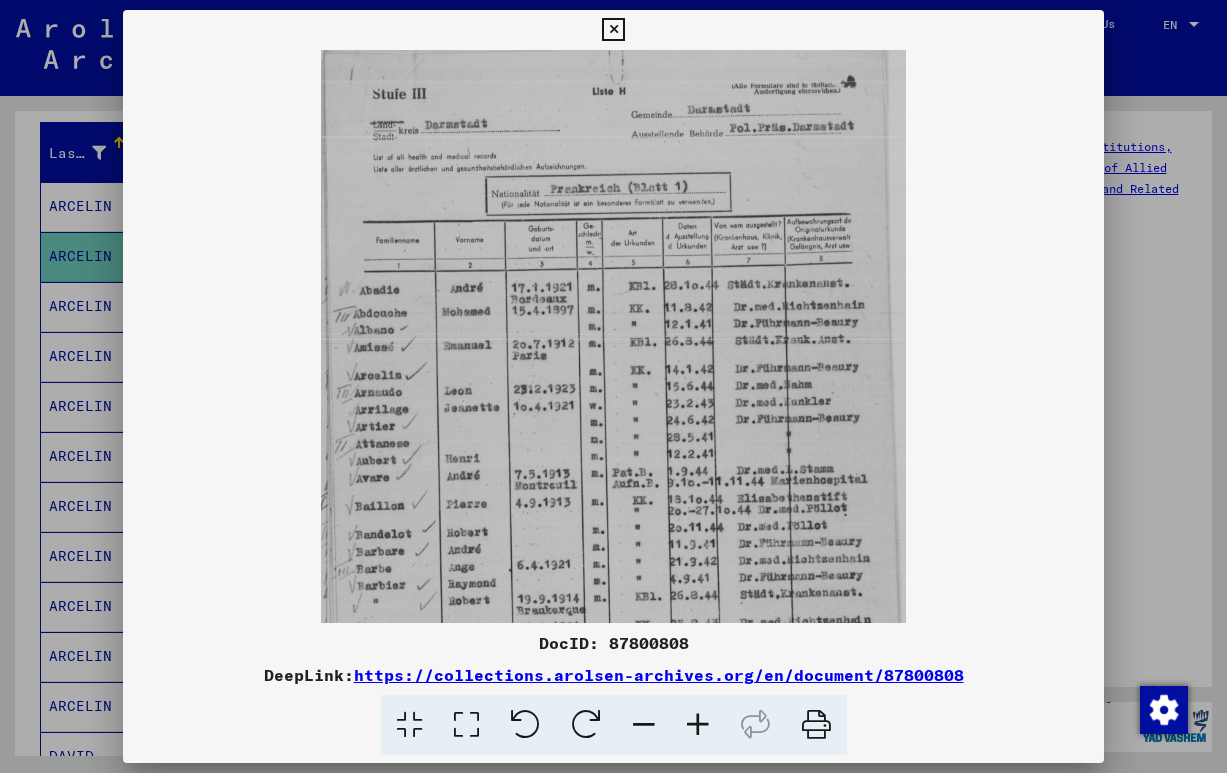 click at bounding box center [698, 725] 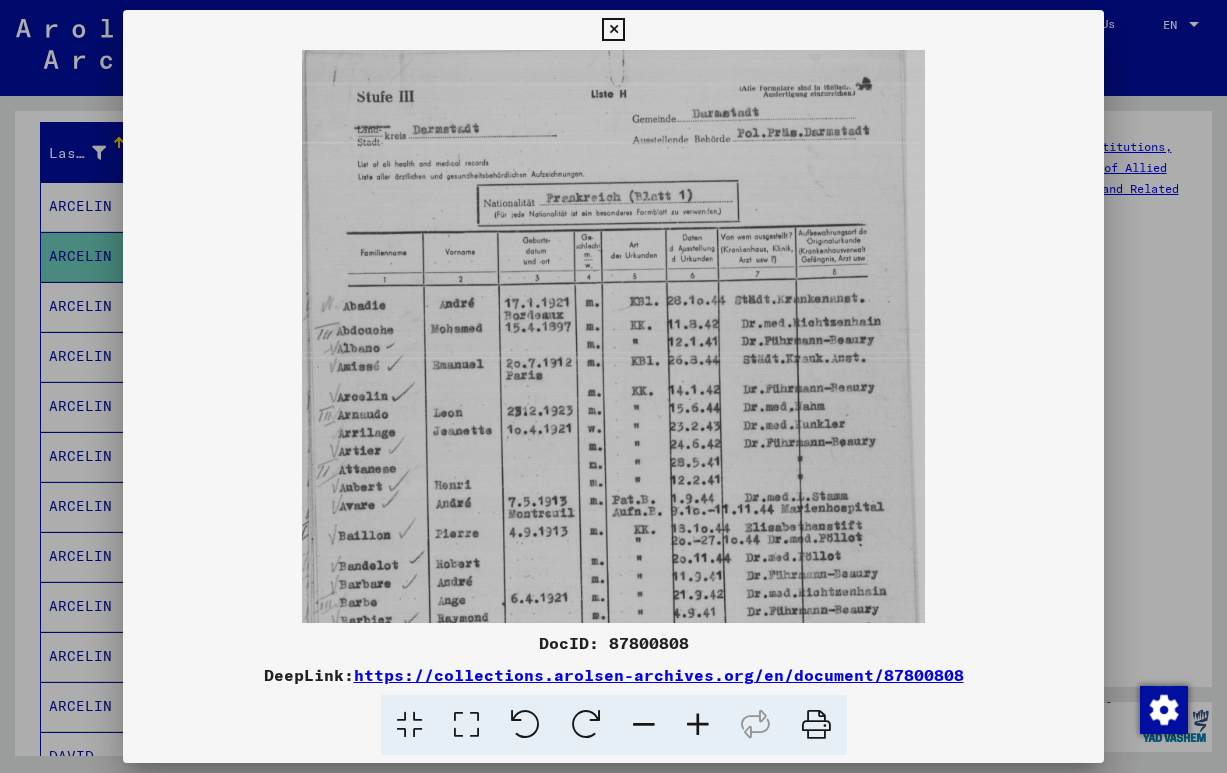 click at bounding box center (698, 725) 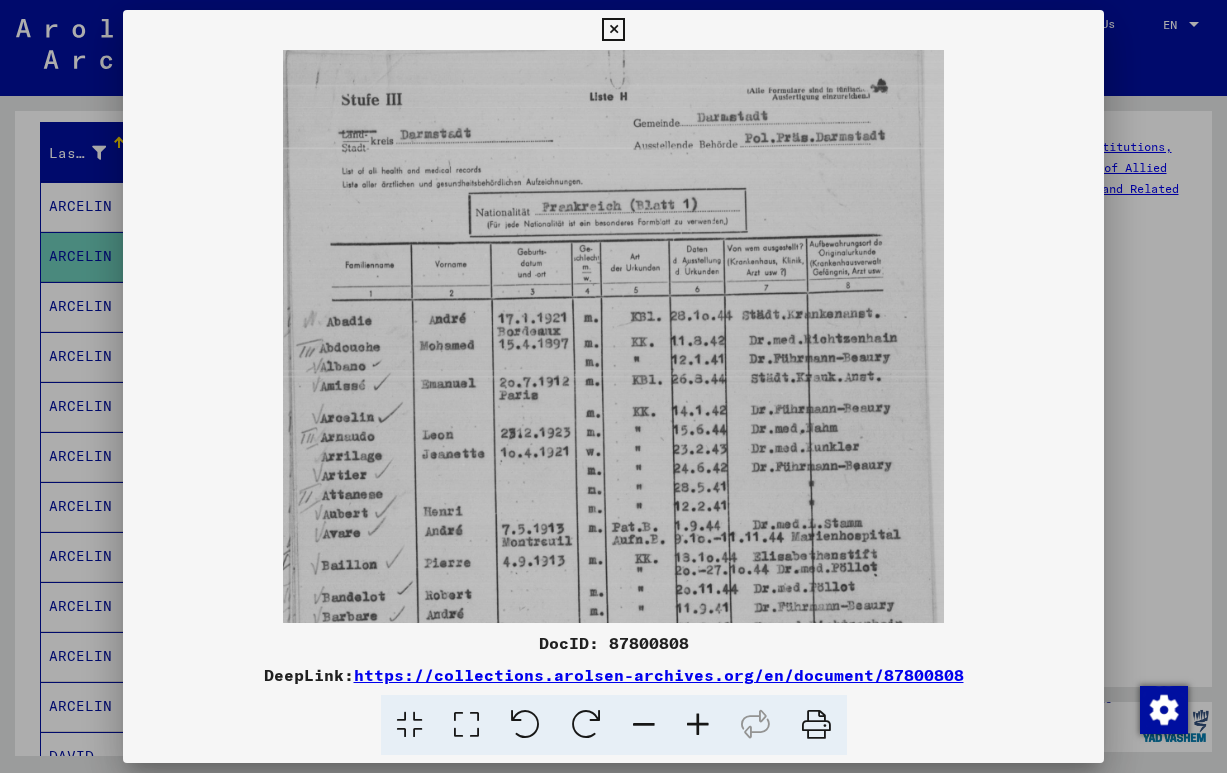 click at bounding box center [698, 725] 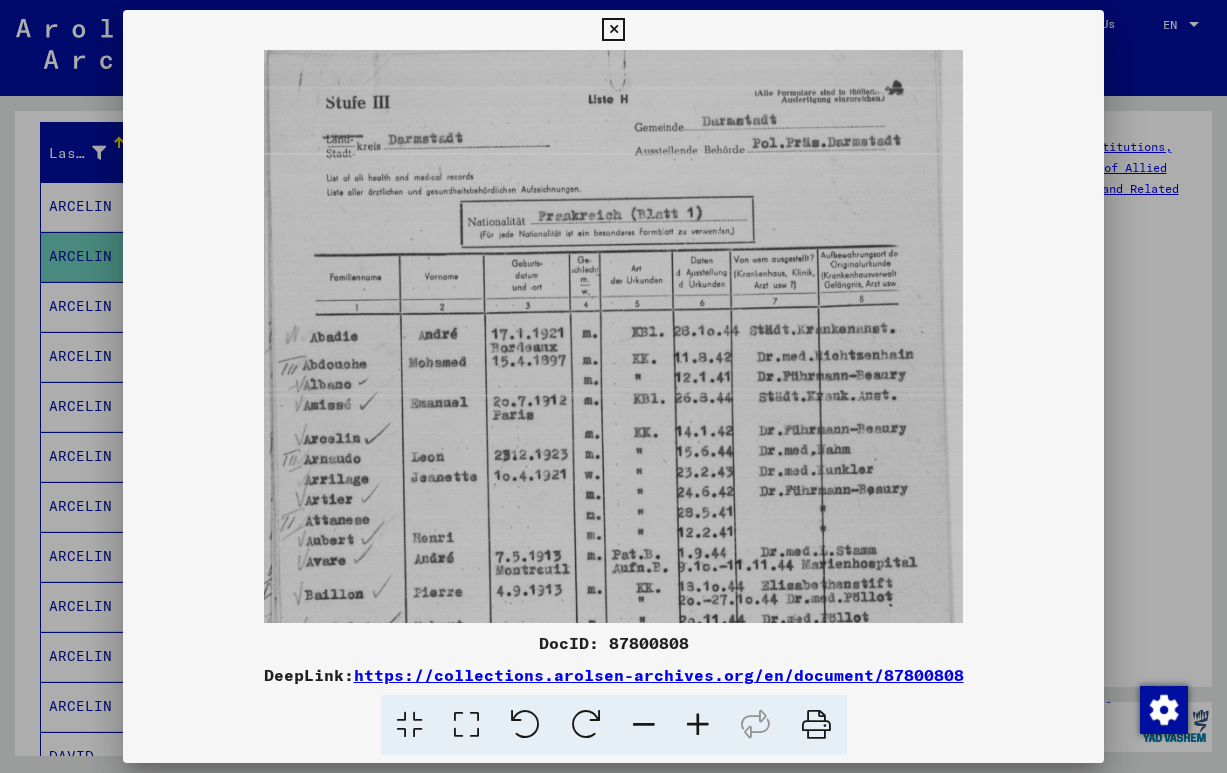 click at bounding box center (613, 386) 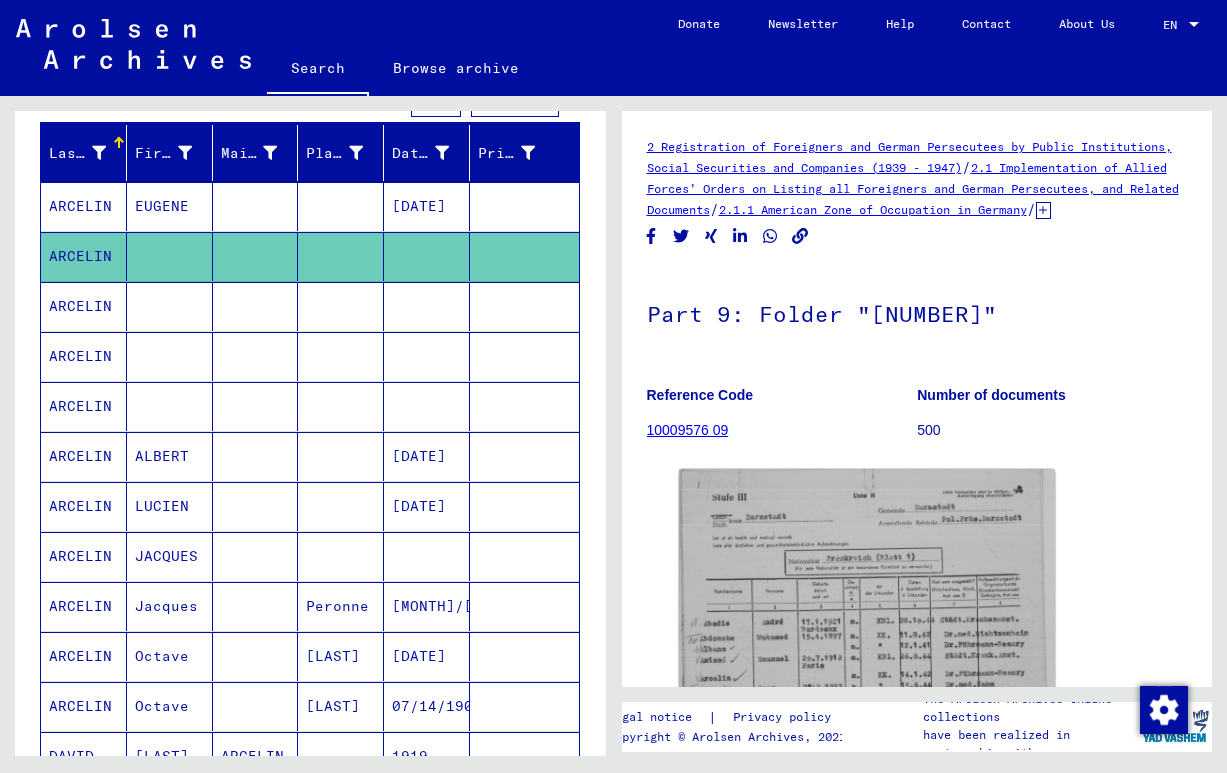 click on "ARCELIN" at bounding box center [84, 456] 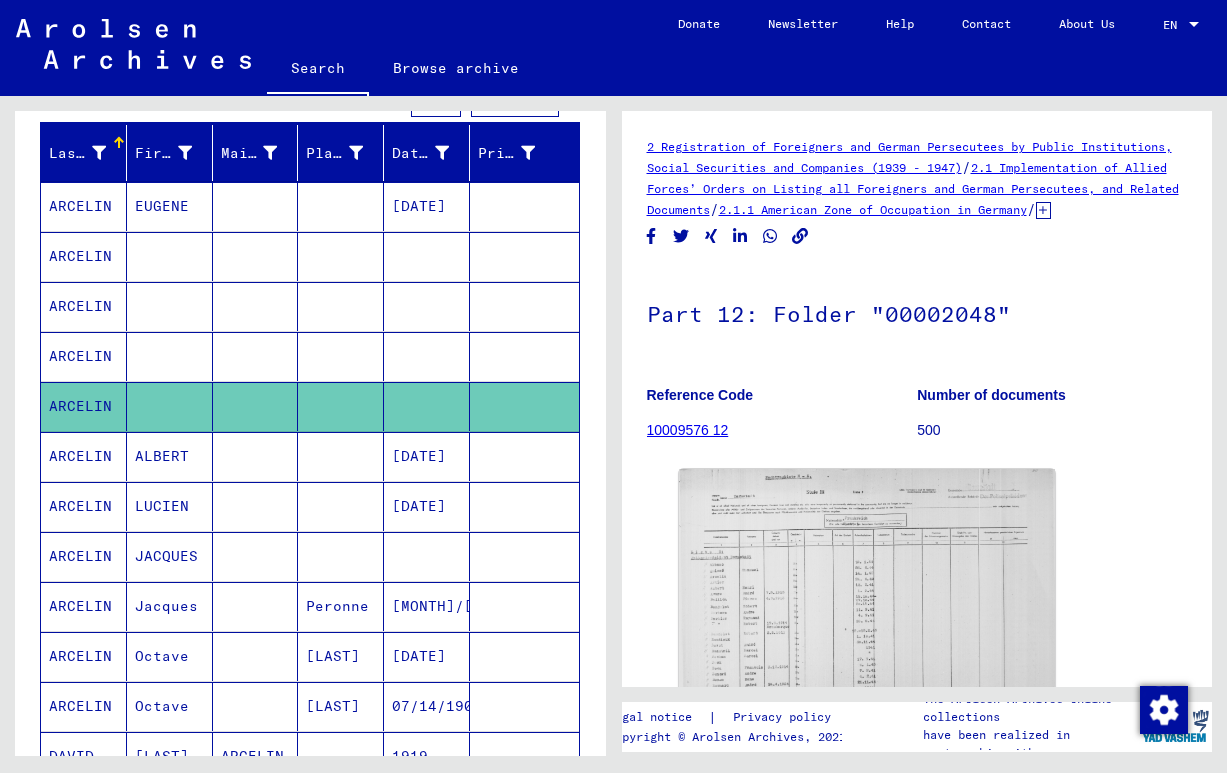 click on "JACQUES" at bounding box center [170, 606] 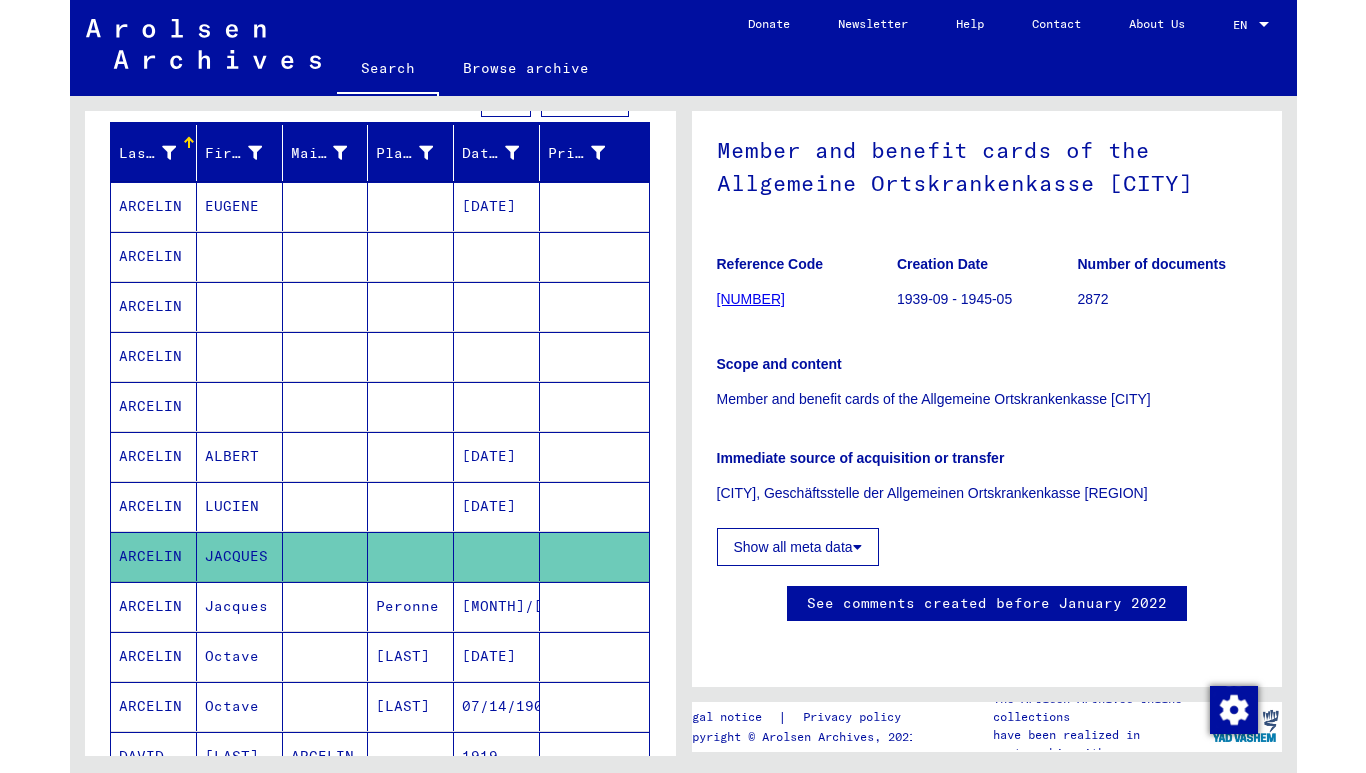 scroll, scrollTop: 235, scrollLeft: 0, axis: vertical 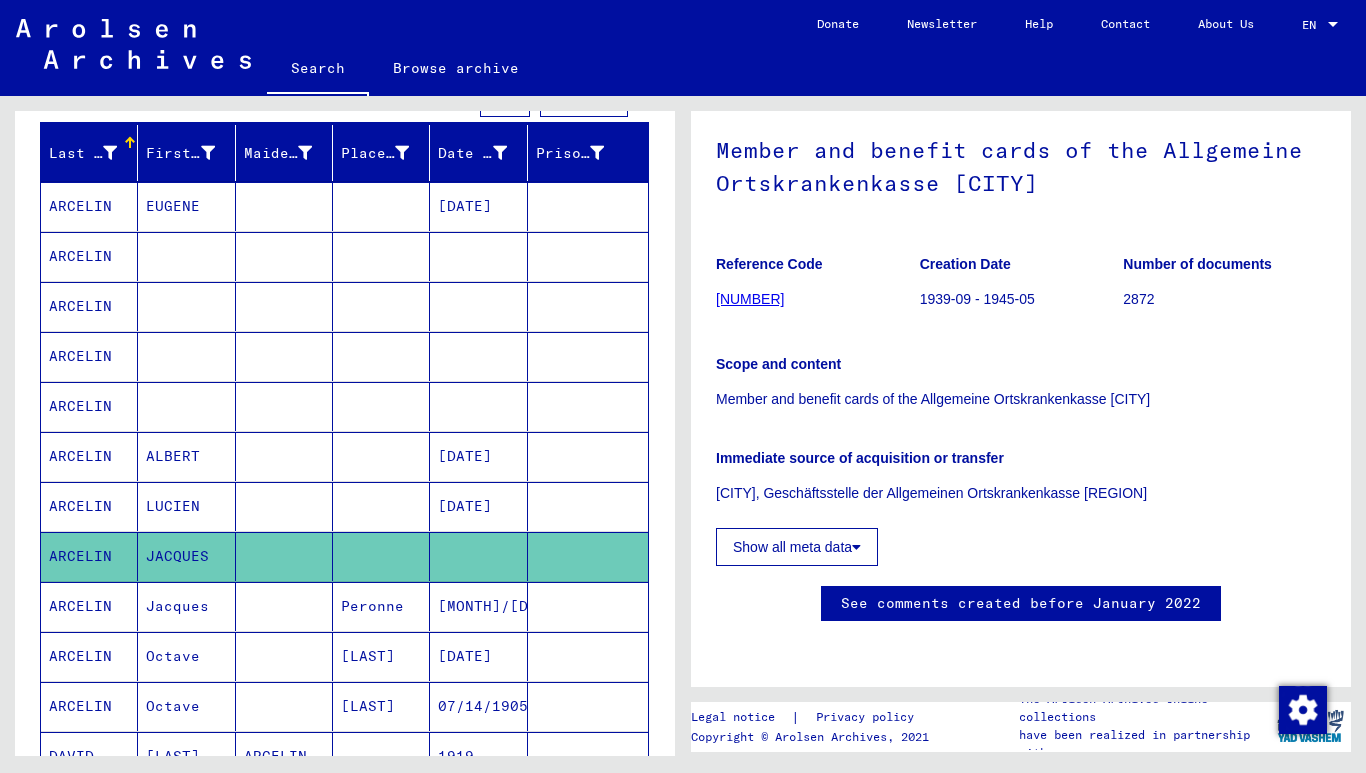 click on "Last Name   First Name   Maiden Name   Place of Birth   Date of Birth   Prisoner #   [LAST]   [FIRST]         [DATE]      [LAST]                  [LAST]                  [LAST]                  [LAST]   [FIRST]         [DATE]      [LAST]   [FIRST]         [DATE]      [LAST]   [FIRST]               [LAST]   [FIRST]         [DATE]      [LAST]   [FIRST]      [CITY]   [DATE]      [LAST]   [FIRST]      [CITY]   [DATE]      [LAST]   [FIRST]         [DATE]      [LAST]   [FIRST]   [LAST]      [YEAR]      [LAST]   [LAST]      [LAST]   [DATE]      [LAST]   [LAST]      [LAST]   [DATE]      [LAST]   [LAST]      [LAST]   [DATE]      [LAST]   [LAST]      [LAST]   [DATE]      [NUMBER] – [NUMBER] of [NUMBER]  *  of [NUMBER]  Show less  Signature Last Name First Name Maiden Name Place of Birth Date of Birth Prisoner # Father (adoptive father) Mother (adoptive mother) Religion Nationality Occupaton Place of incarceration Date of decease Last residence Last residence (Country) [LAST] [NUMBER]" at bounding box center (345, 619) 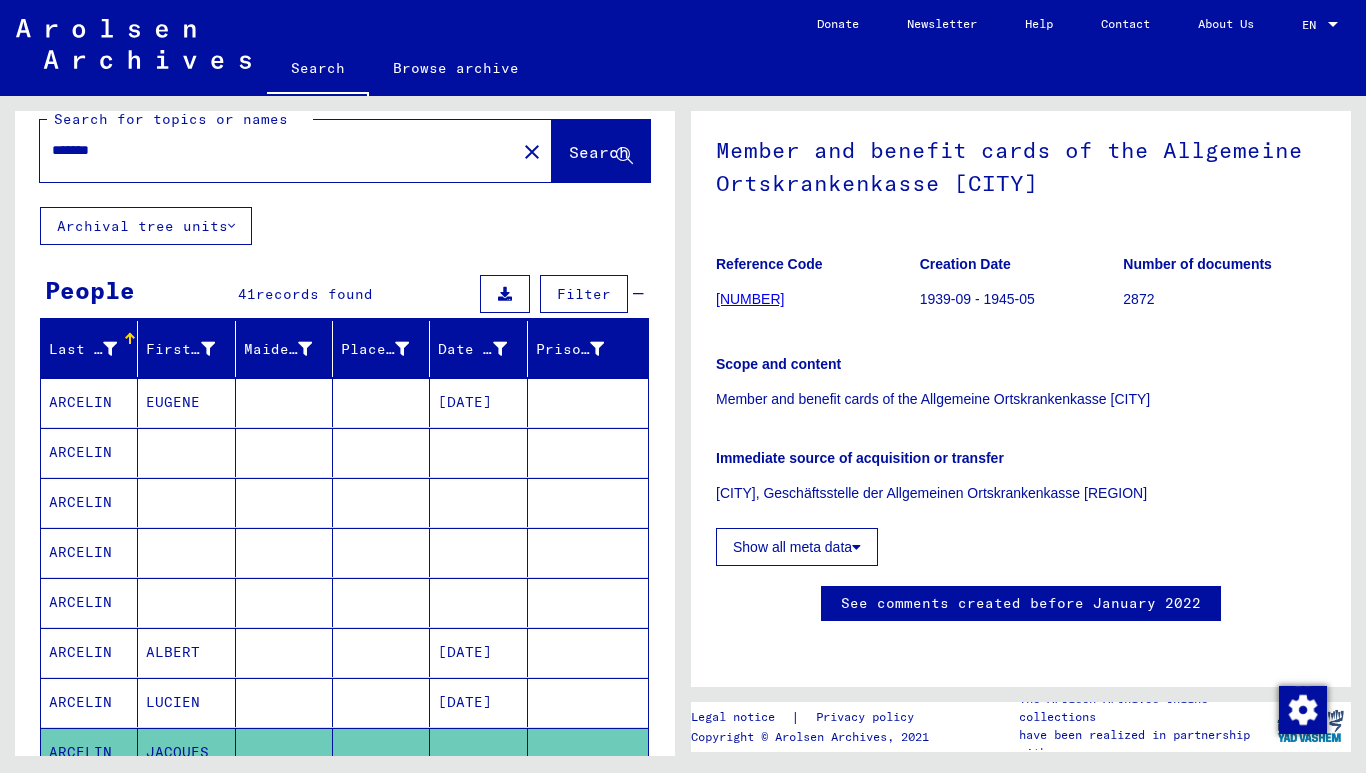 scroll, scrollTop: 0, scrollLeft: 0, axis: both 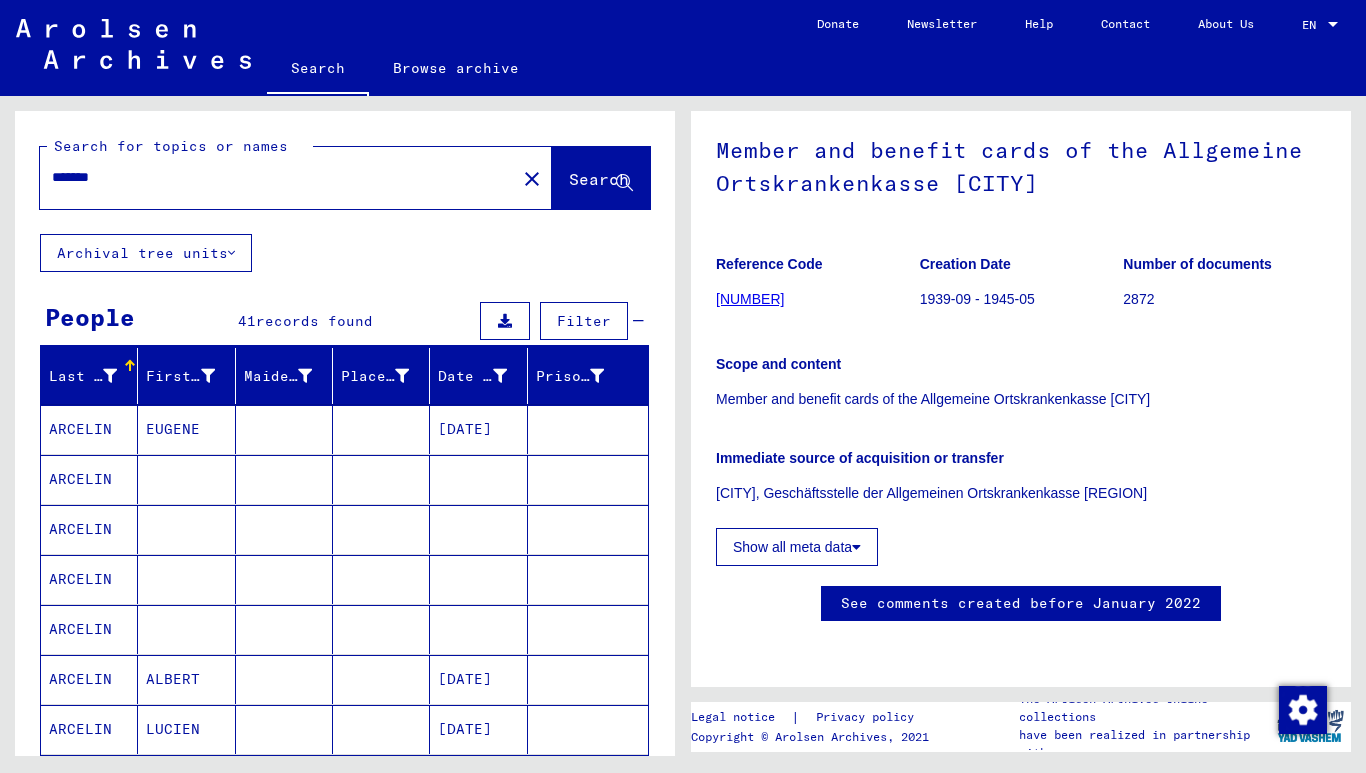 drag, startPoint x: 297, startPoint y: 176, endPoint x: -30, endPoint y: 177, distance: 327.00153 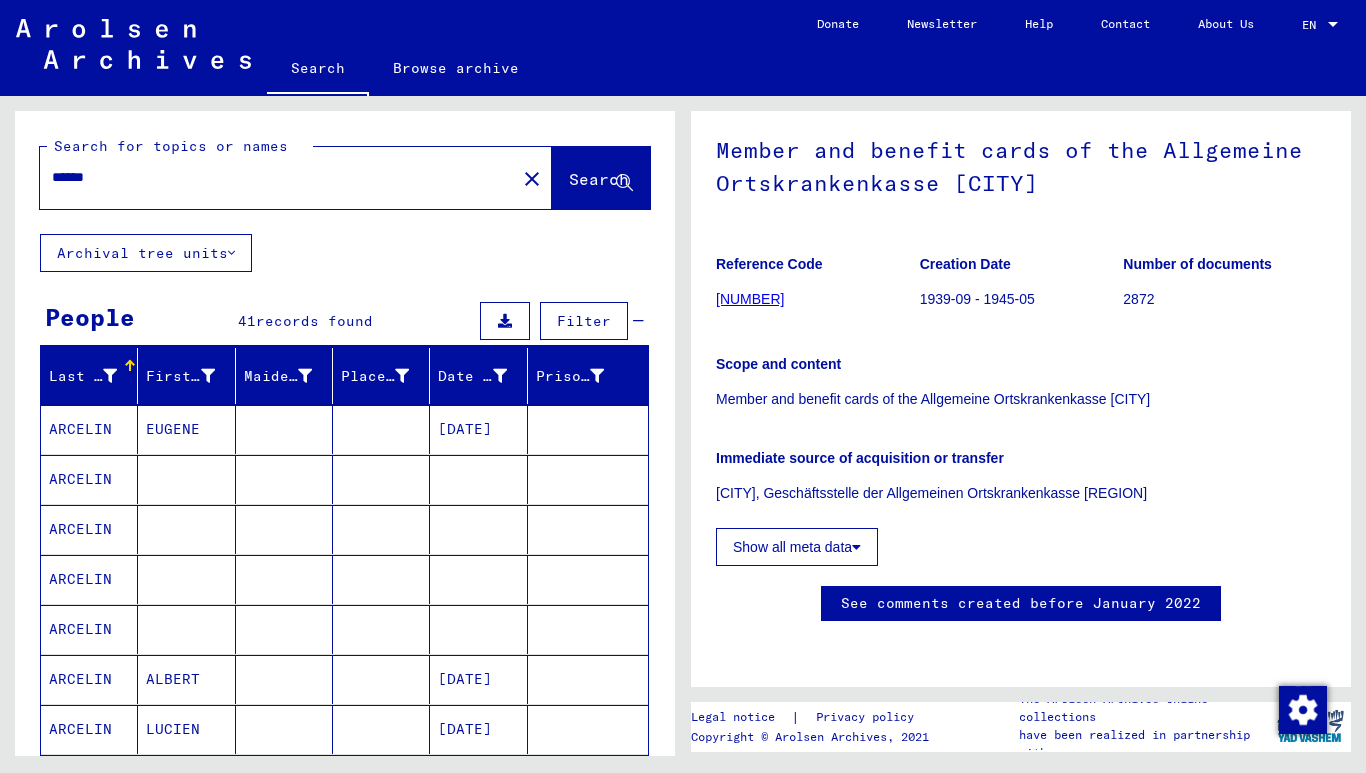 click on "Search" 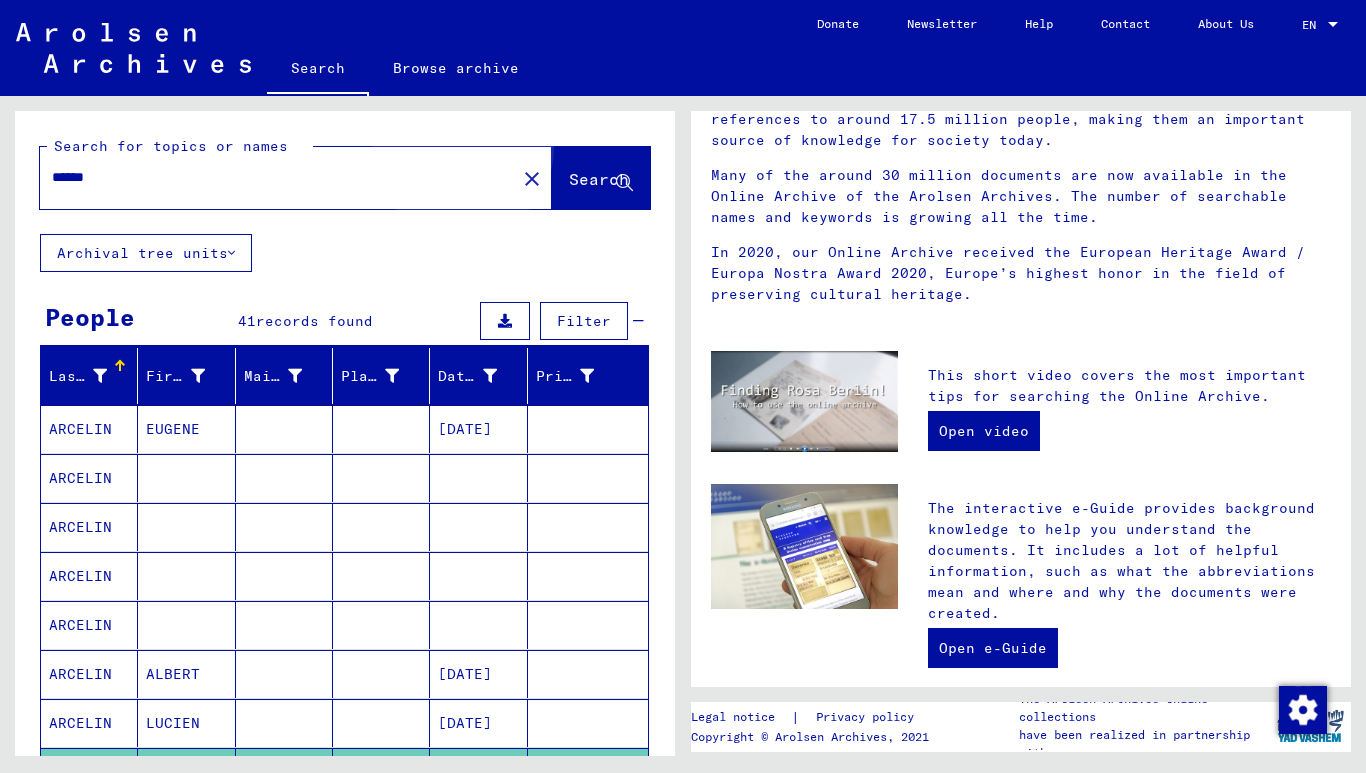 scroll, scrollTop: 0, scrollLeft: 0, axis: both 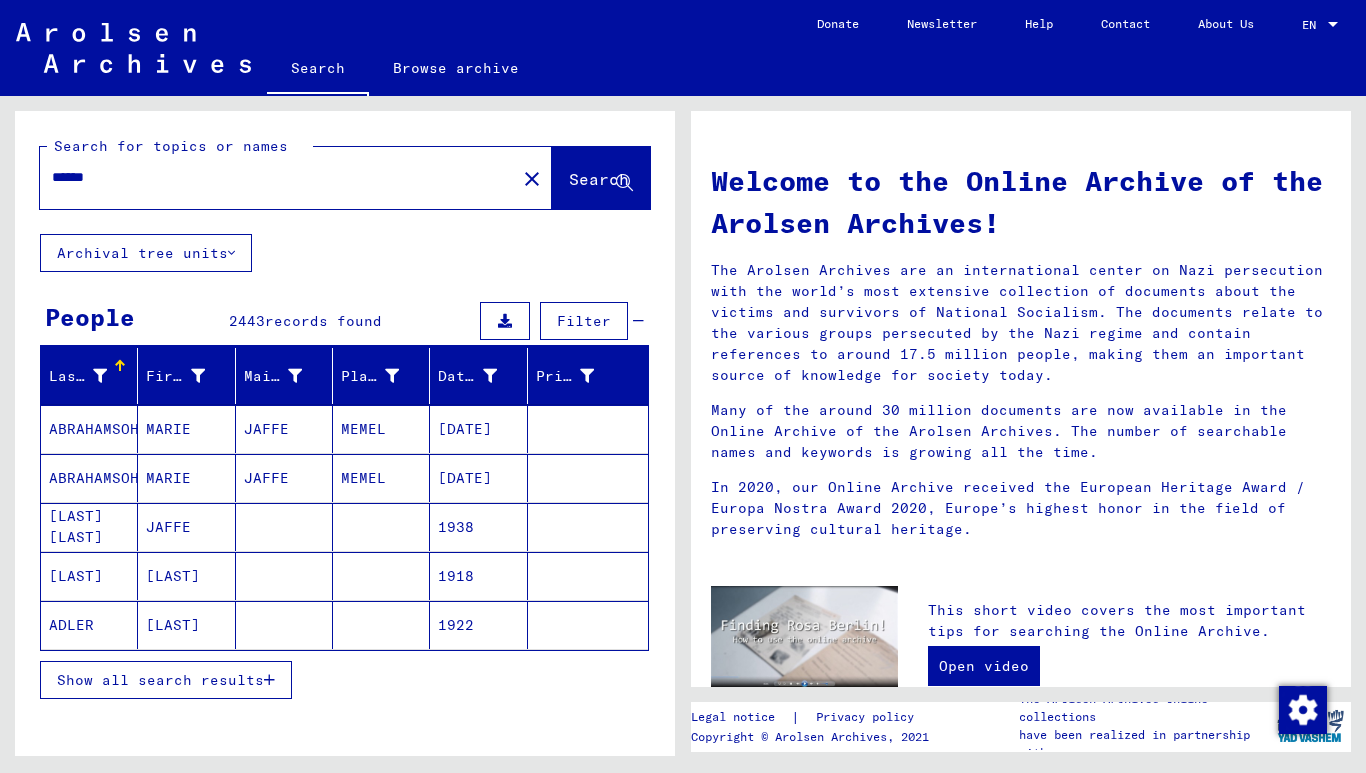 click on "*****" at bounding box center (272, 177) 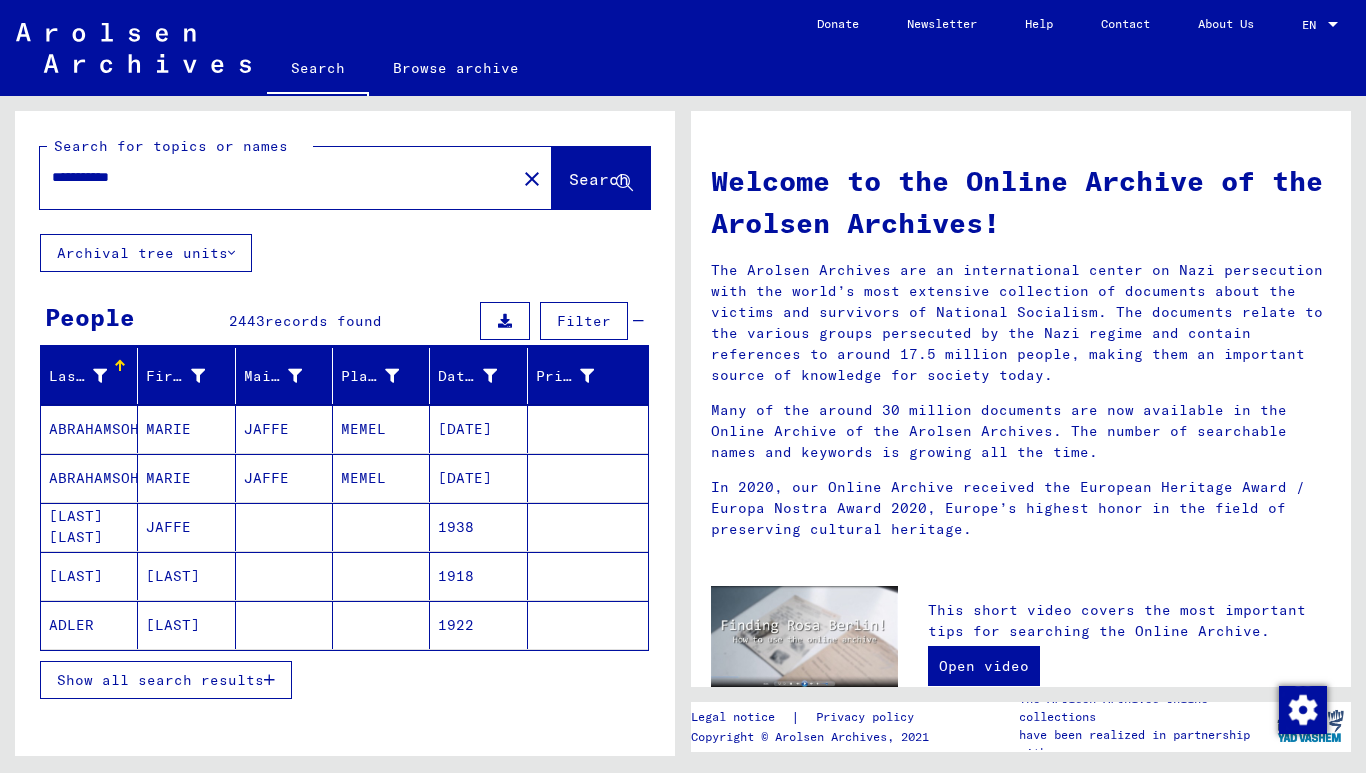 click on "Search" 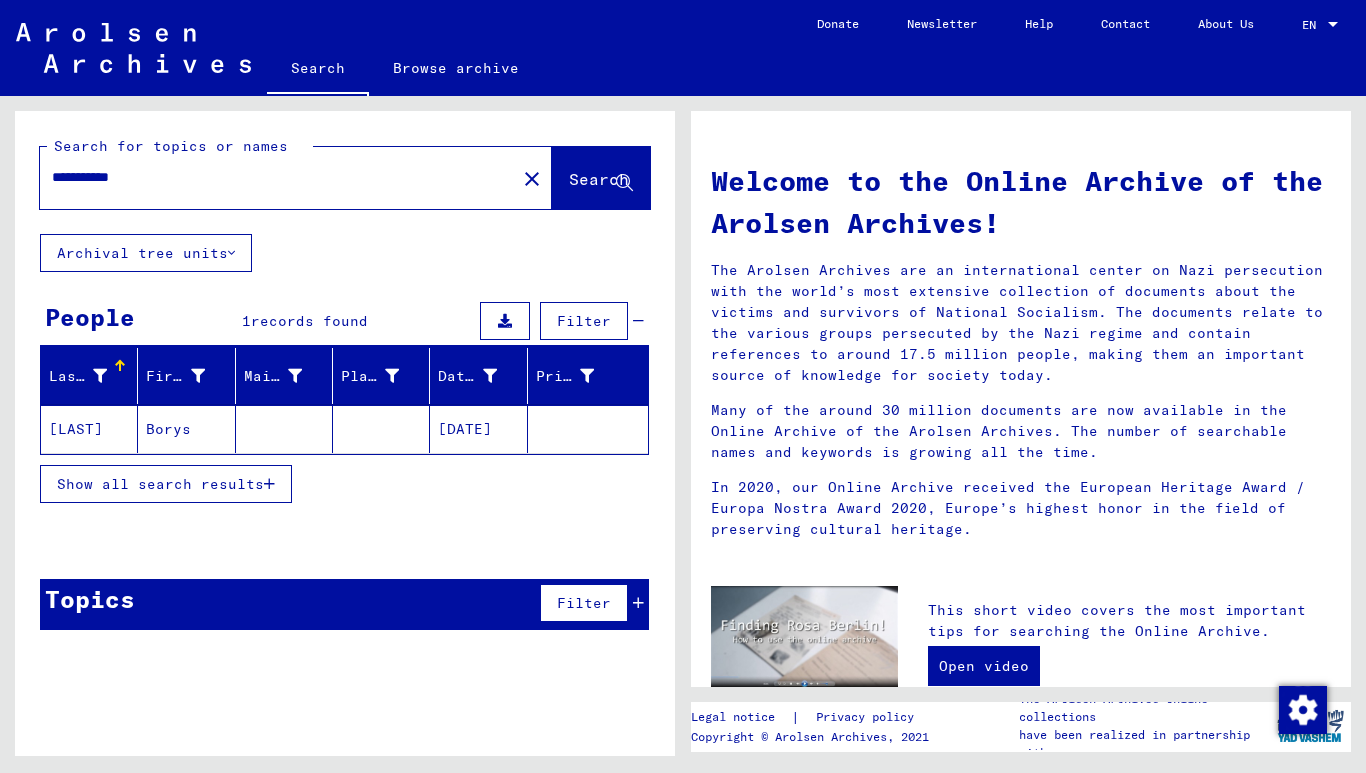 drag, startPoint x: 106, startPoint y: 174, endPoint x: 166, endPoint y: 179, distance: 60.207973 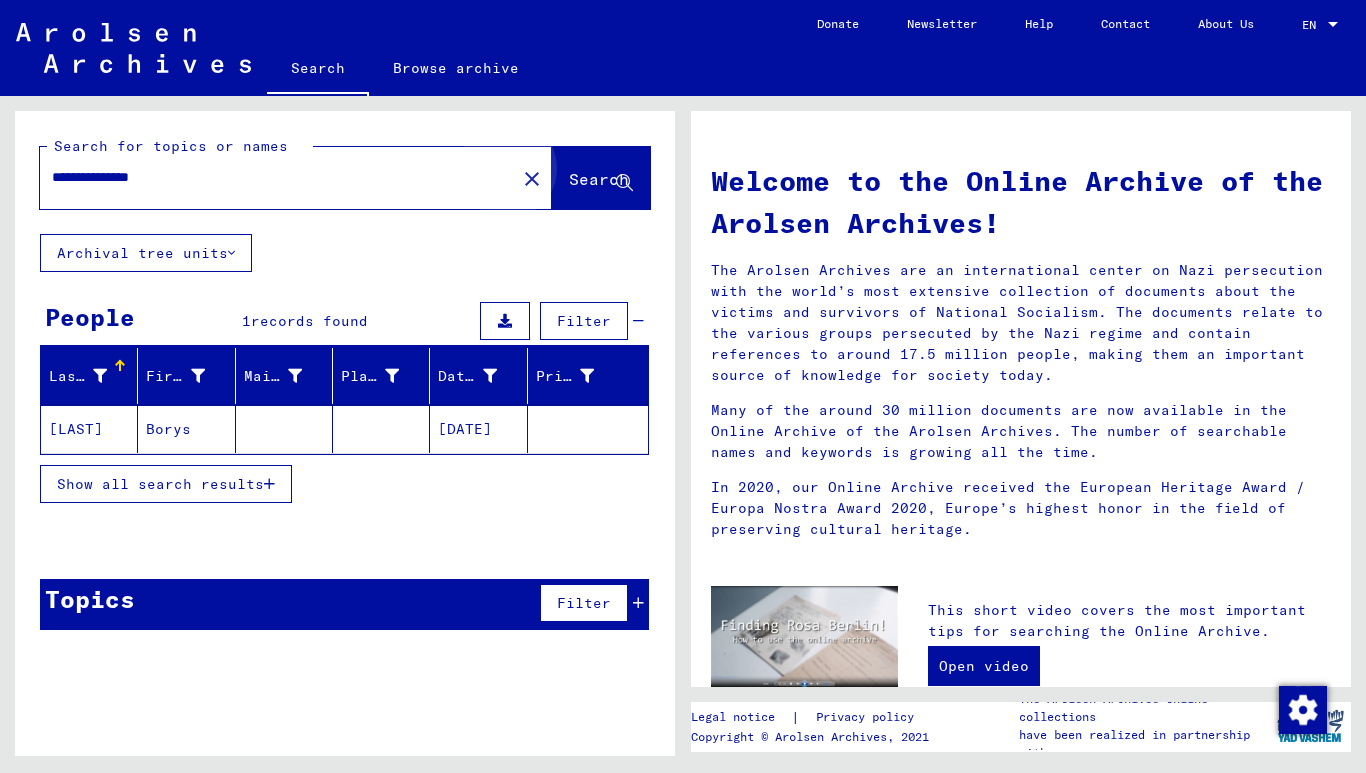 click on "Search" 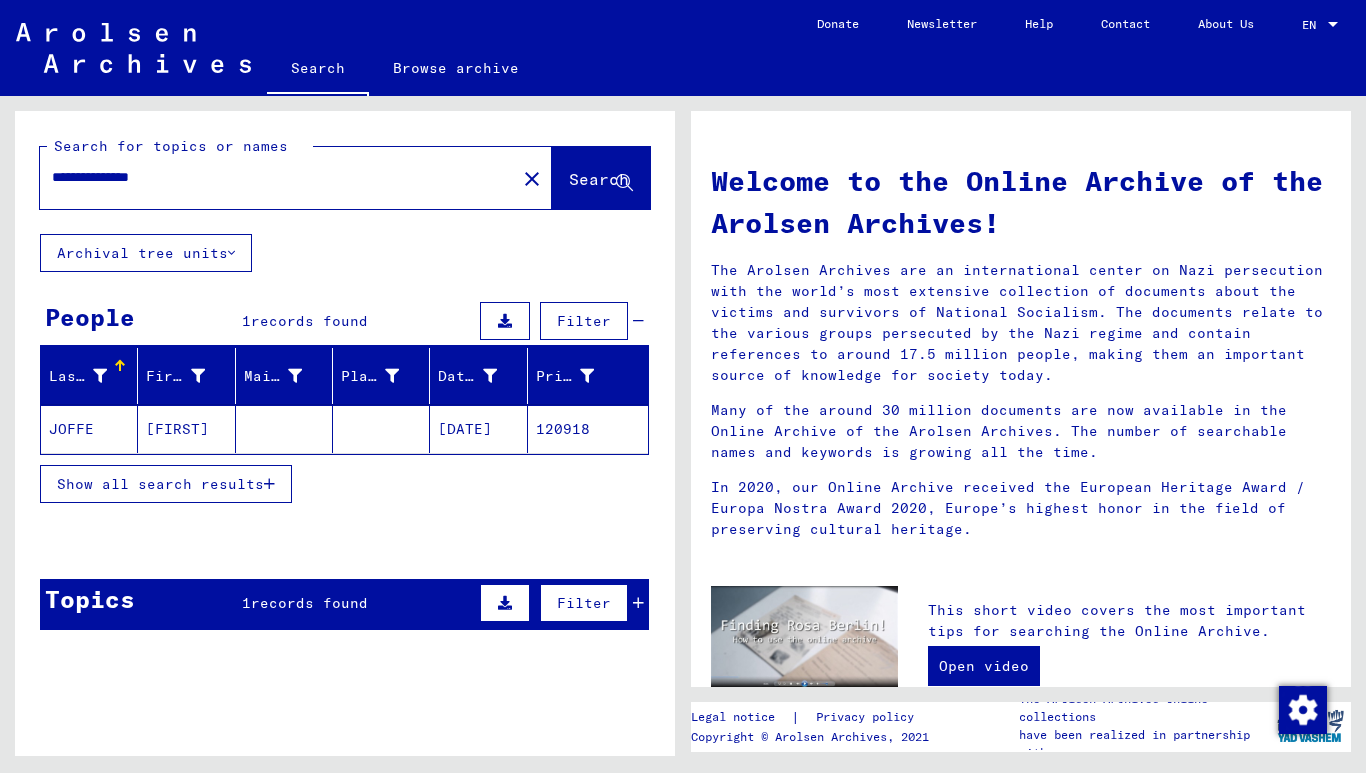 click on "JOFFE" 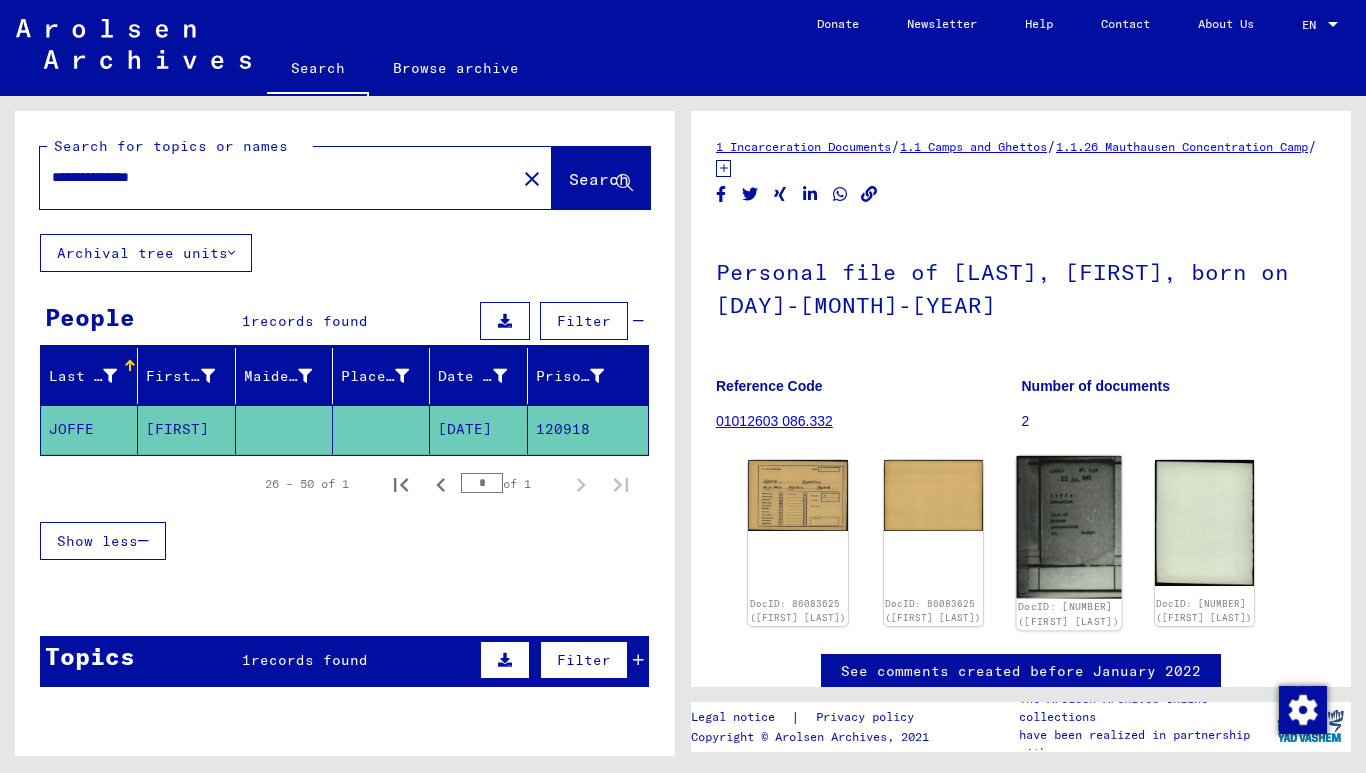 click 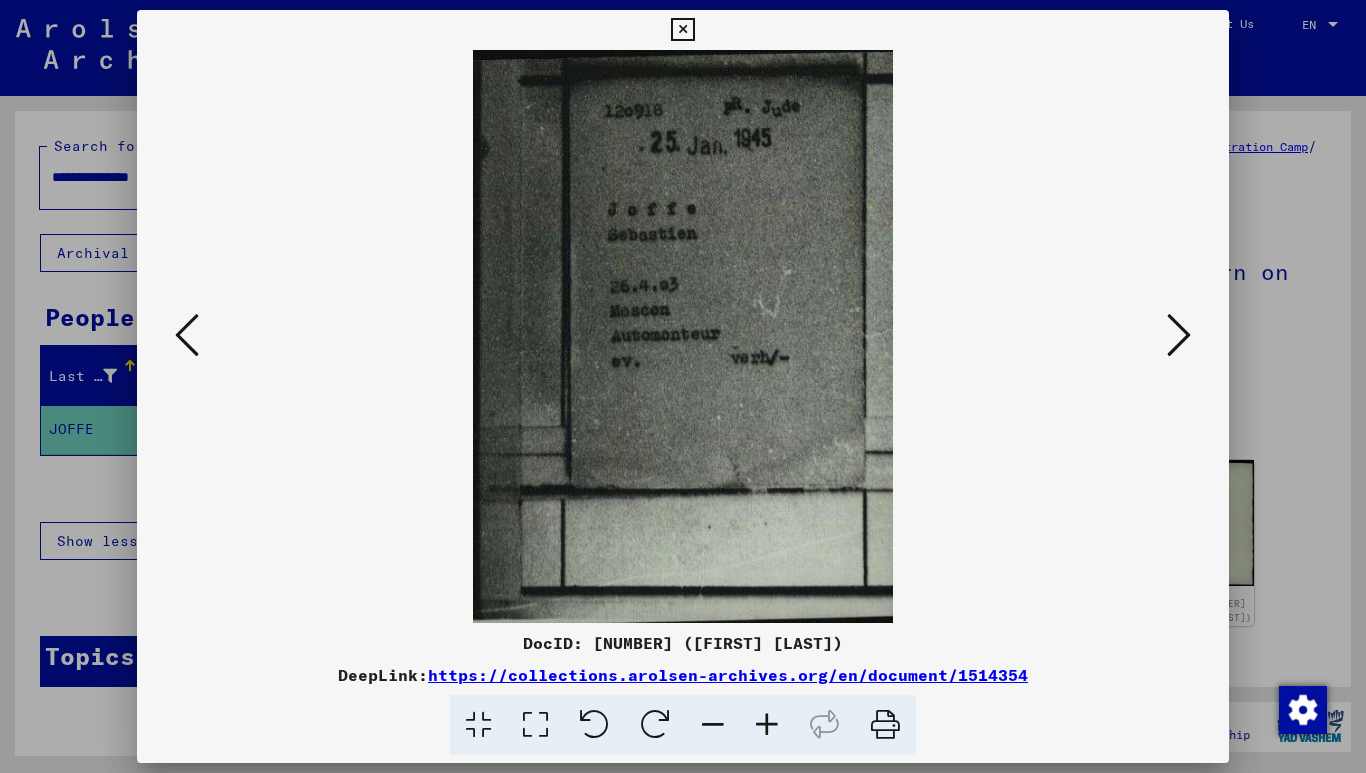 click at bounding box center (767, 725) 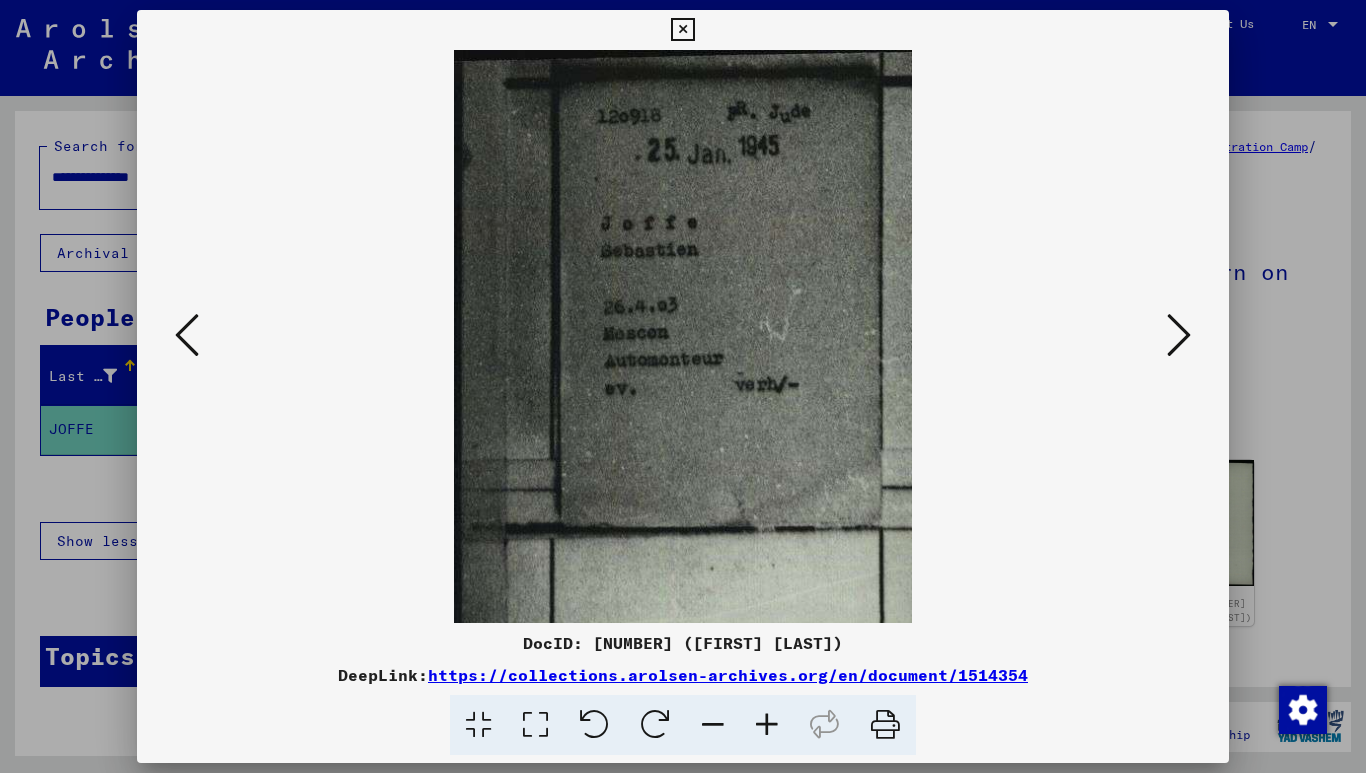 click at bounding box center [767, 725] 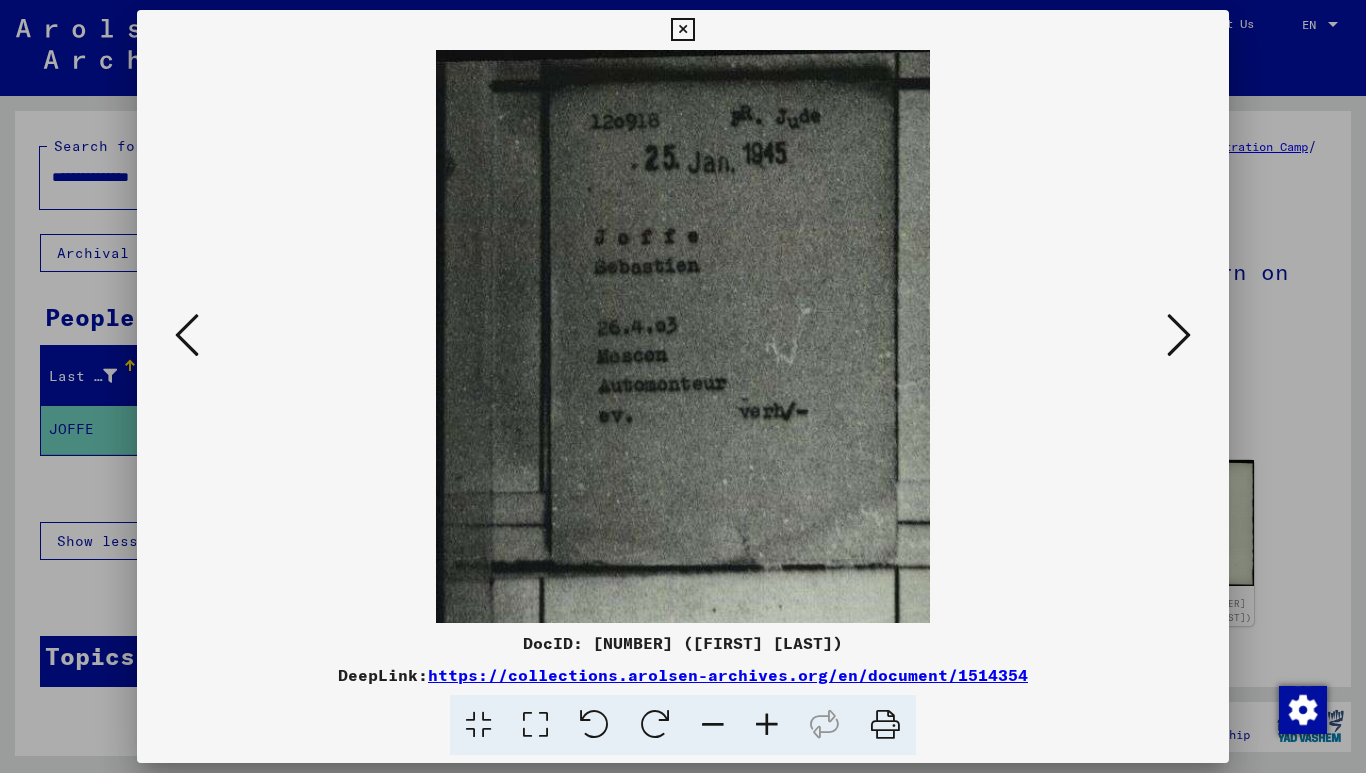 click at bounding box center (767, 725) 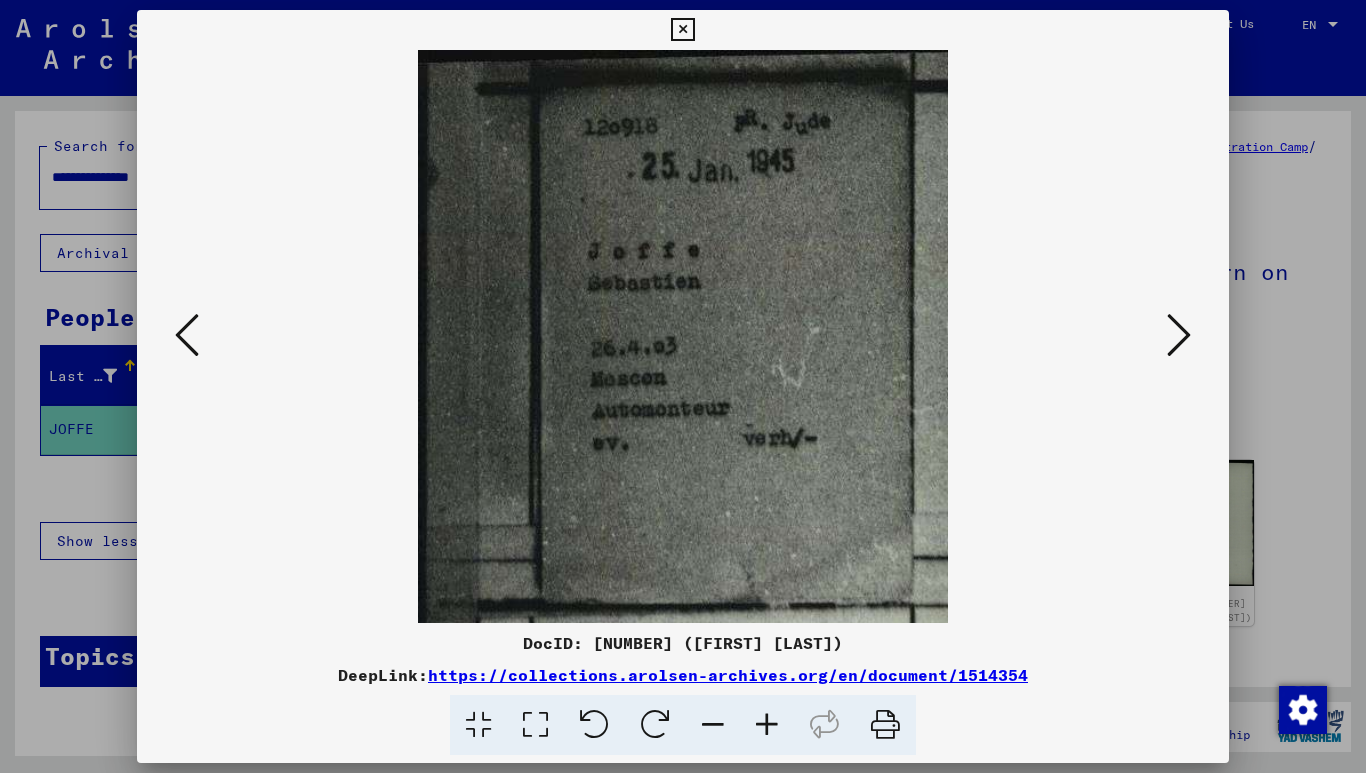 click at bounding box center (767, 725) 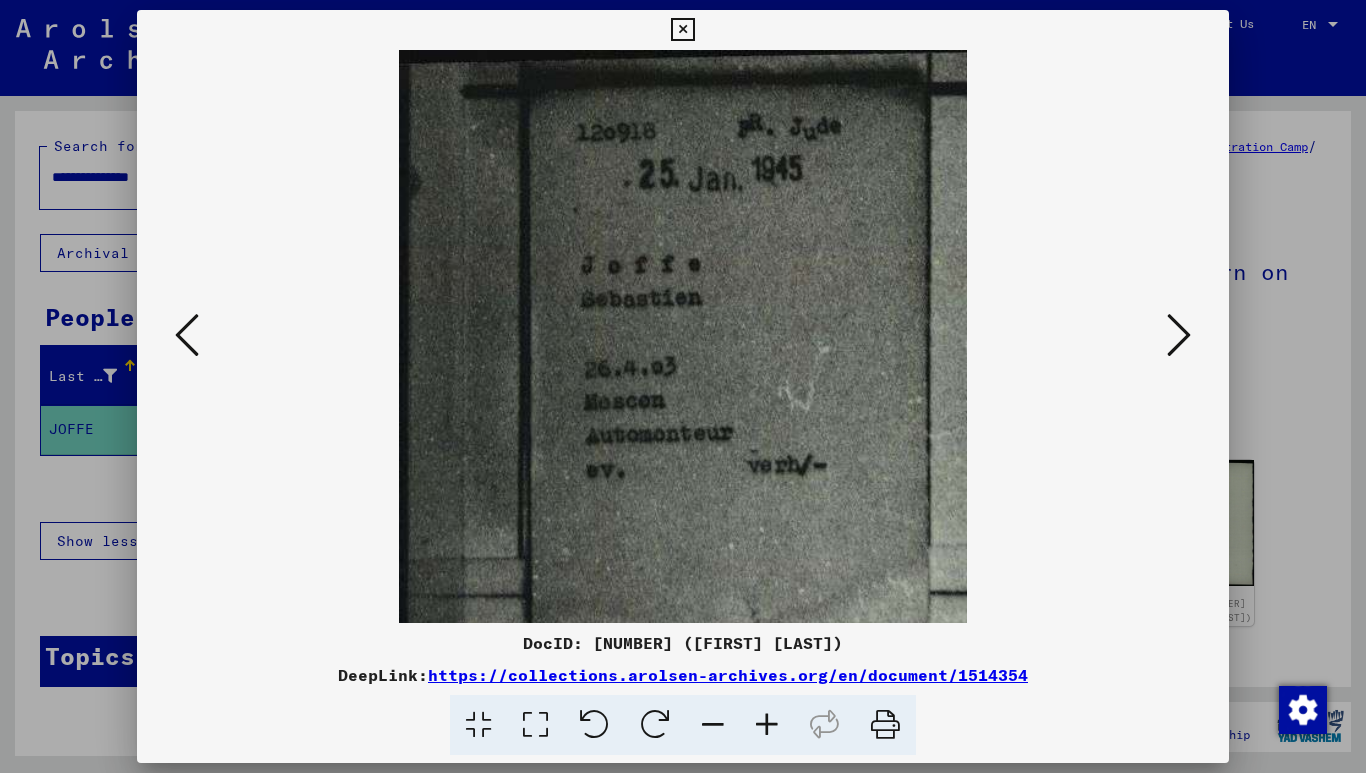 click at bounding box center (767, 725) 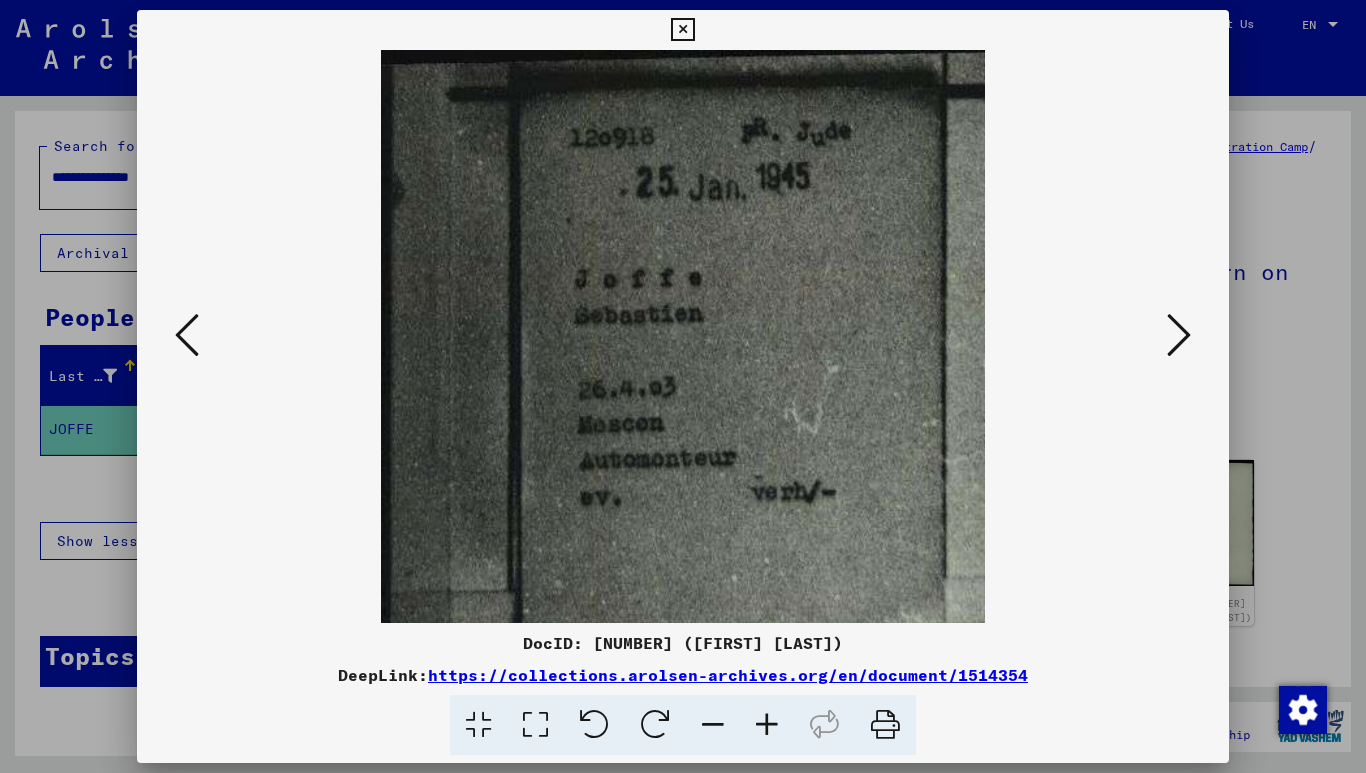 click at bounding box center (767, 725) 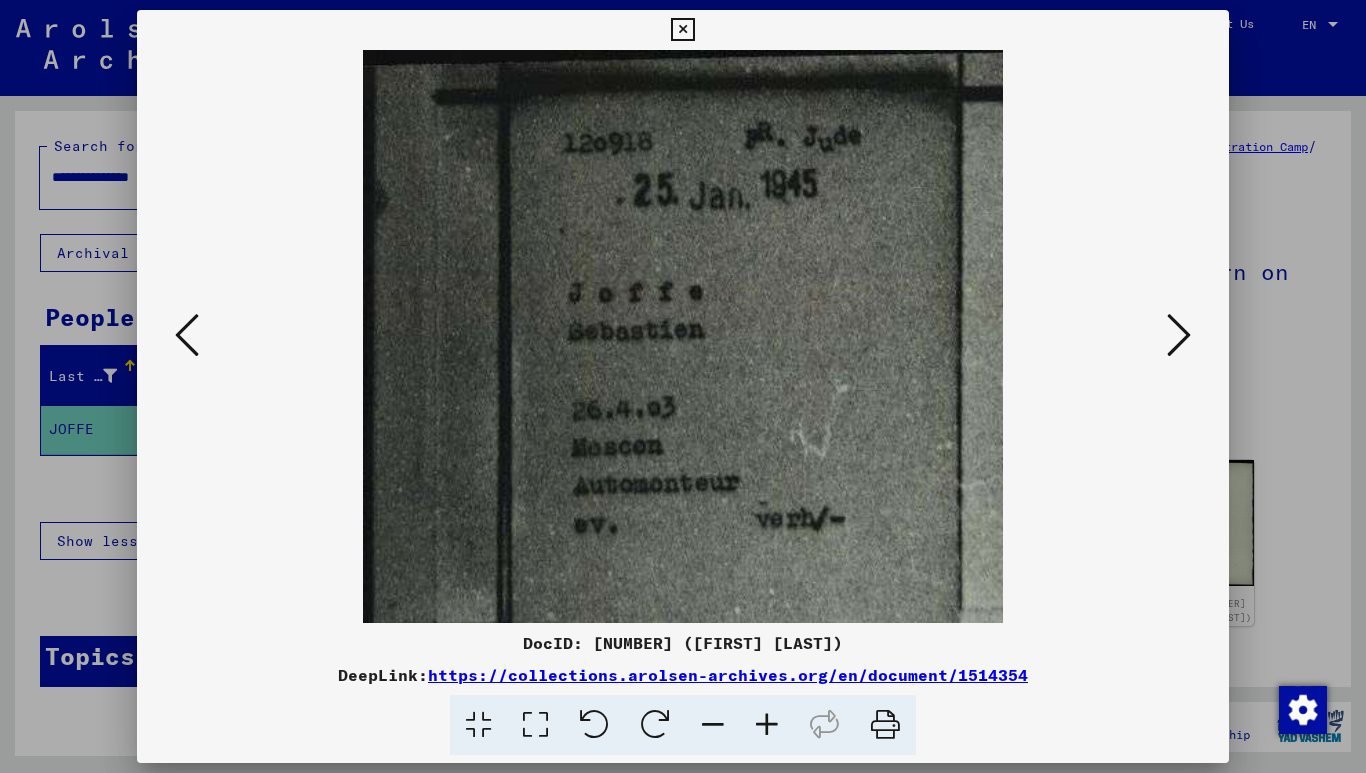 click at bounding box center [1179, 336] 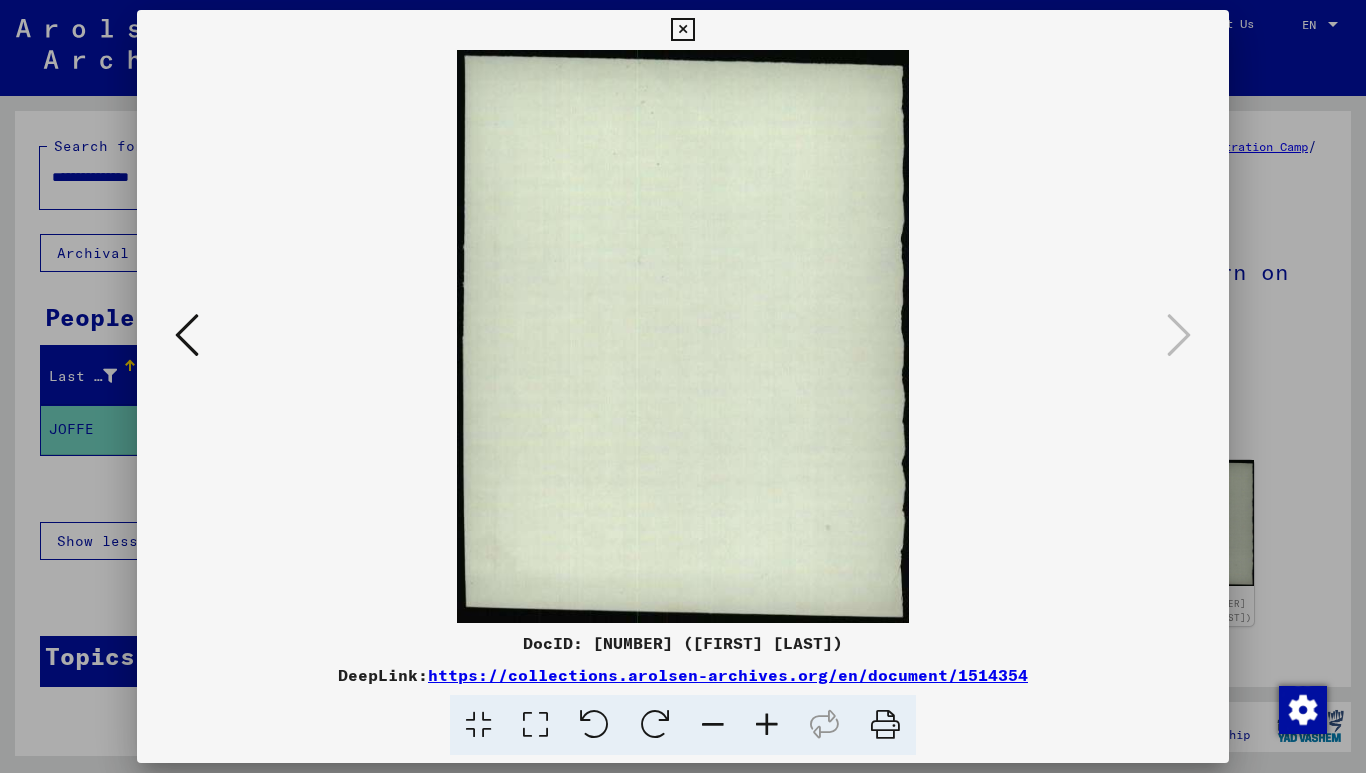 click at bounding box center [682, 30] 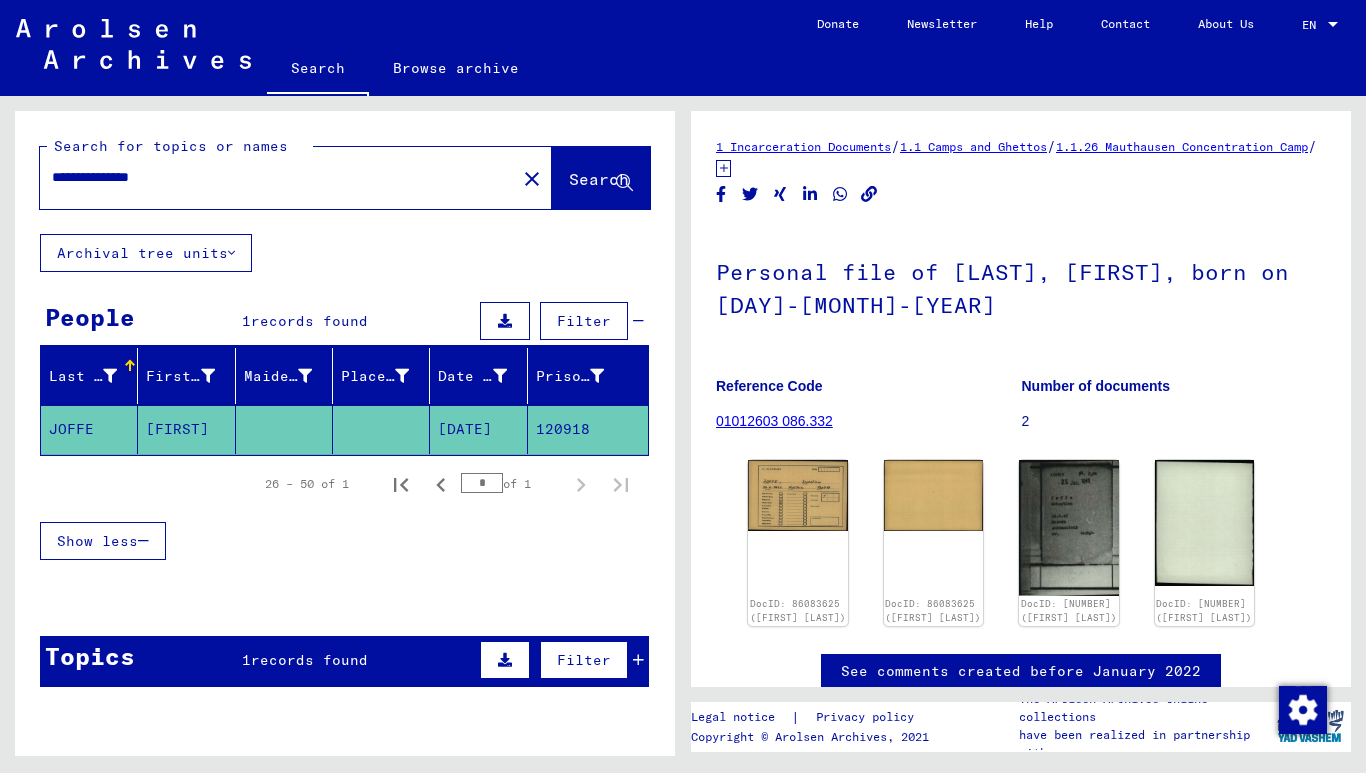 drag, startPoint x: 212, startPoint y: 179, endPoint x: 100, endPoint y: 115, distance: 128.99612 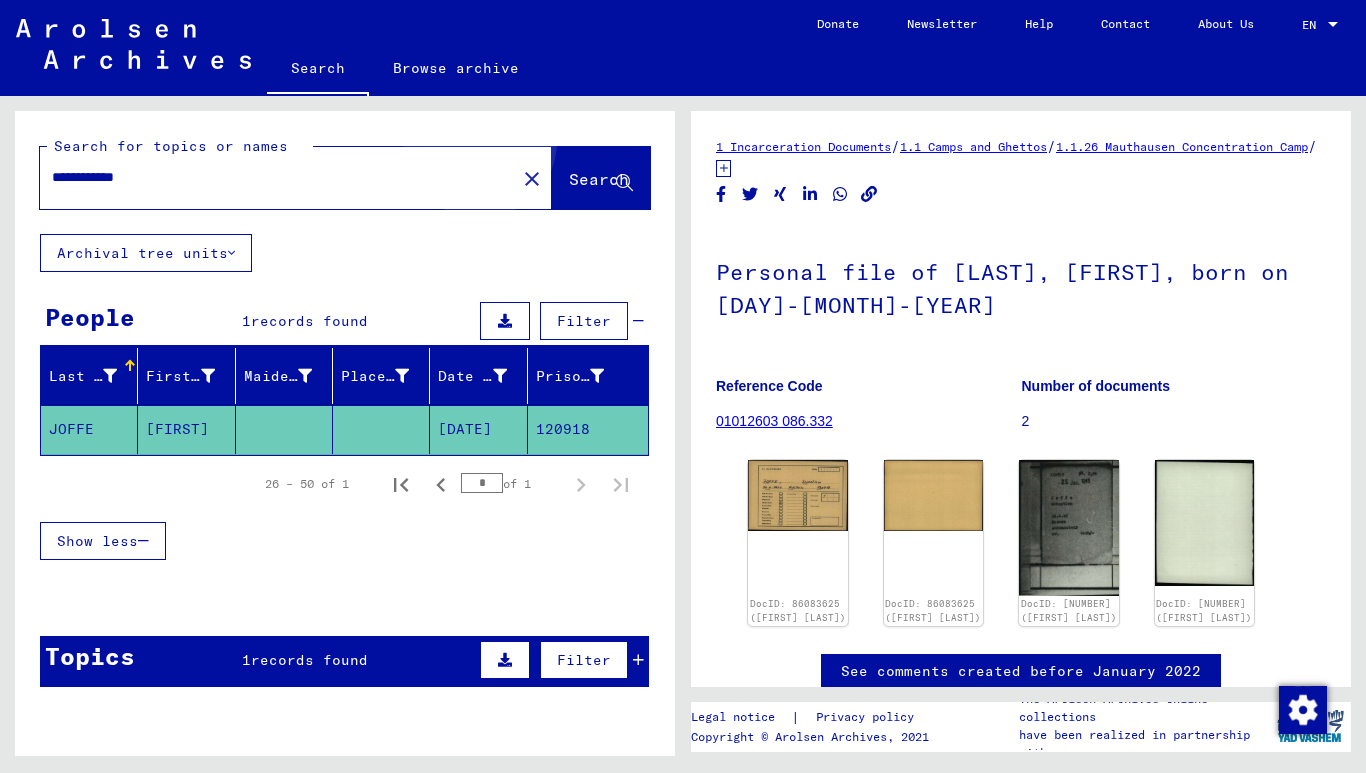 click on "Search" 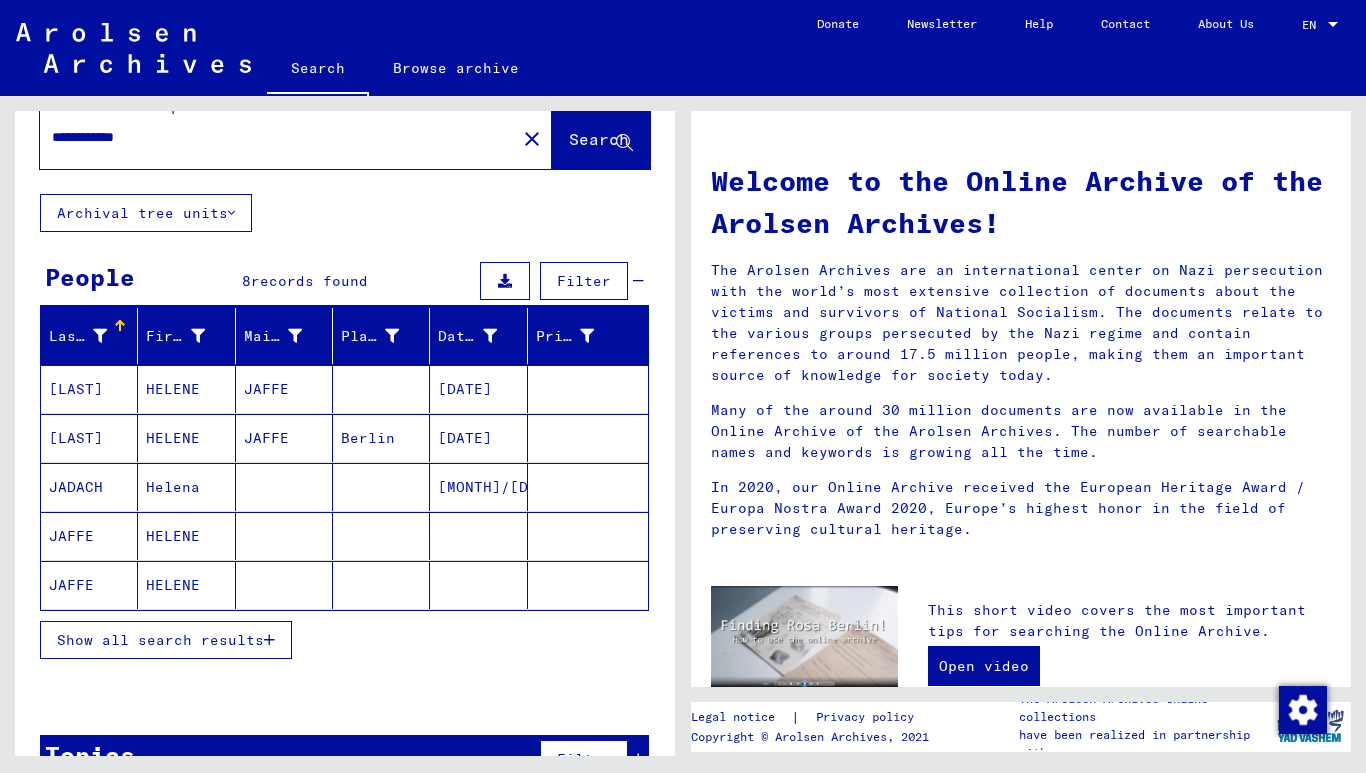 scroll, scrollTop: 92, scrollLeft: 0, axis: vertical 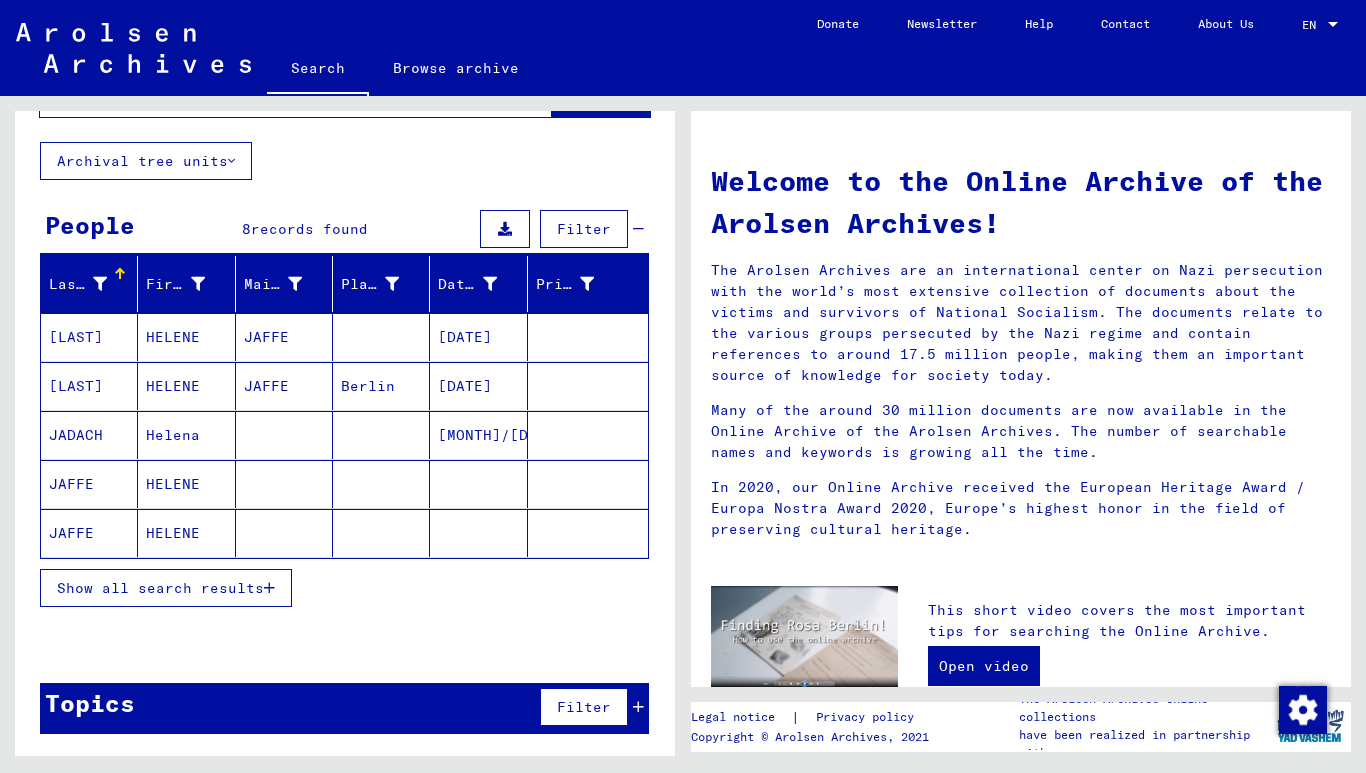 click on "HELENE" at bounding box center (186, 533) 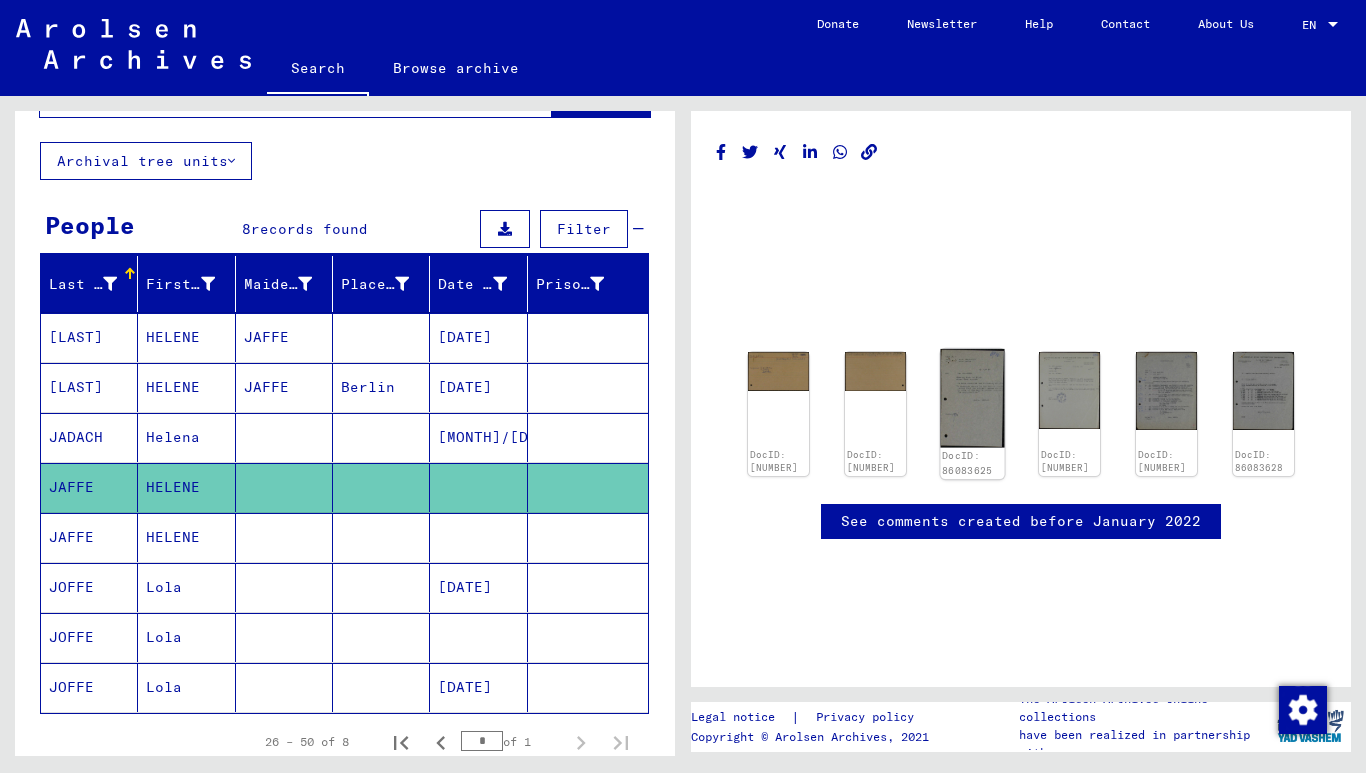 click 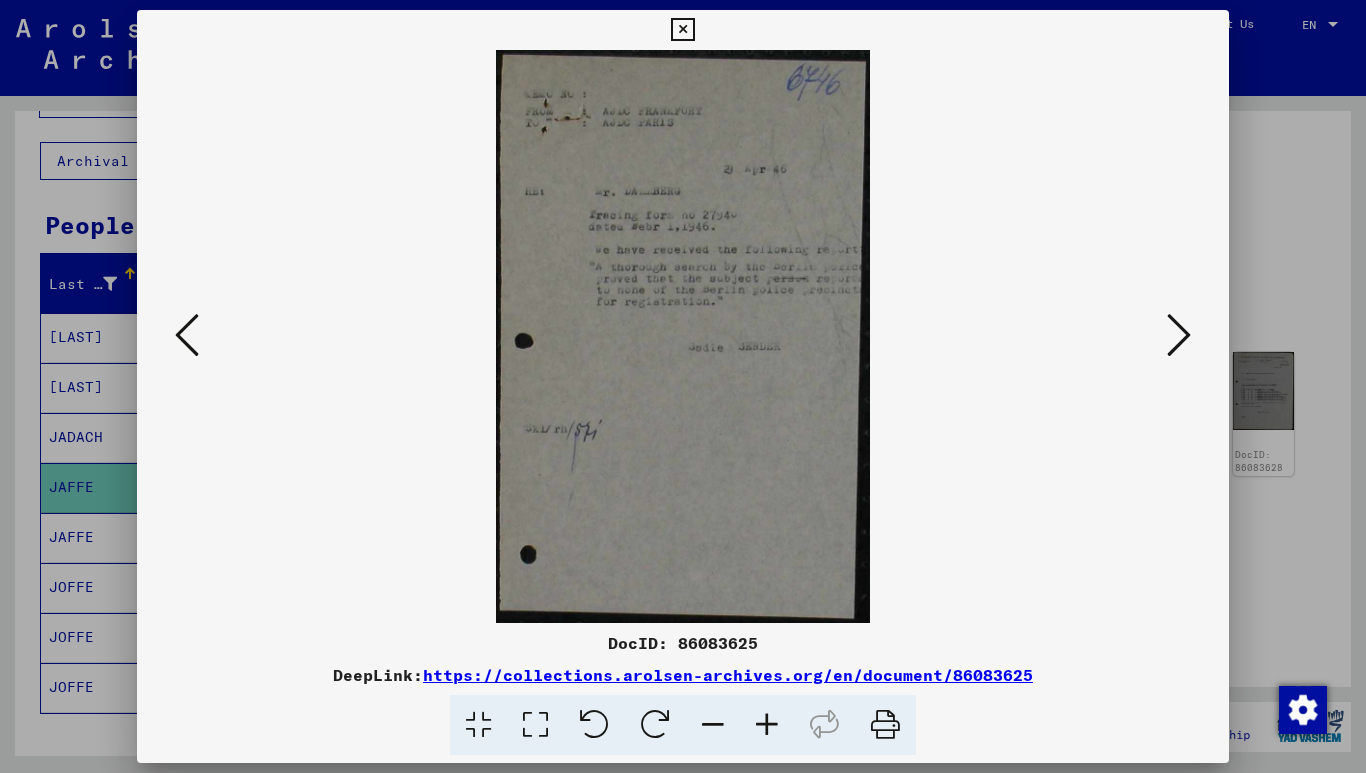 click at bounding box center (767, 725) 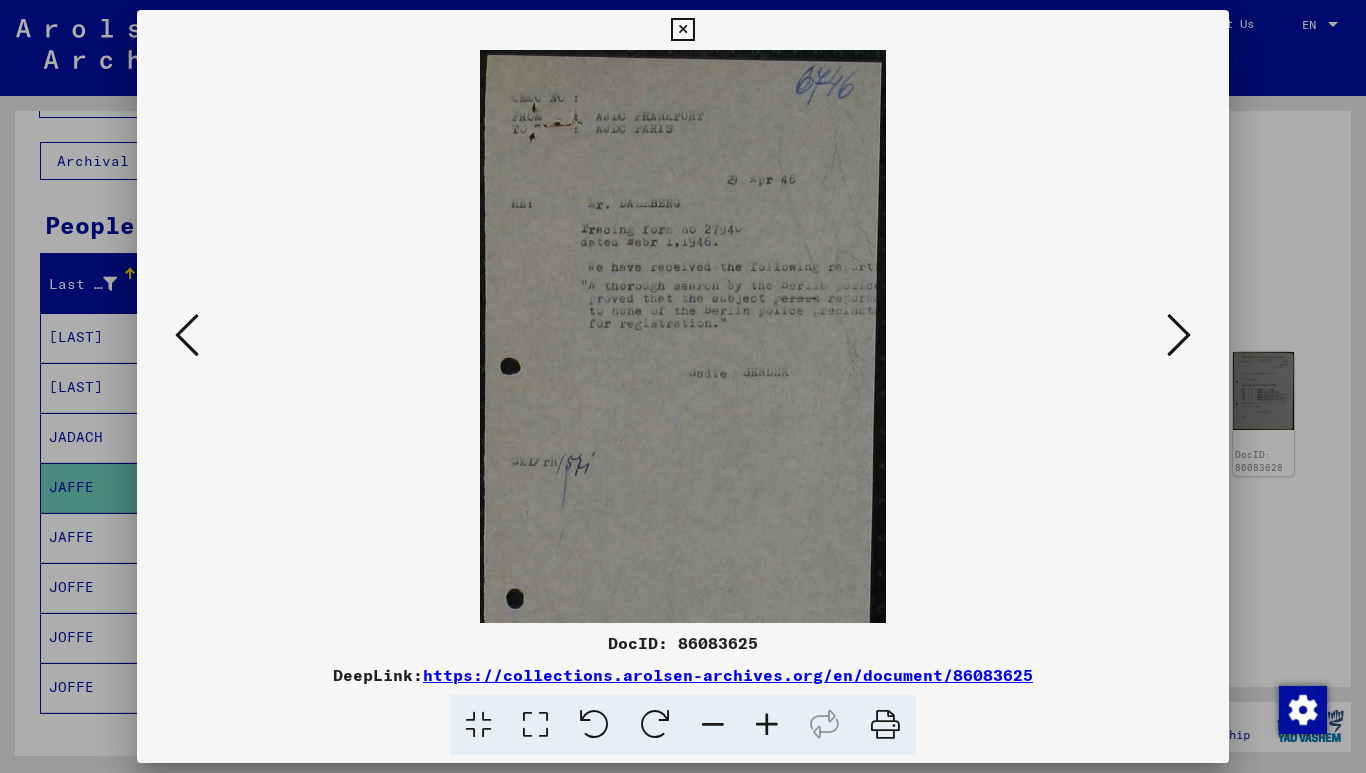 click at bounding box center (767, 725) 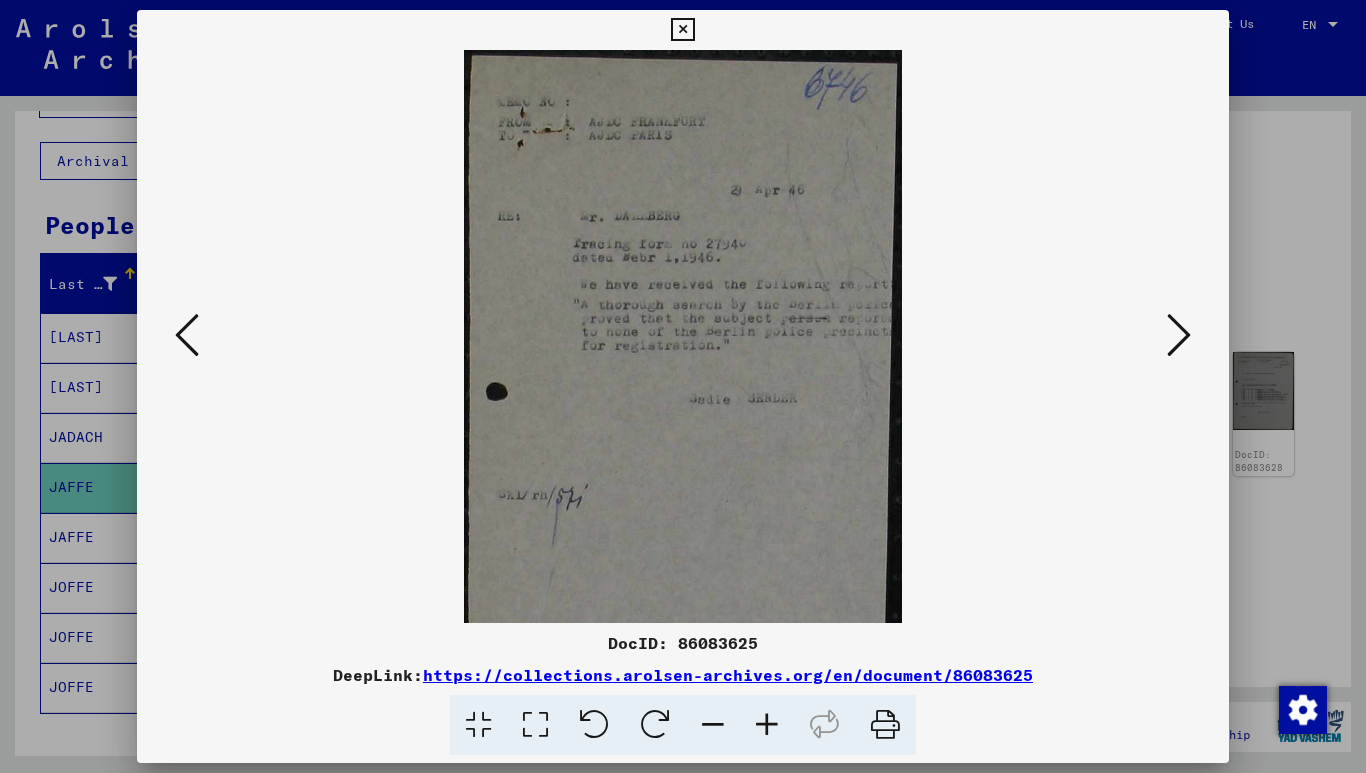 click at bounding box center [767, 725] 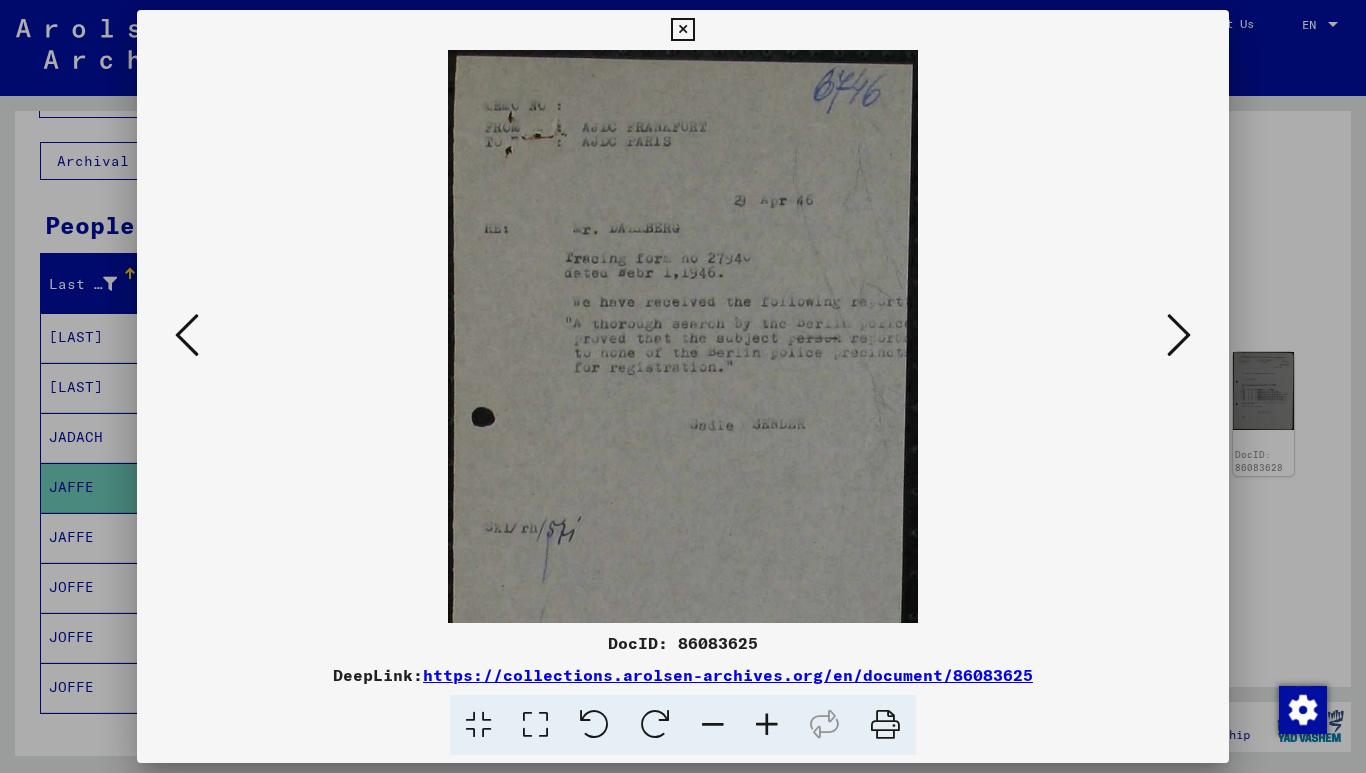 click at bounding box center (767, 725) 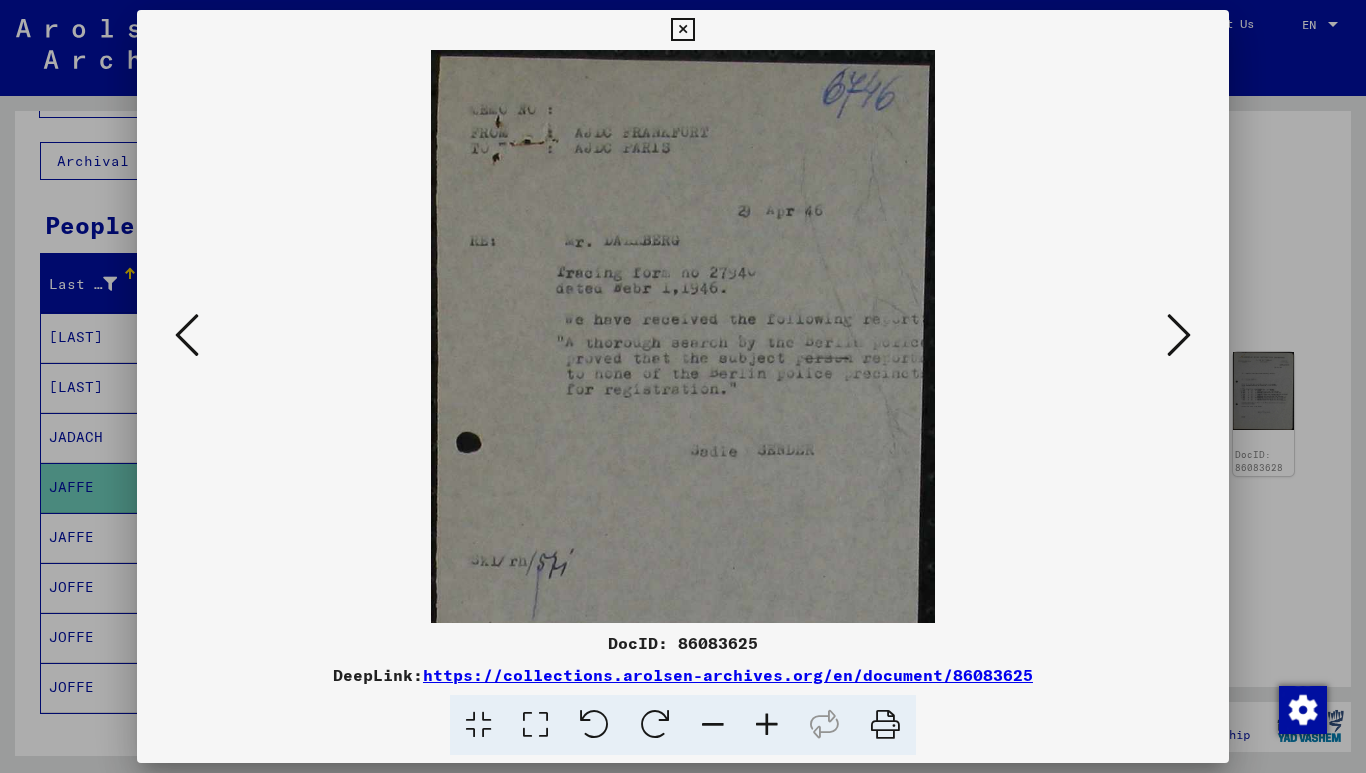 click at bounding box center (767, 725) 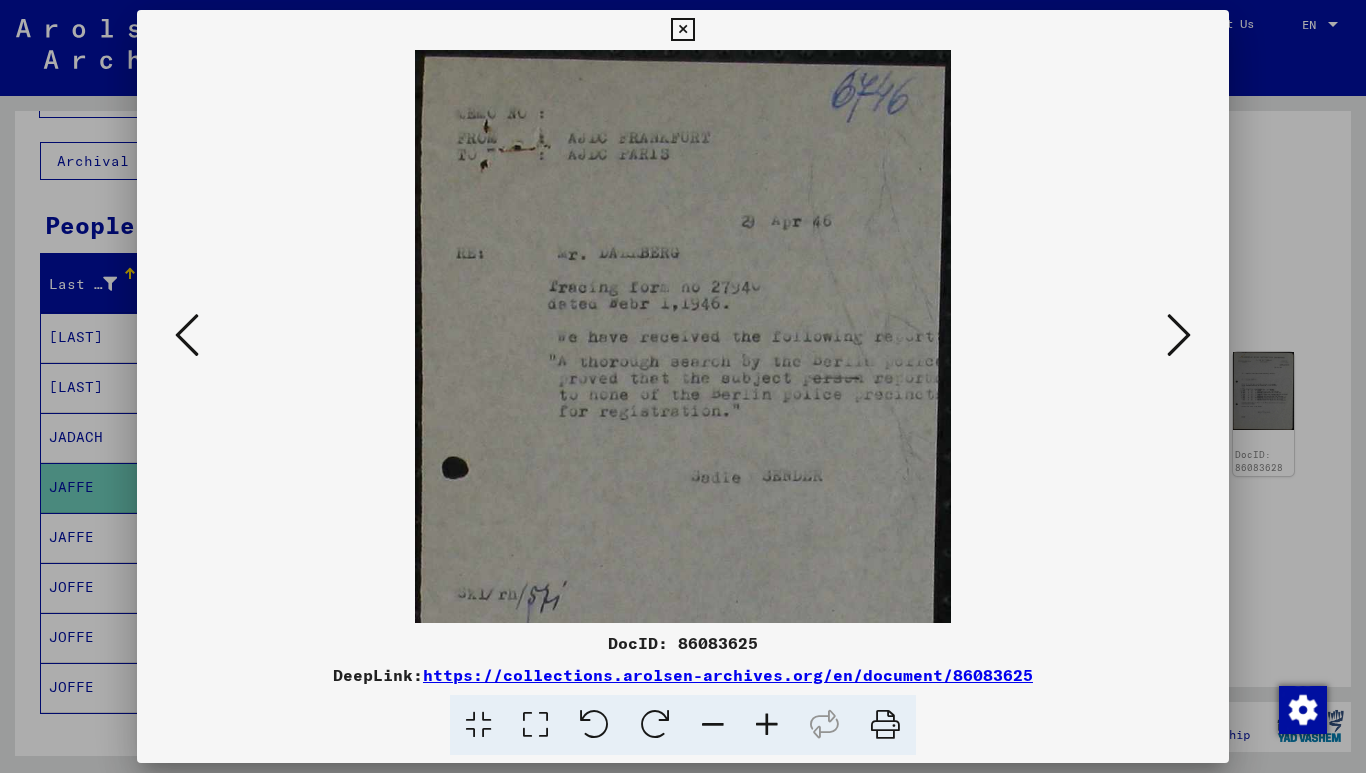 click at bounding box center (767, 725) 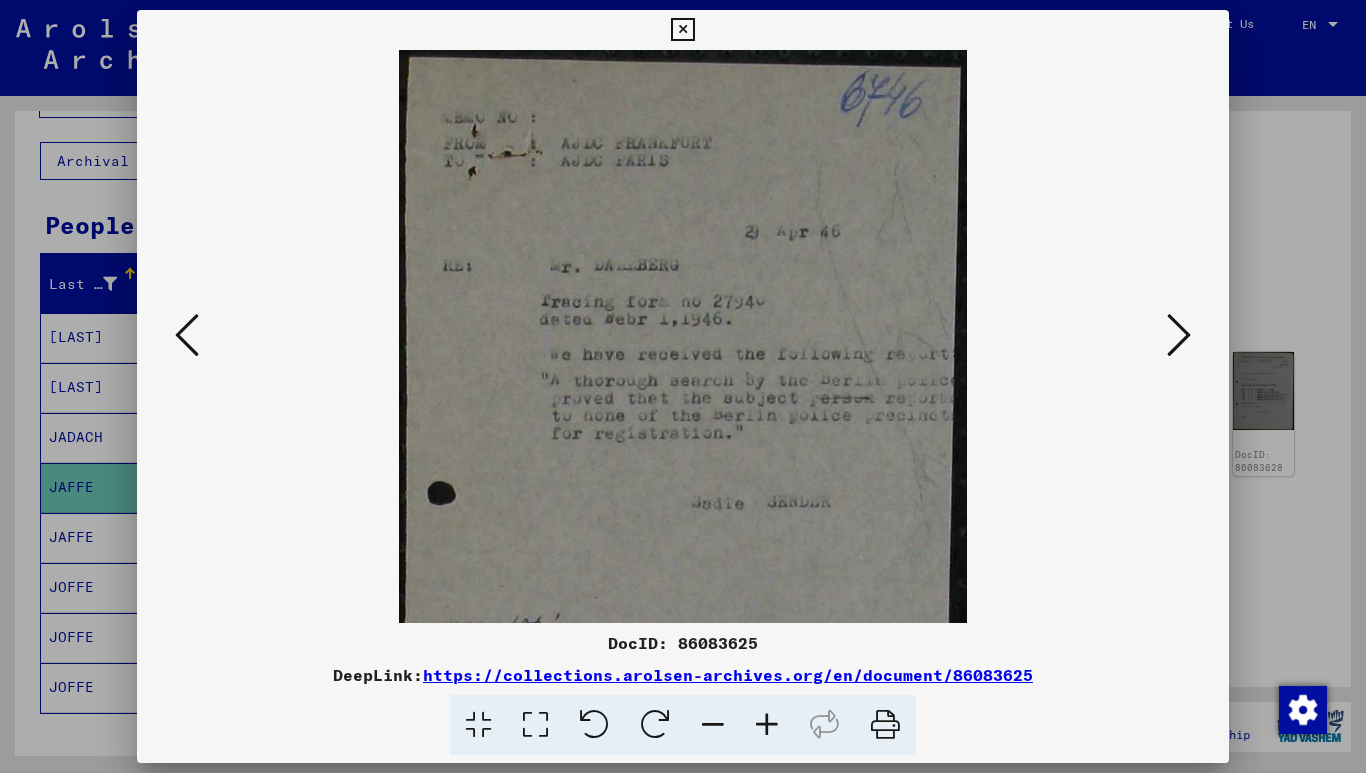 click at bounding box center [767, 725] 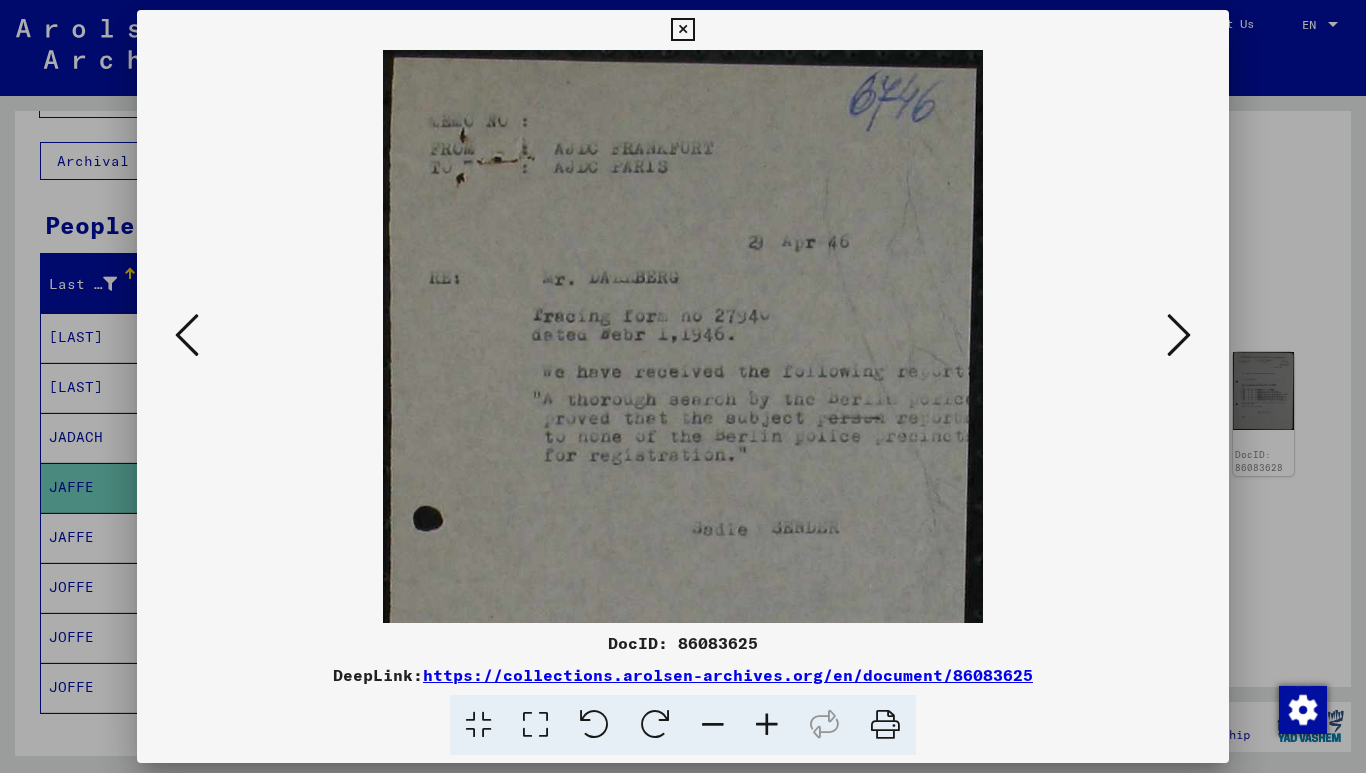 click at bounding box center (767, 725) 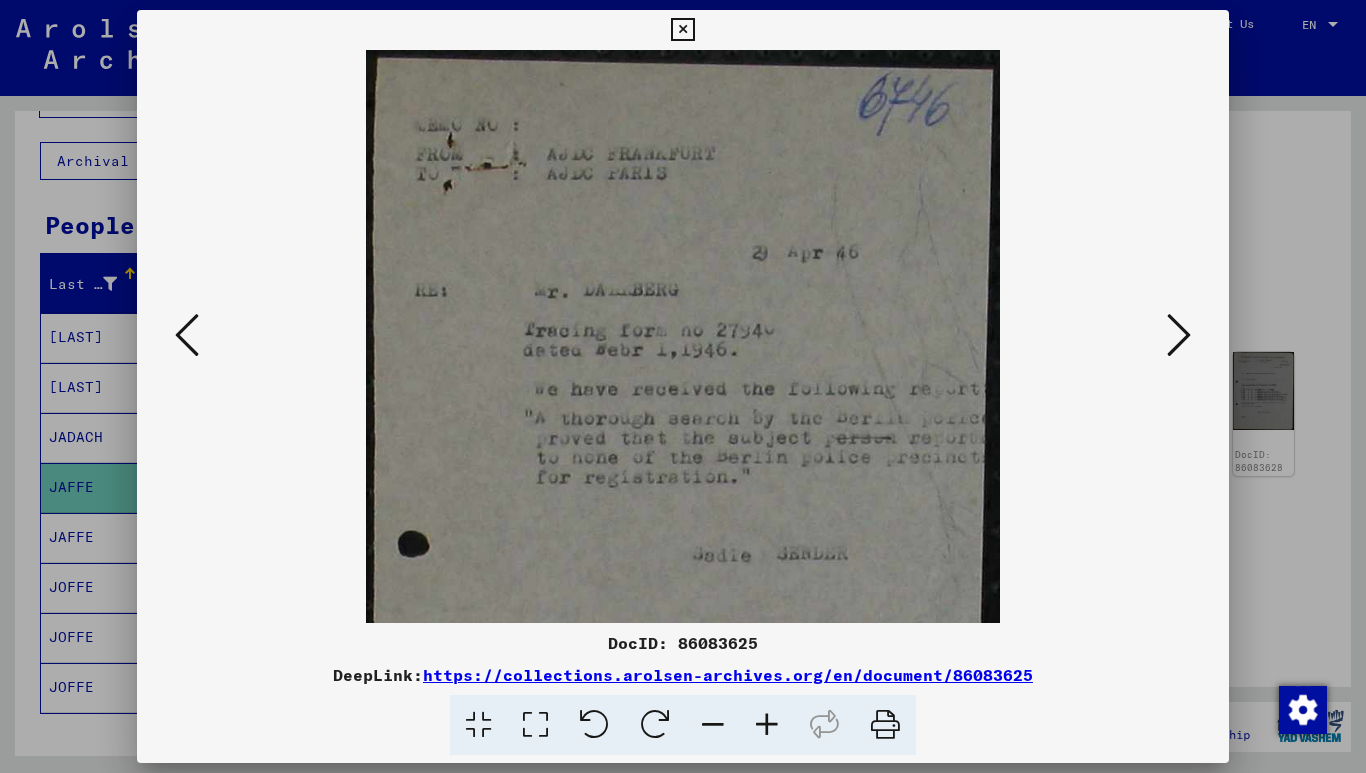 click at bounding box center [767, 725] 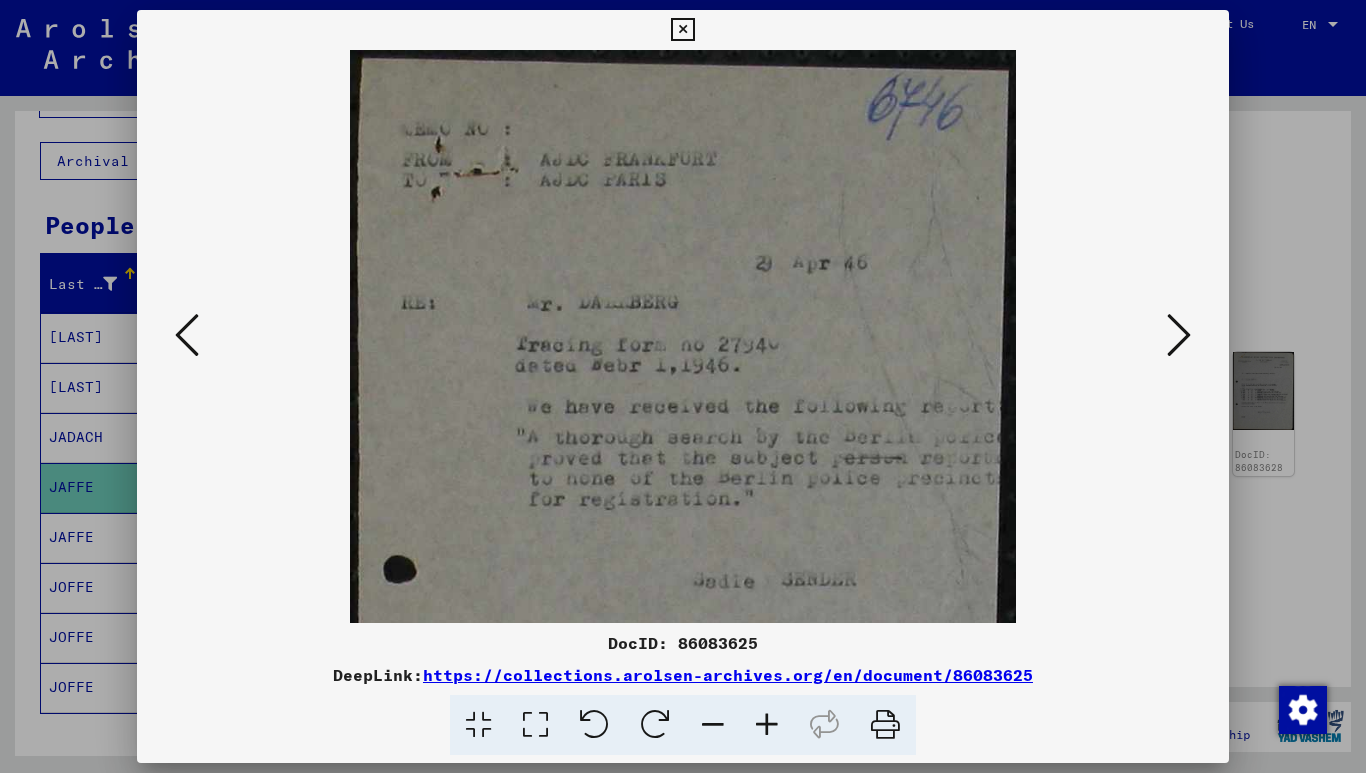 click at bounding box center (187, 335) 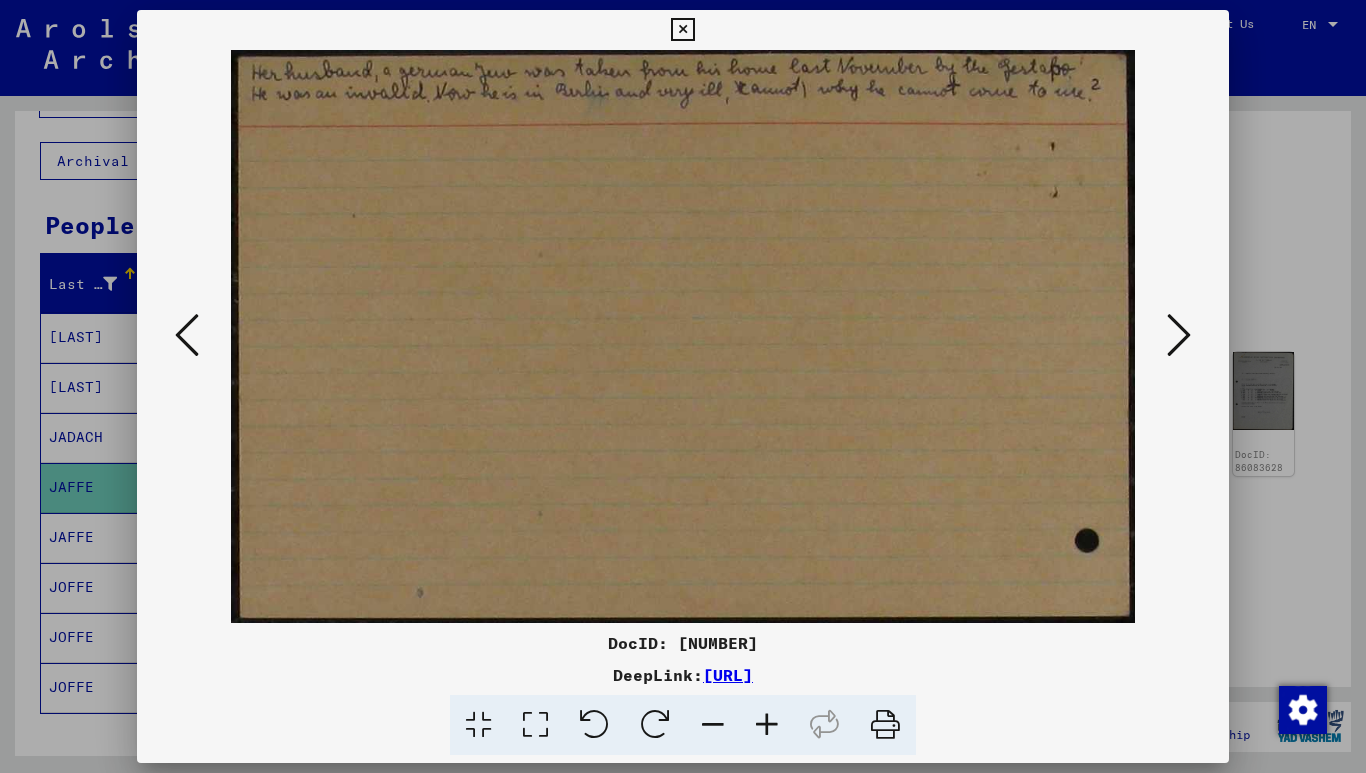 click at bounding box center (187, 335) 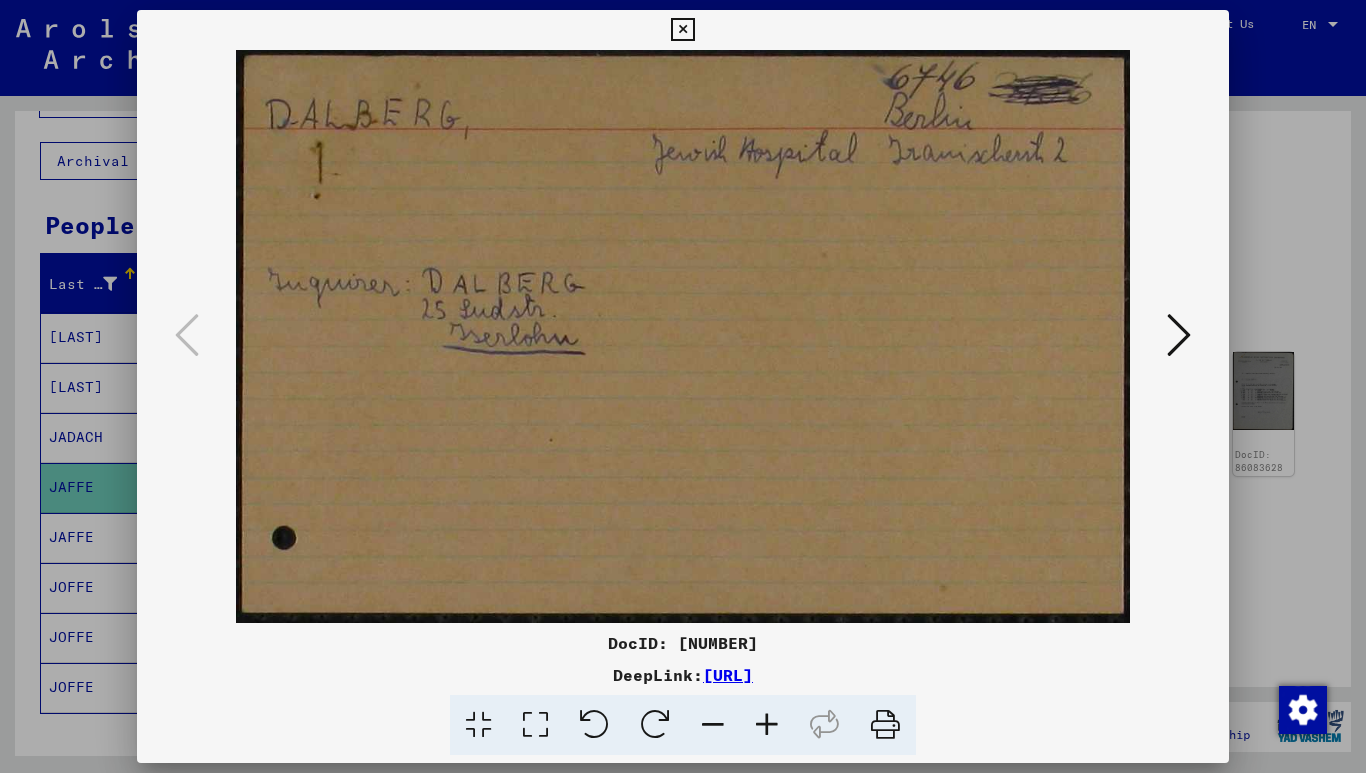 click at bounding box center (1179, 335) 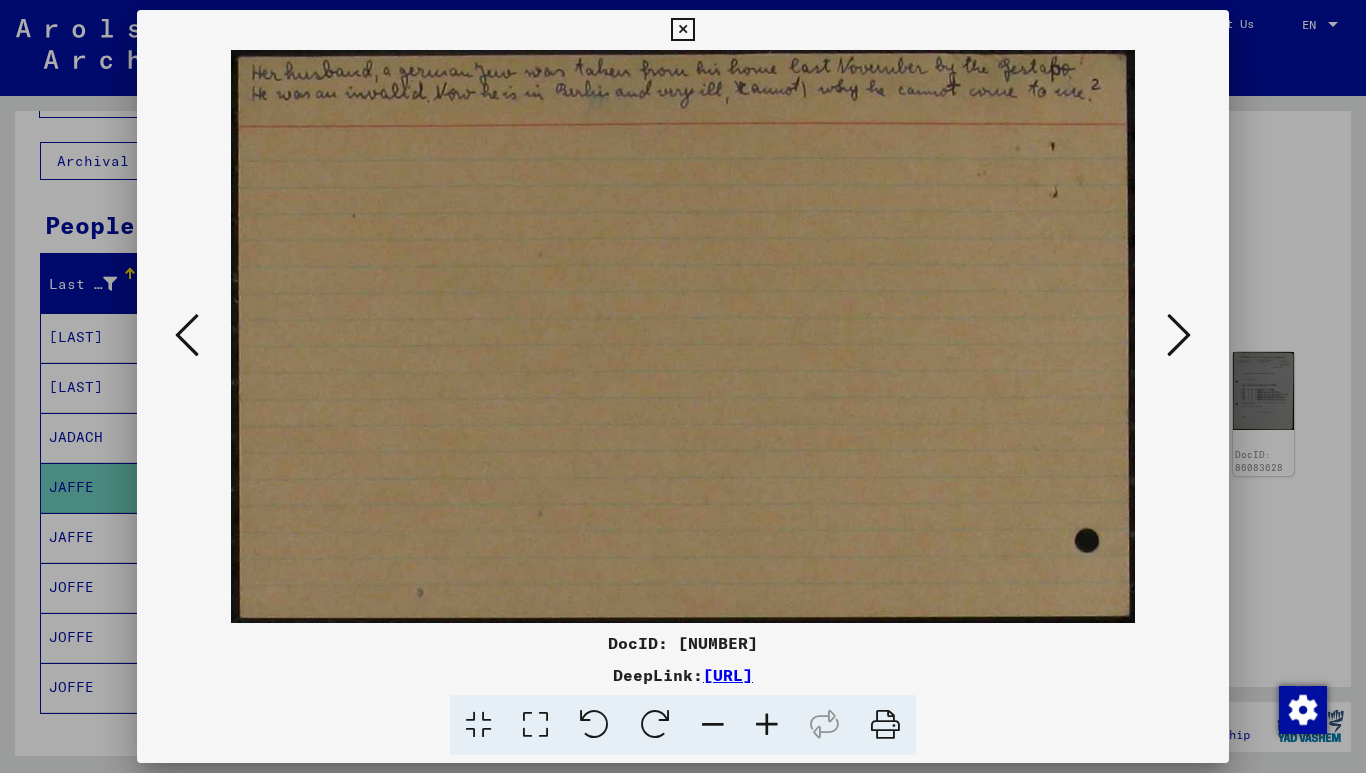 click at bounding box center [1179, 335] 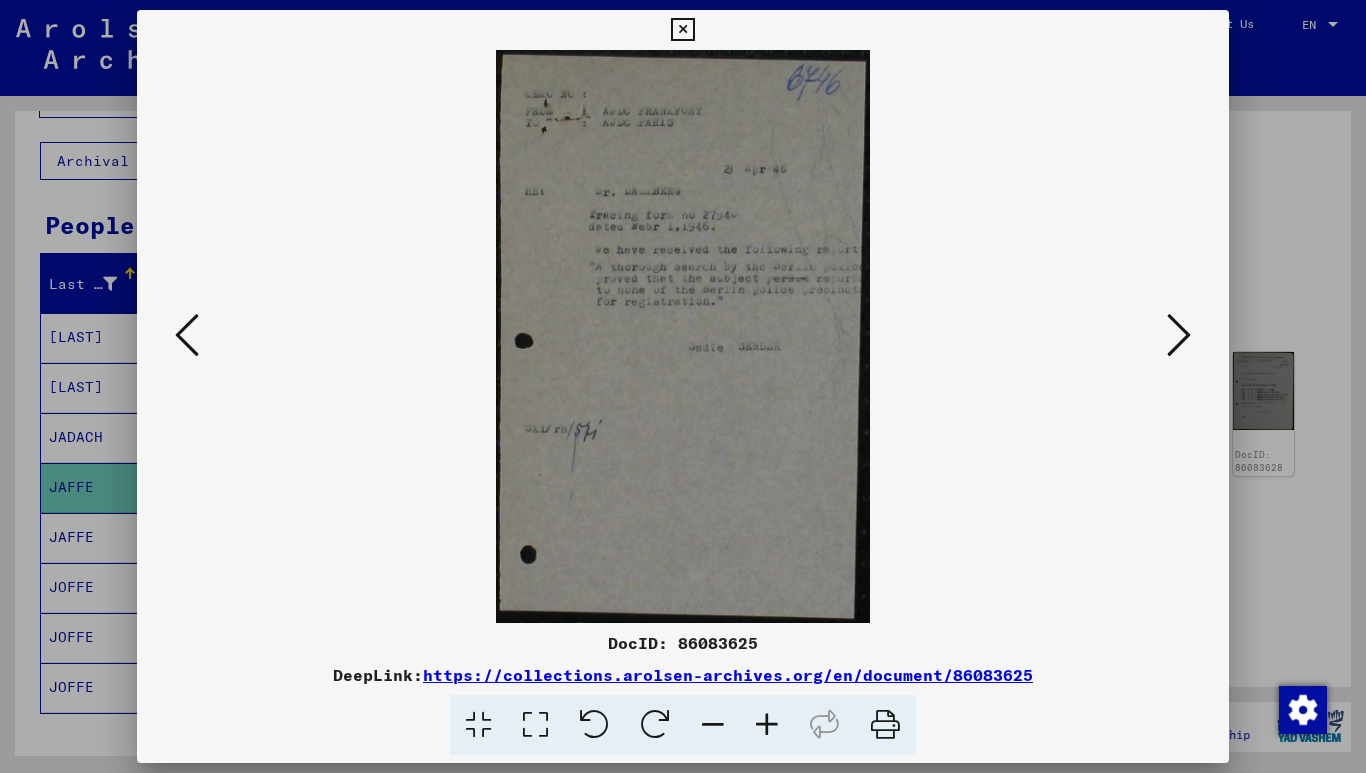 click at bounding box center [1179, 335] 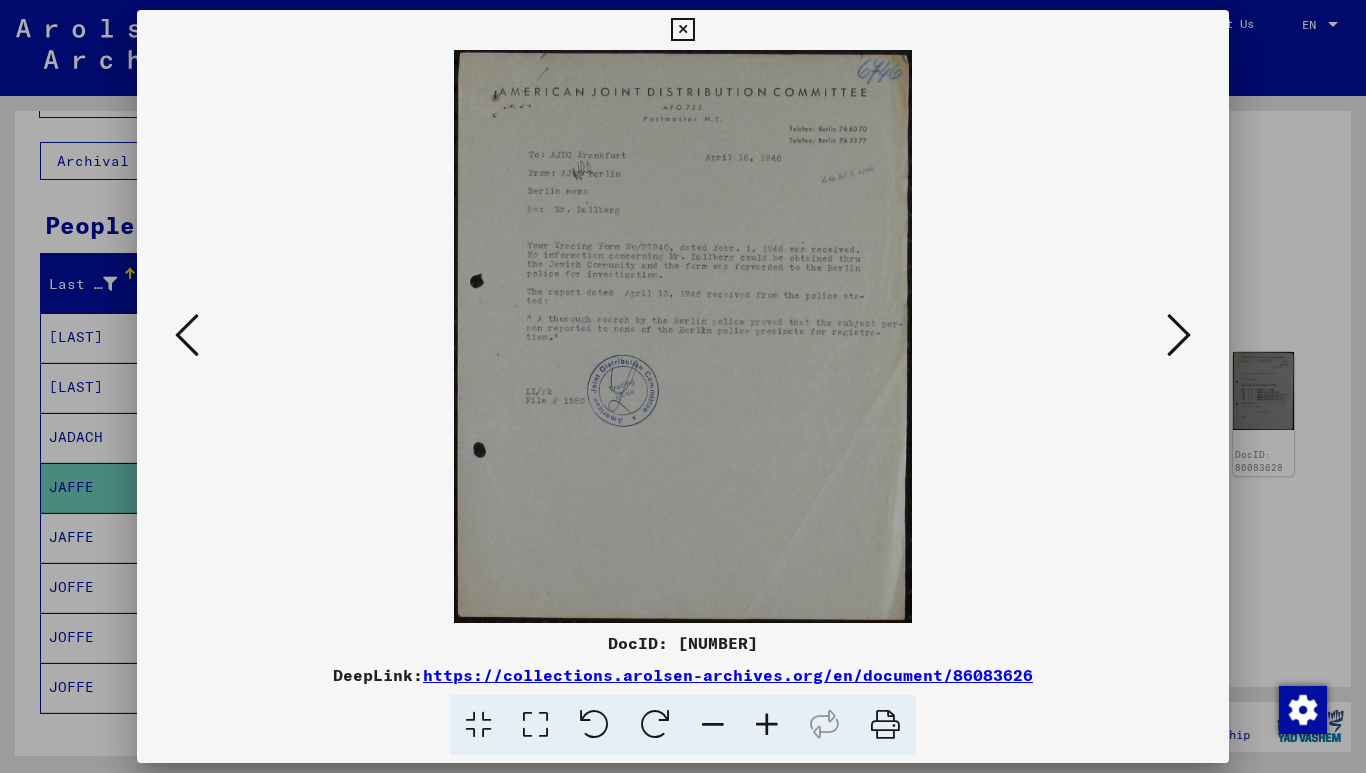 click at bounding box center (767, 725) 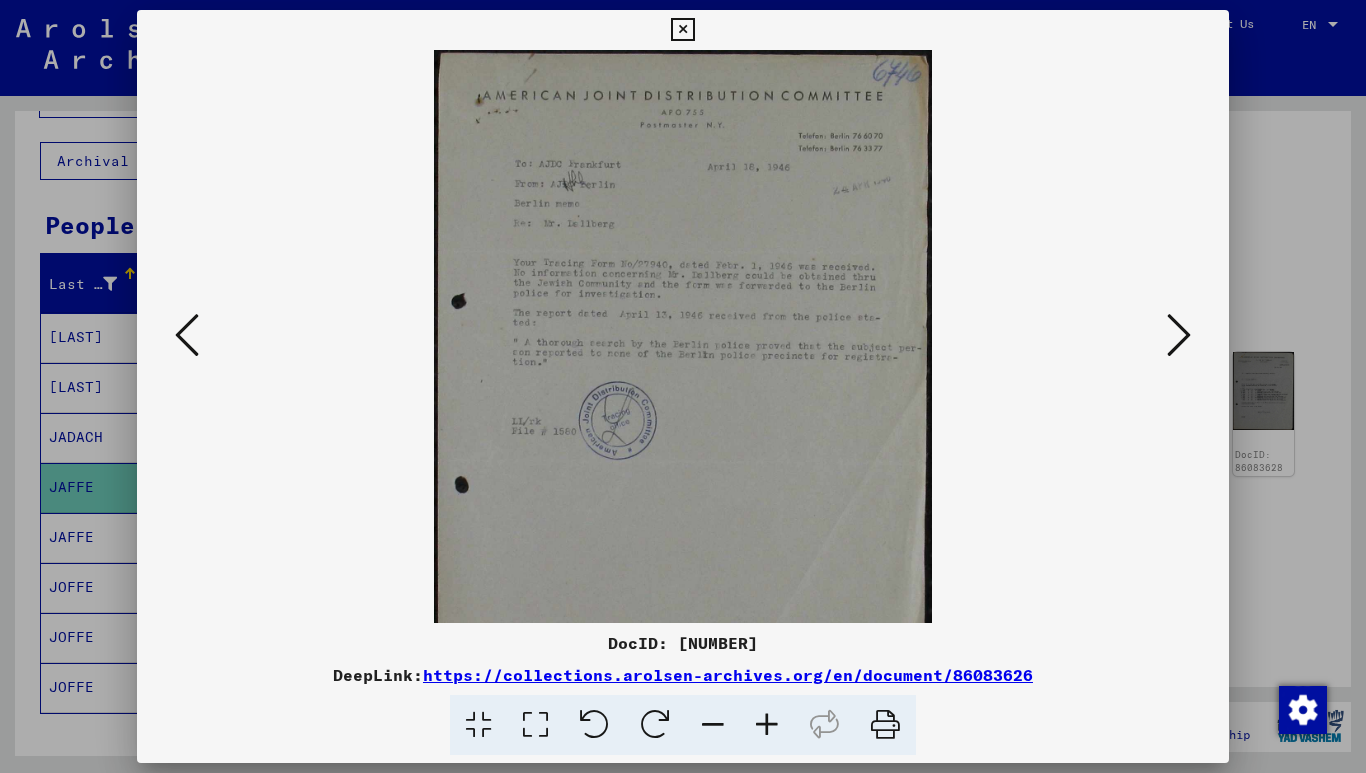 click at bounding box center [767, 725] 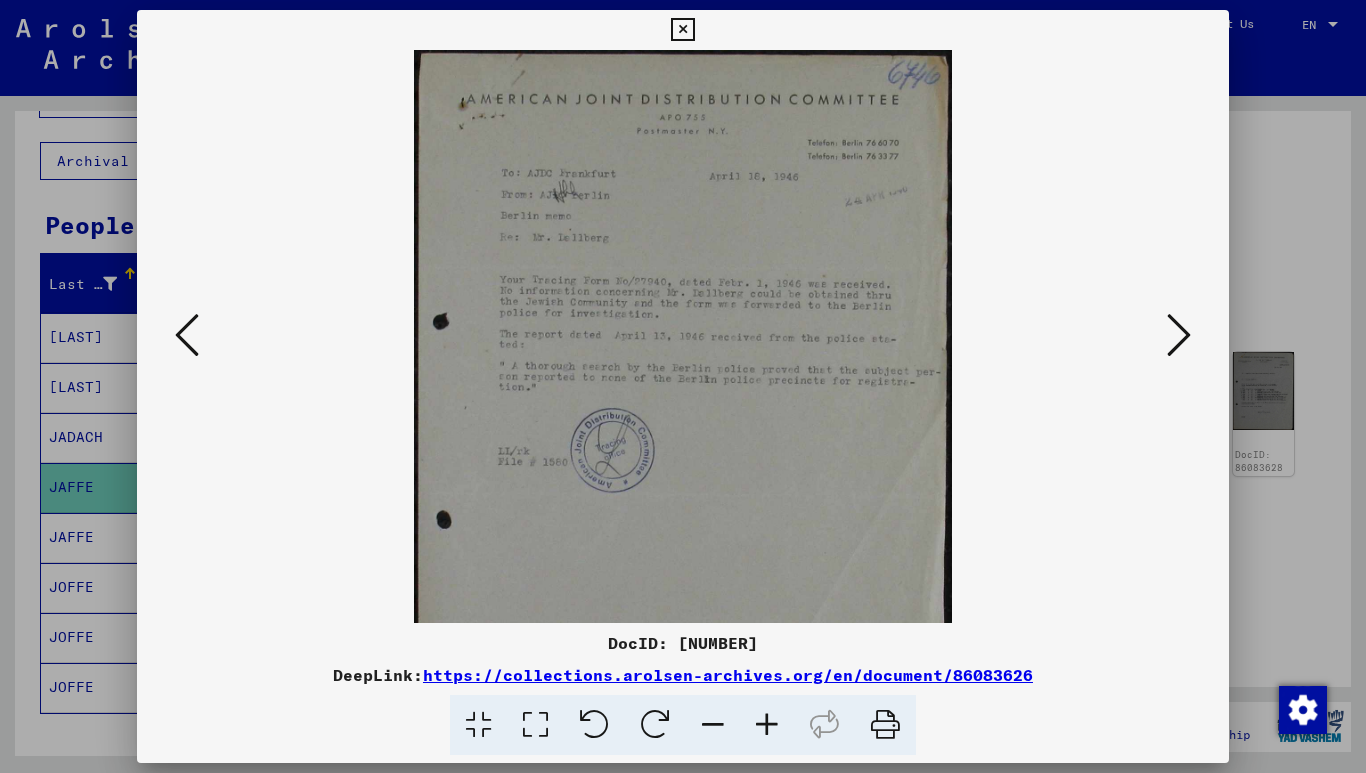 click at bounding box center (767, 725) 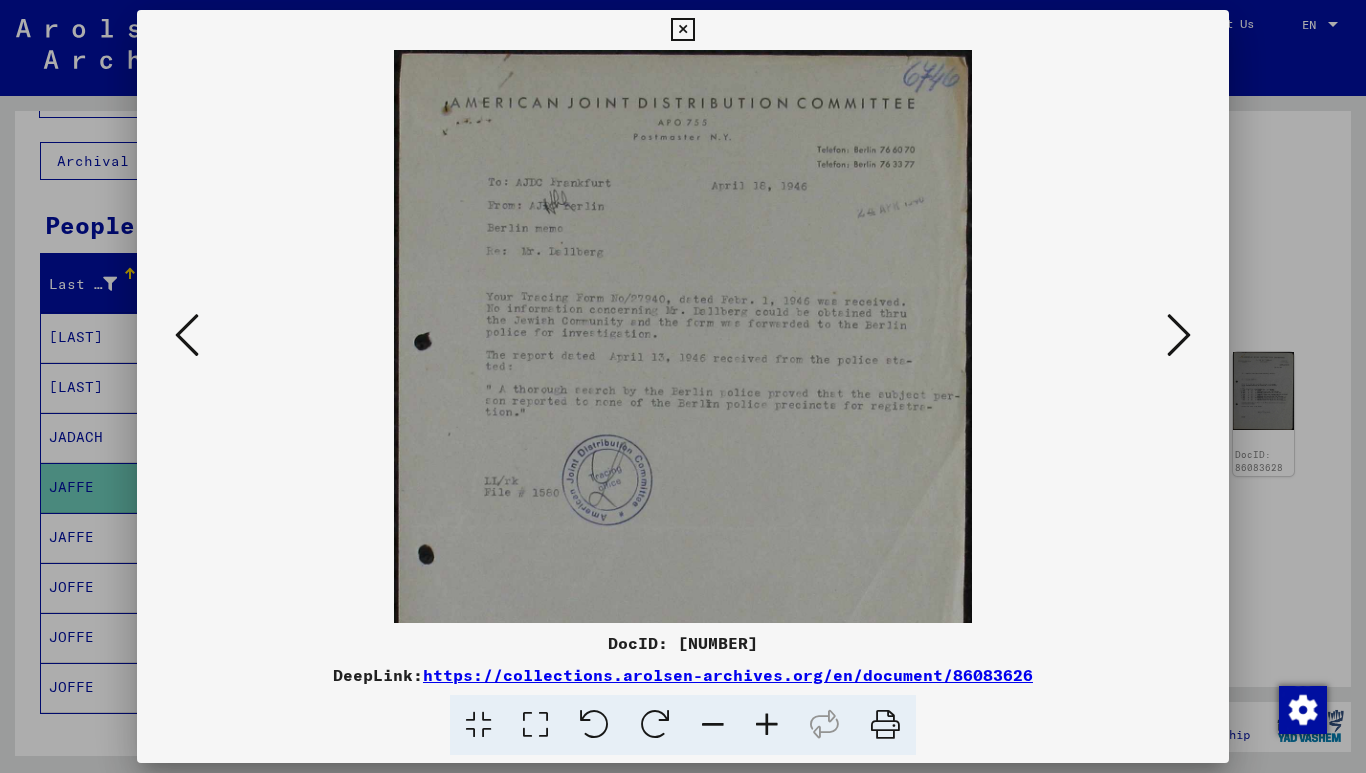 click at bounding box center [767, 725] 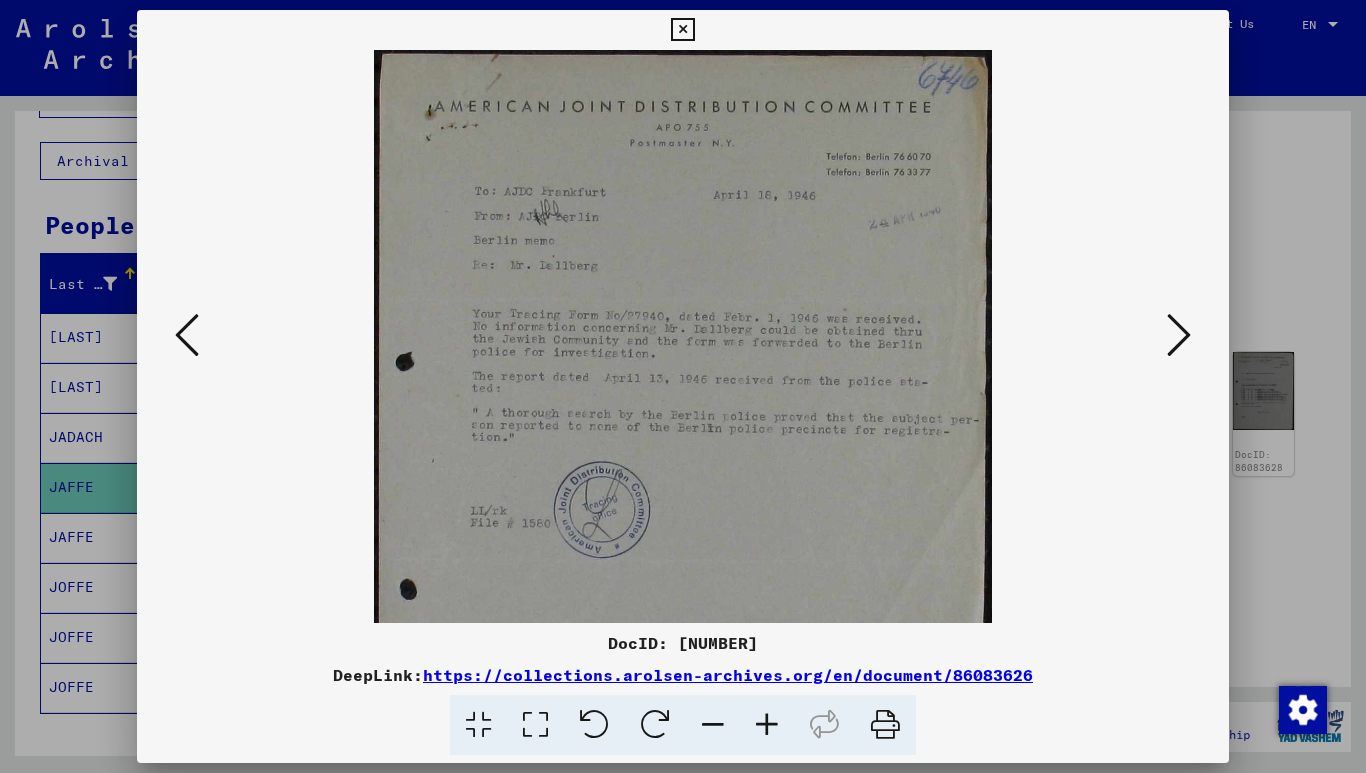 click at bounding box center [767, 725] 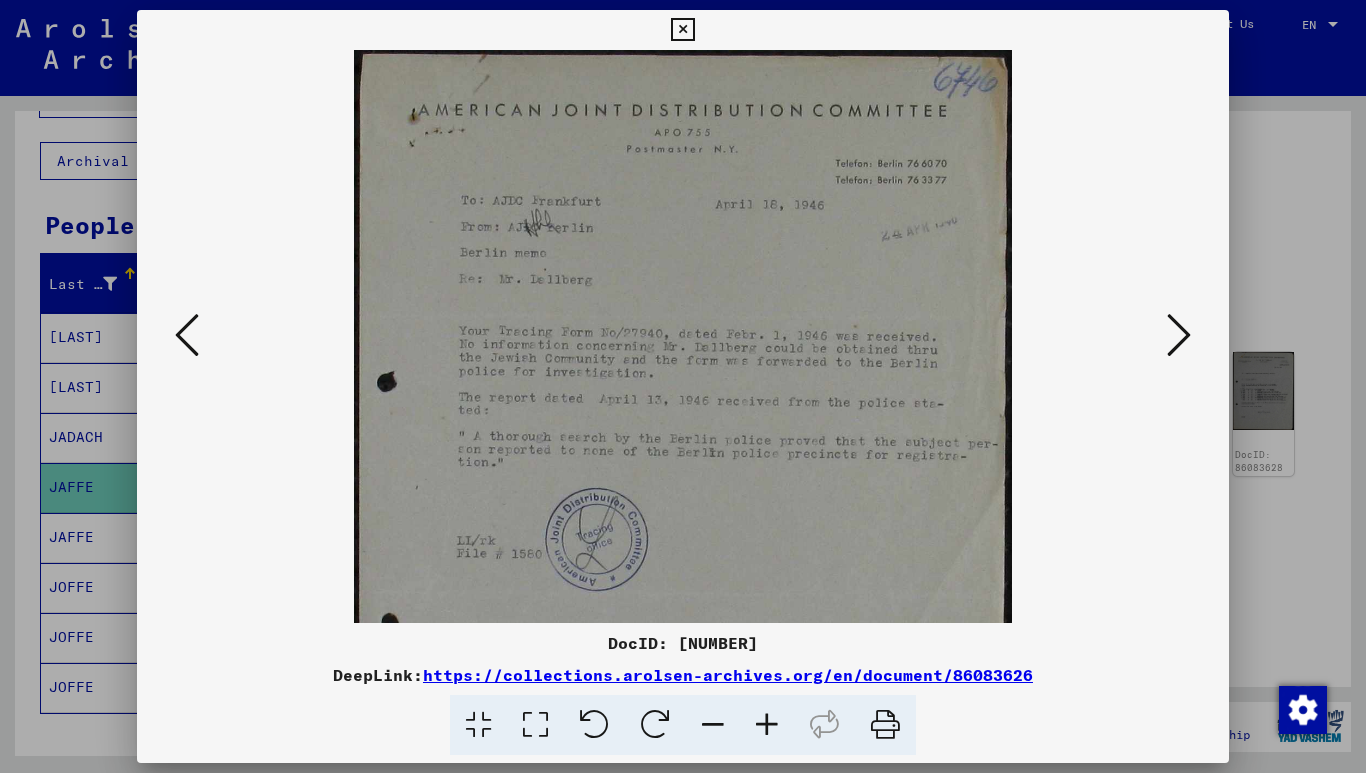 click at bounding box center (767, 725) 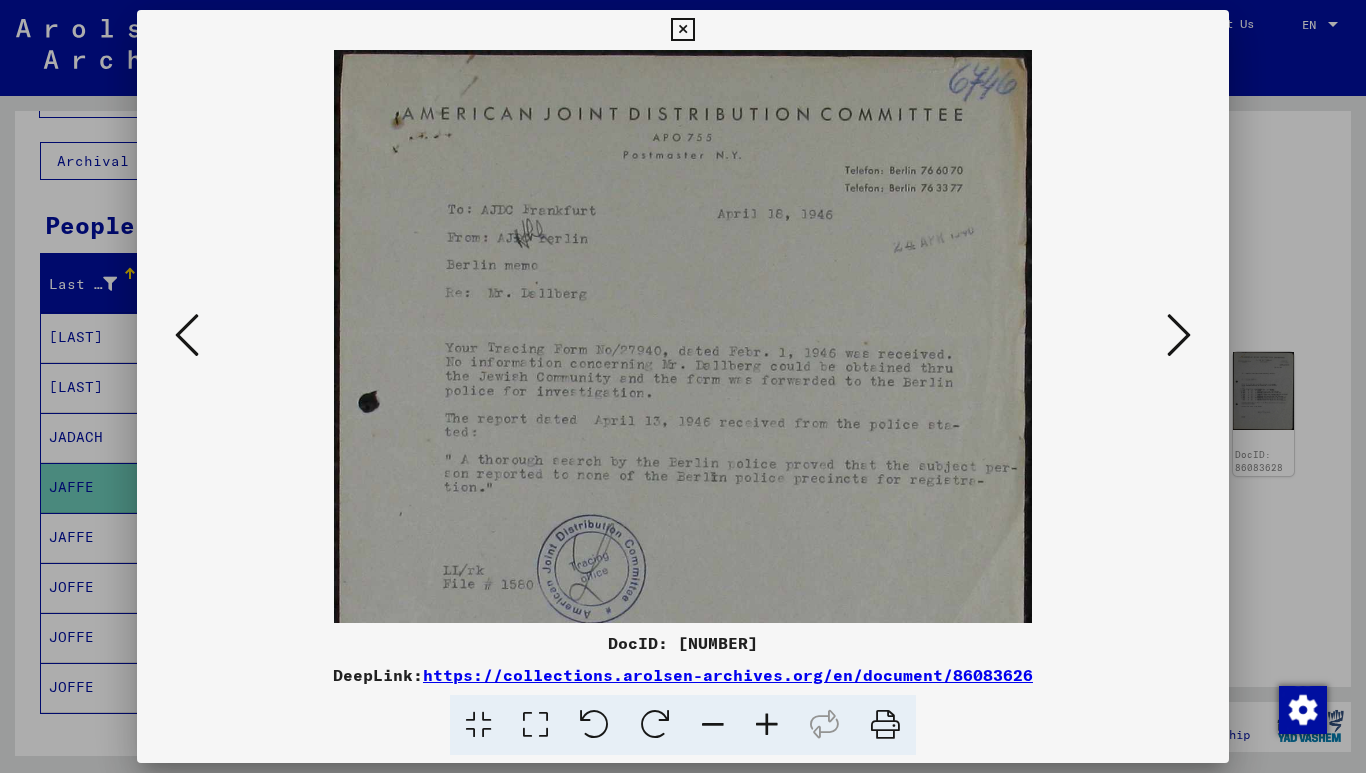click at bounding box center [767, 725] 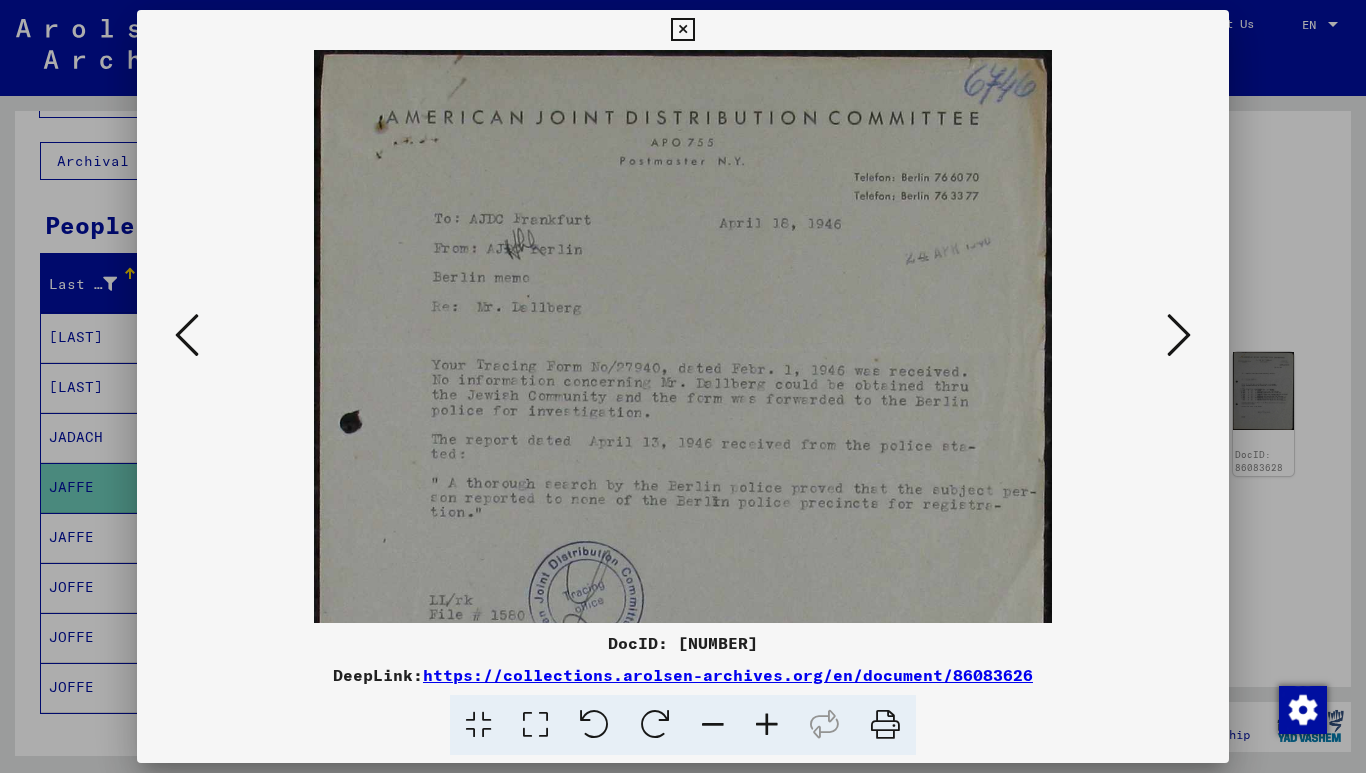 click at bounding box center [1179, 335] 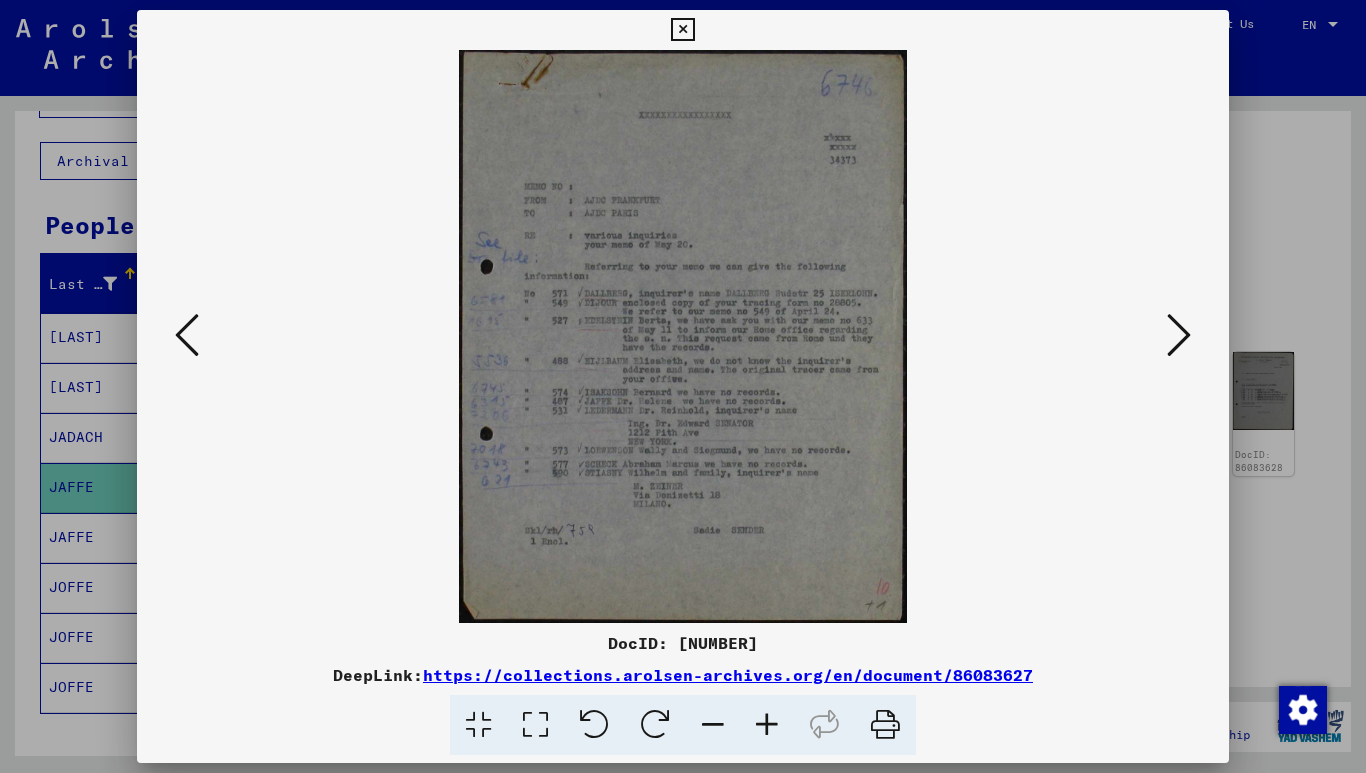 click at bounding box center [767, 725] 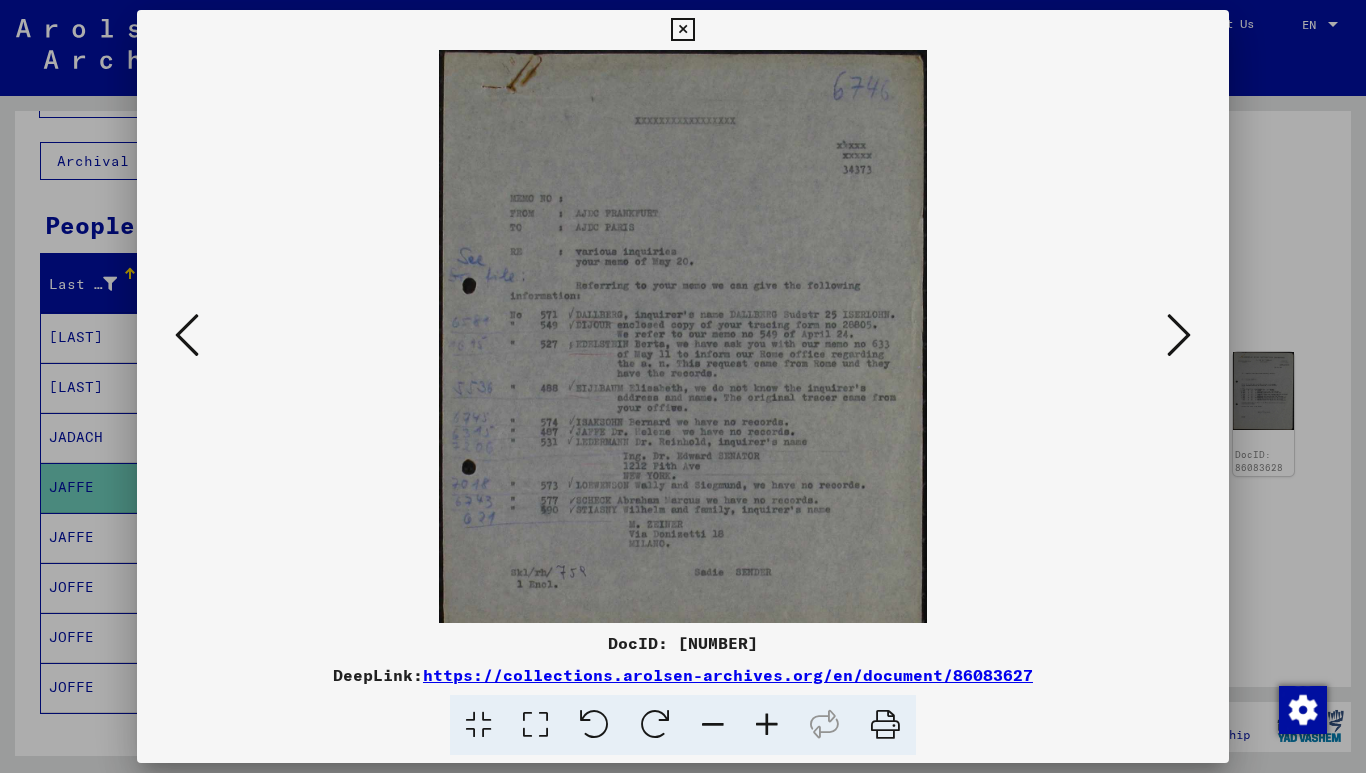 click at bounding box center [767, 725] 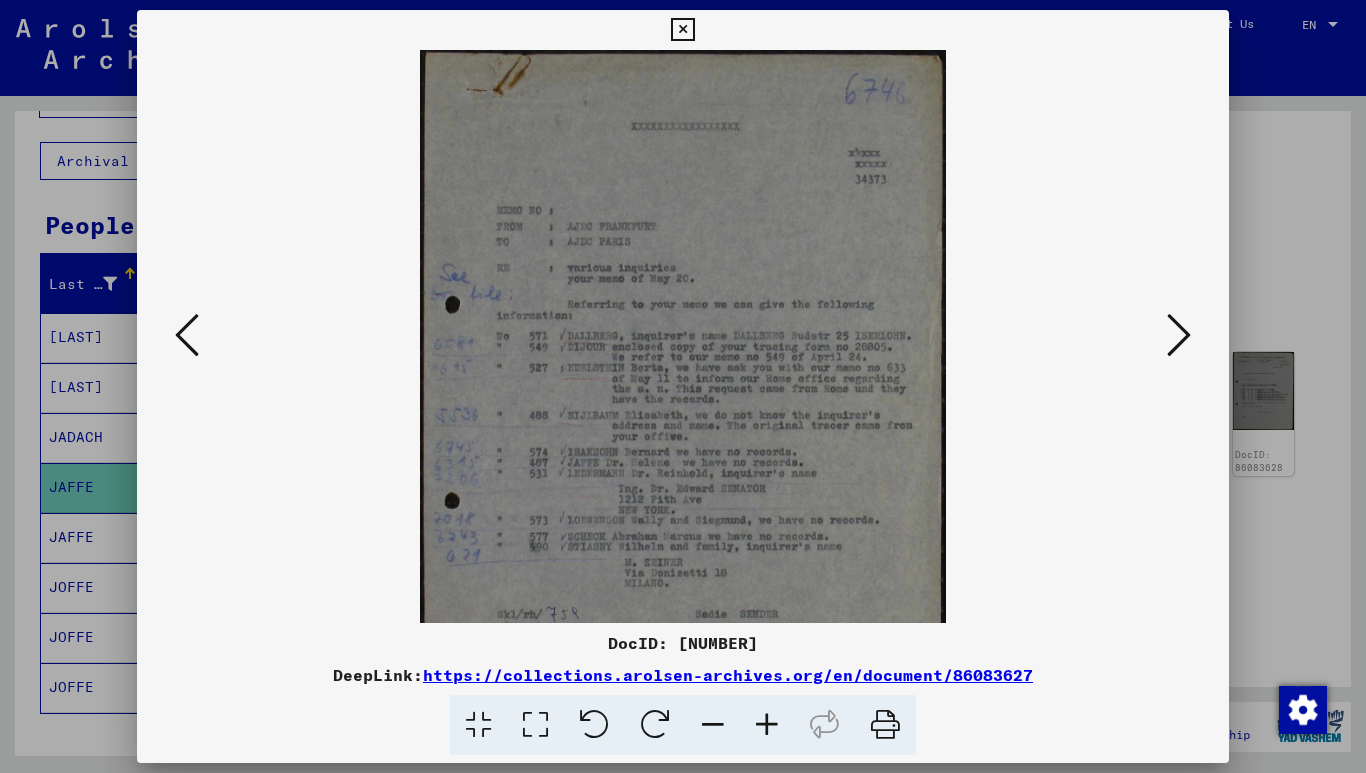 click at bounding box center [767, 725] 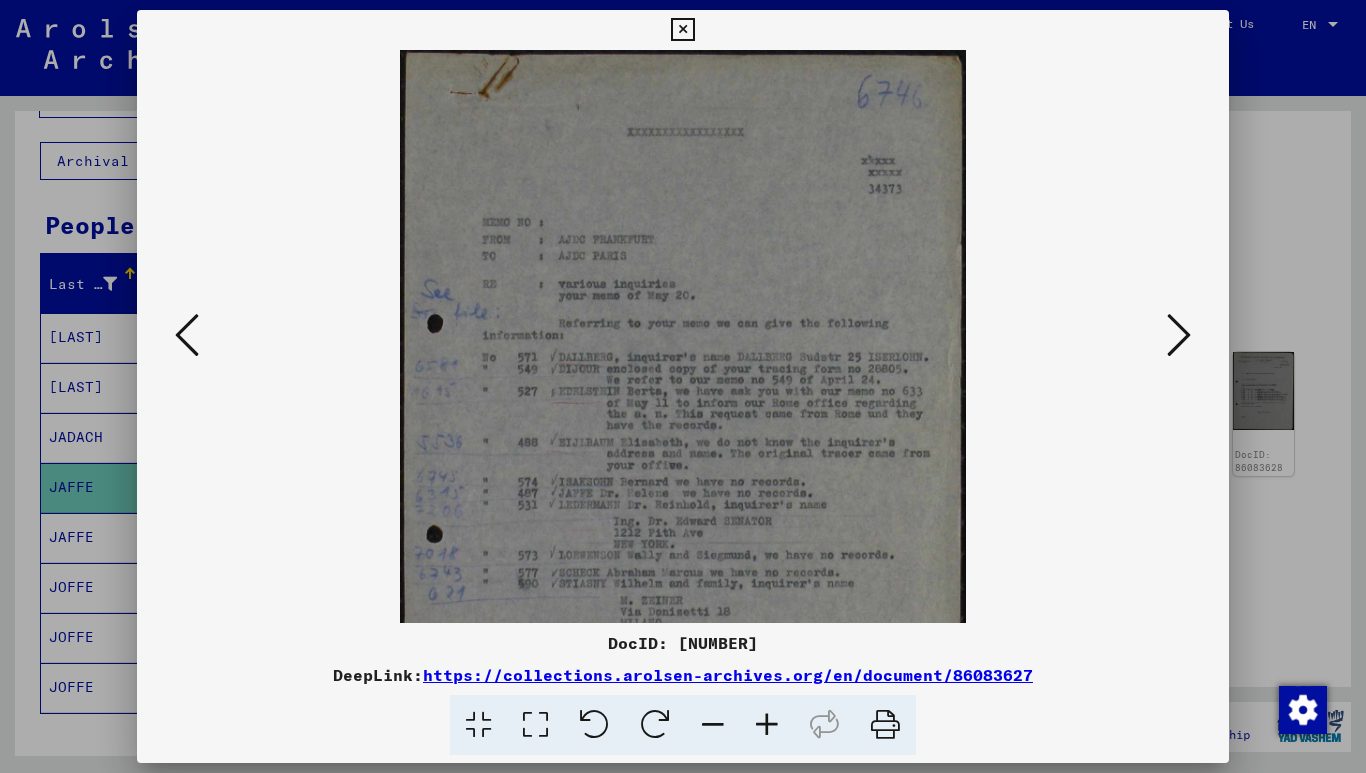click at bounding box center (767, 725) 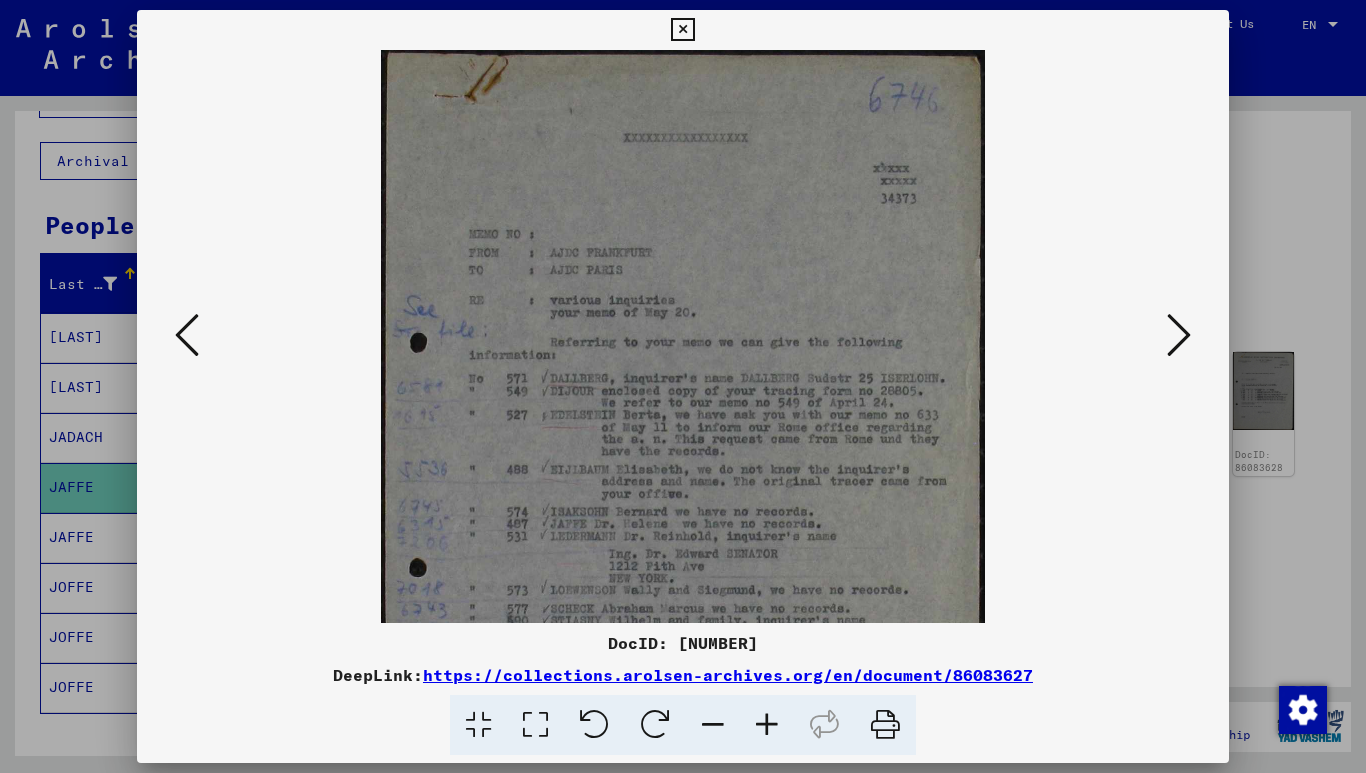 click at bounding box center (767, 725) 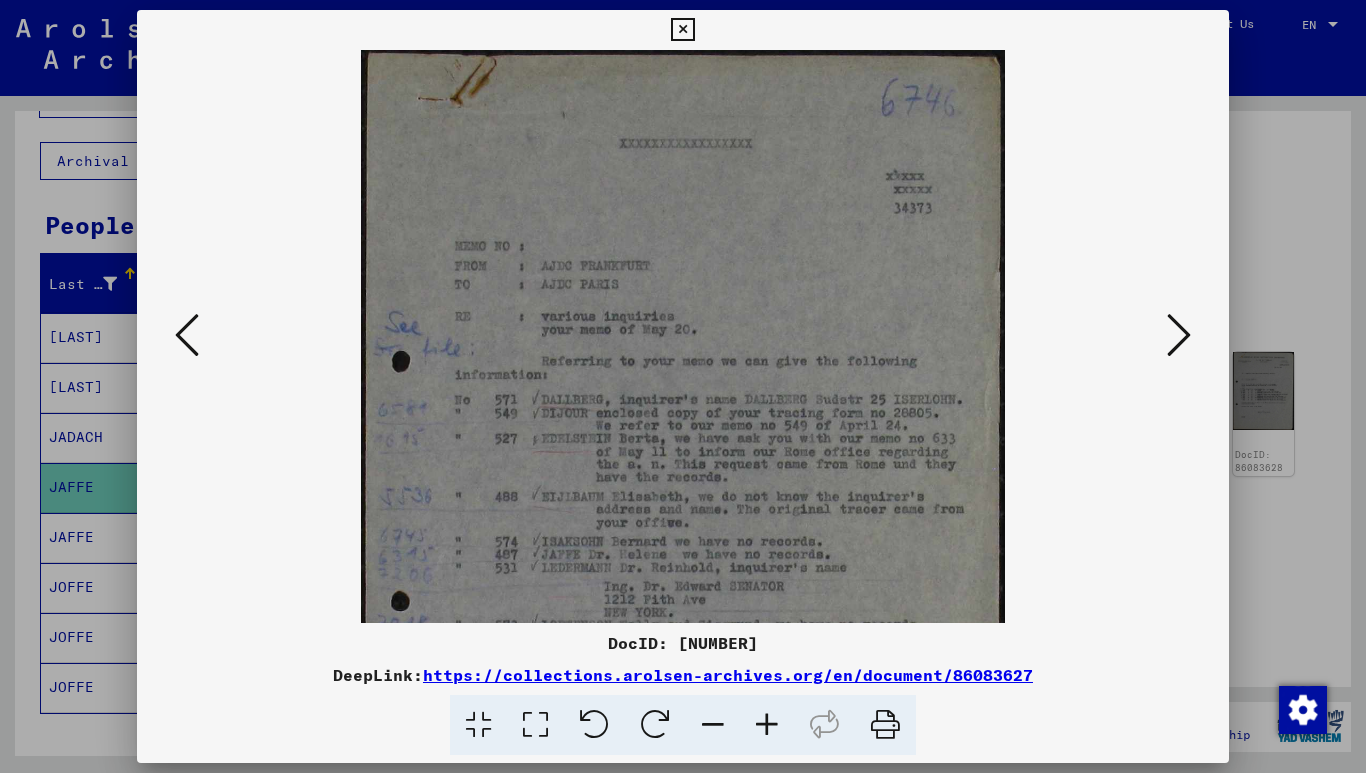 click at bounding box center [767, 725] 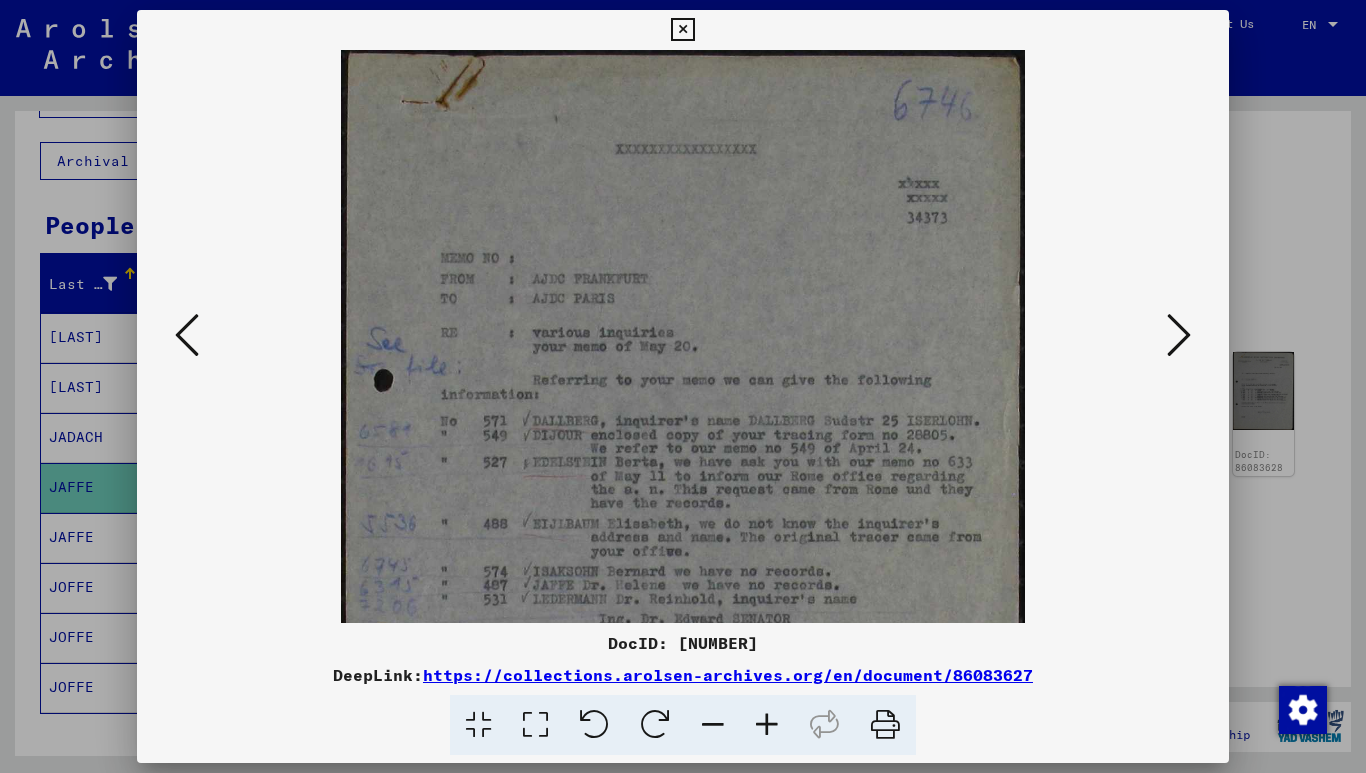 click at bounding box center [767, 725] 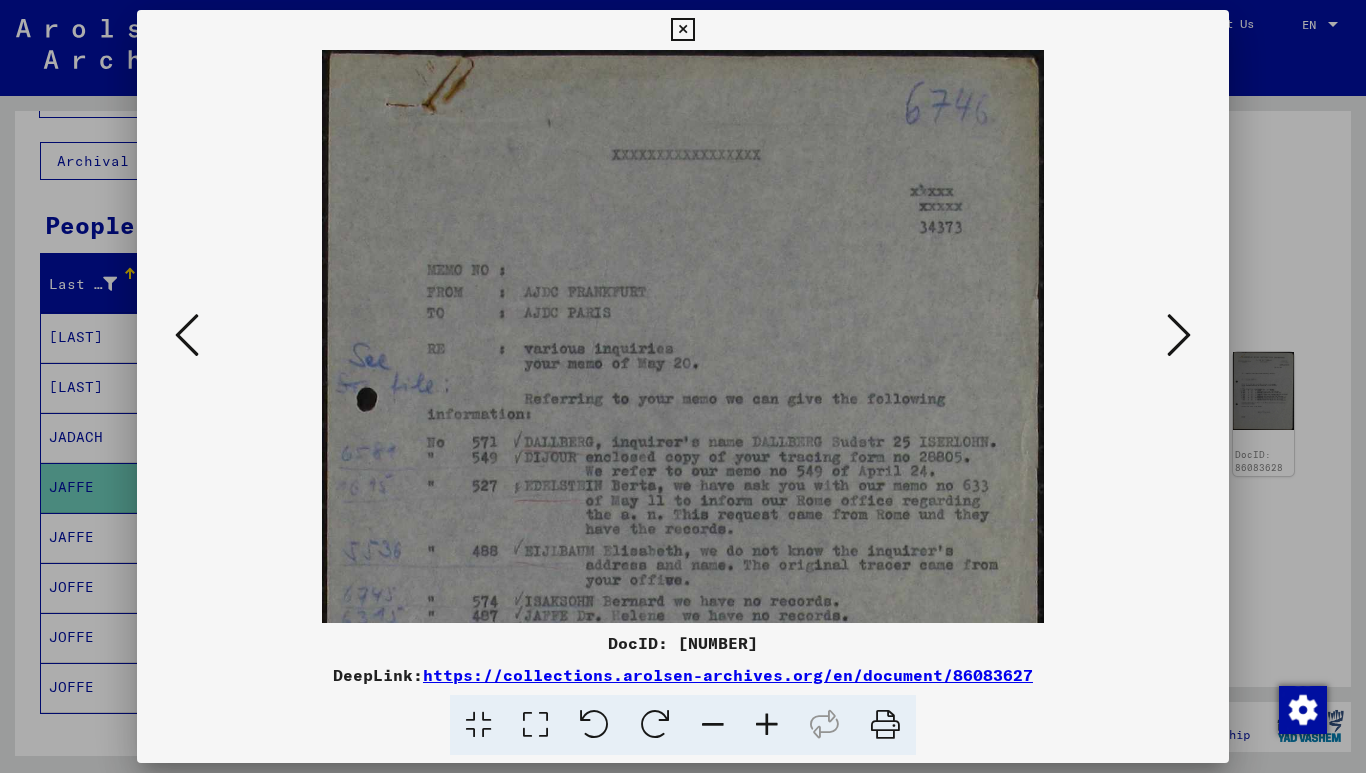 click at bounding box center (767, 725) 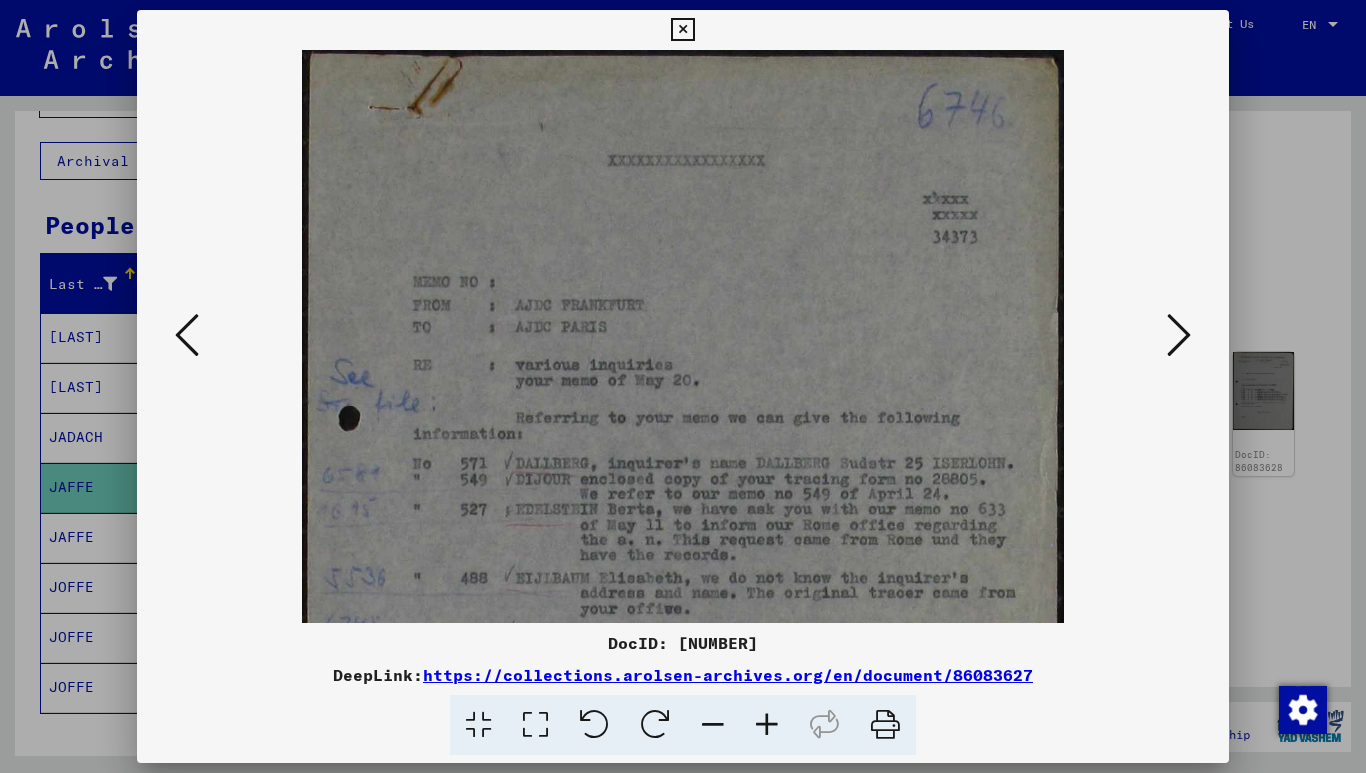 click at bounding box center [767, 725] 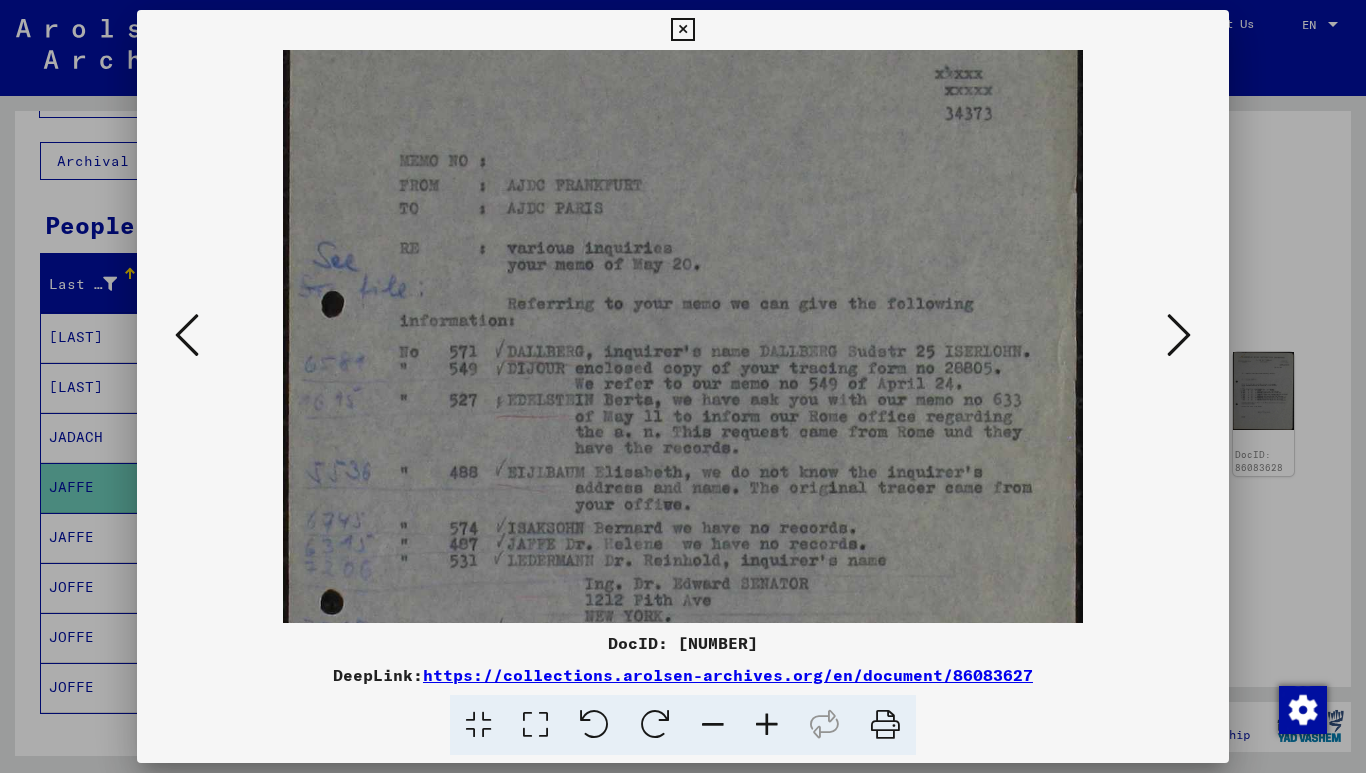 scroll, scrollTop: 193, scrollLeft: 0, axis: vertical 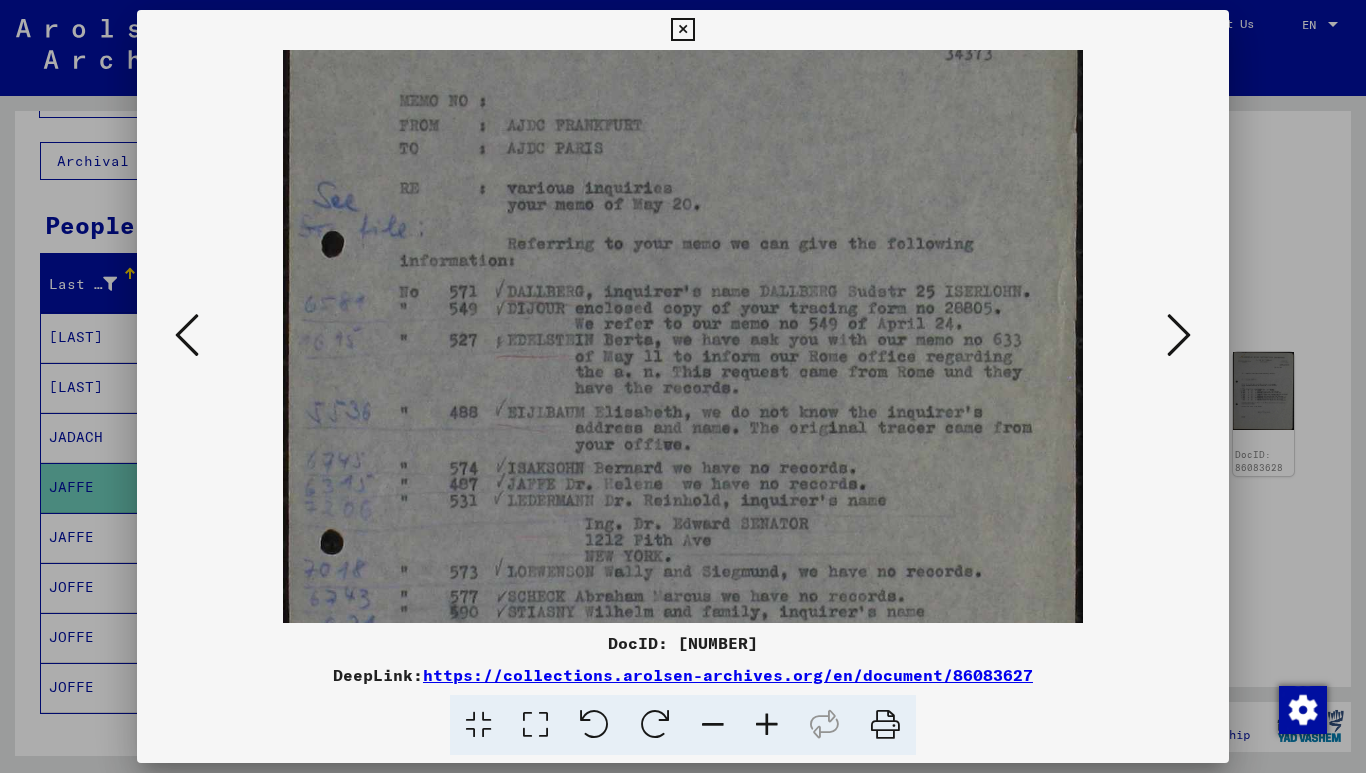 drag, startPoint x: 713, startPoint y: 548, endPoint x: 713, endPoint y: 355, distance: 193 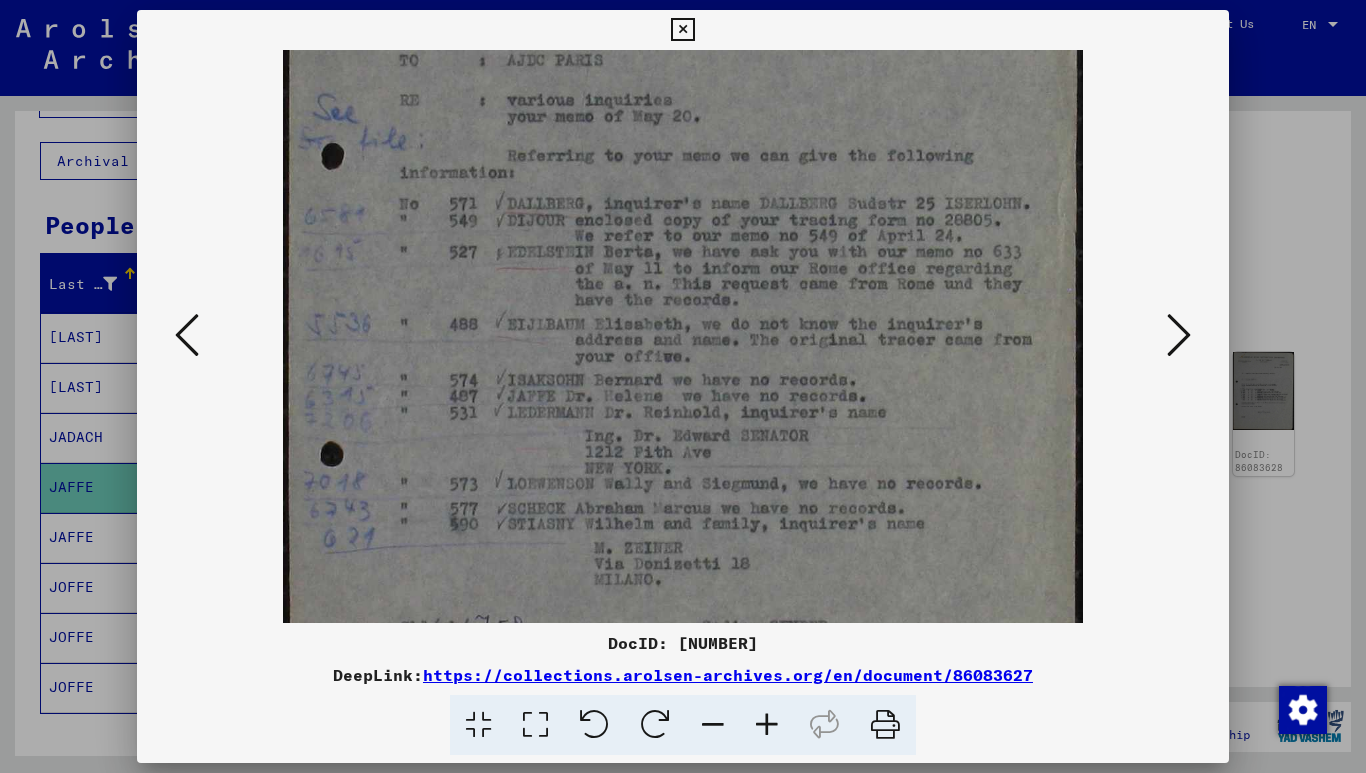 scroll, scrollTop: 289, scrollLeft: 0, axis: vertical 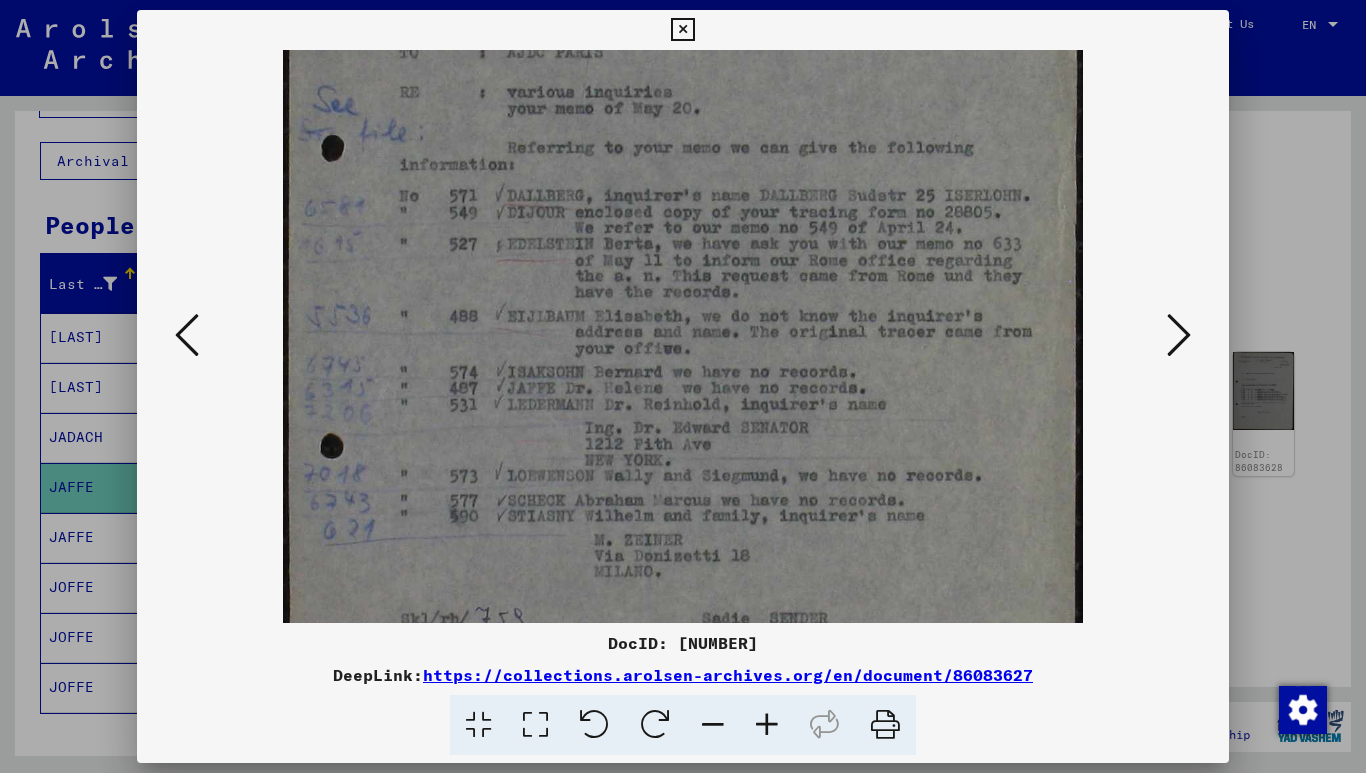 drag, startPoint x: 713, startPoint y: 355, endPoint x: 711, endPoint y: 259, distance: 96.02083 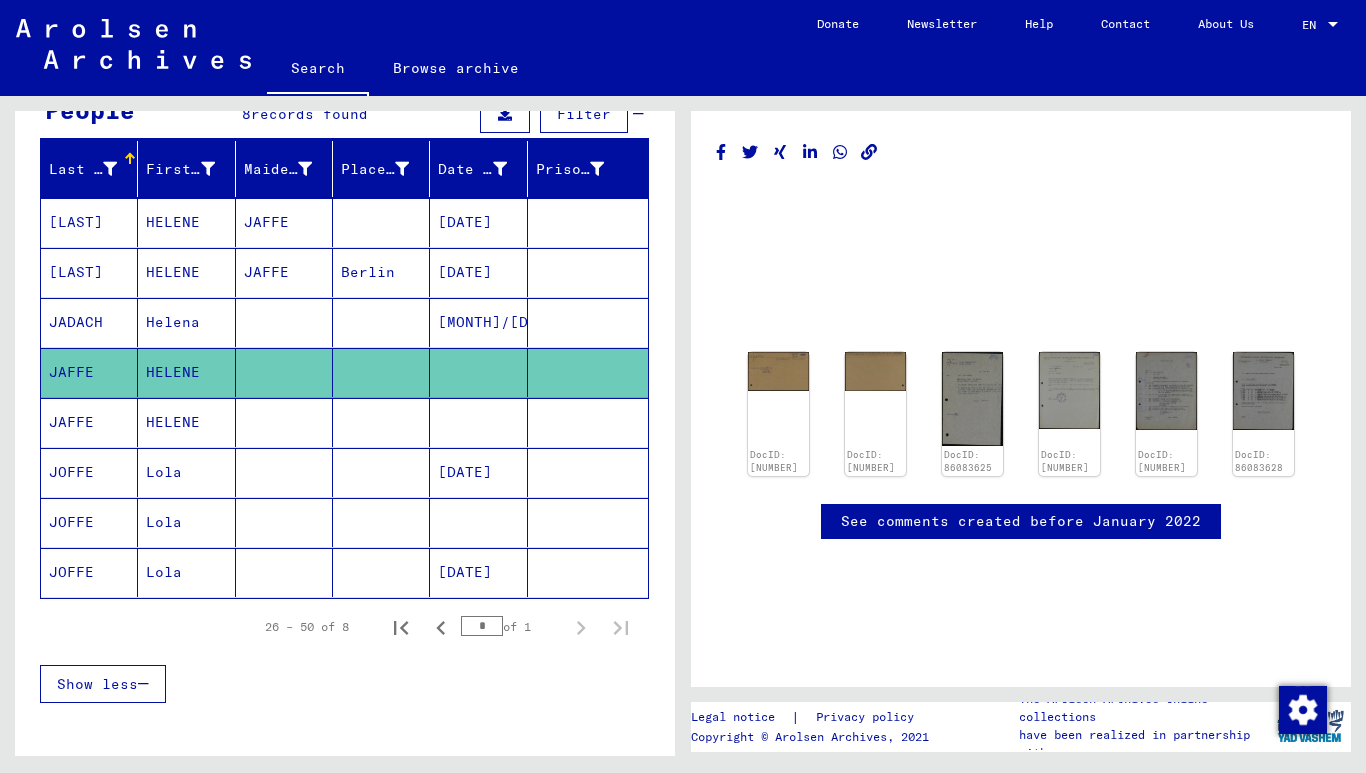 scroll, scrollTop: 209, scrollLeft: 0, axis: vertical 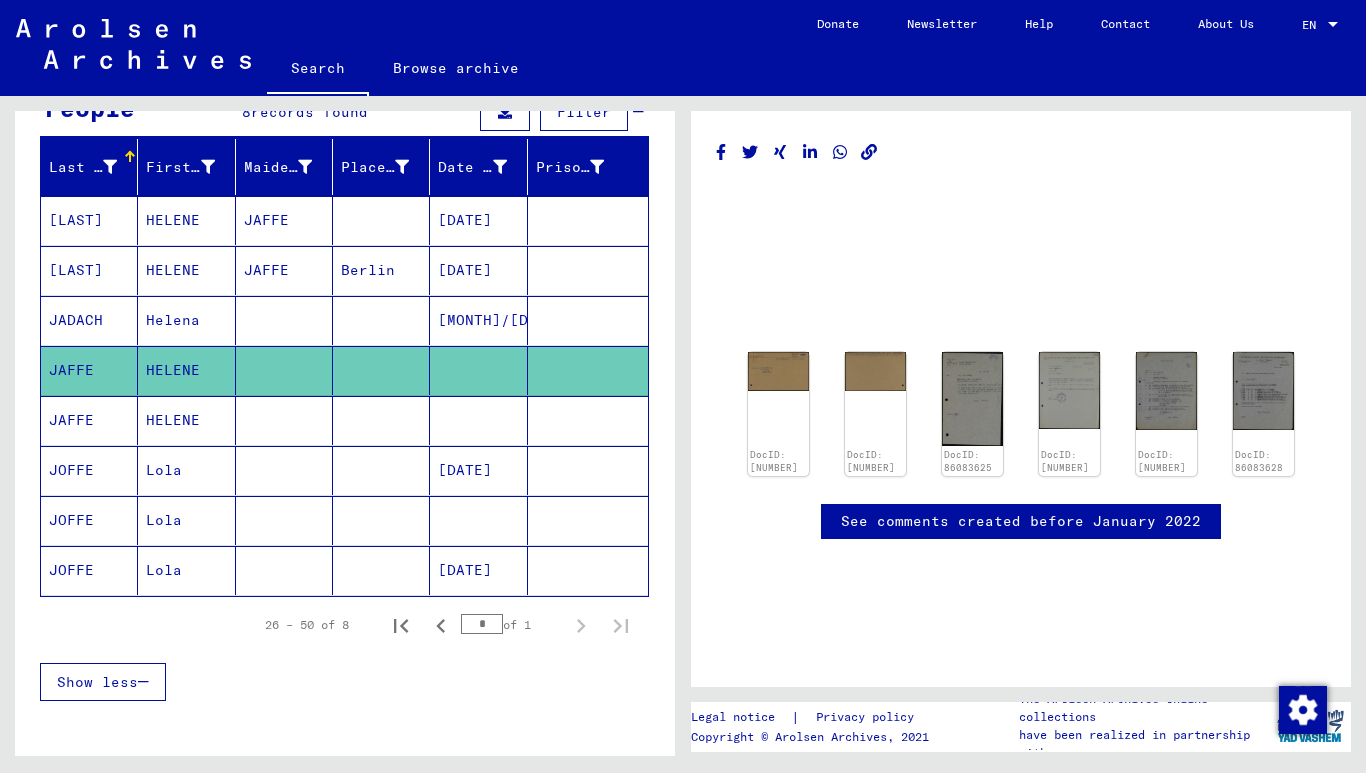 click 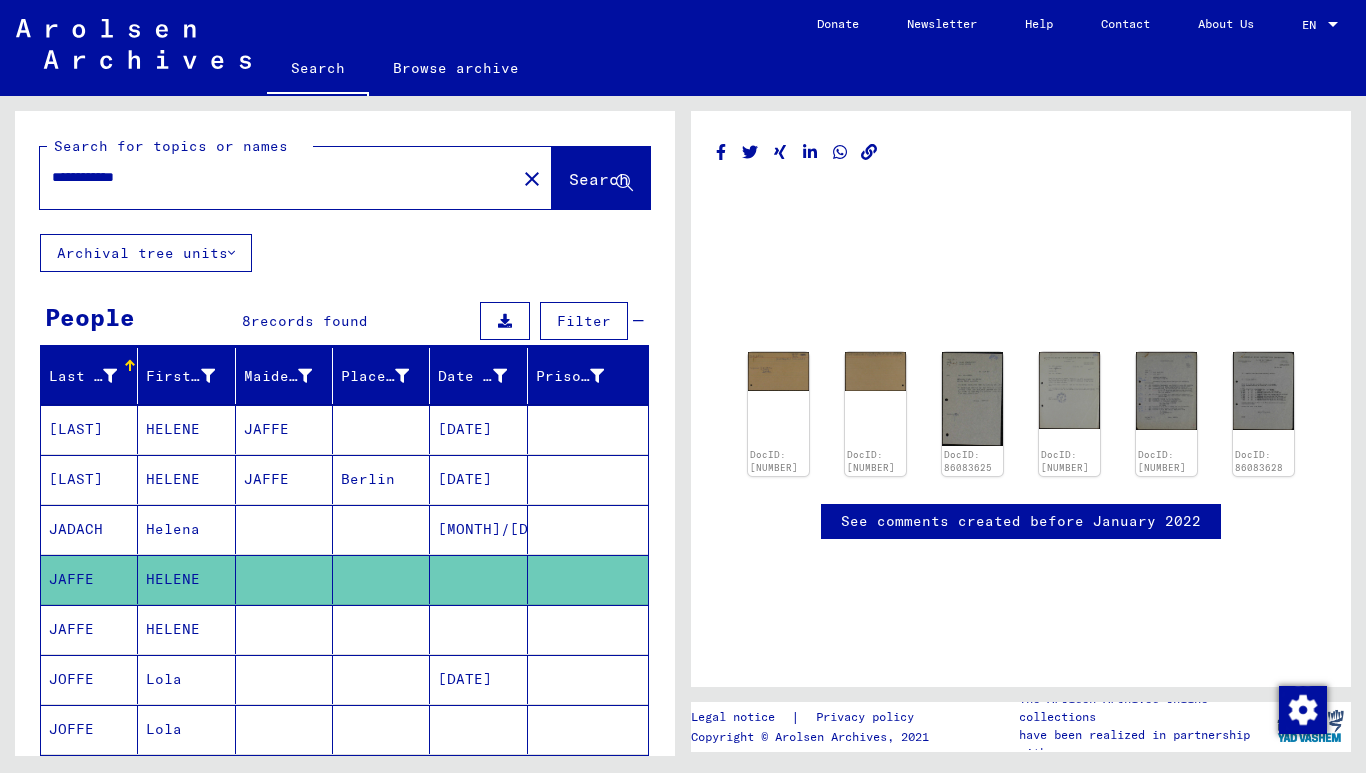 drag, startPoint x: 183, startPoint y: 175, endPoint x: -171, endPoint y: 162, distance: 354.23862 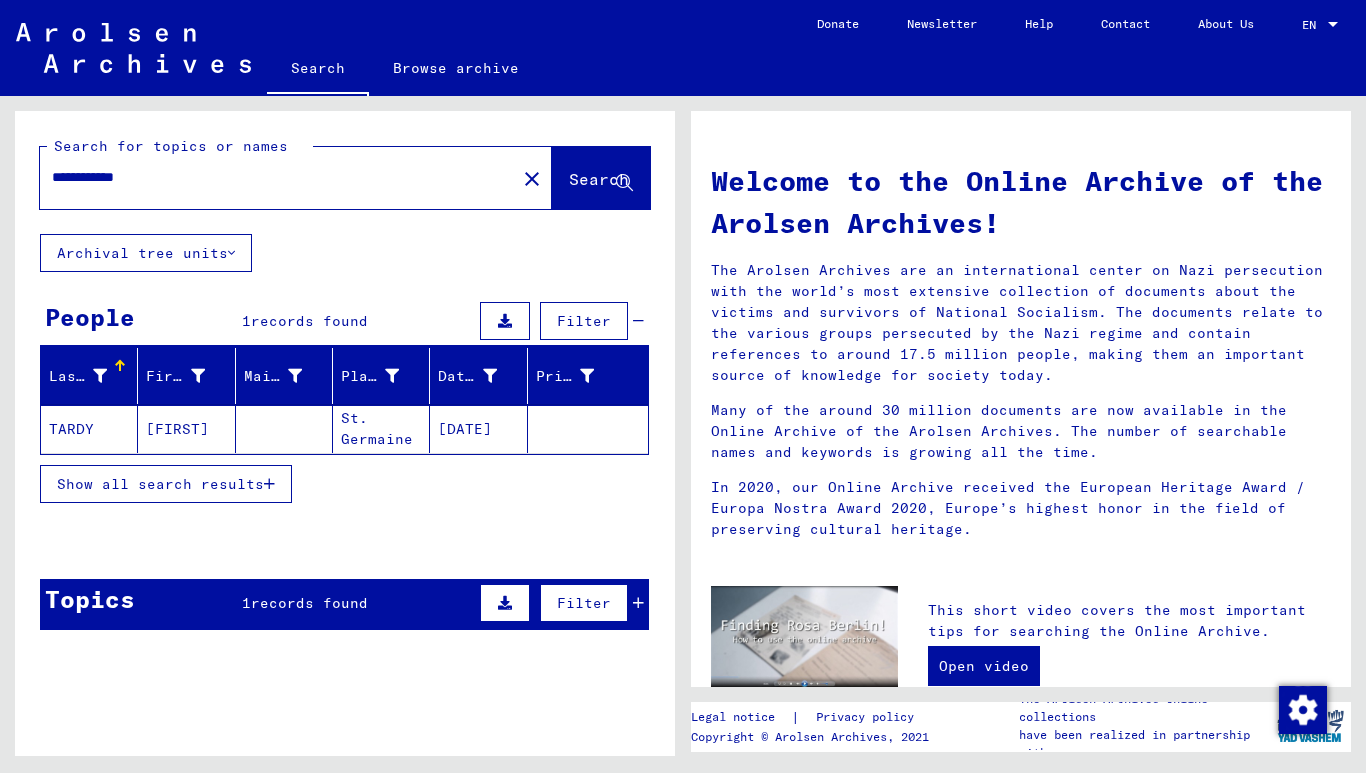 click on "Last Name   First Name   Maiden Name   Place of Birth   Date of Birth   Prisoner #   TARDY   [FIRST]      St. Germaine   06/21/1924     Show all search results  Signature Last Name First Name Maiden Name Place of Birth Date of Birth Prisoner # Father (adoptive father) Mother (adoptive mother) Religion Nationality Occupaton Place of incarceration Date of decease Last residence Last residence (Country) Last residence (District) Last residence (Province) Last residence (Town) Last residence (Part of town) Last residence (Street) Last residence (House number) 2.1.2.1 - Nationality/origin of person listed : French TARDY [FIRST] St. Germaine 06/21/1924 Signature Last Name First Name Maiden Name Place of Birth Date of Birth Prisoner # 2.1.2.1 - Nationality/origin of person listed : French TARDY [FIRST] St. Germaine 06/21/1924" 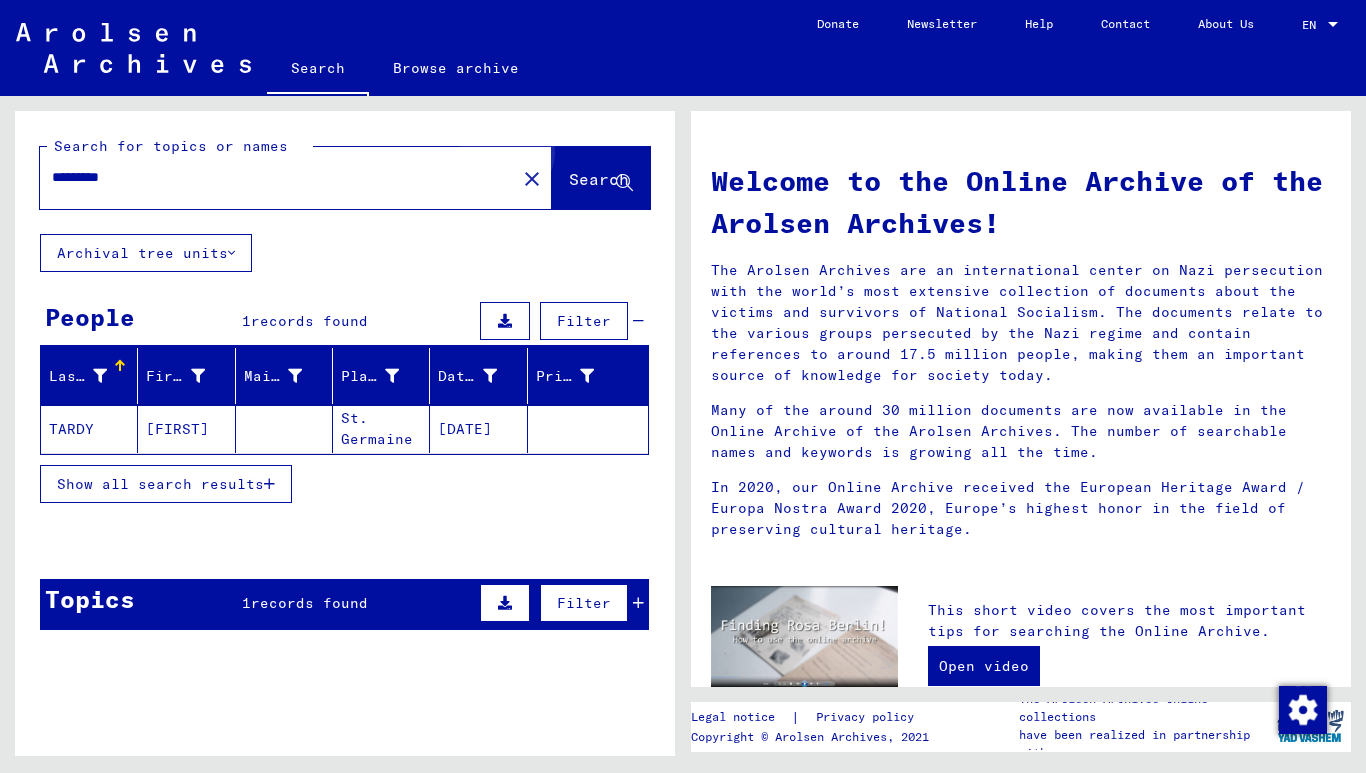 click on "Search" 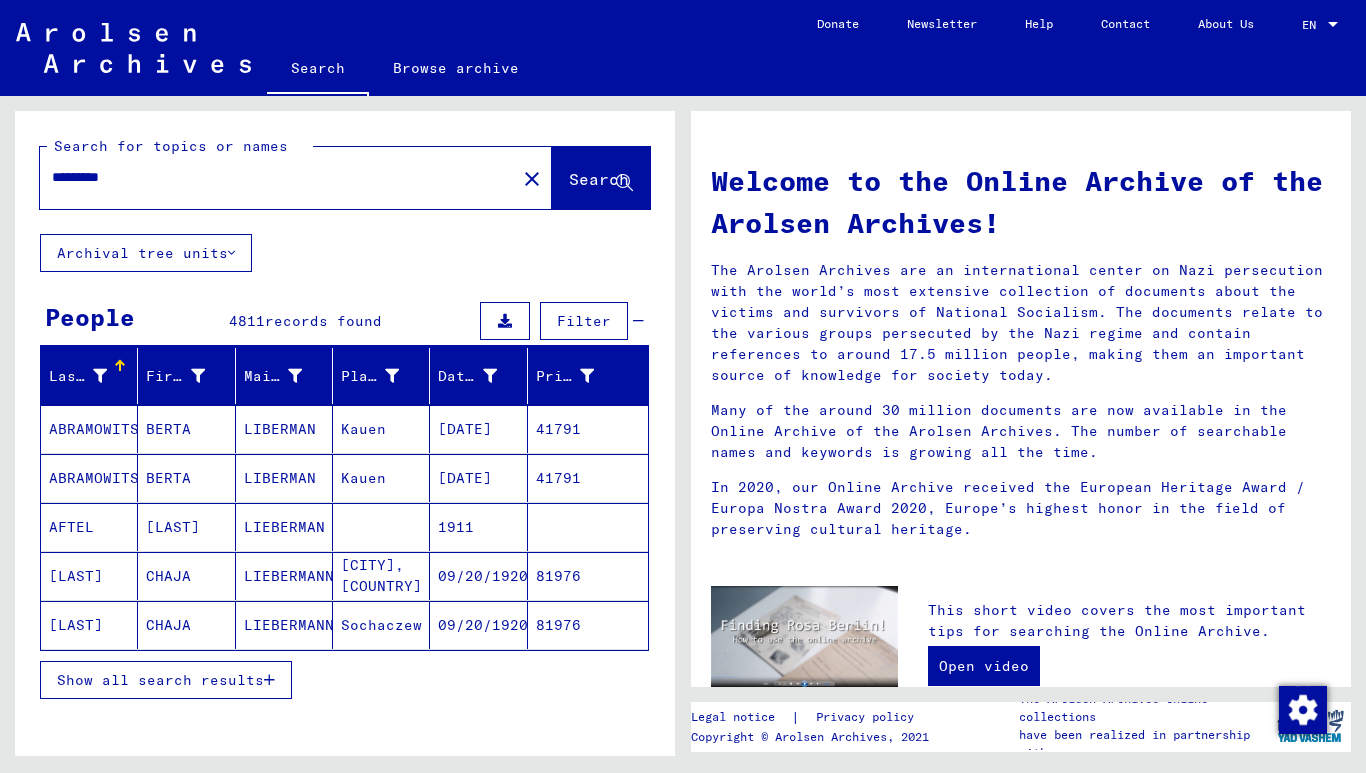 click on "Last Name First Name Maiden Name Place of Birth Date of Birth Prisoner # ABRAMOWITSCH BERTA LIBERMAN Kauen [DATE] [NUMBER] ABRAMOWITSCH BERTA LIBERMAN Kauen [DATE] [NUMBER] AFTEL LINKA LIEBERMAN [DATE] Jewish Signature Last Name First Name Maiden Name Place of Birth Date of Birth Prisoner # Father (adoptive father) Mother (adoptive mother) Religion Nationality Occupaton Place of incarceration Date of decease Last residence Last residence (Country) Last residence (District) Last residence (Province) Last residence (Town) Last residence (Part of town) Last residence (Street) Last residence (House number) 1.1.41.2 - Files with names from [LAST] ABRAMOWITSCH BERTA LIBERMAN Kauen [DATE] [NUMBER] AFTEL LINKA LIEBERMAN" at bounding box center (345, 536) 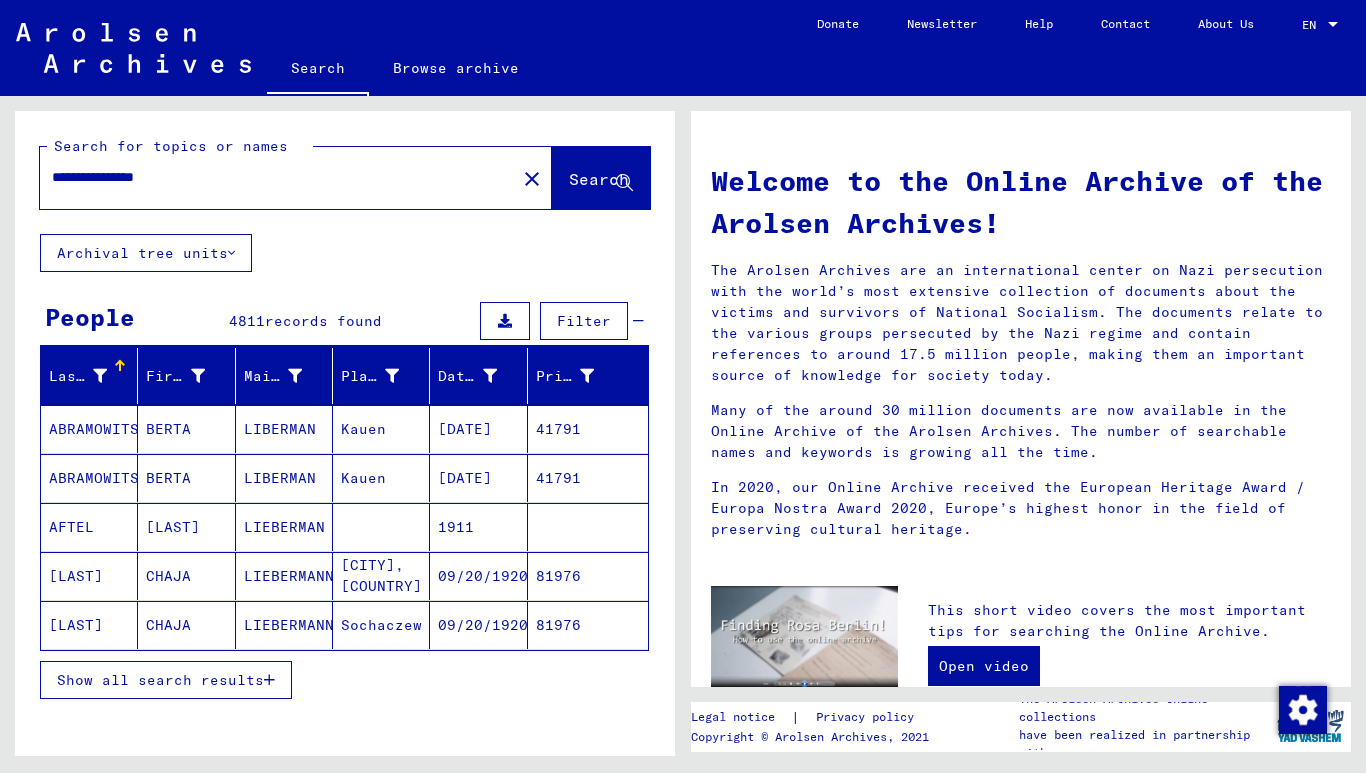 type on "**********" 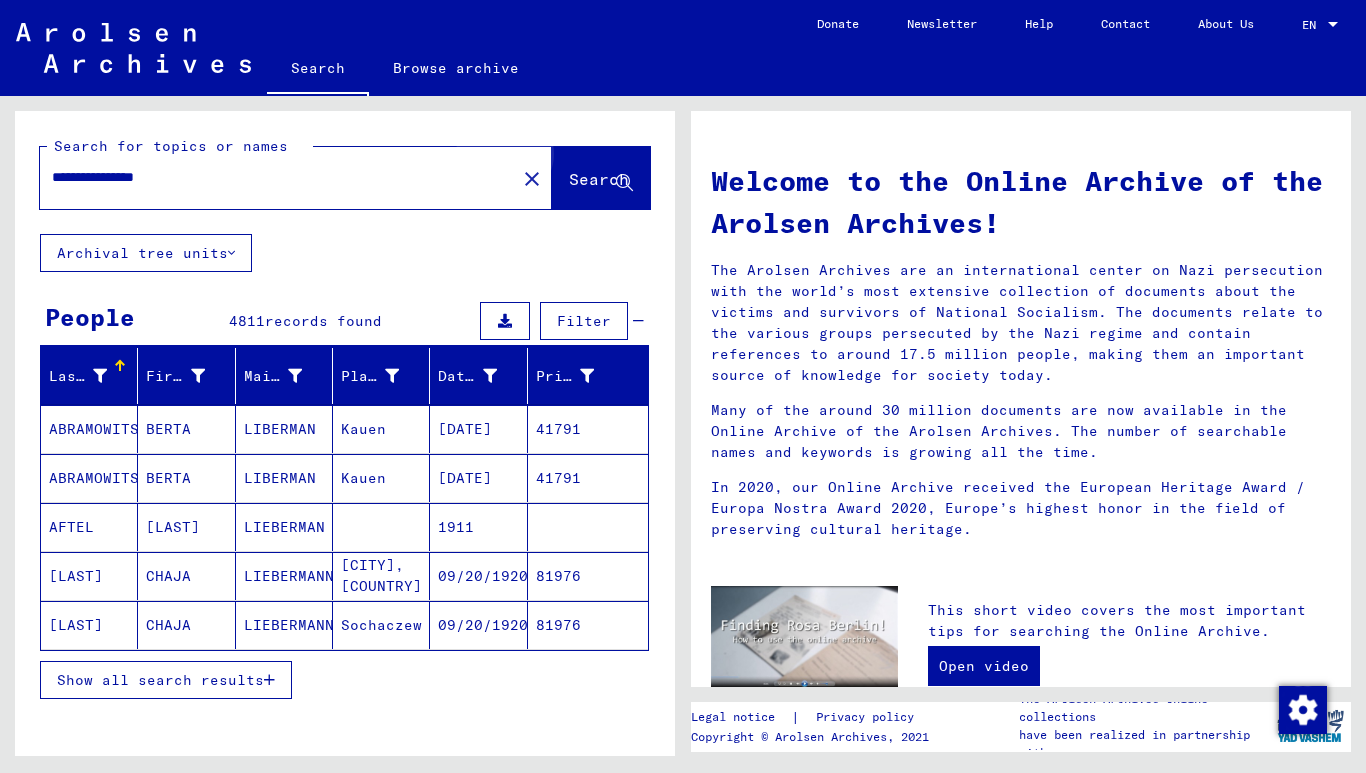 click on "Search" 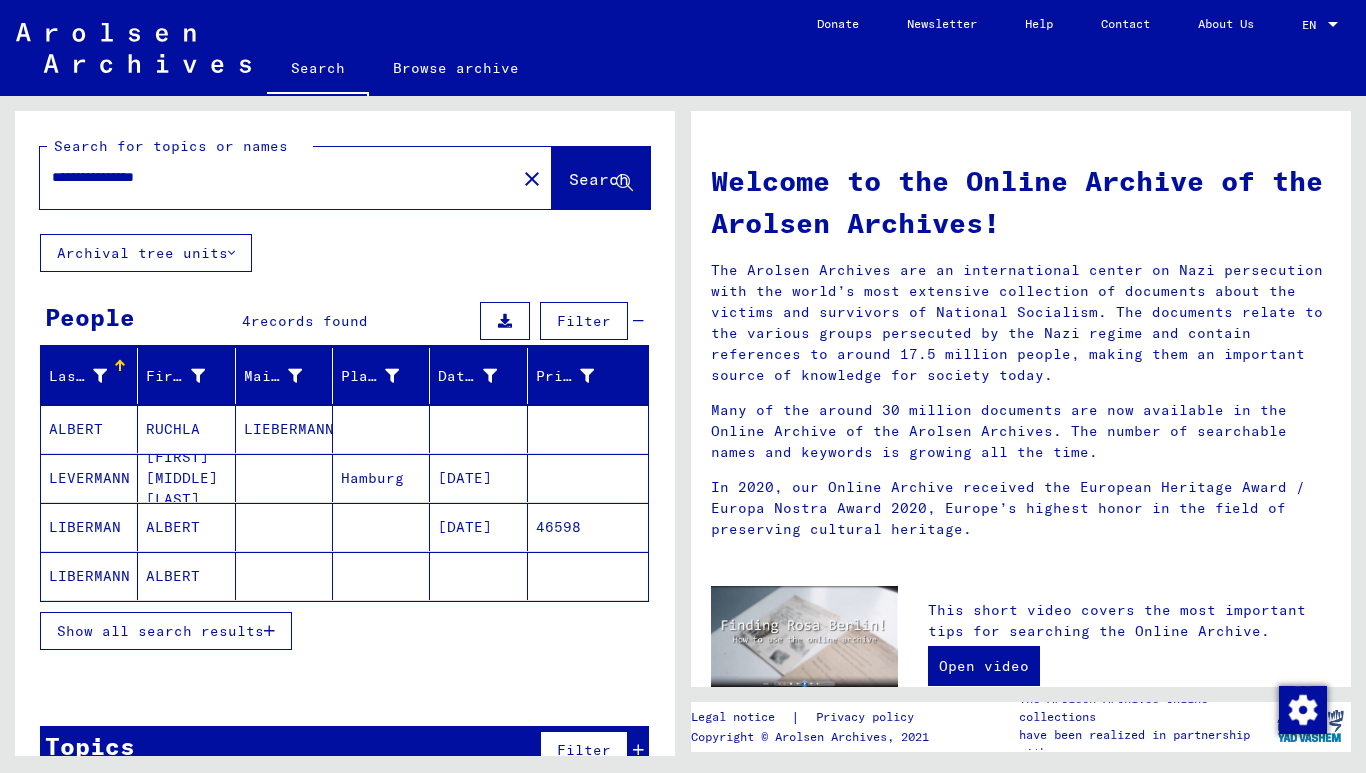 click on "**********" 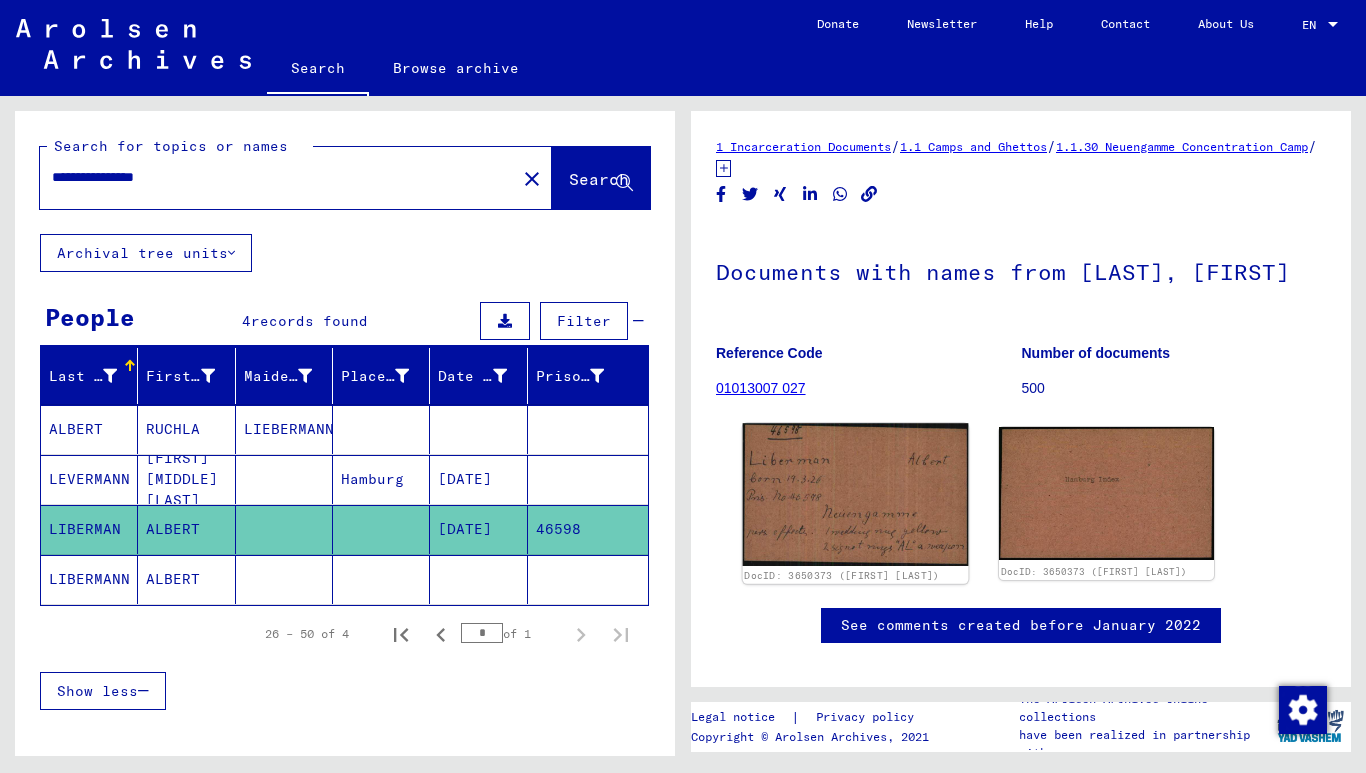 click 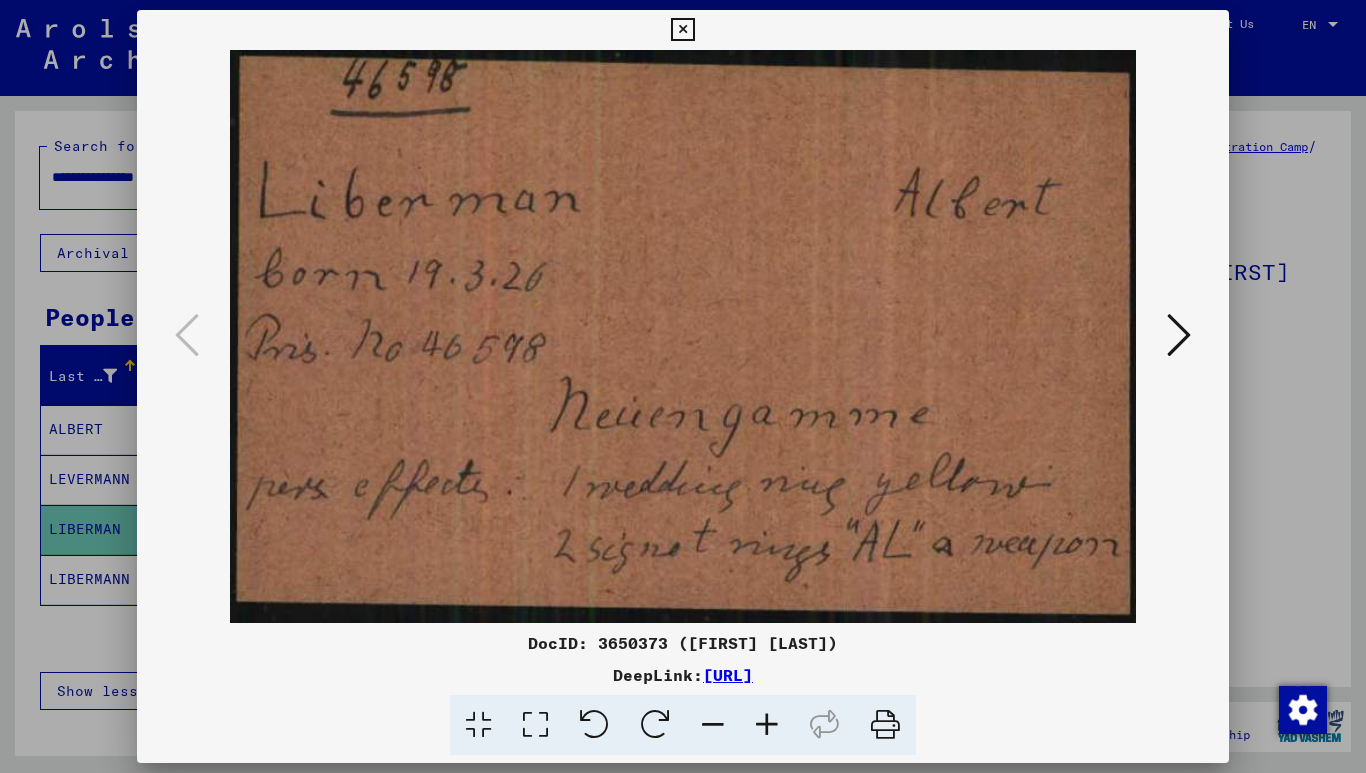 click at bounding box center [1179, 335] 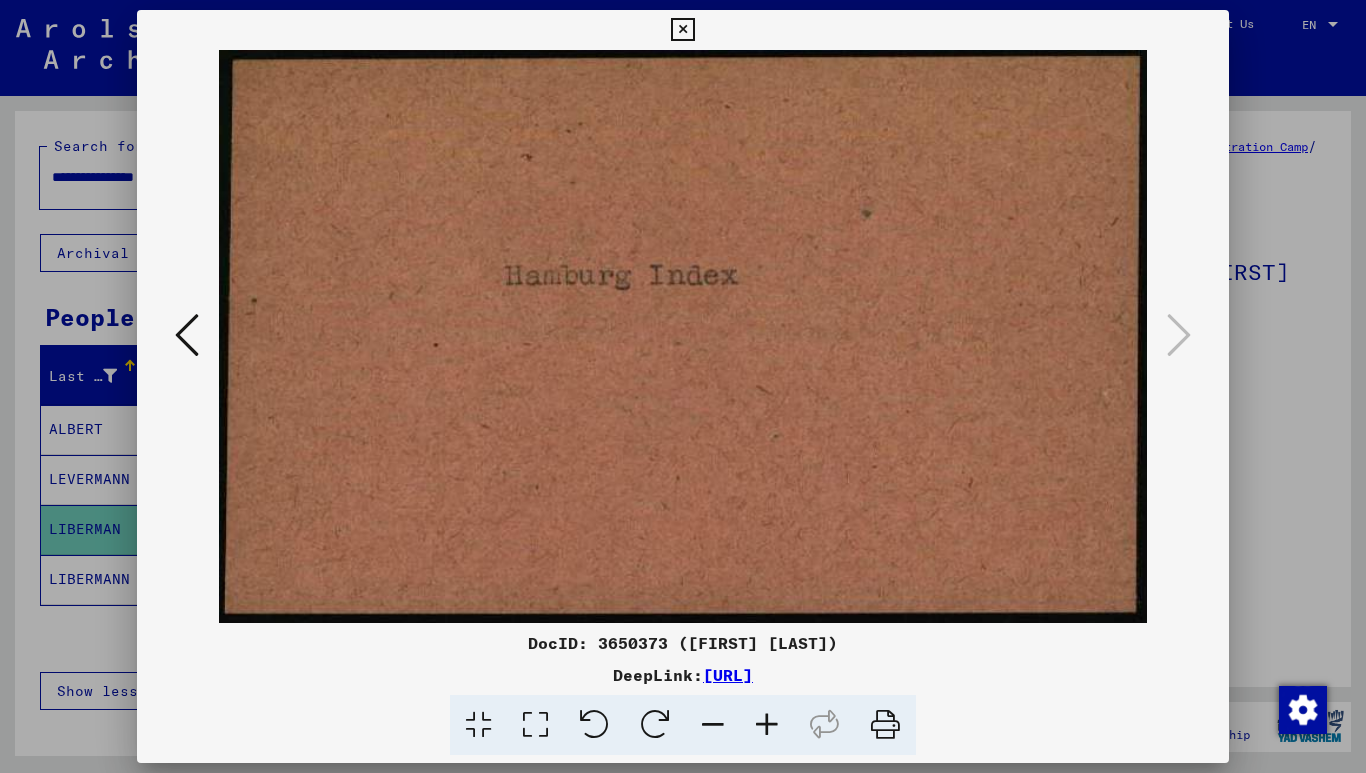 click at bounding box center [683, 386] 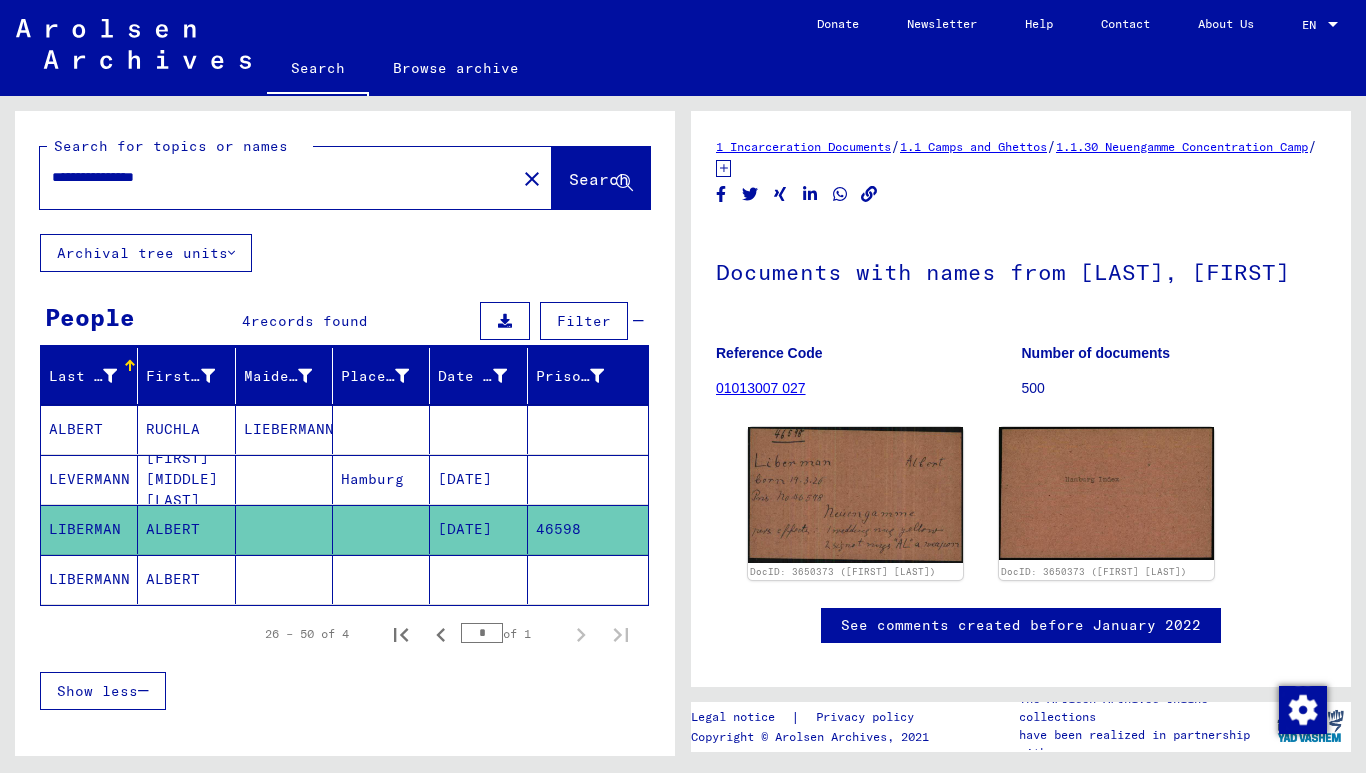 click on "LIBERMANN" 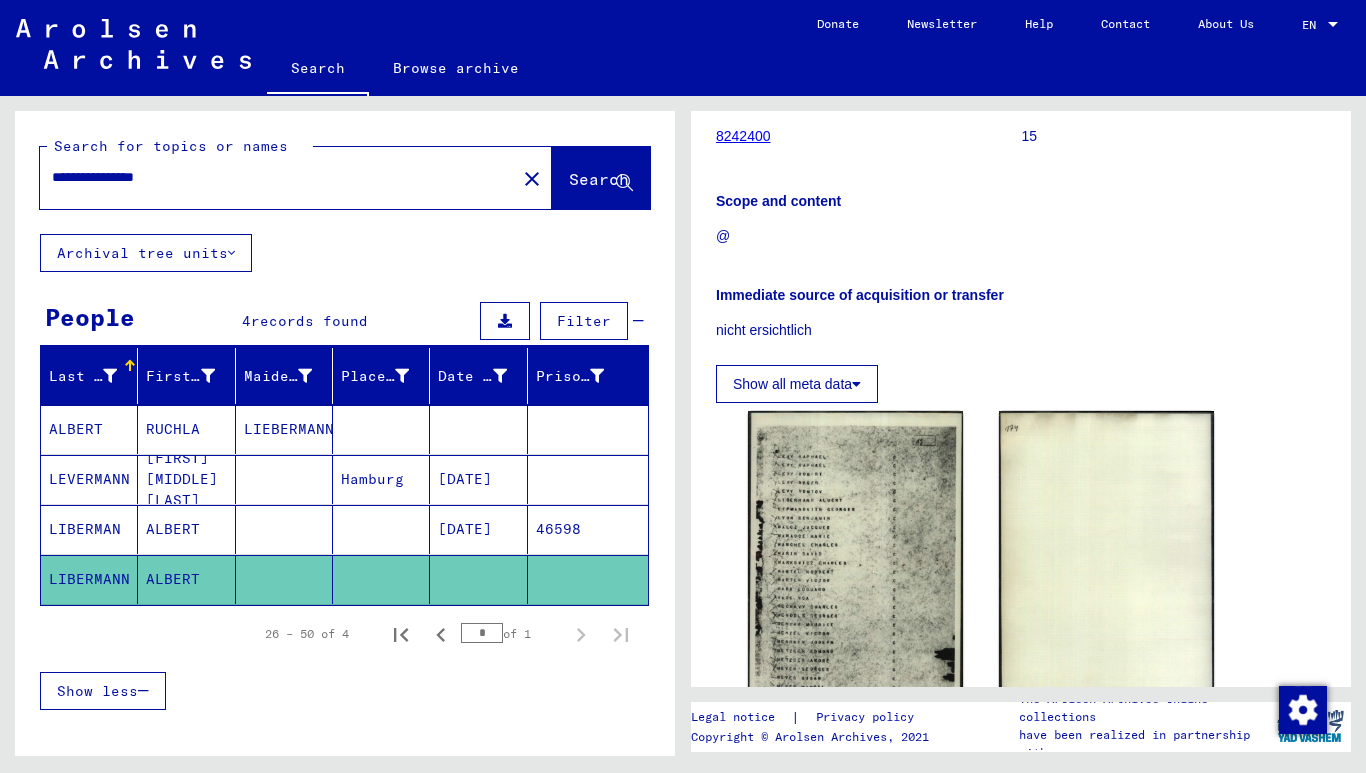 scroll, scrollTop: 267, scrollLeft: 0, axis: vertical 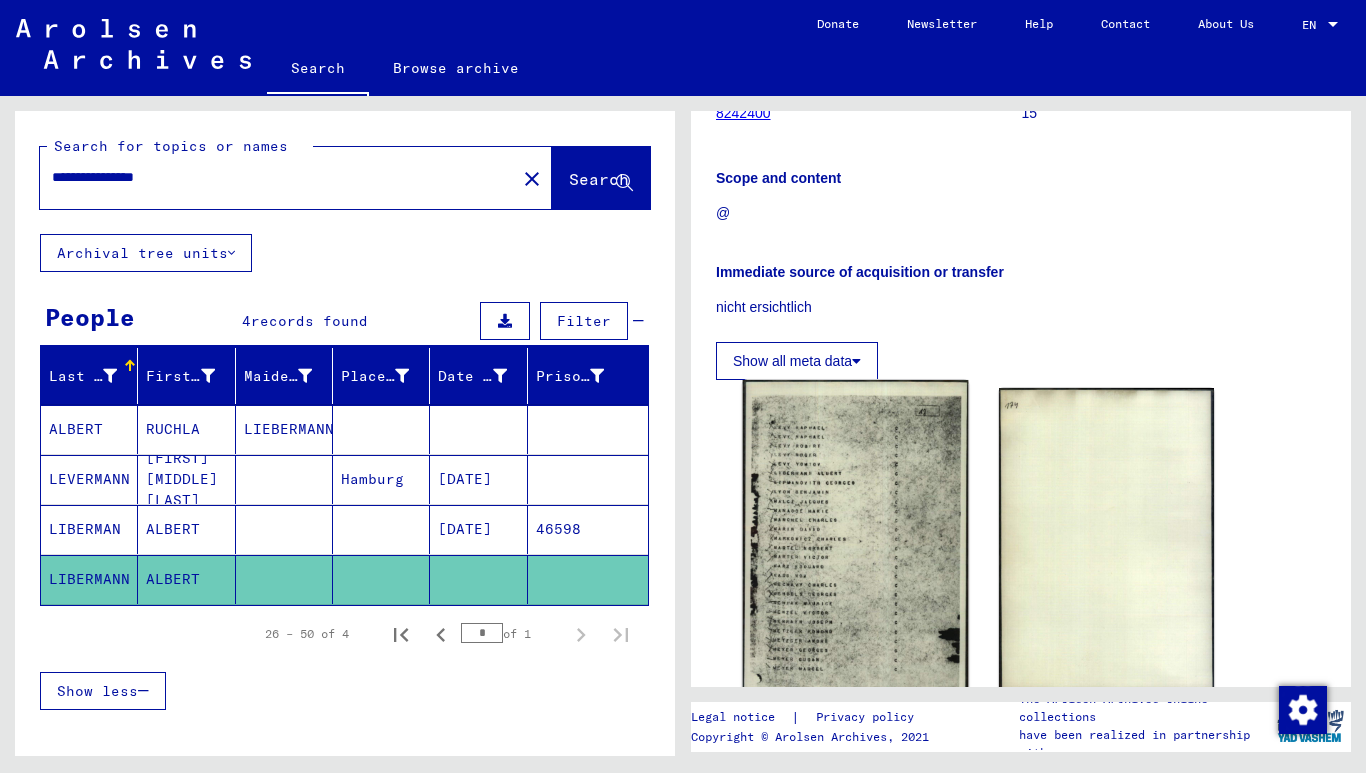 click 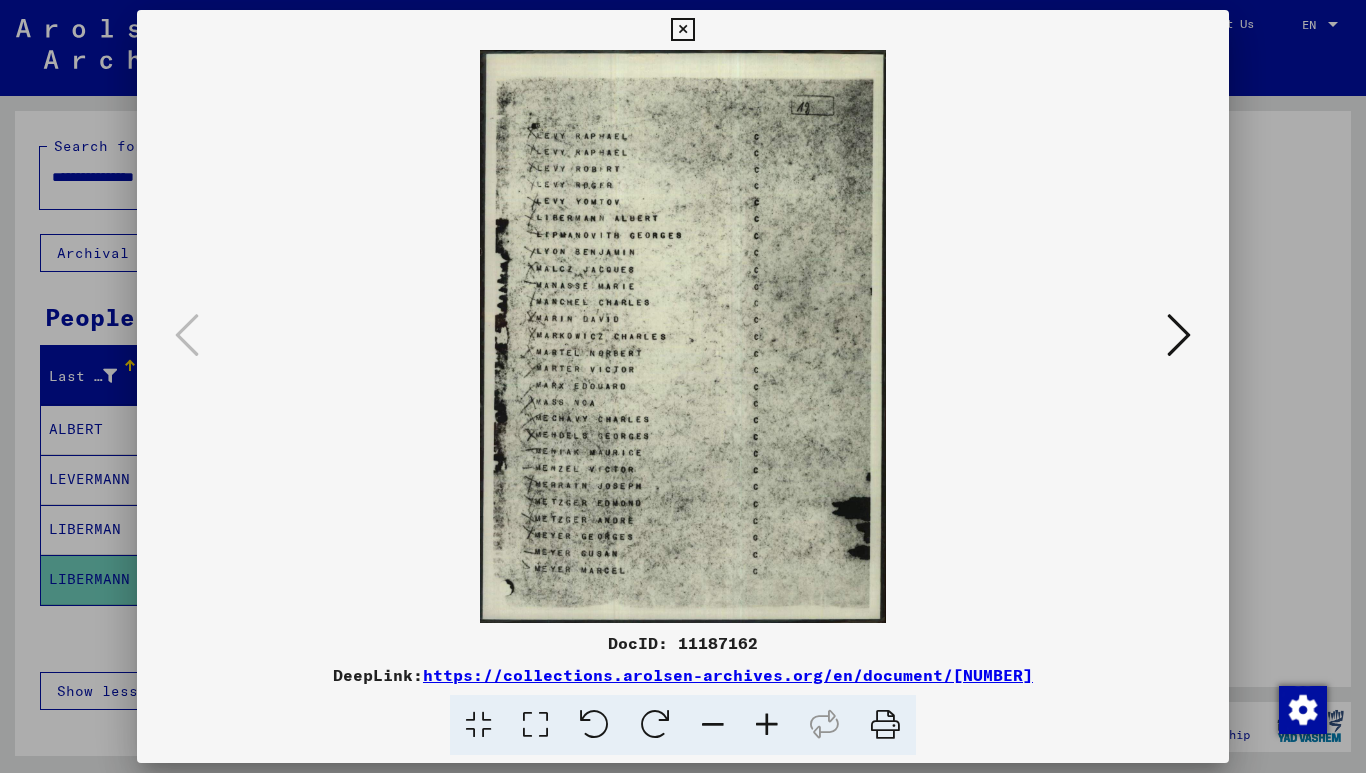 scroll, scrollTop: 287, scrollLeft: 0, axis: vertical 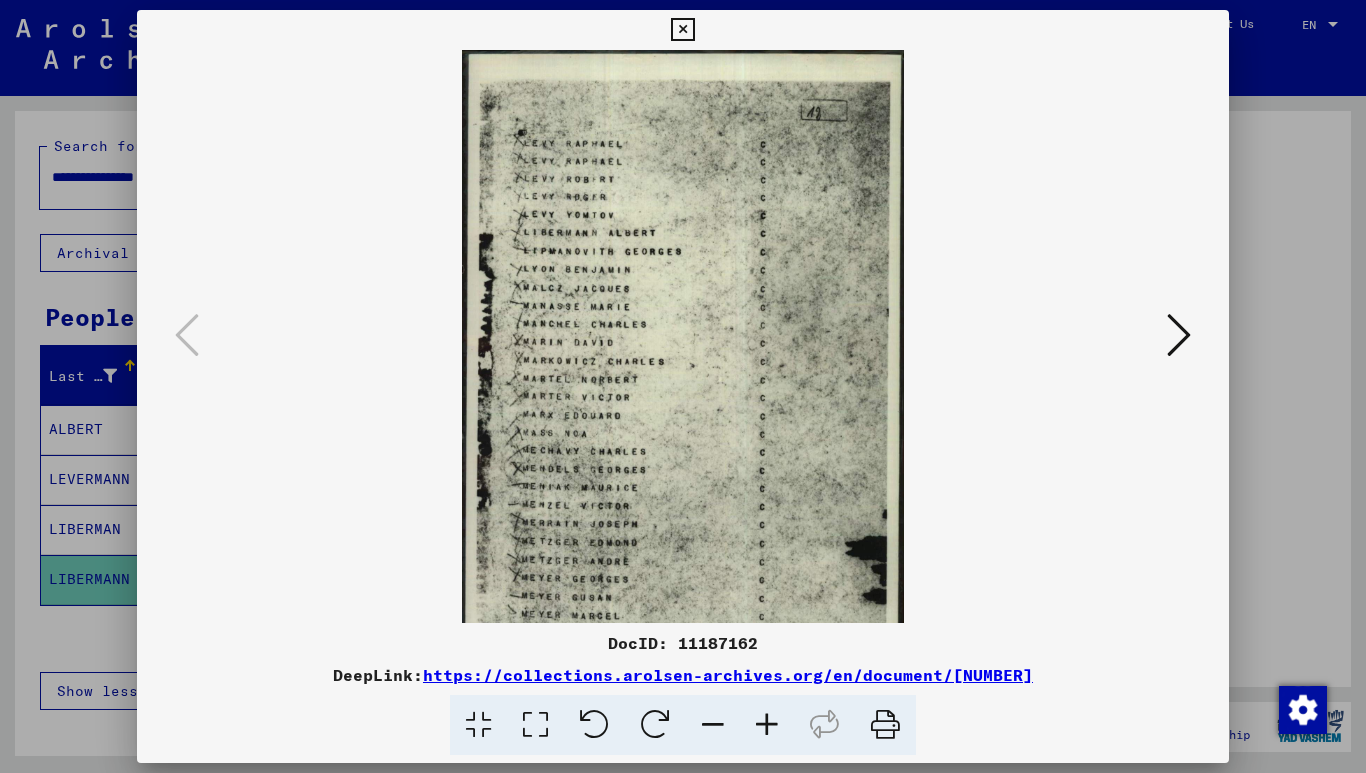click at bounding box center [767, 725] 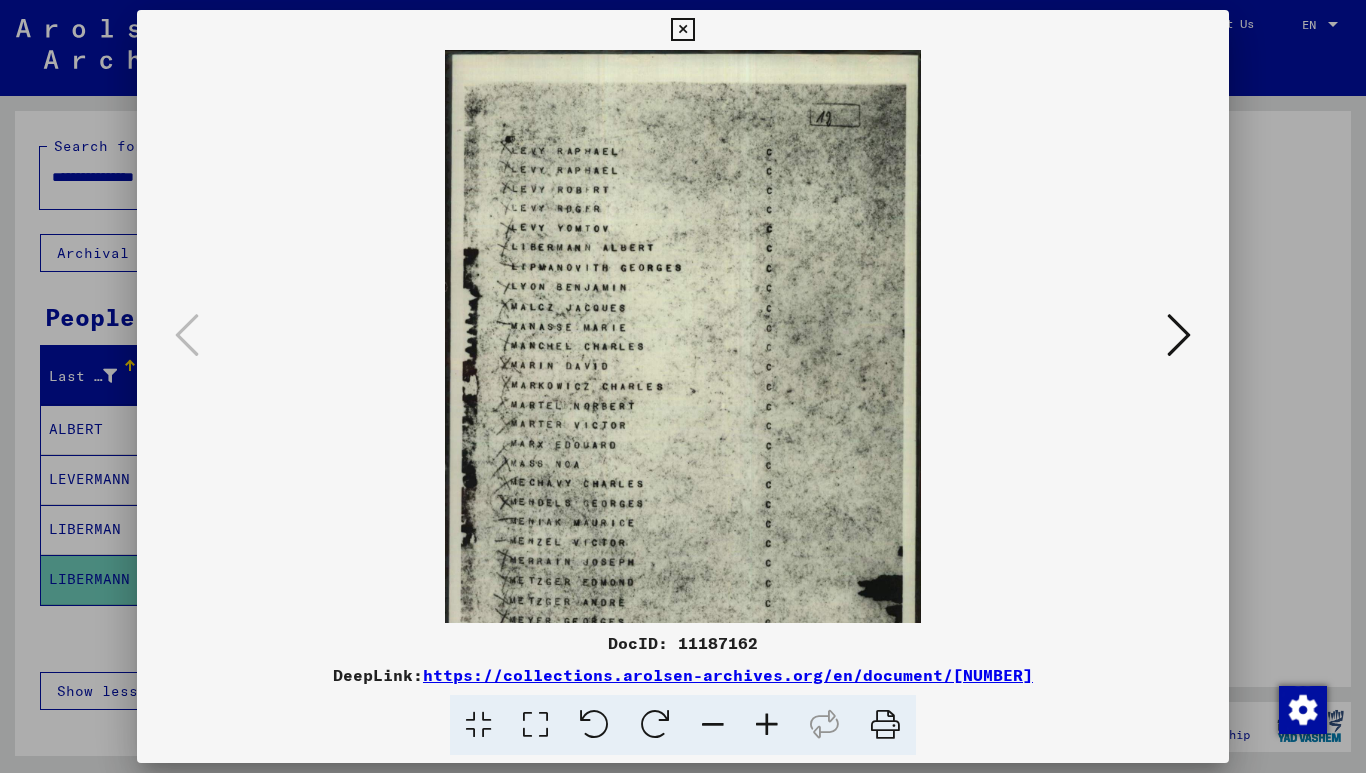 click at bounding box center (767, 725) 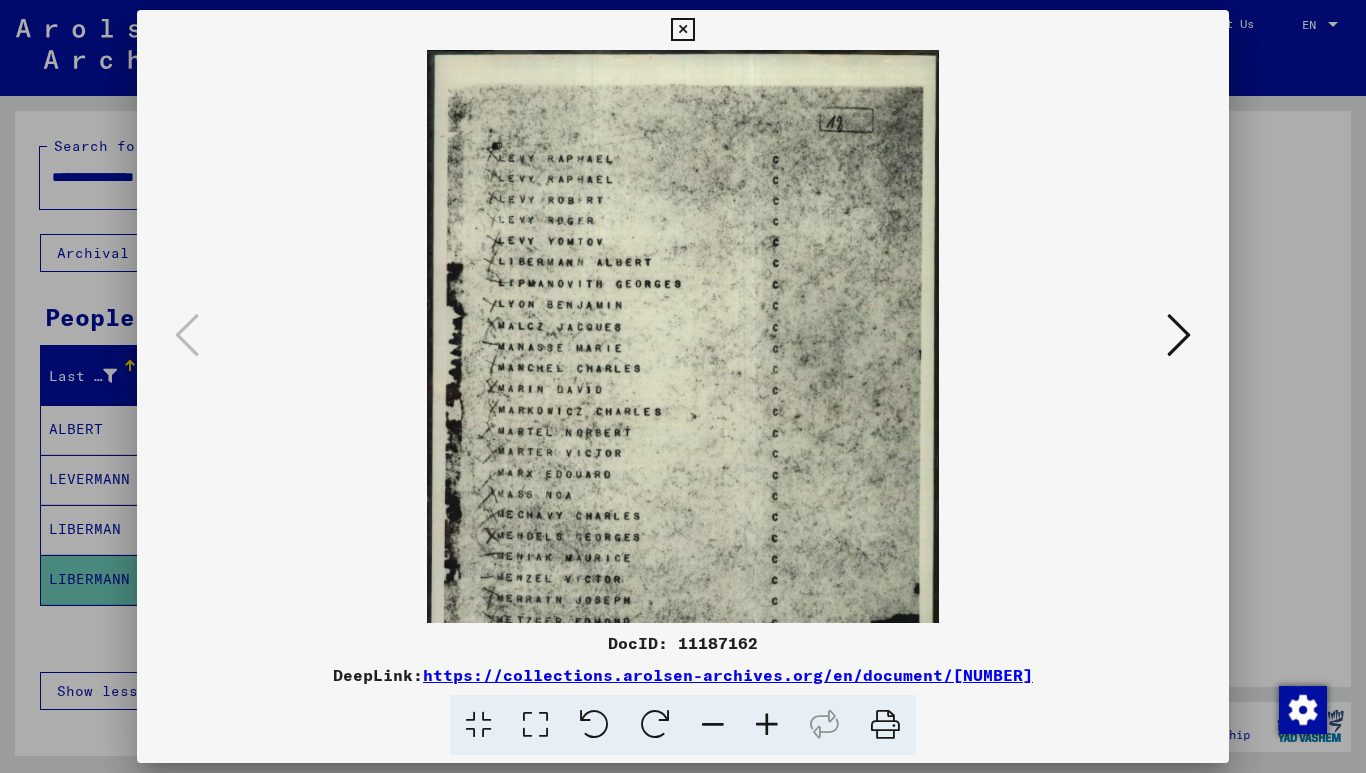 click at bounding box center [767, 725] 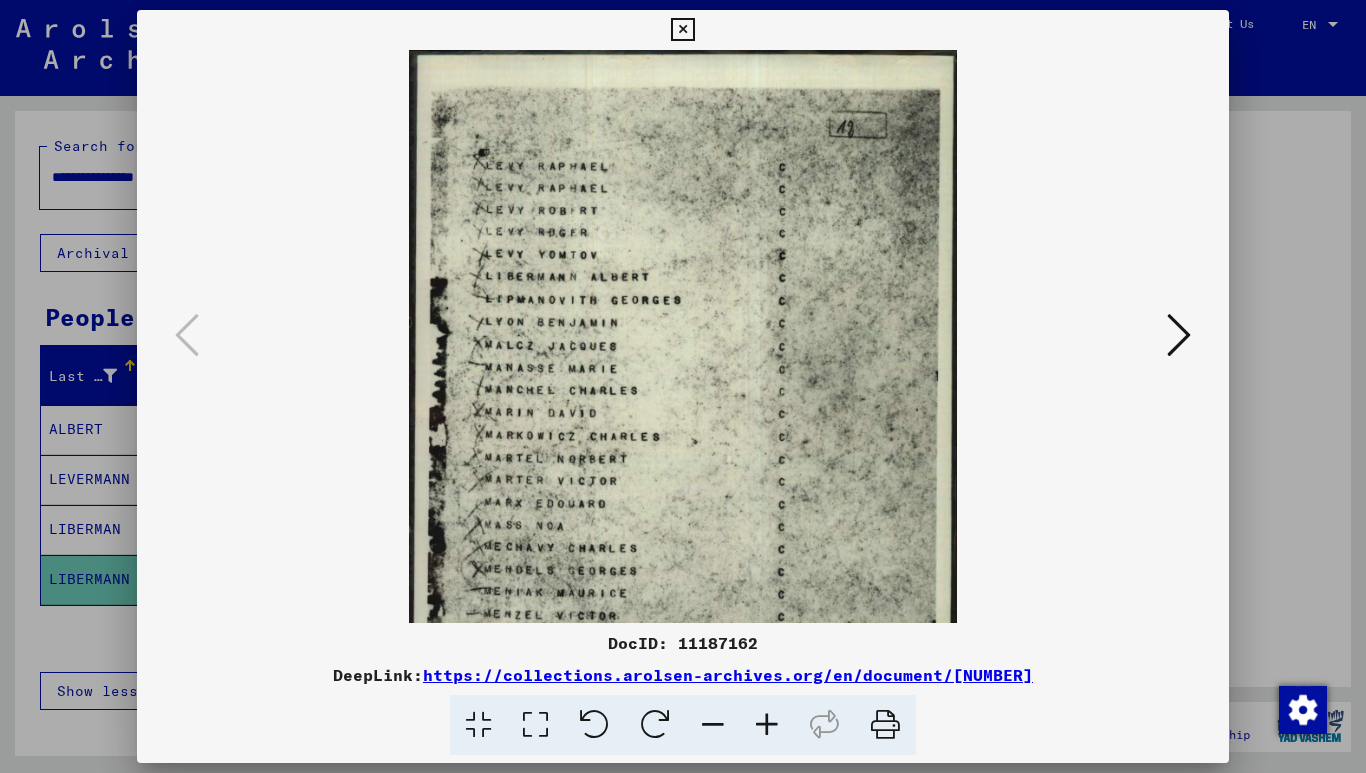 click at bounding box center [767, 725] 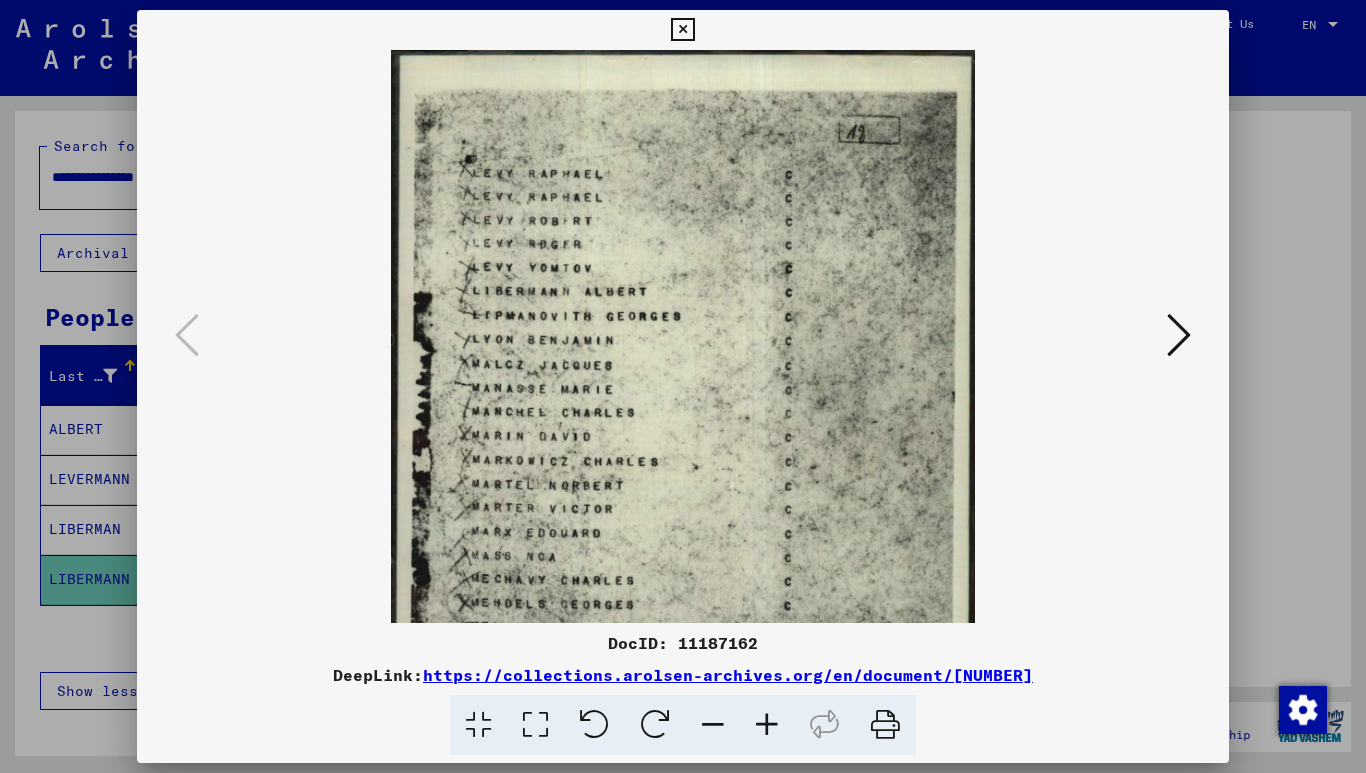 click at bounding box center [767, 725] 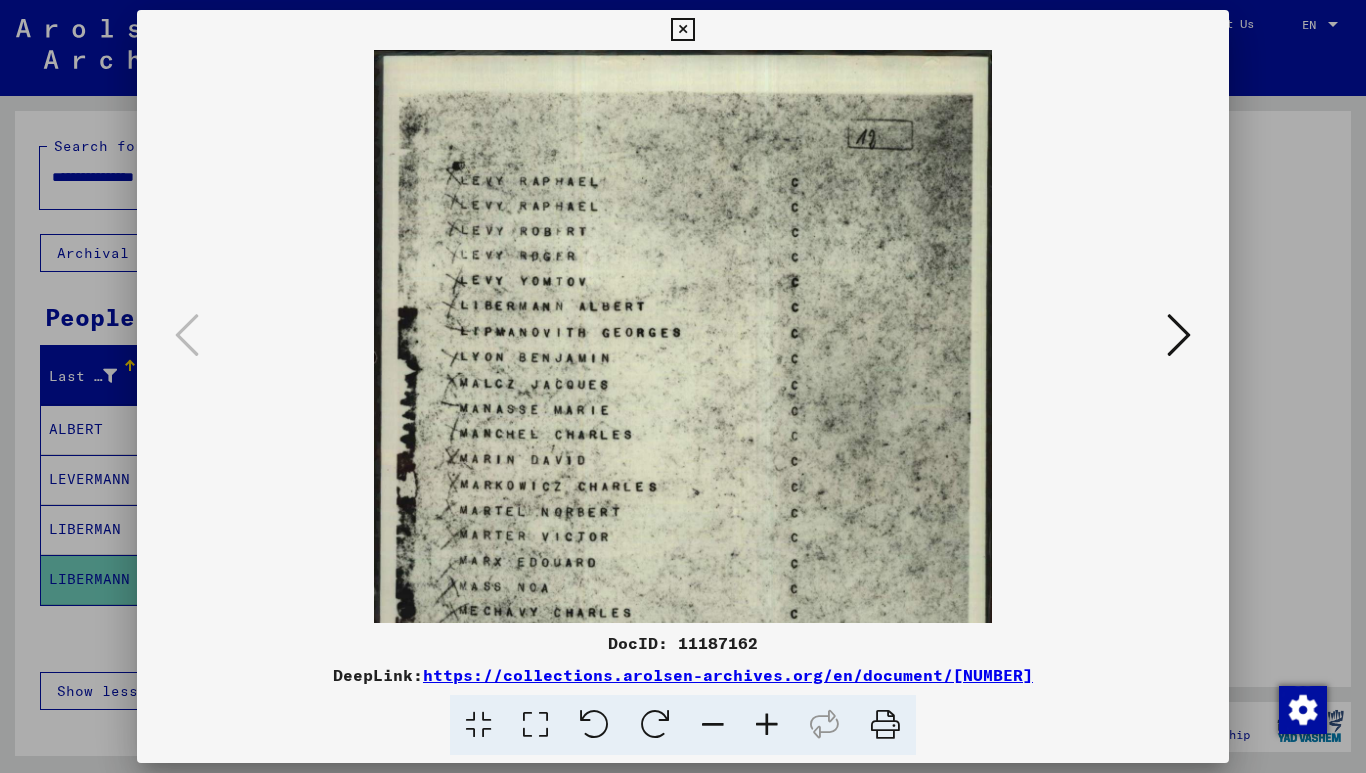 click at bounding box center (767, 725) 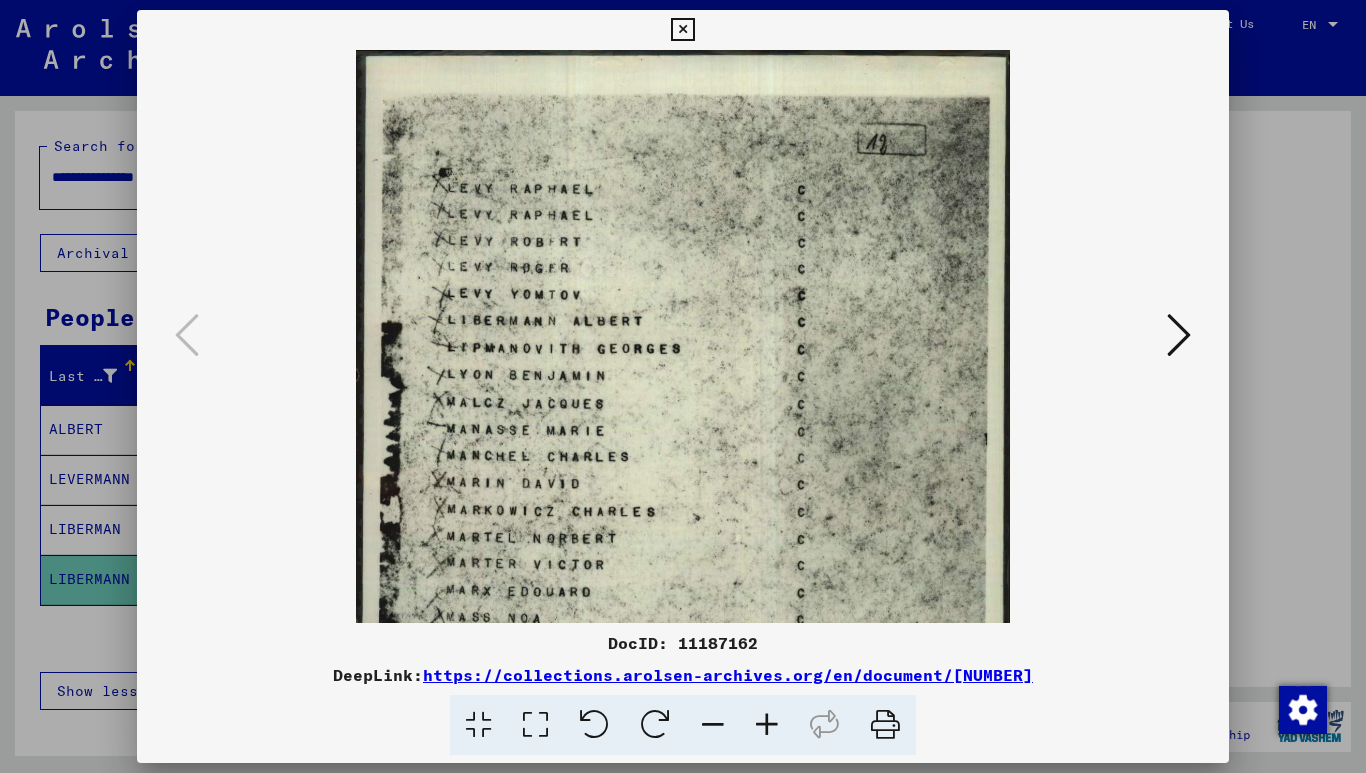 click at bounding box center [682, 30] 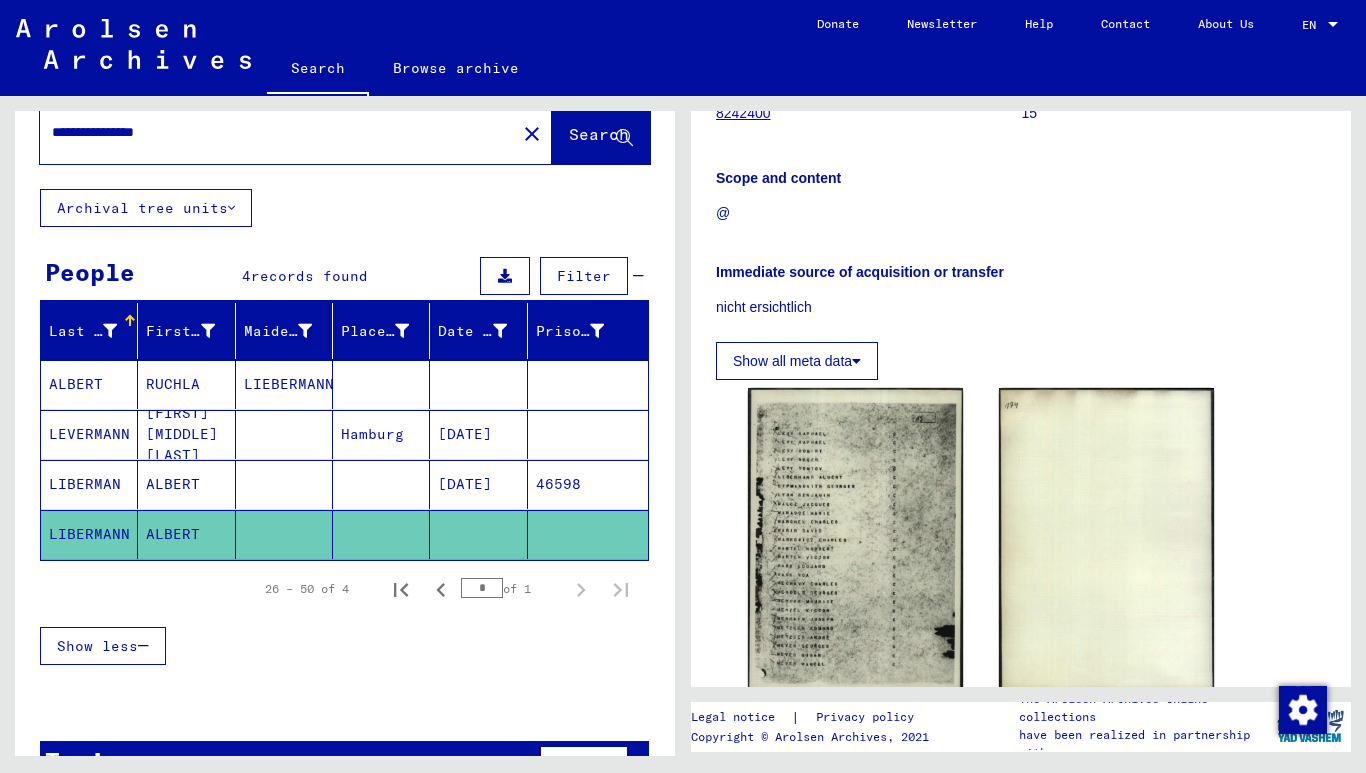 scroll, scrollTop: 66, scrollLeft: 0, axis: vertical 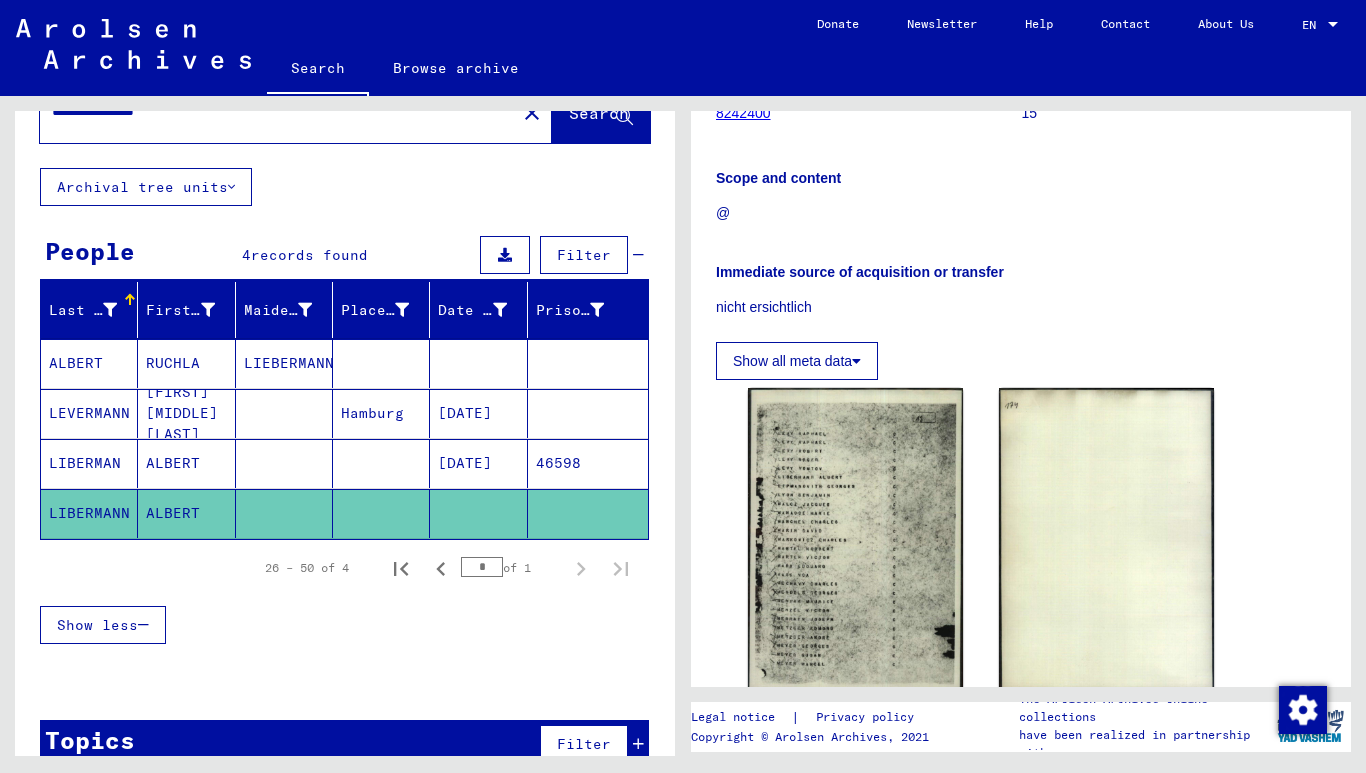 click on "ALBERT" at bounding box center [89, 413] 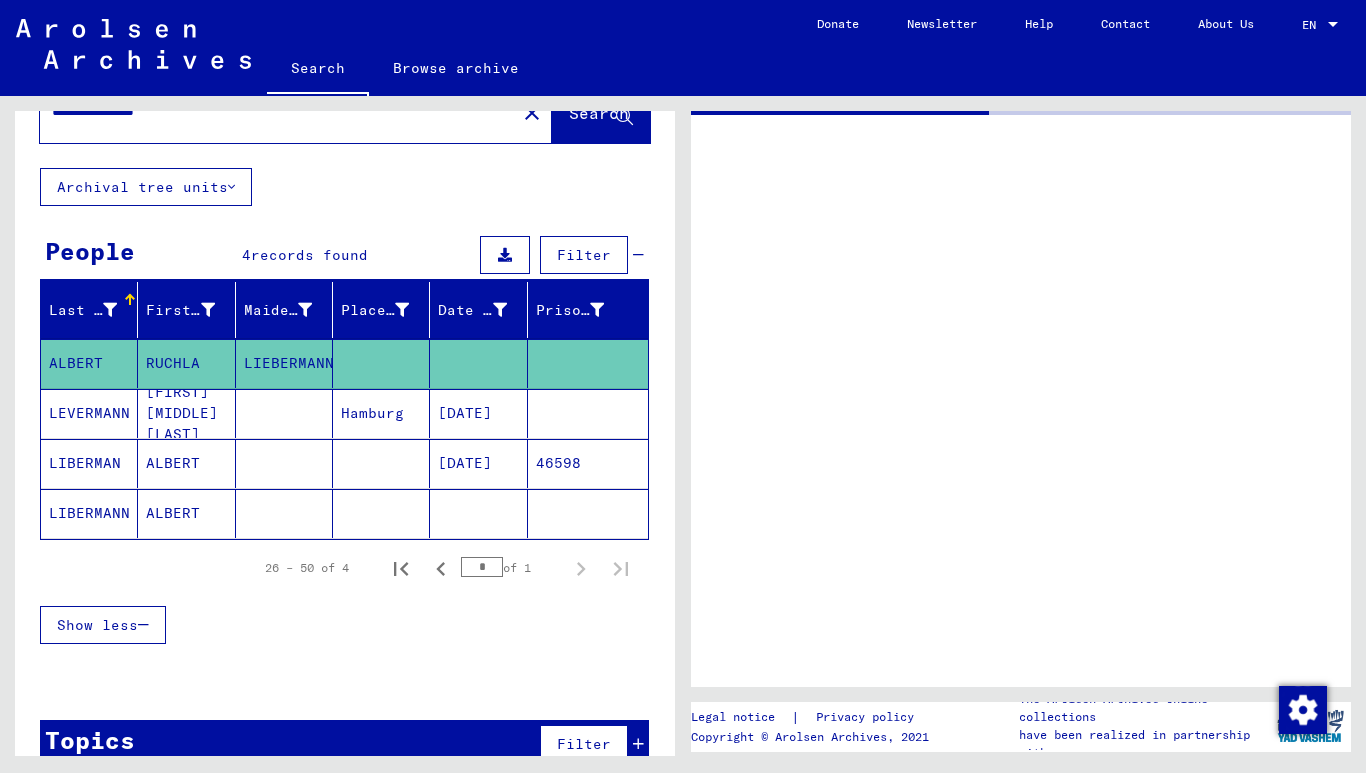 scroll, scrollTop: 0, scrollLeft: 0, axis: both 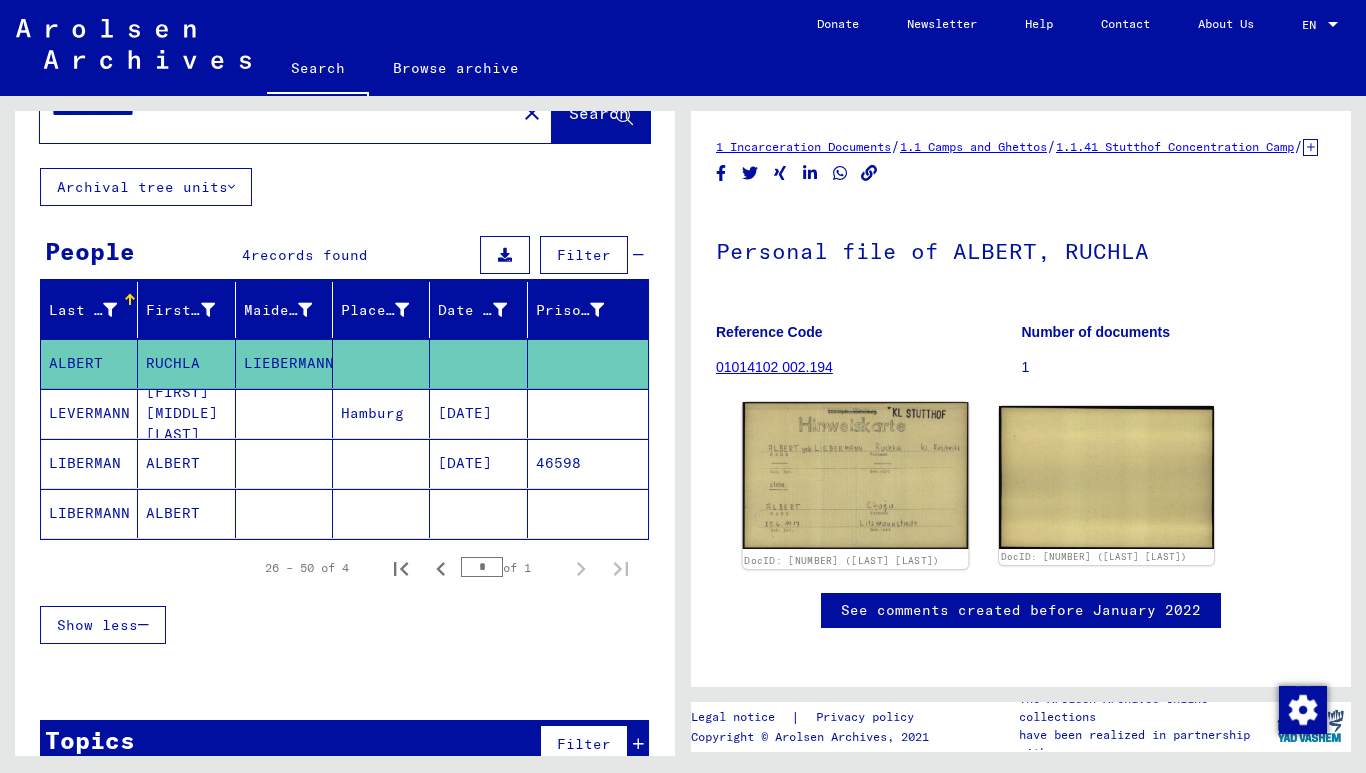 click 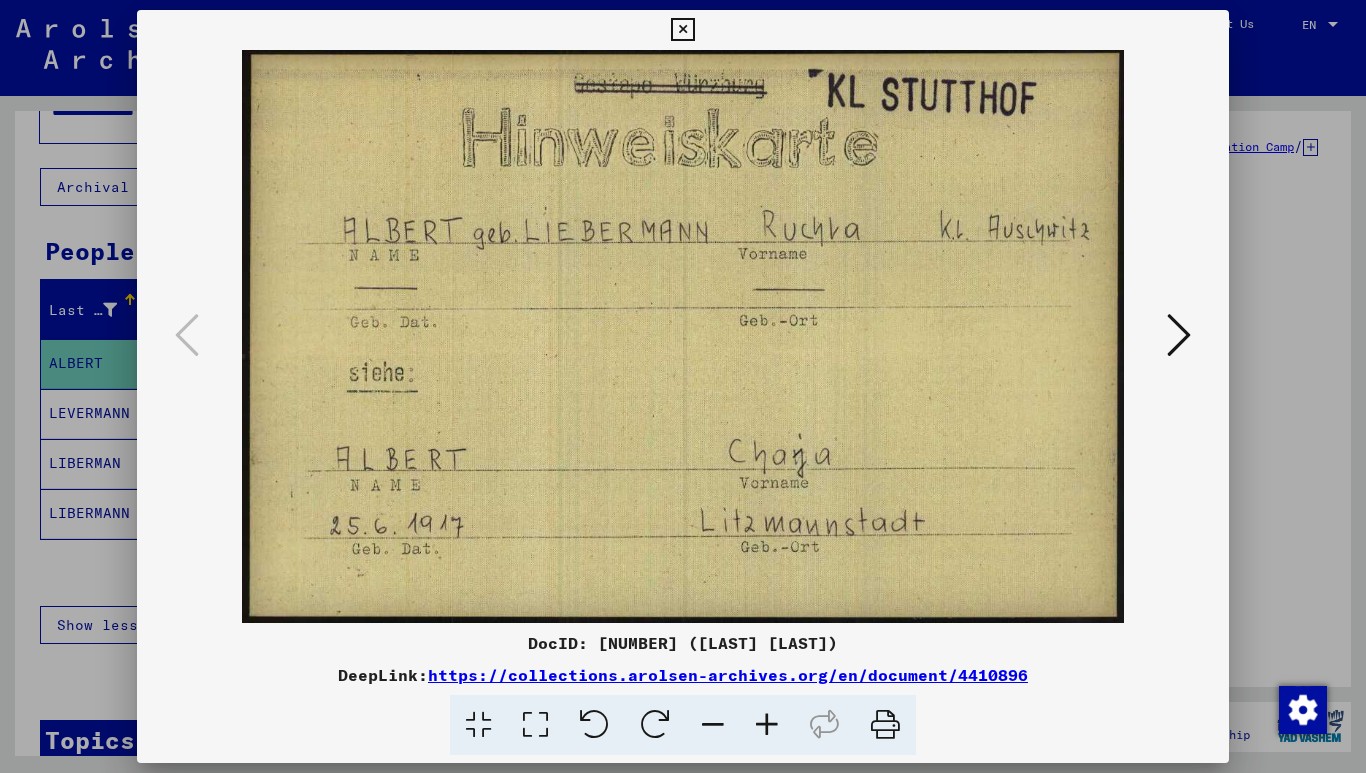 click at bounding box center [682, 30] 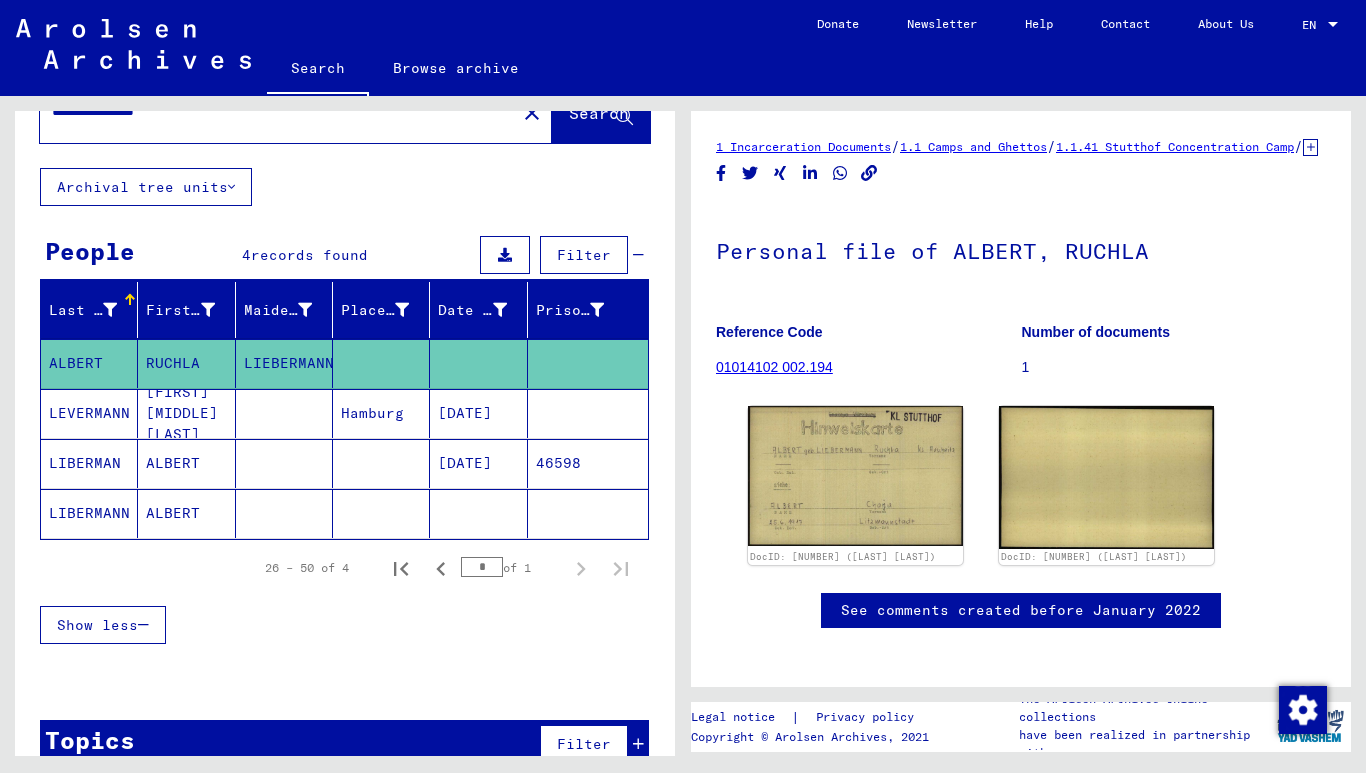 click on "[DATE]" at bounding box center [478, 513] 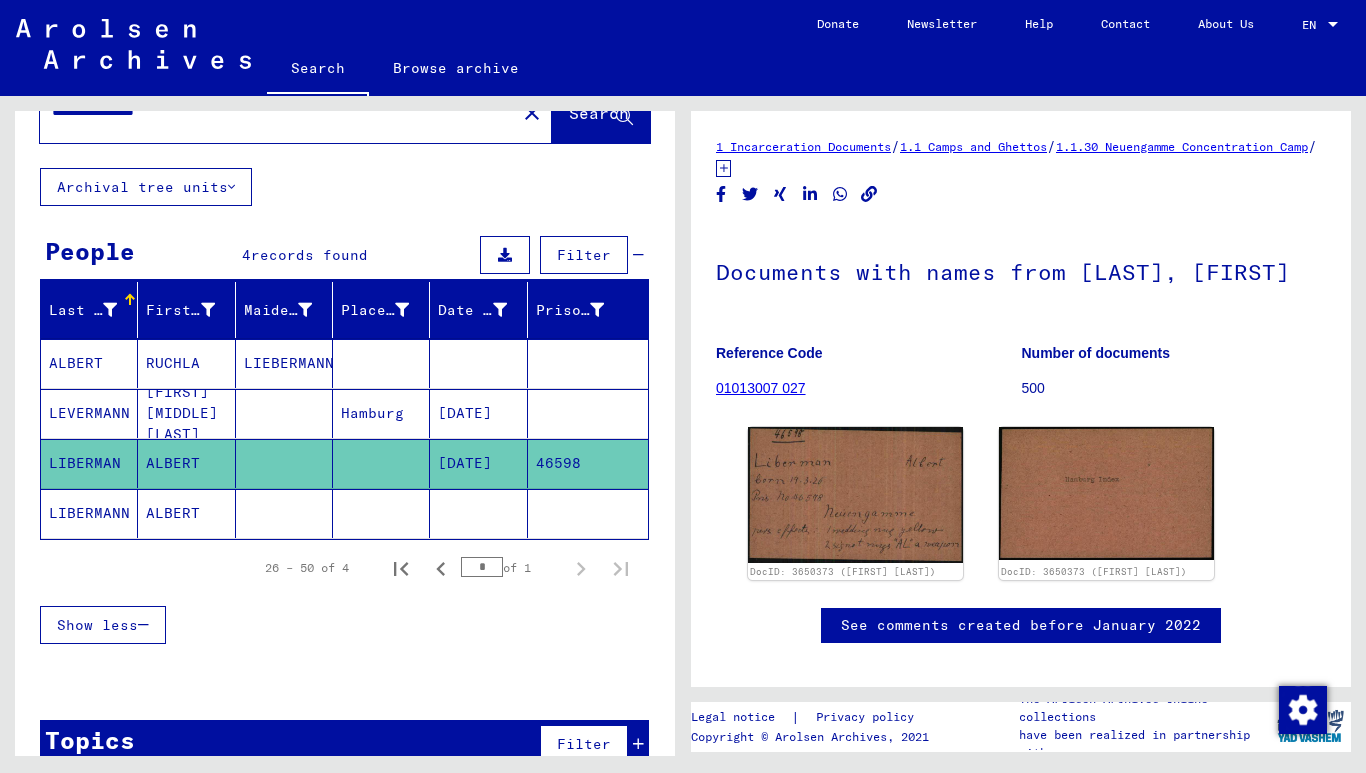 click on "LIBERMANN" 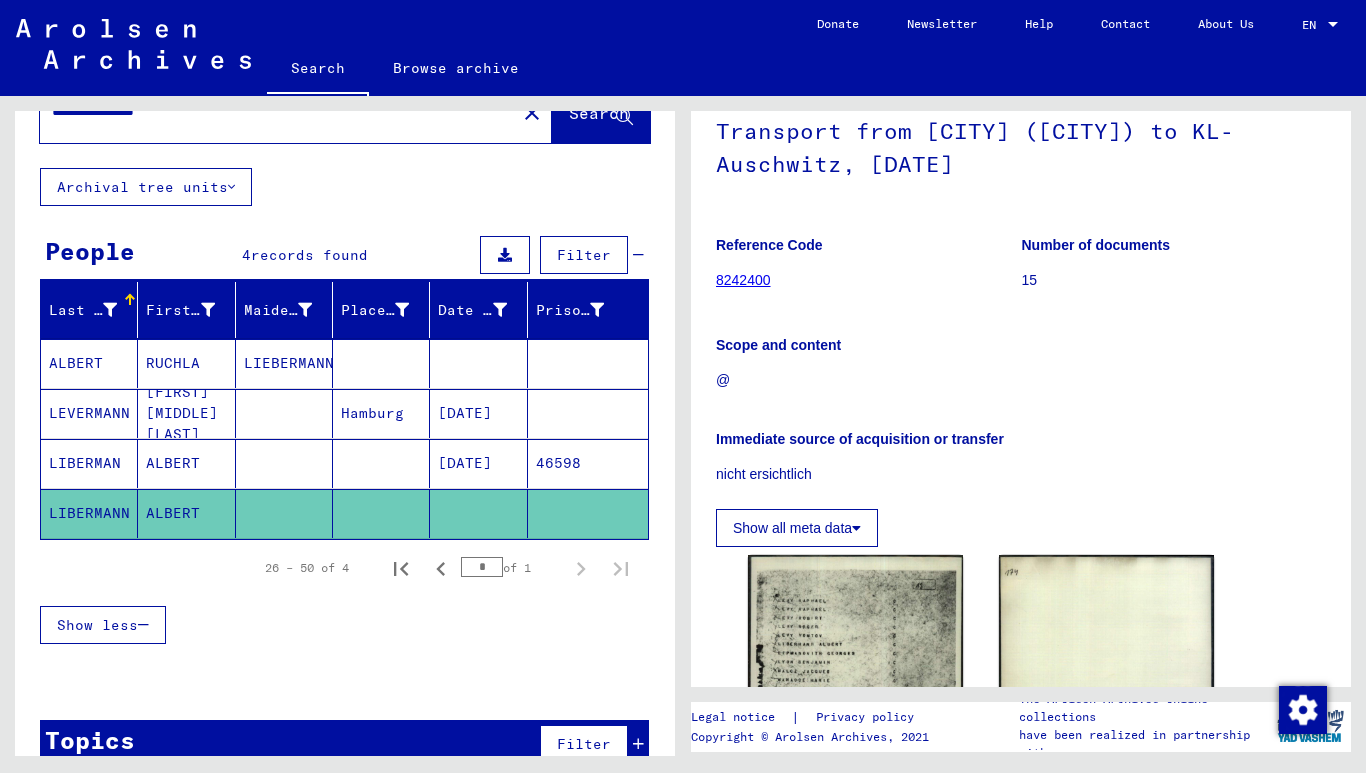 scroll, scrollTop: 0, scrollLeft: 0, axis: both 